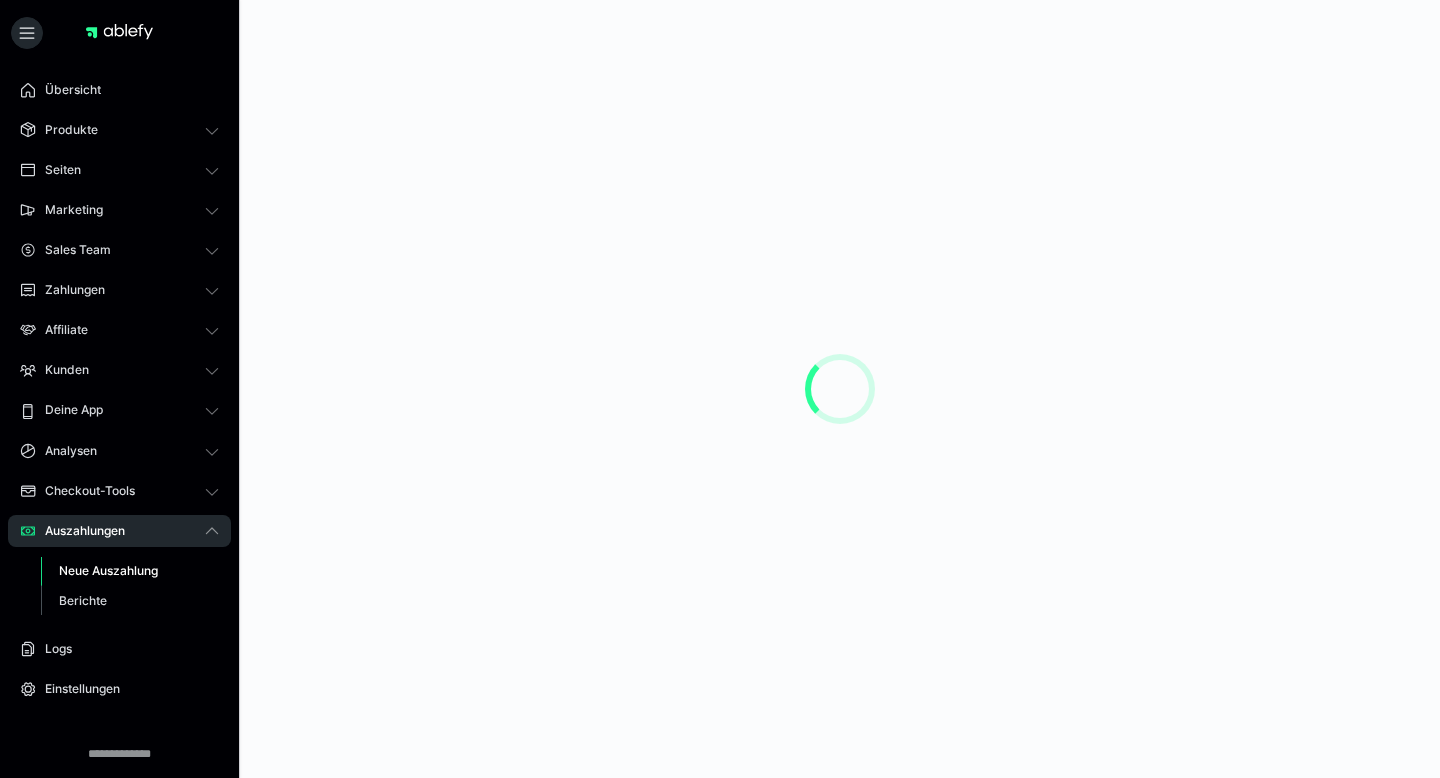scroll, scrollTop: 0, scrollLeft: 0, axis: both 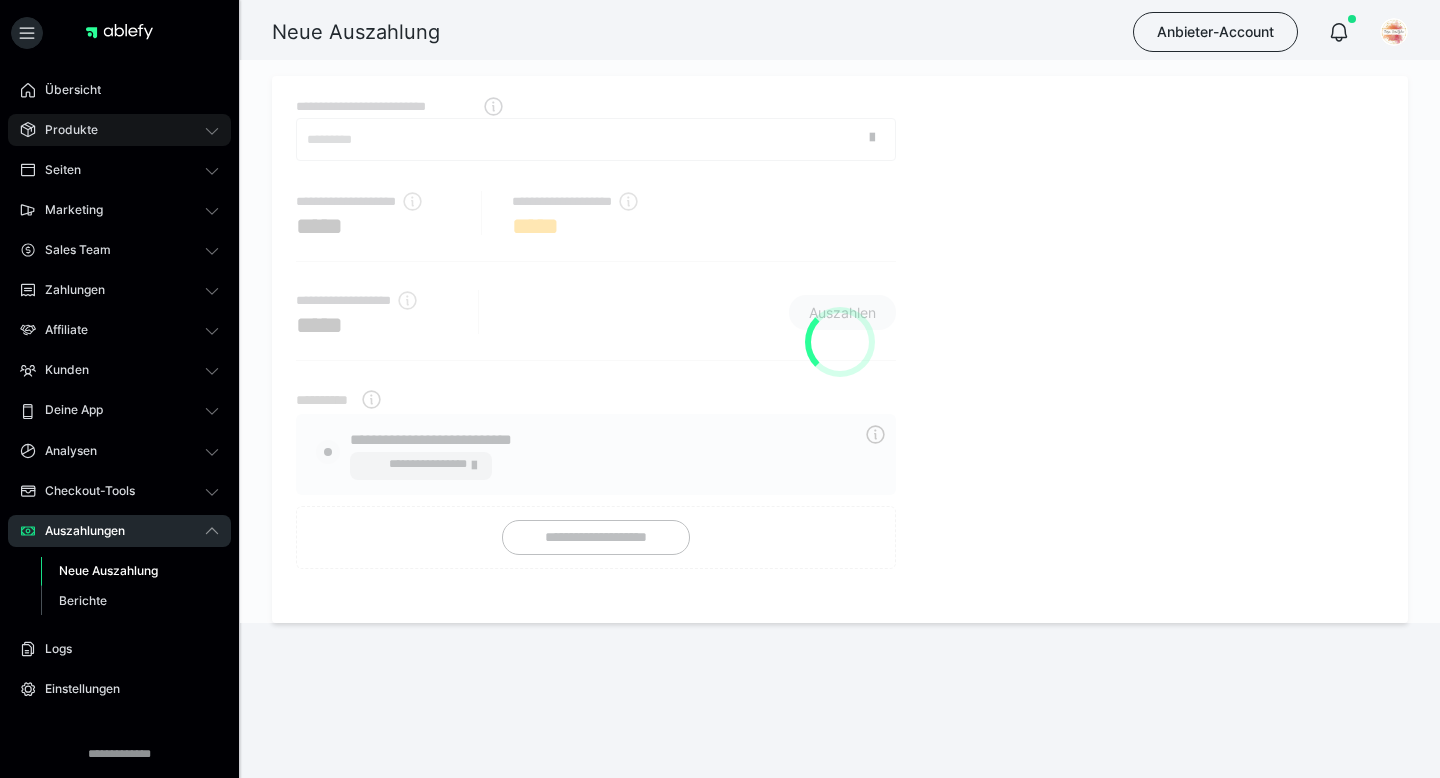 radio on "****" 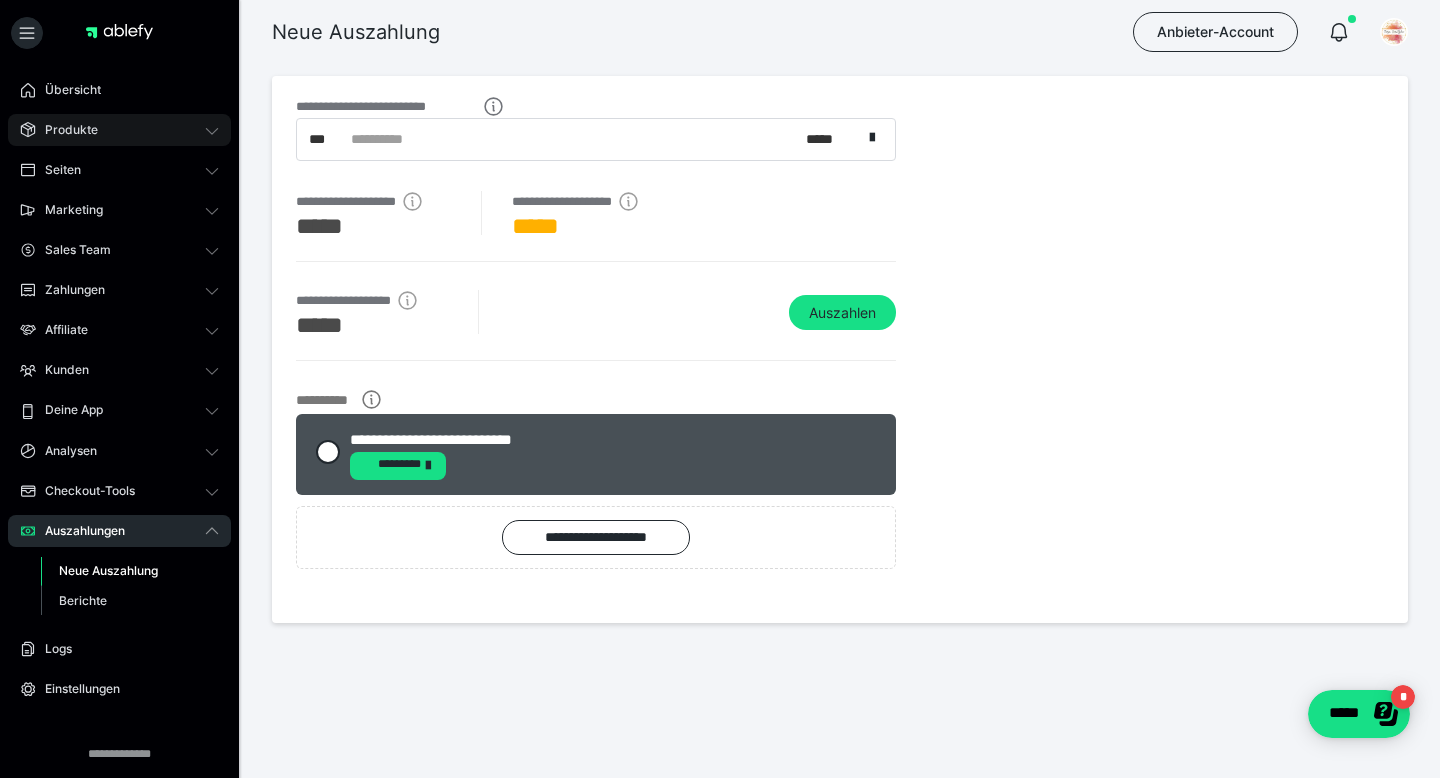 scroll, scrollTop: 0, scrollLeft: 0, axis: both 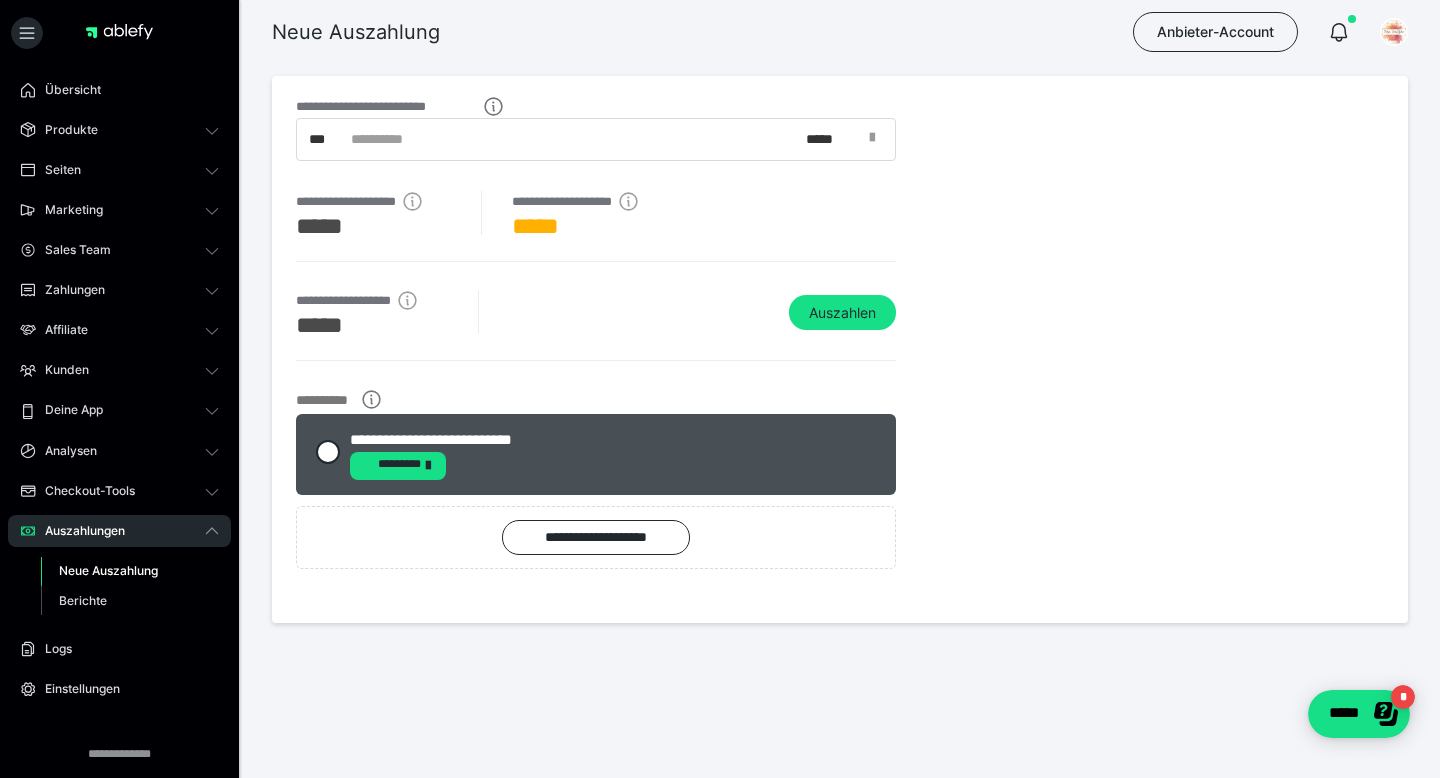 click at bounding box center [872, 138] 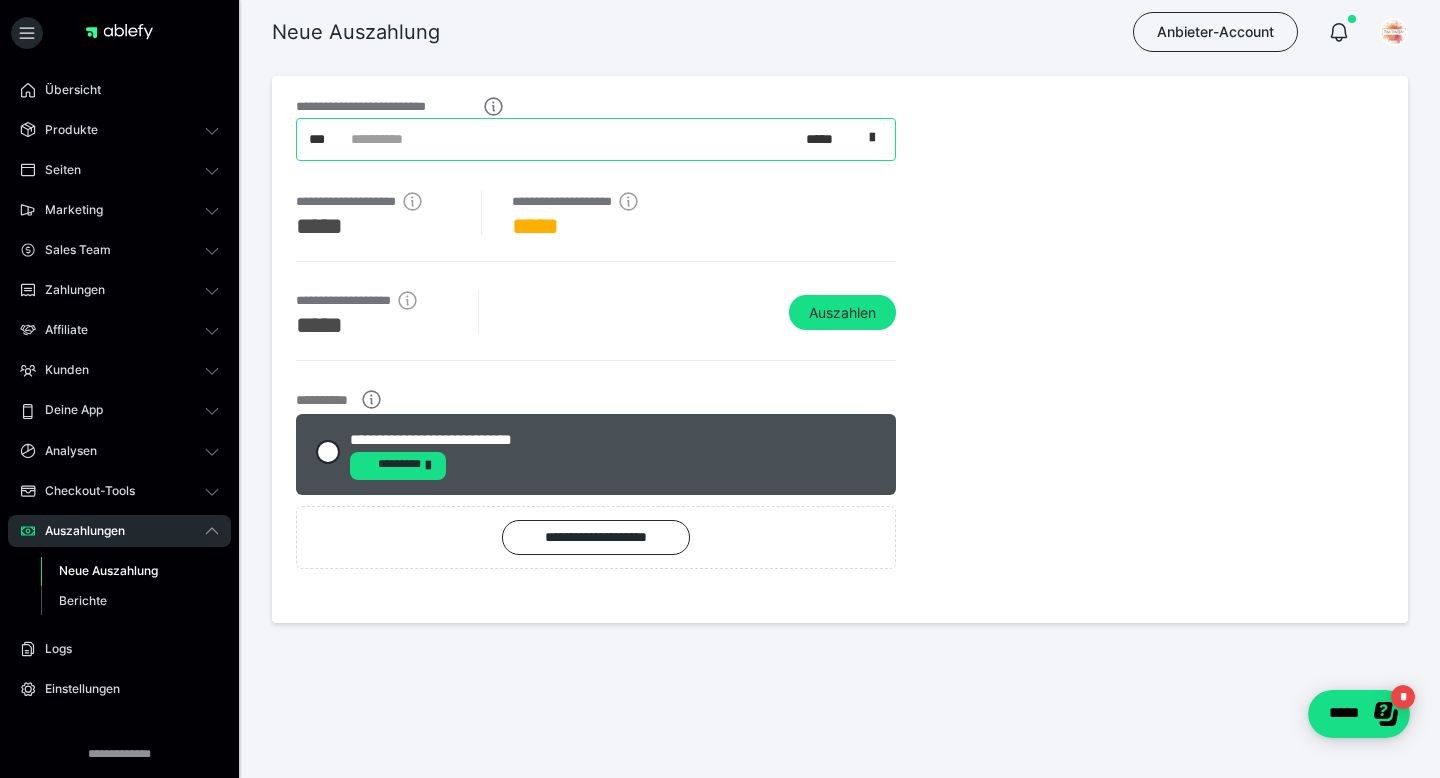 click at bounding box center (872, 138) 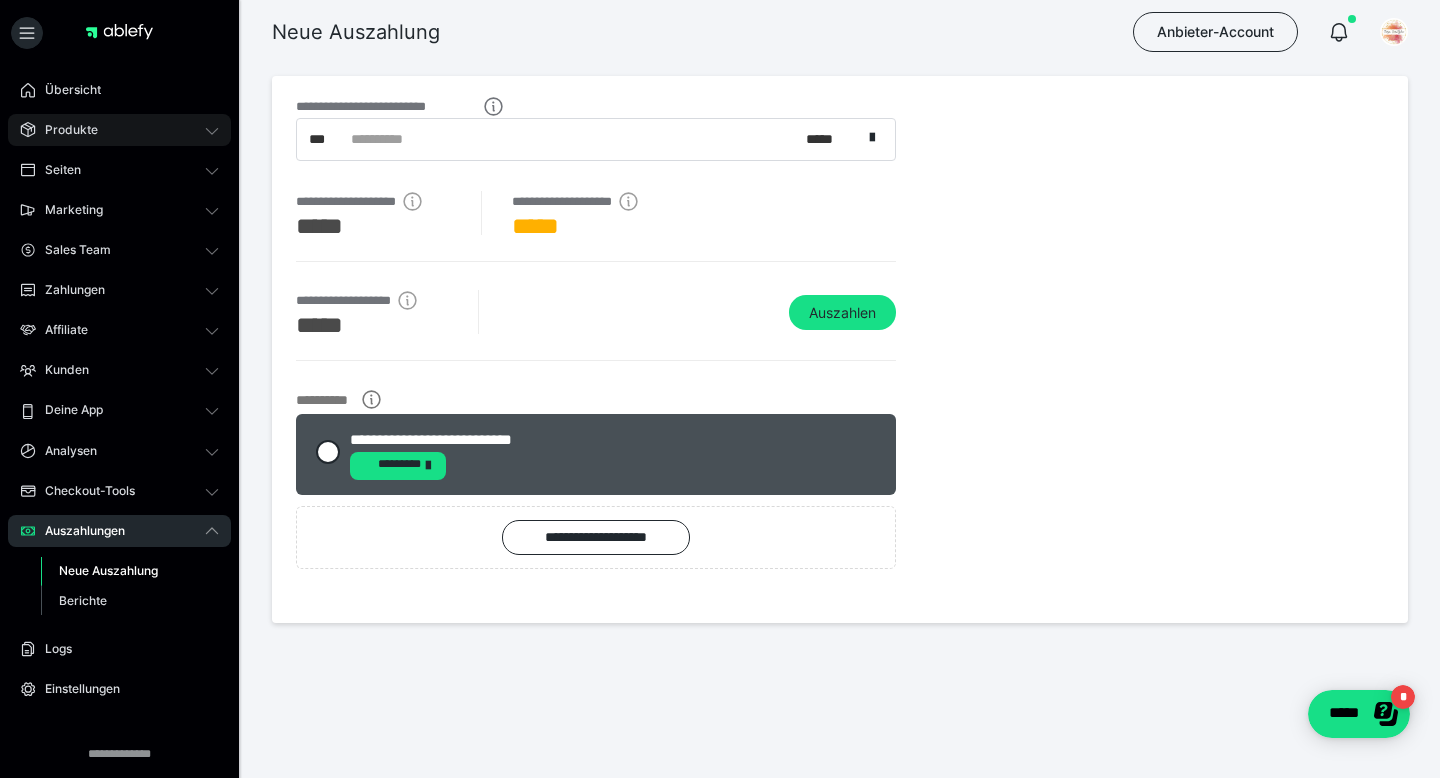 click on "Produkte" at bounding box center (119, 130) 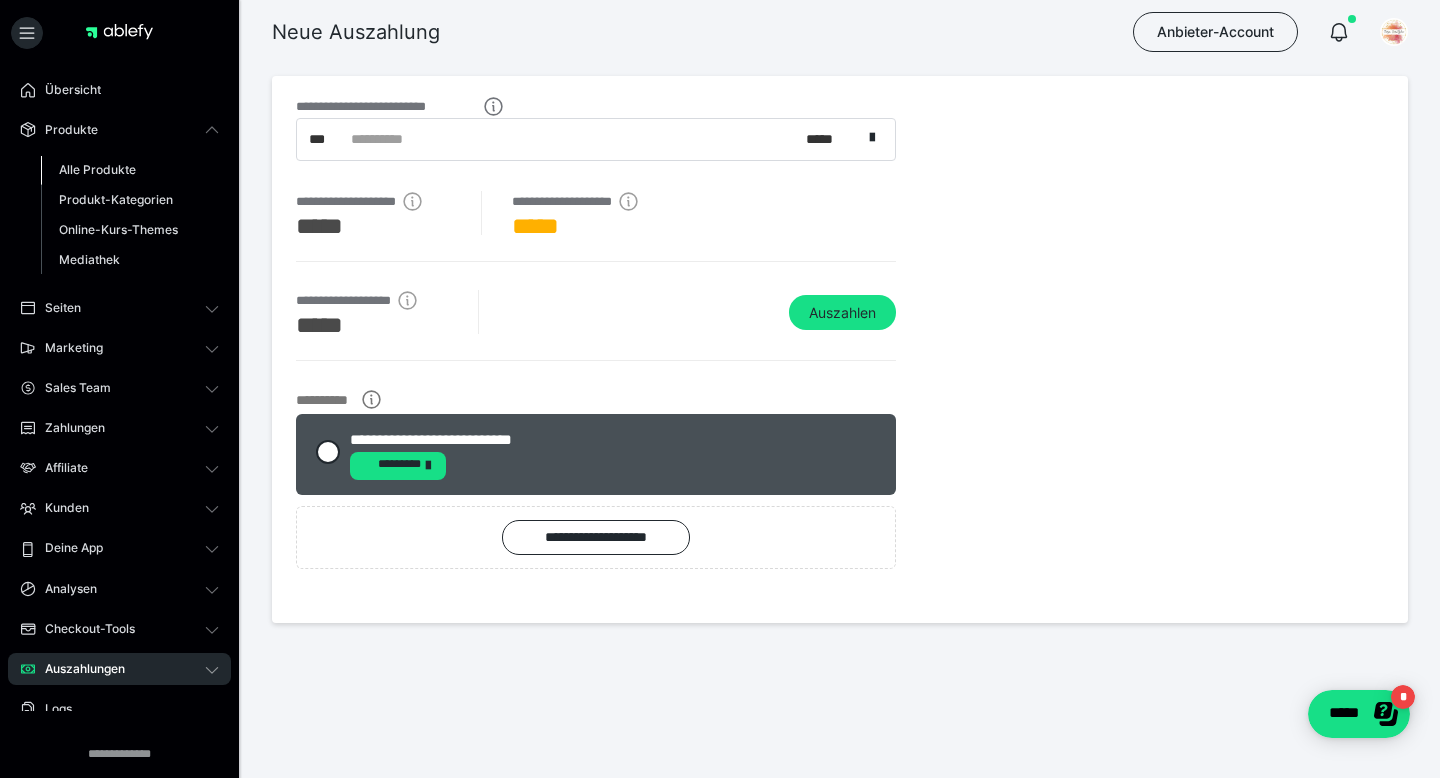 click on "Alle Produkte" at bounding box center (97, 169) 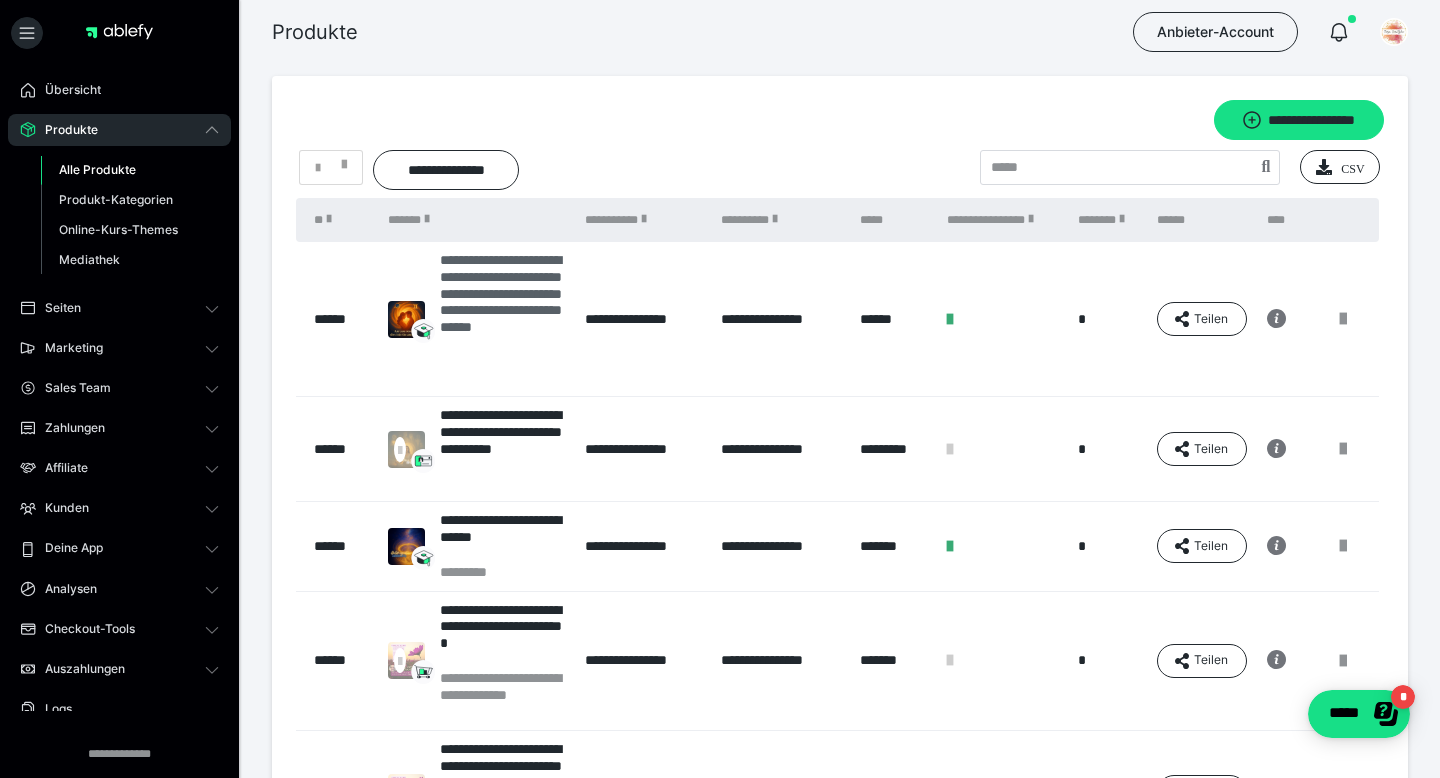 click on "**********" at bounding box center [502, 319] 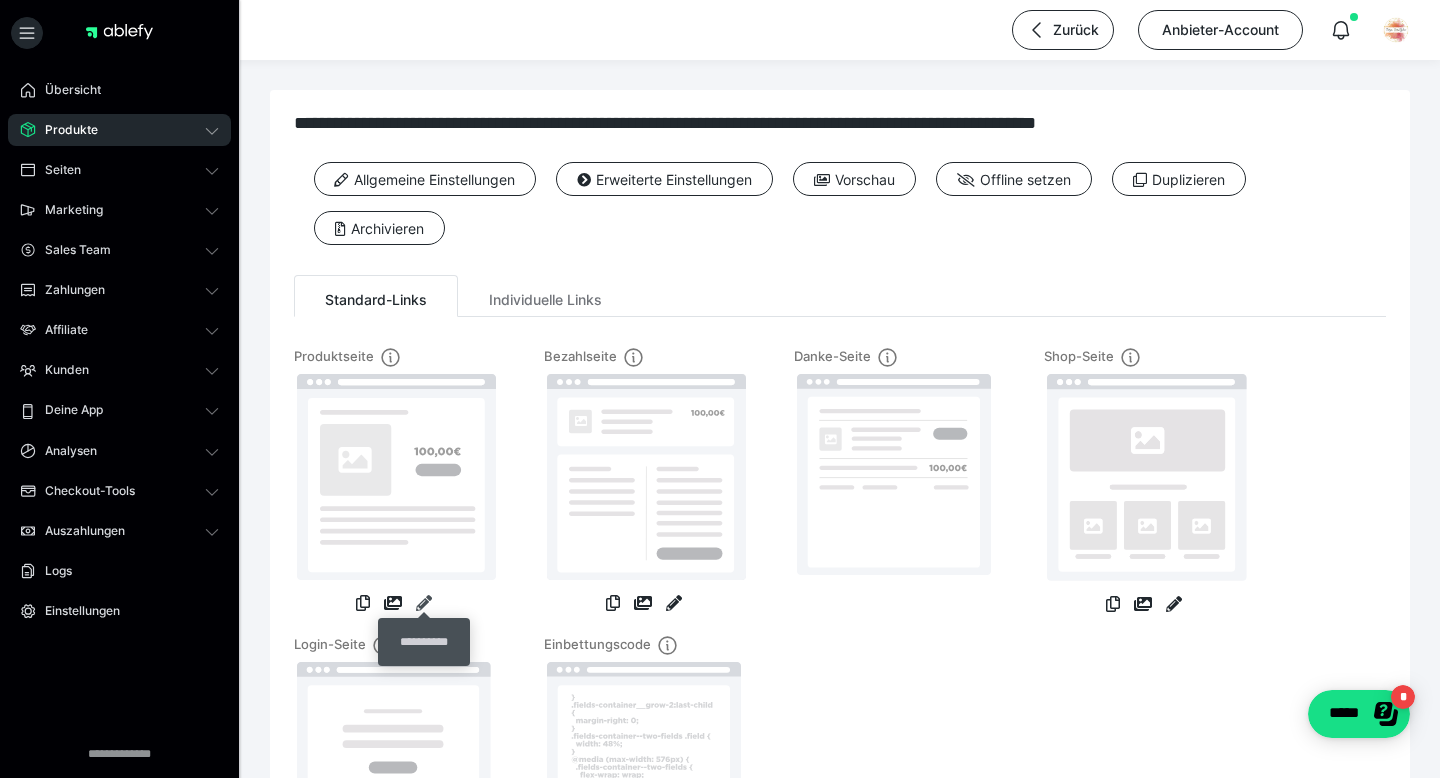 click at bounding box center [424, 603] 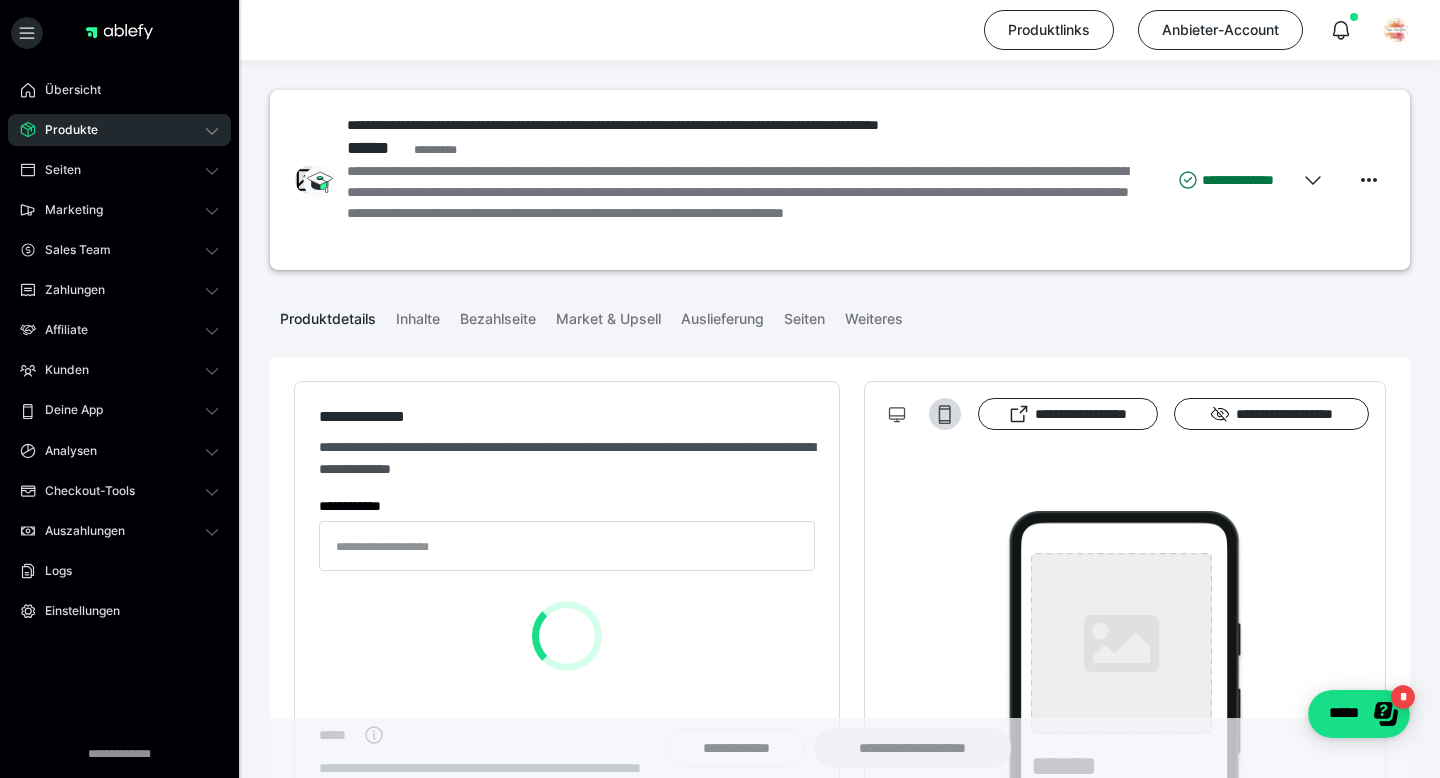 type on "**********" 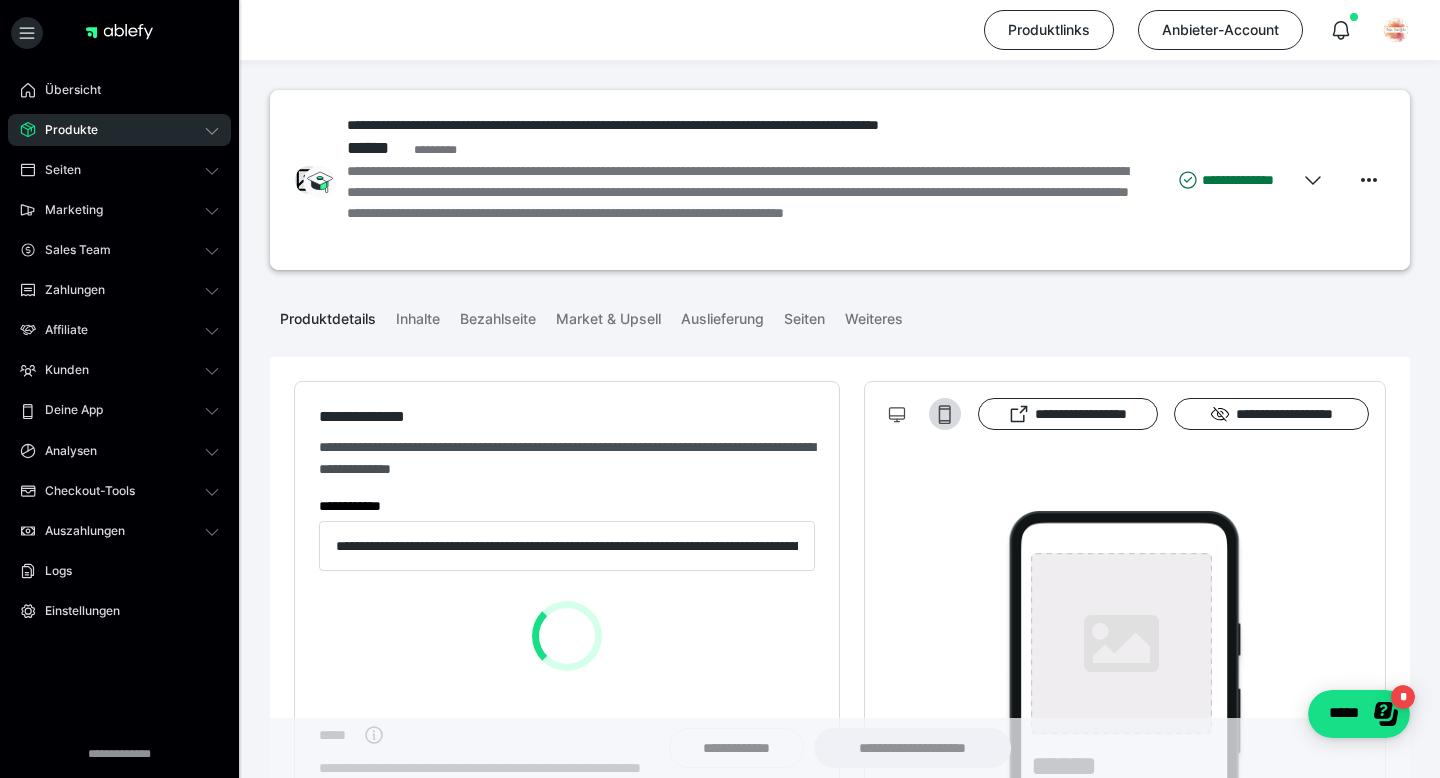 type on "******" 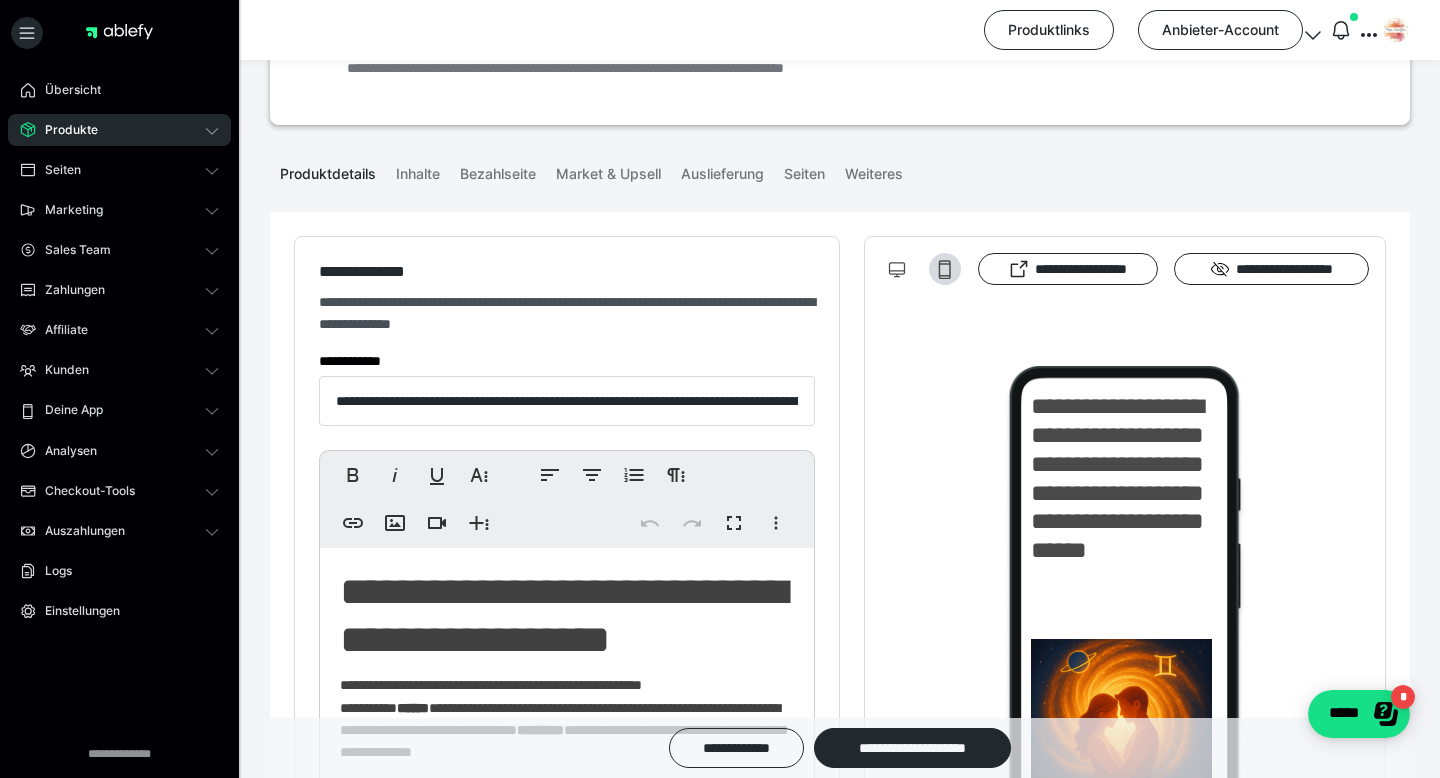 scroll, scrollTop: 160, scrollLeft: 0, axis: vertical 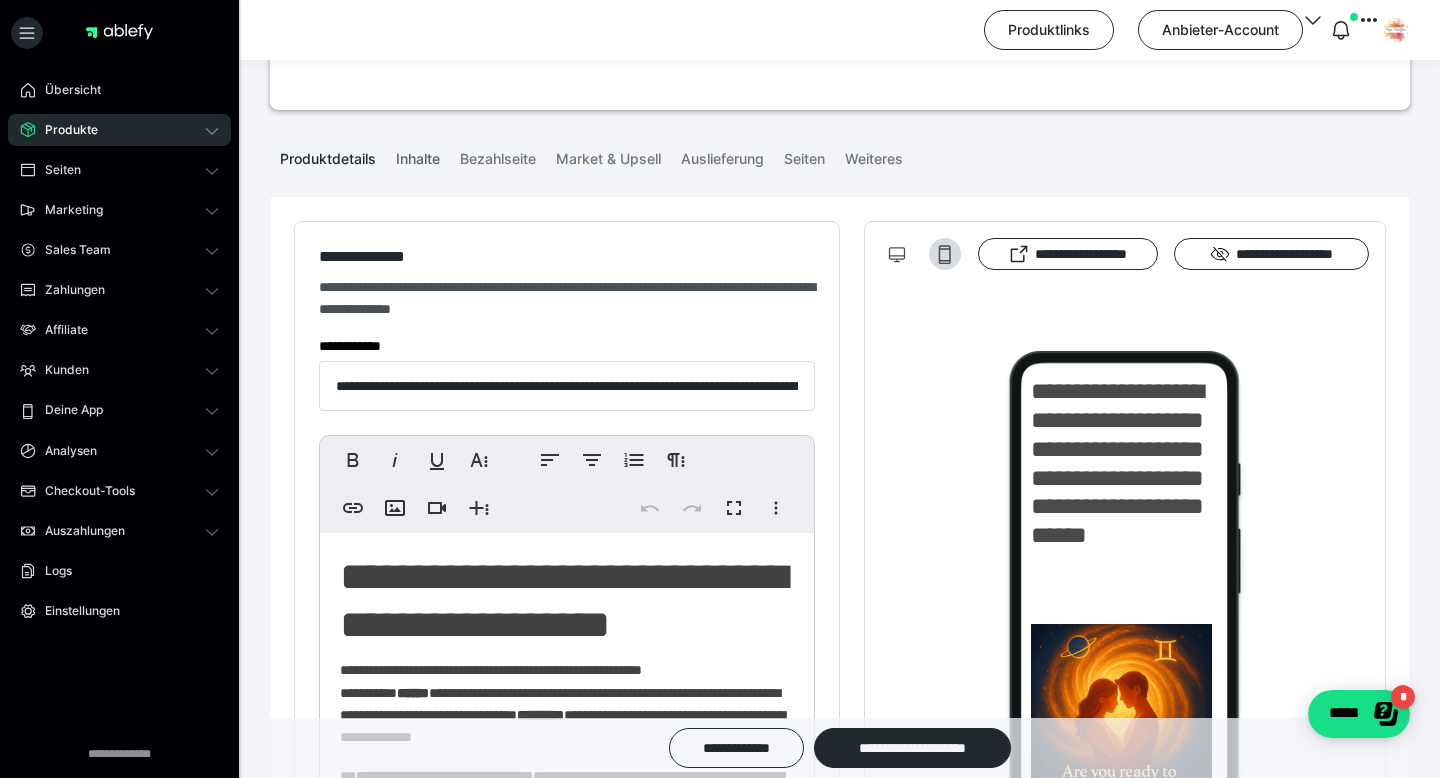 click on "Inhalte" at bounding box center [418, 155] 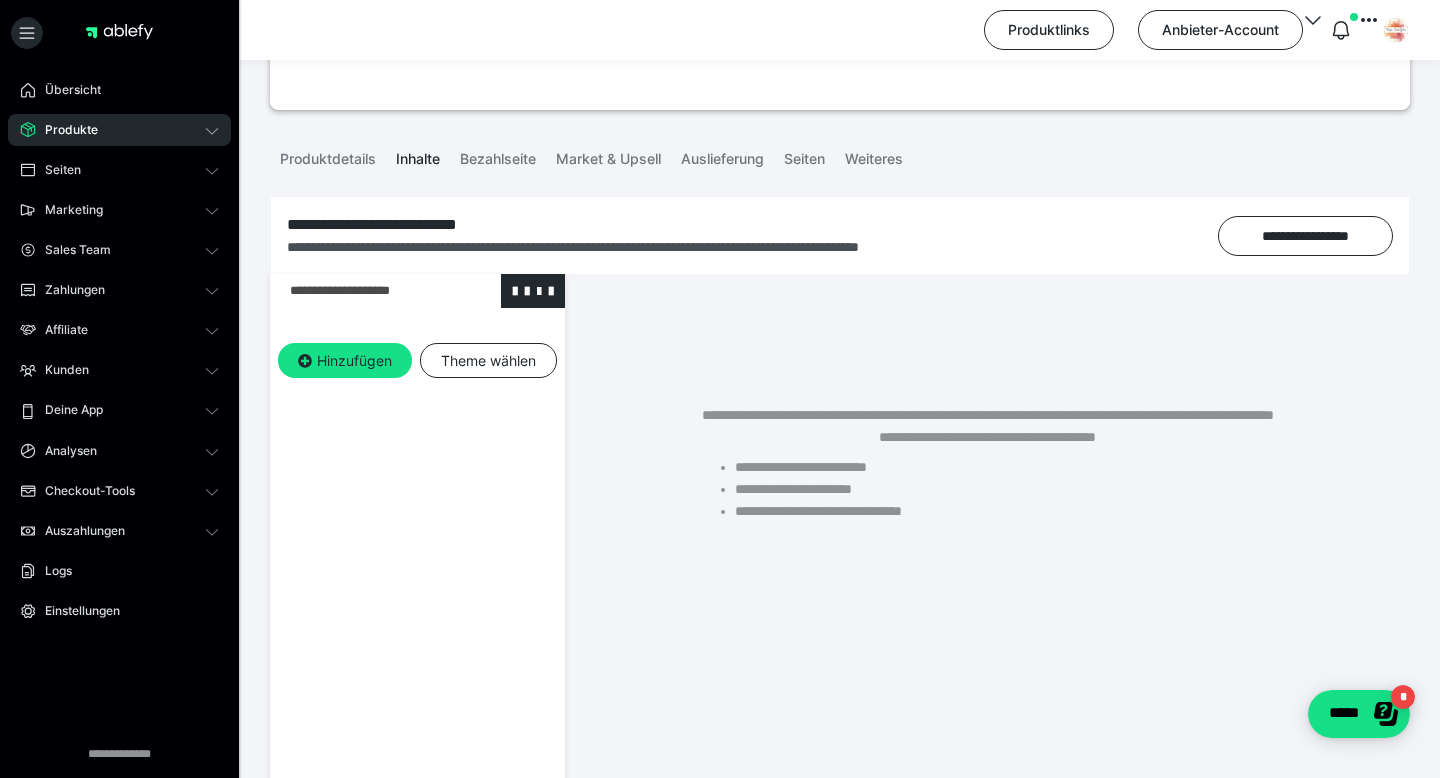 click at bounding box center [365, 291] 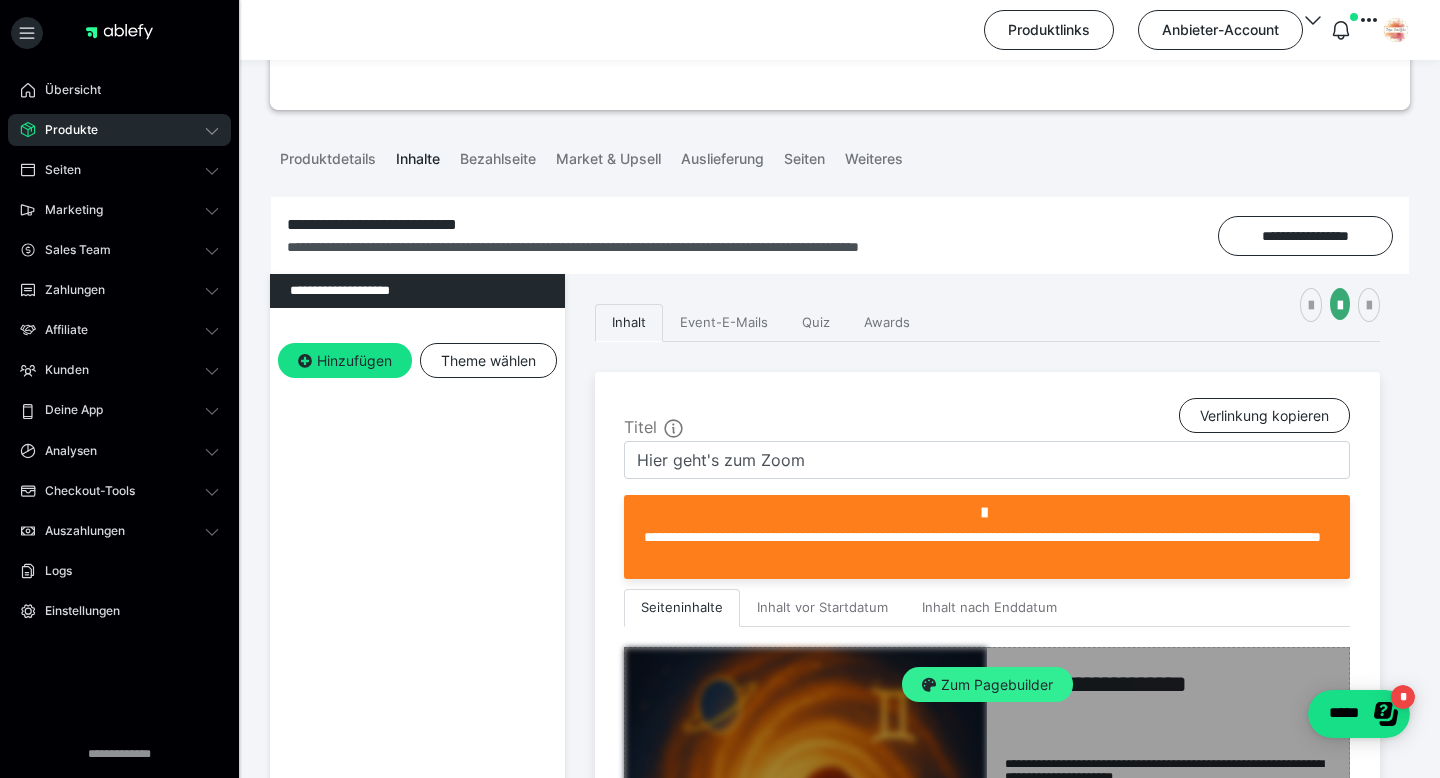 click on "Zum Pagebuilder" at bounding box center (987, 685) 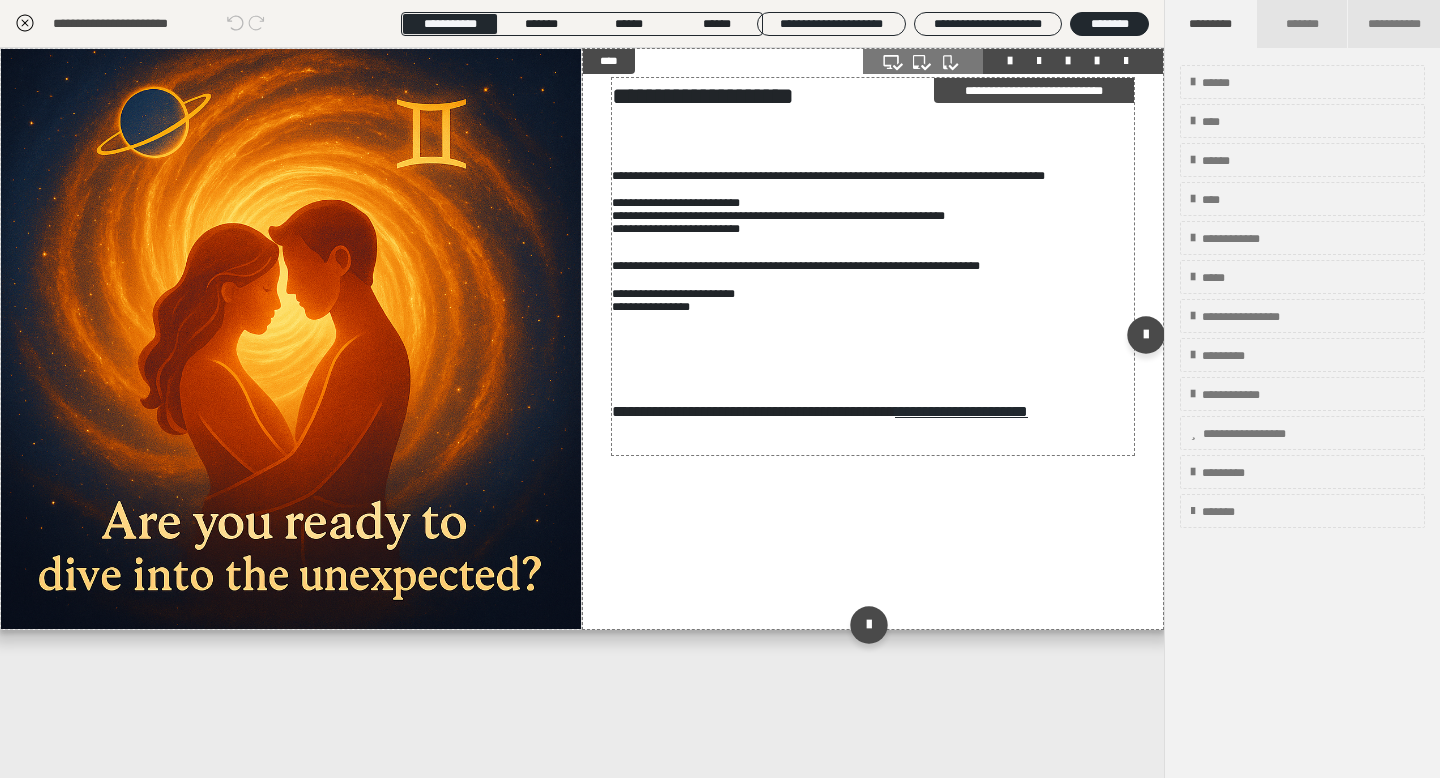 click at bounding box center (873, 345) 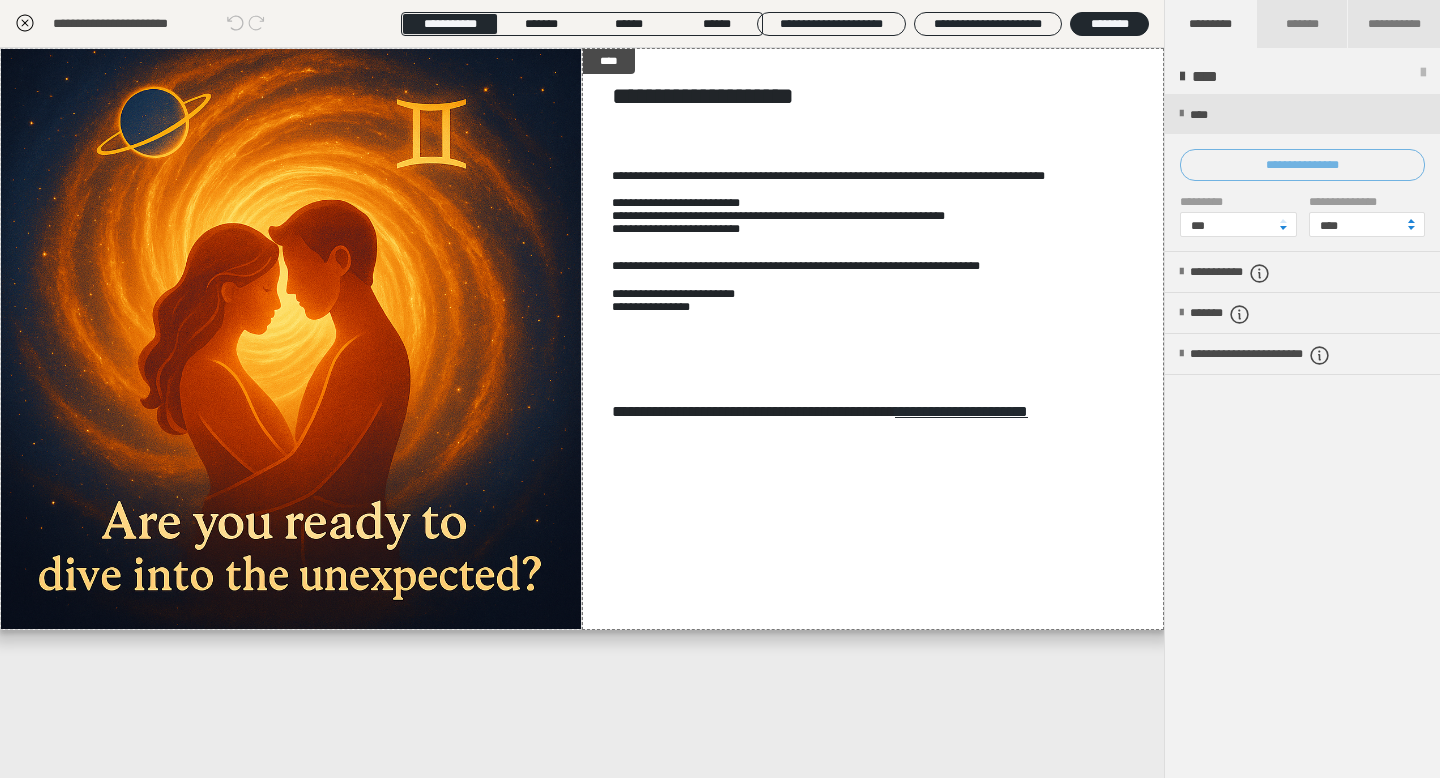 click on "**********" at bounding box center (1302, 165) 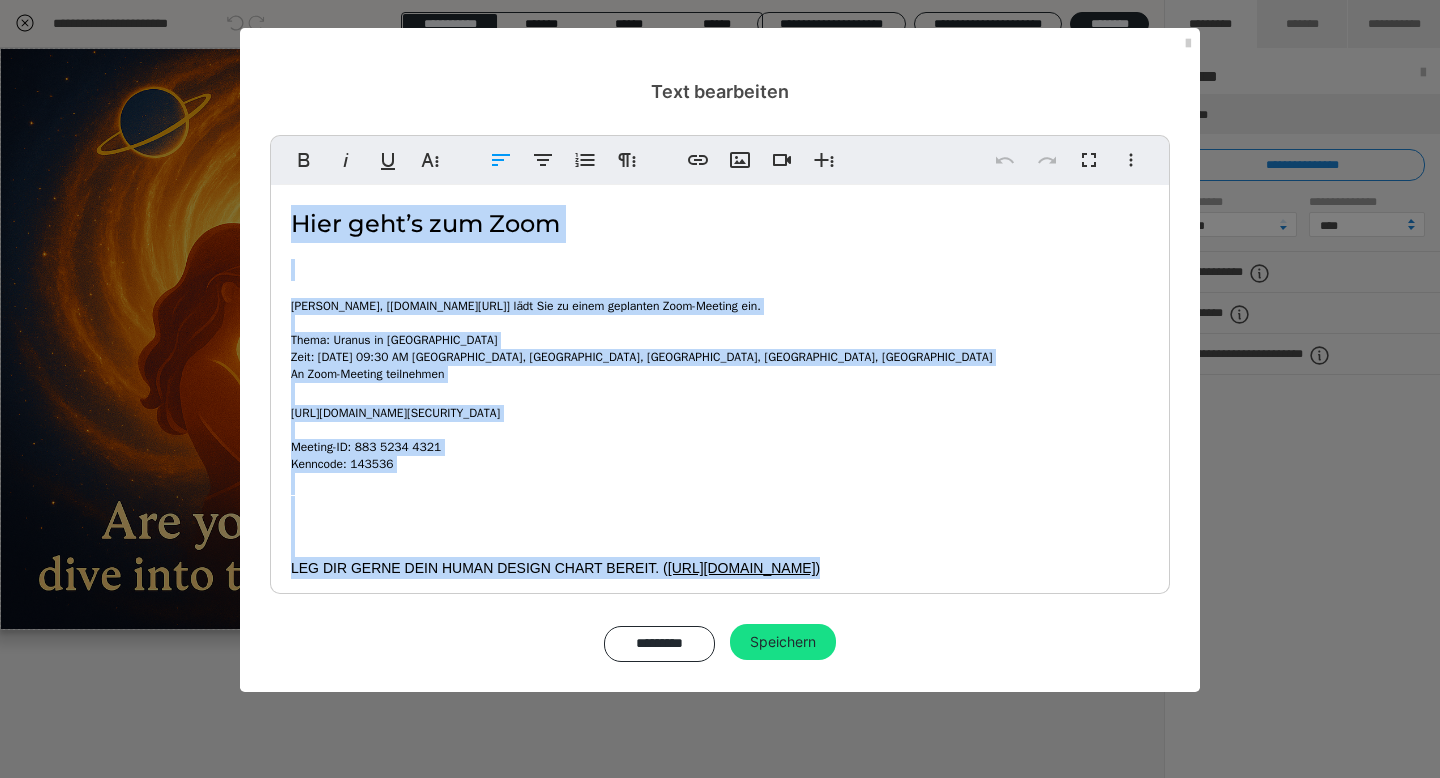 drag, startPoint x: 837, startPoint y: 537, endPoint x: 288, endPoint y: 221, distance: 633.4485 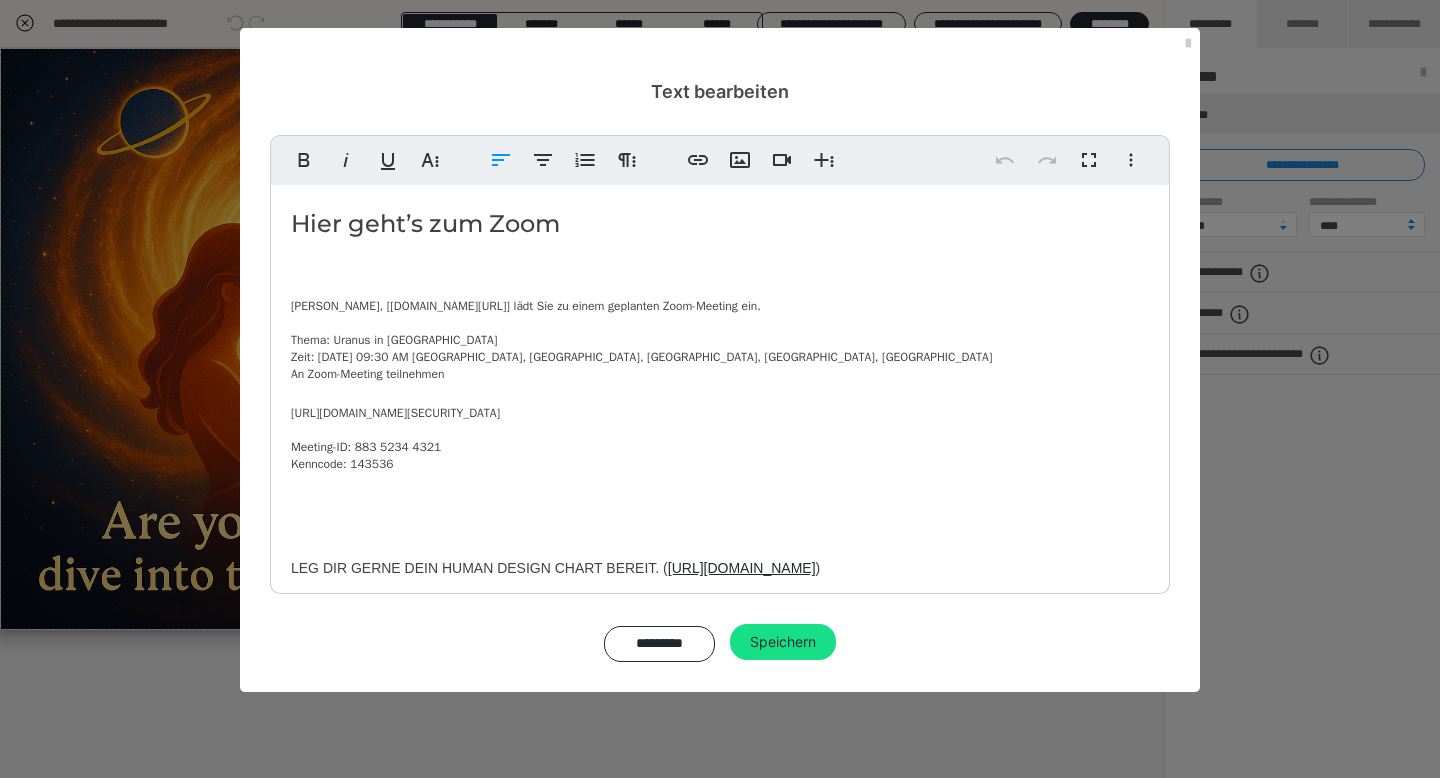 type 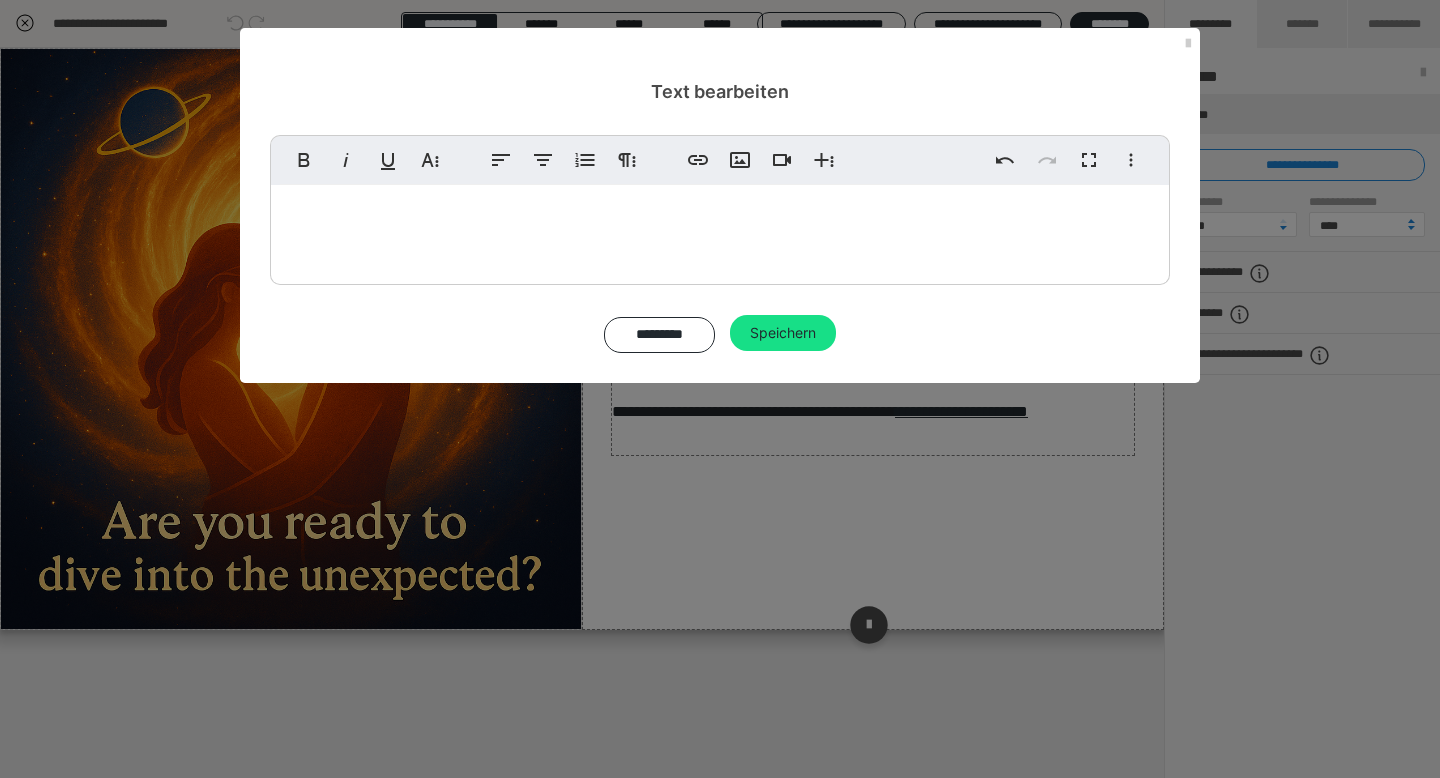 click on "*********" at bounding box center [659, 335] 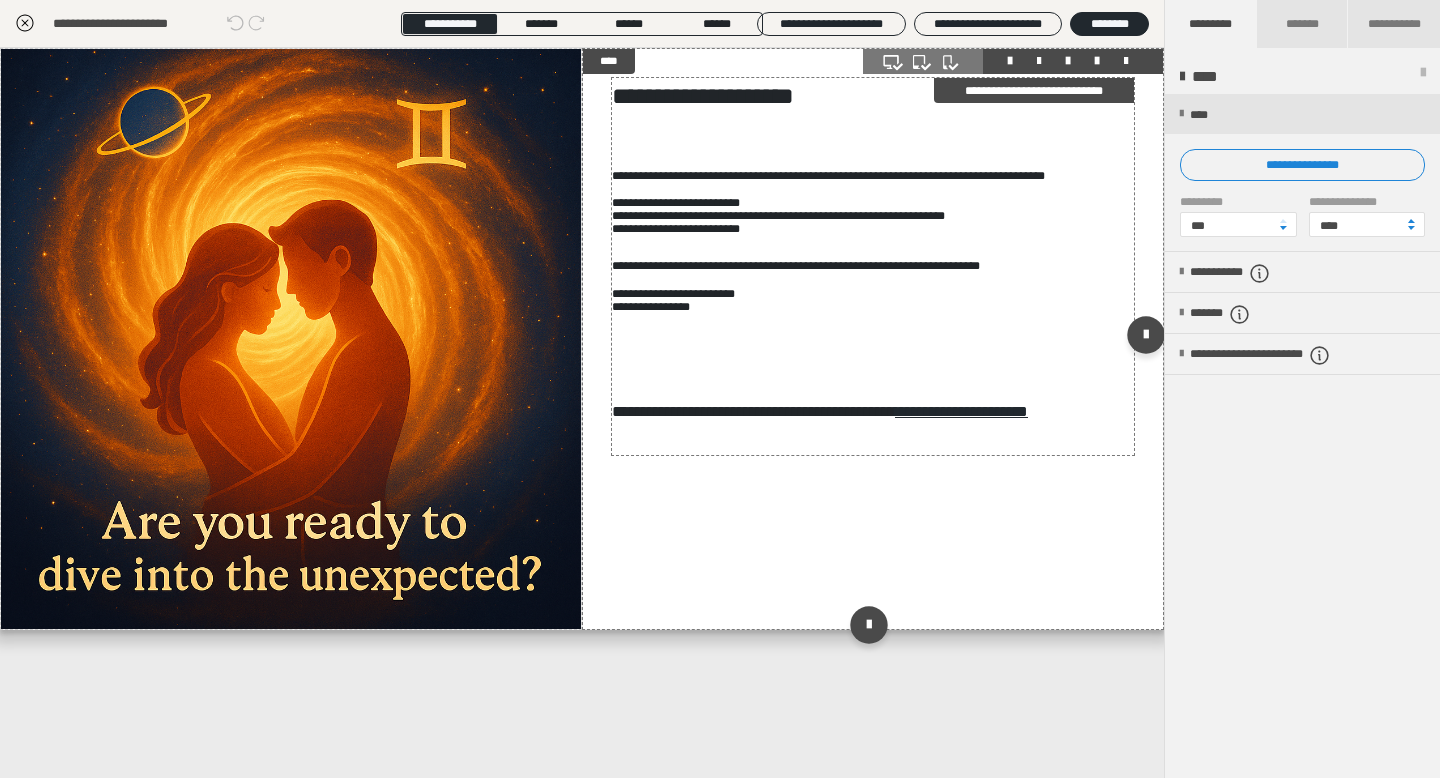 click on "**********" at bounding box center [873, 266] 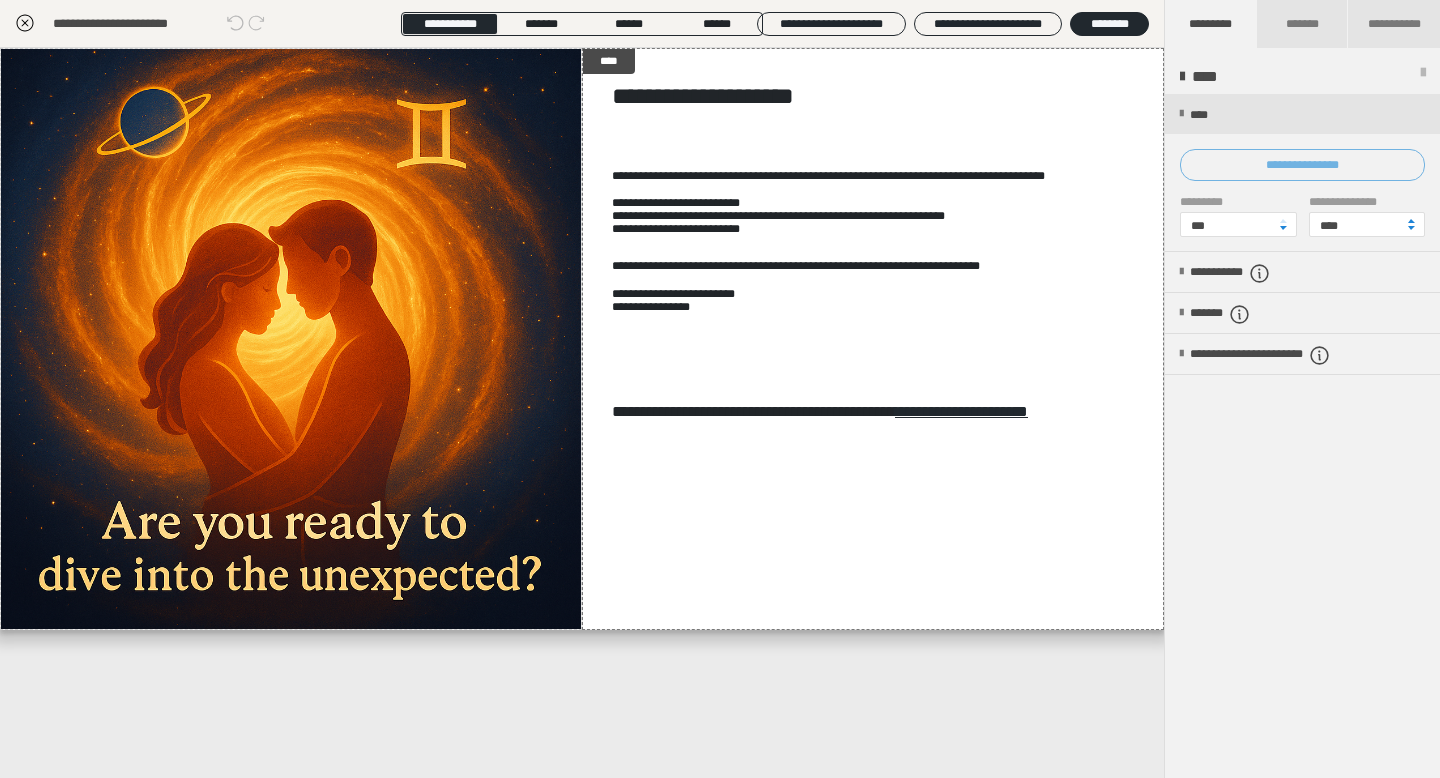 click on "**********" at bounding box center (1302, 165) 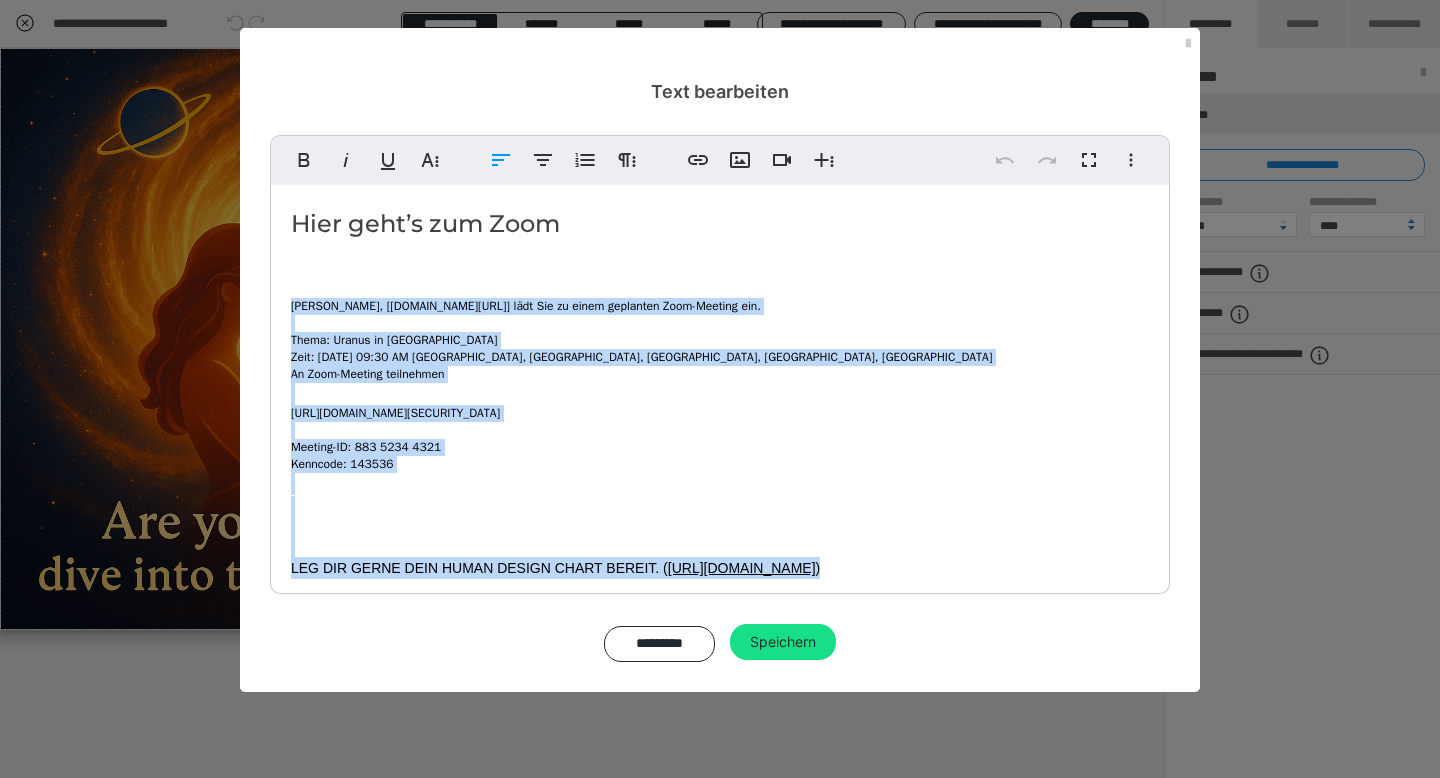 drag, startPoint x: 816, startPoint y: 546, endPoint x: 268, endPoint y: 290, distance: 604.8471 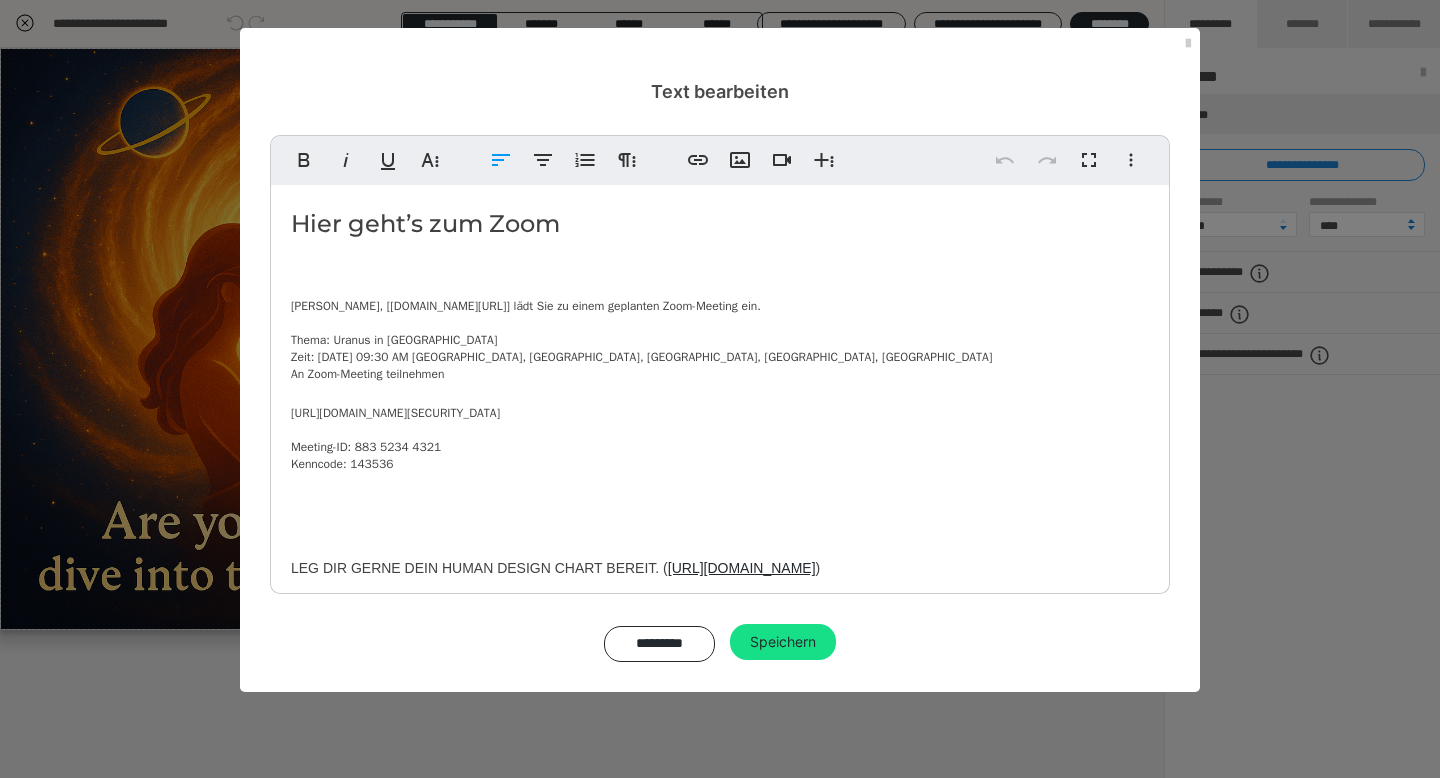 type 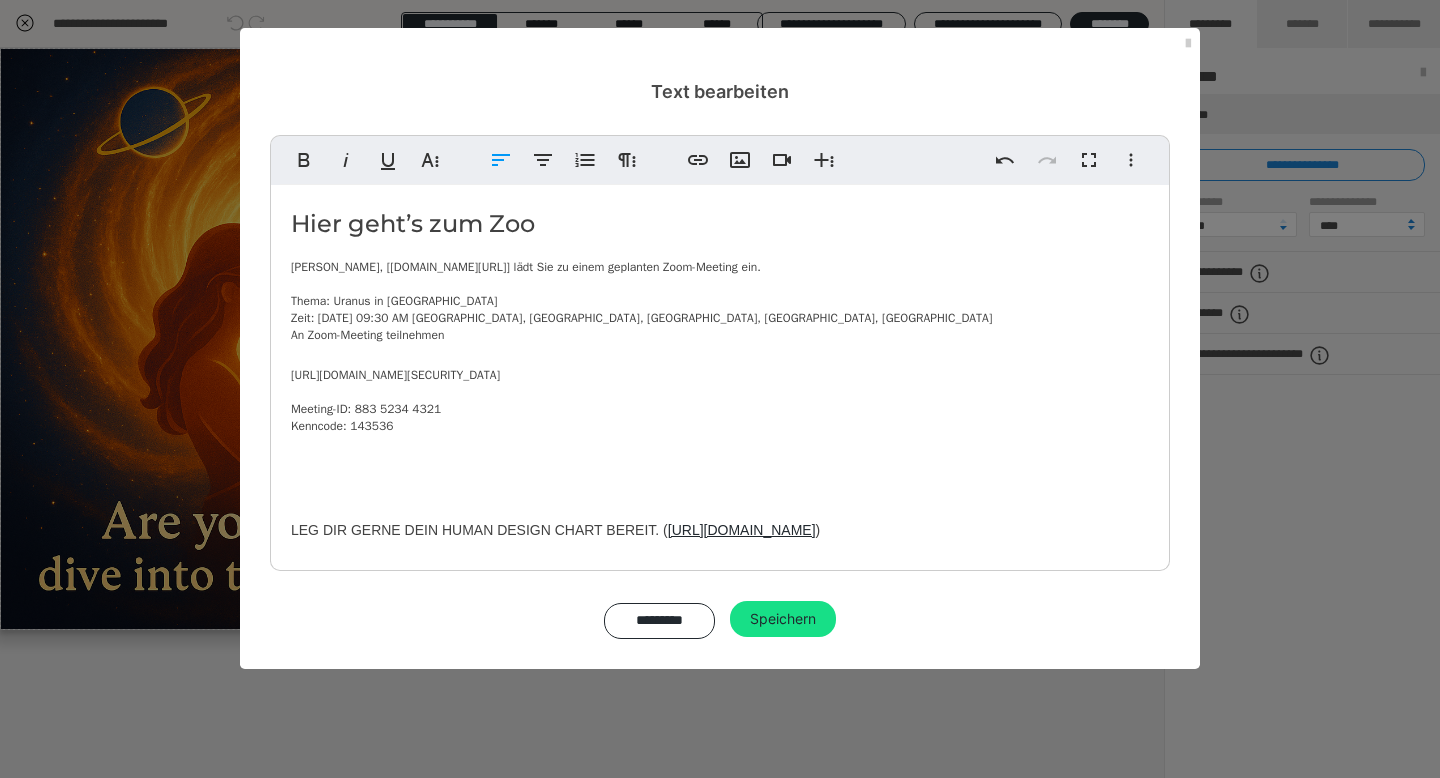 click on "Hier geht’s zum Zoo" at bounding box center (720, 224) 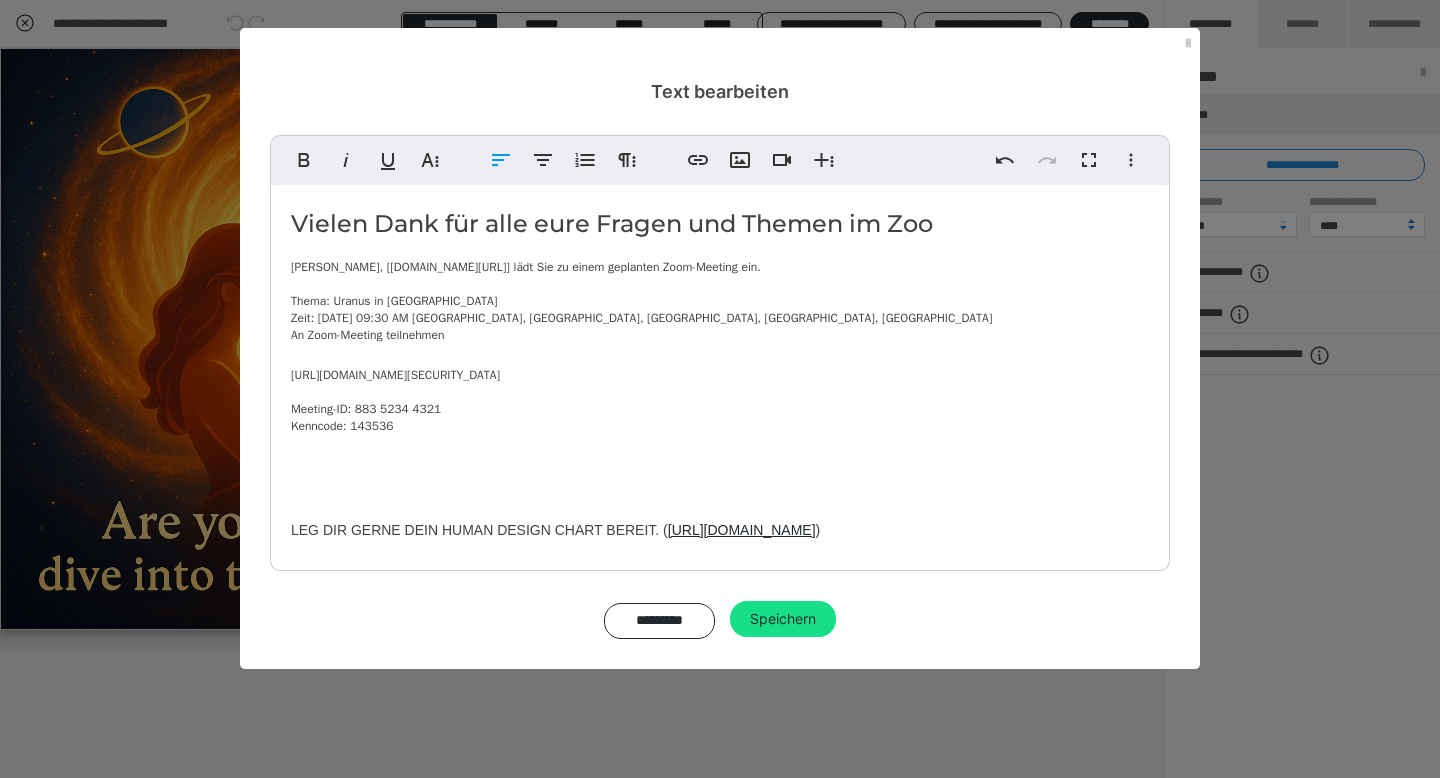 click on "Vielen Dank für alle eure Fragen und Themen im Zoo" at bounding box center [720, 224] 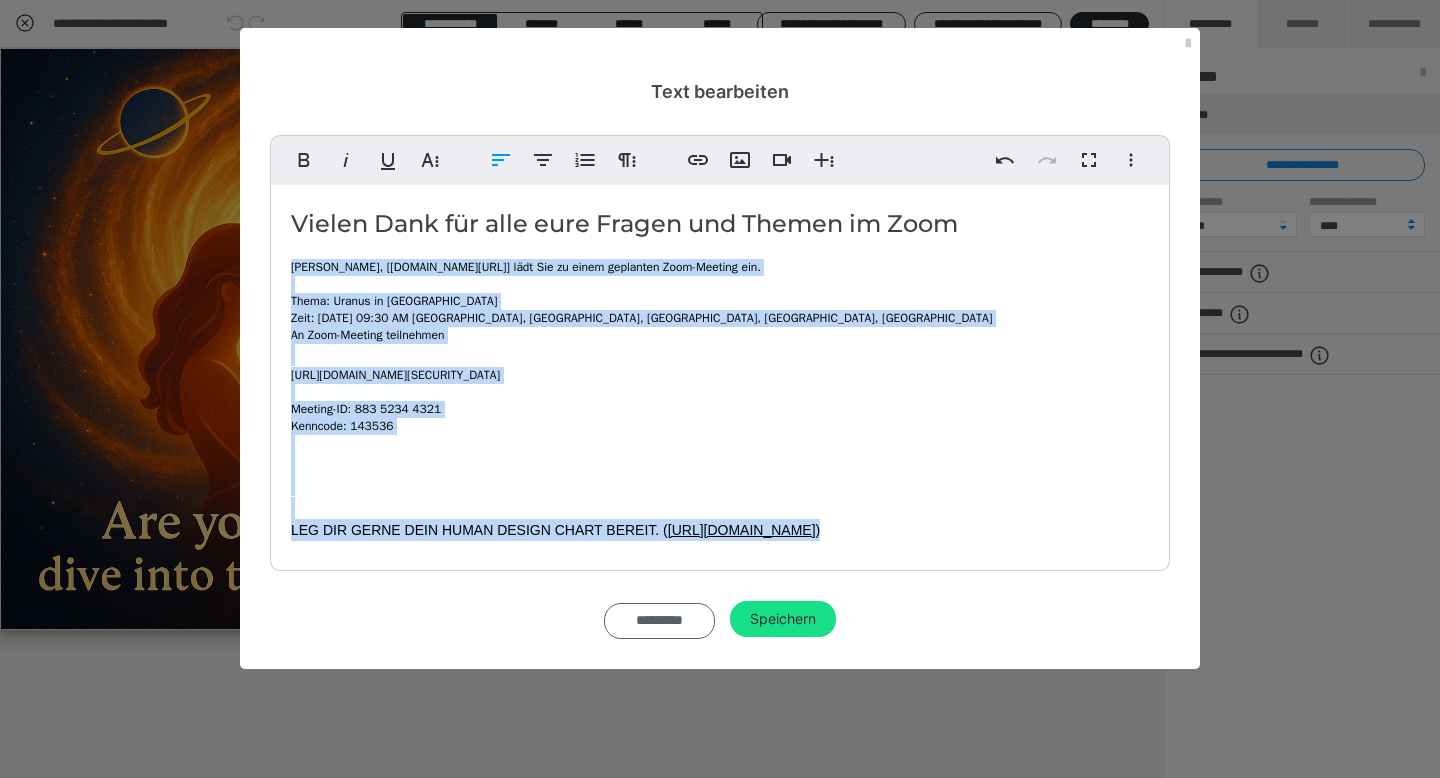 drag, startPoint x: 274, startPoint y: 258, endPoint x: 606, endPoint y: 594, distance: 472.3558 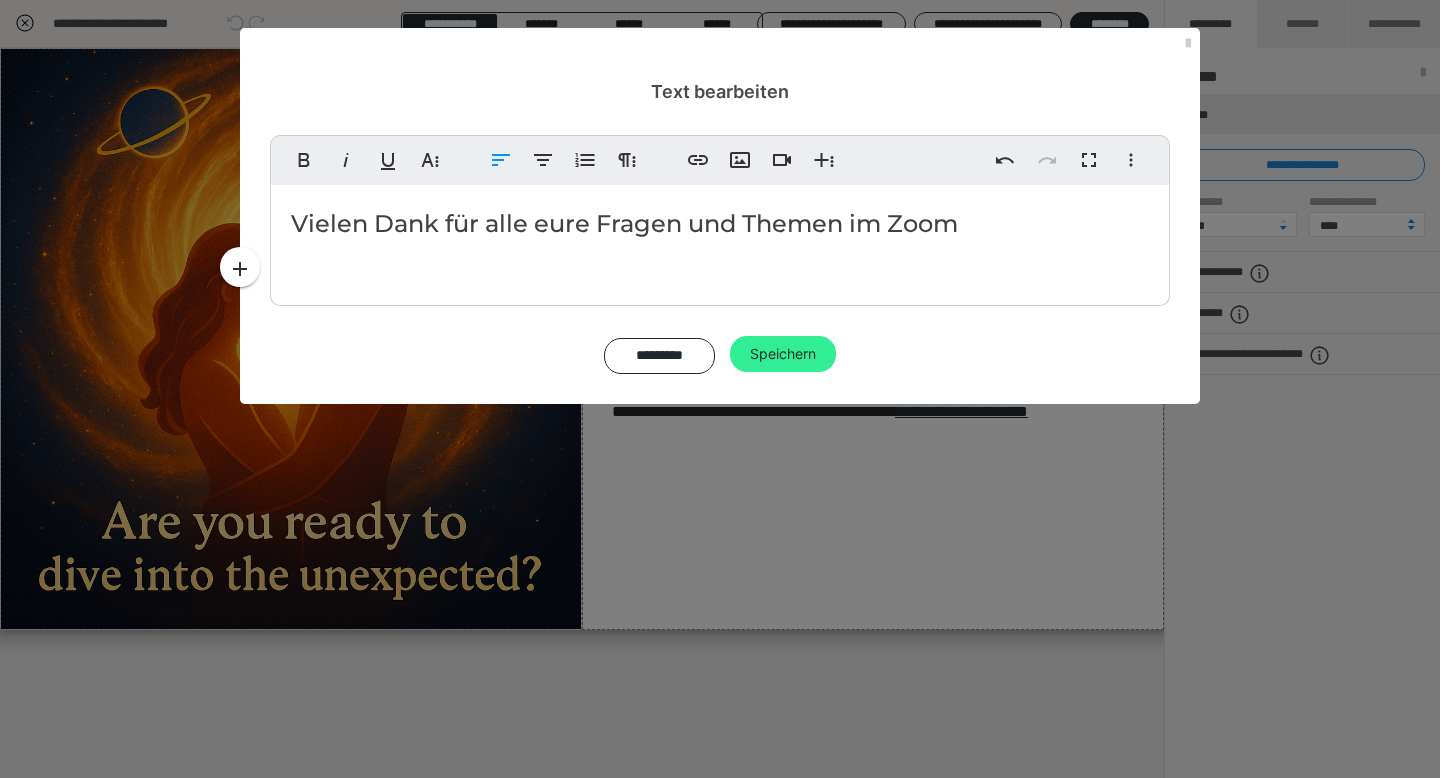 click on "Speichern" at bounding box center (783, 354) 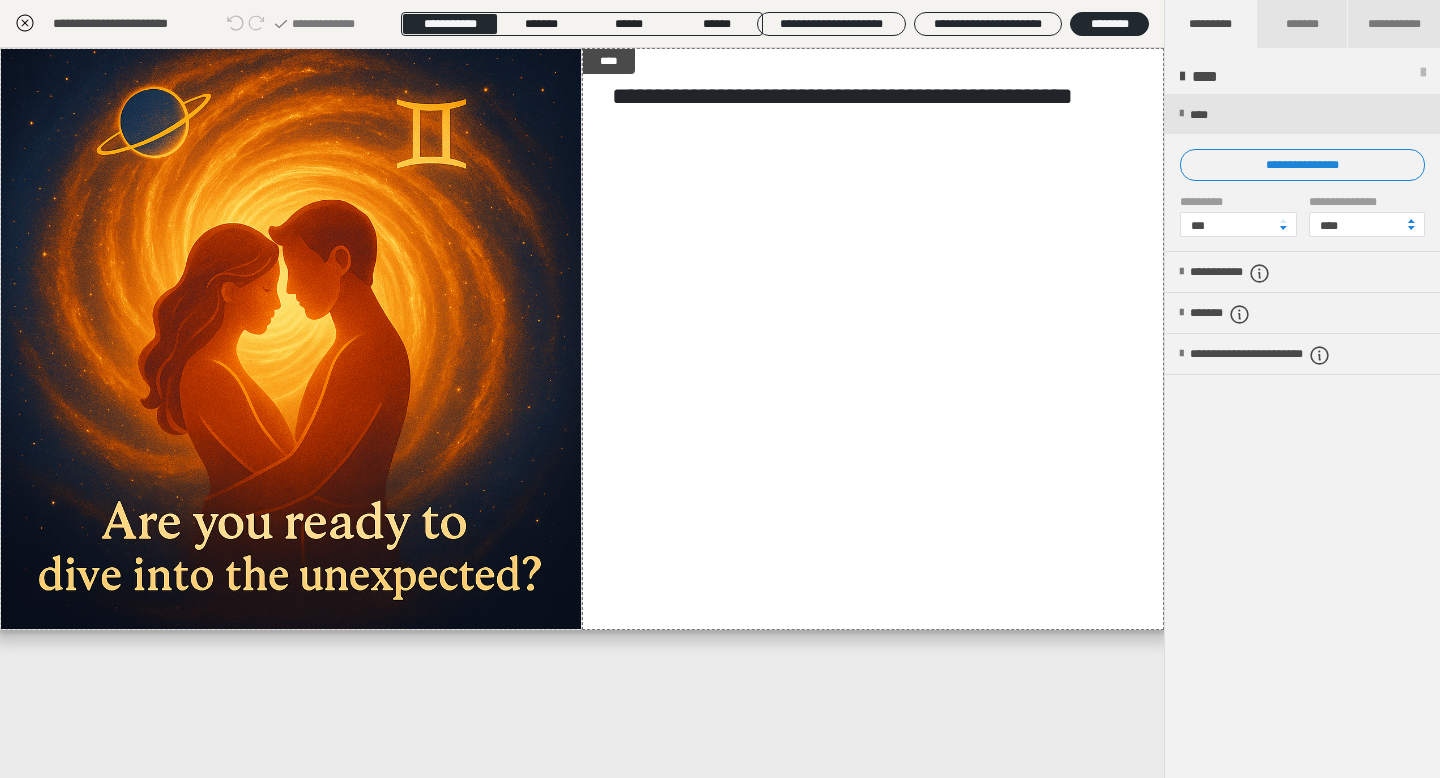 click on "**********" at bounding box center [582, 413] 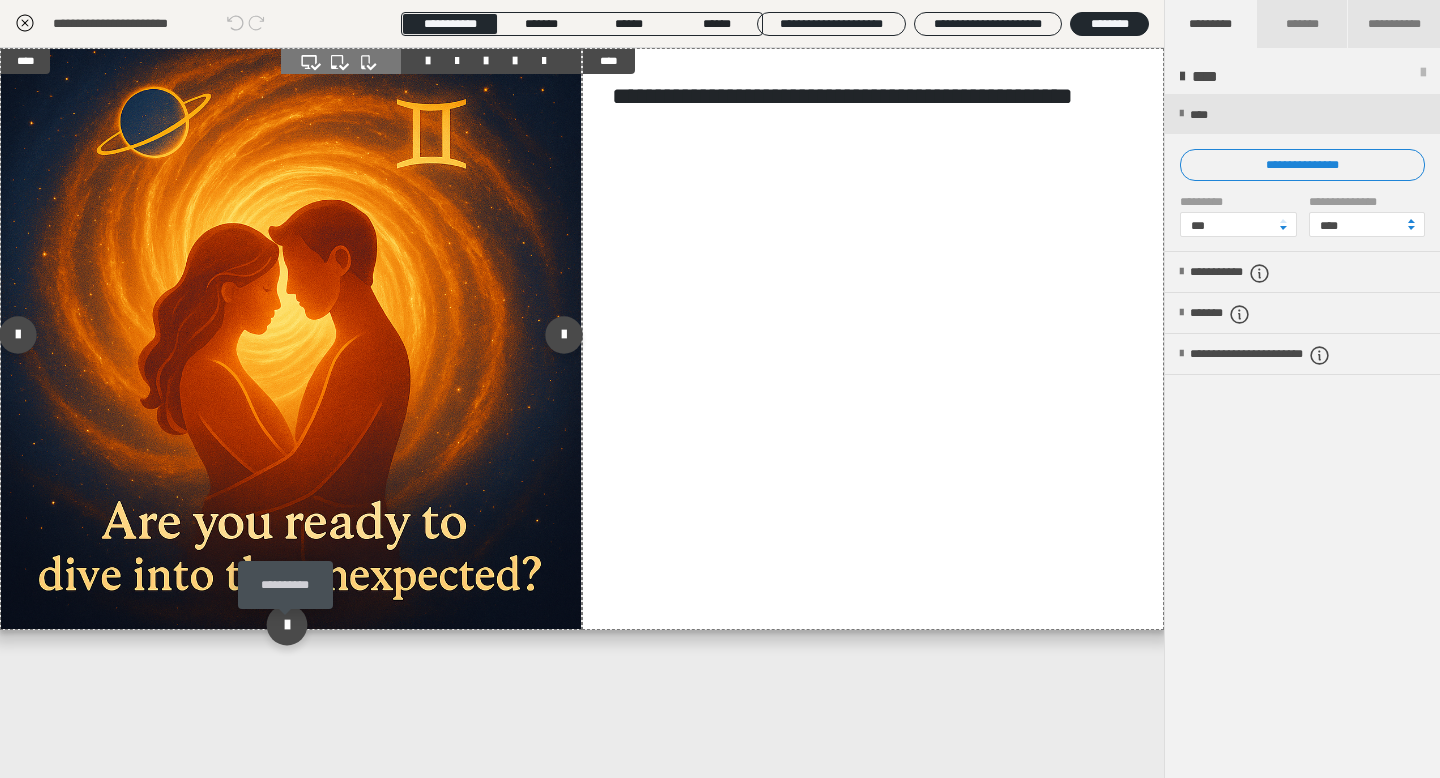 click at bounding box center [286, 624] 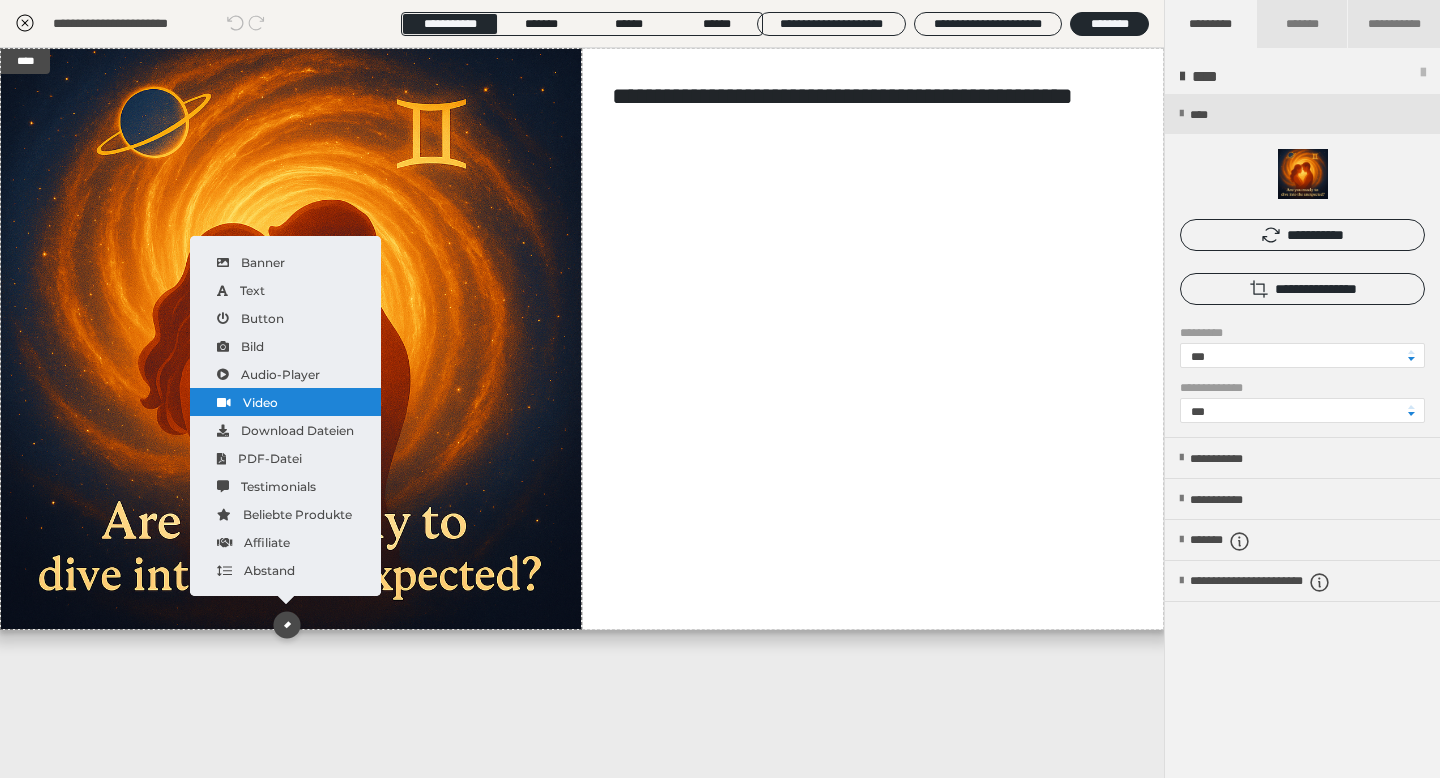 click on "Video" at bounding box center (285, 402) 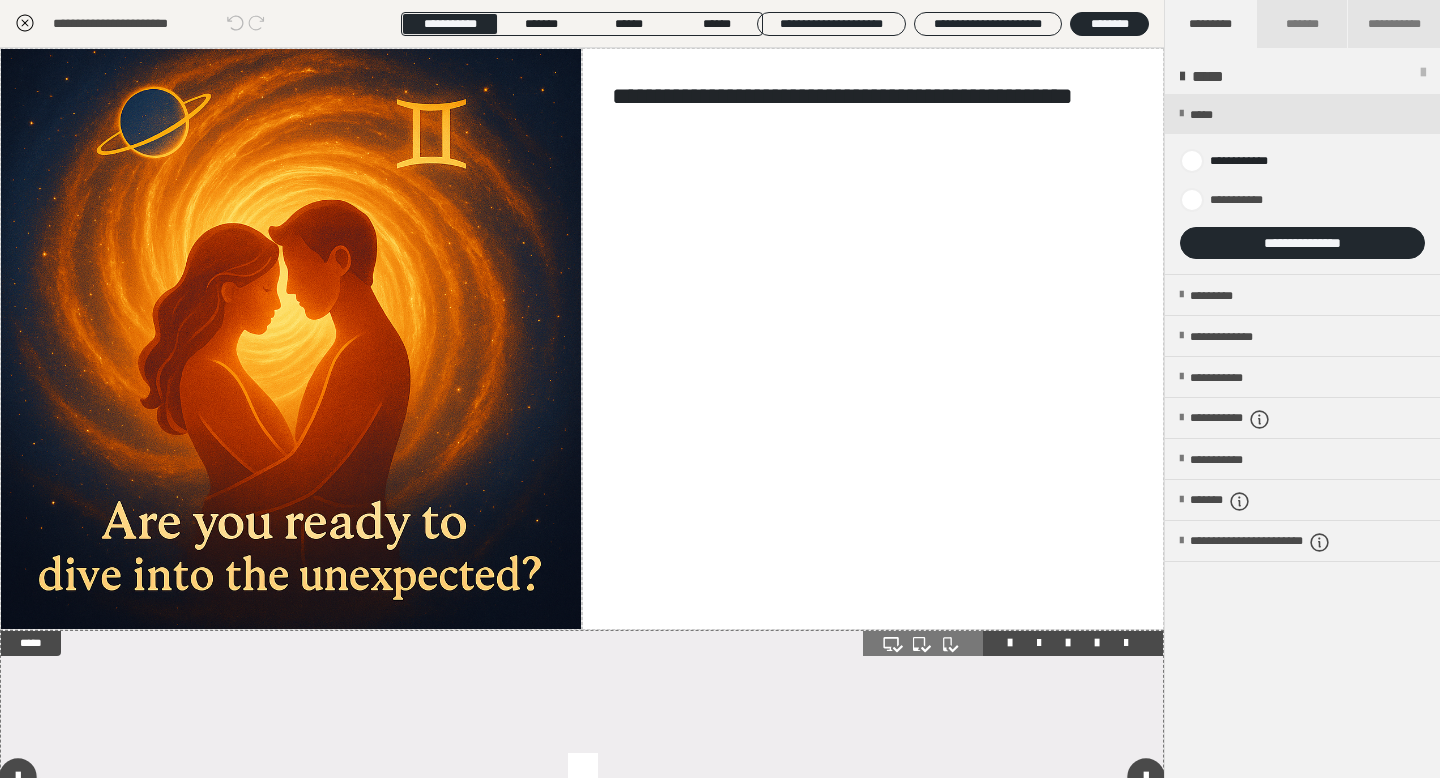 click at bounding box center [582, 781] 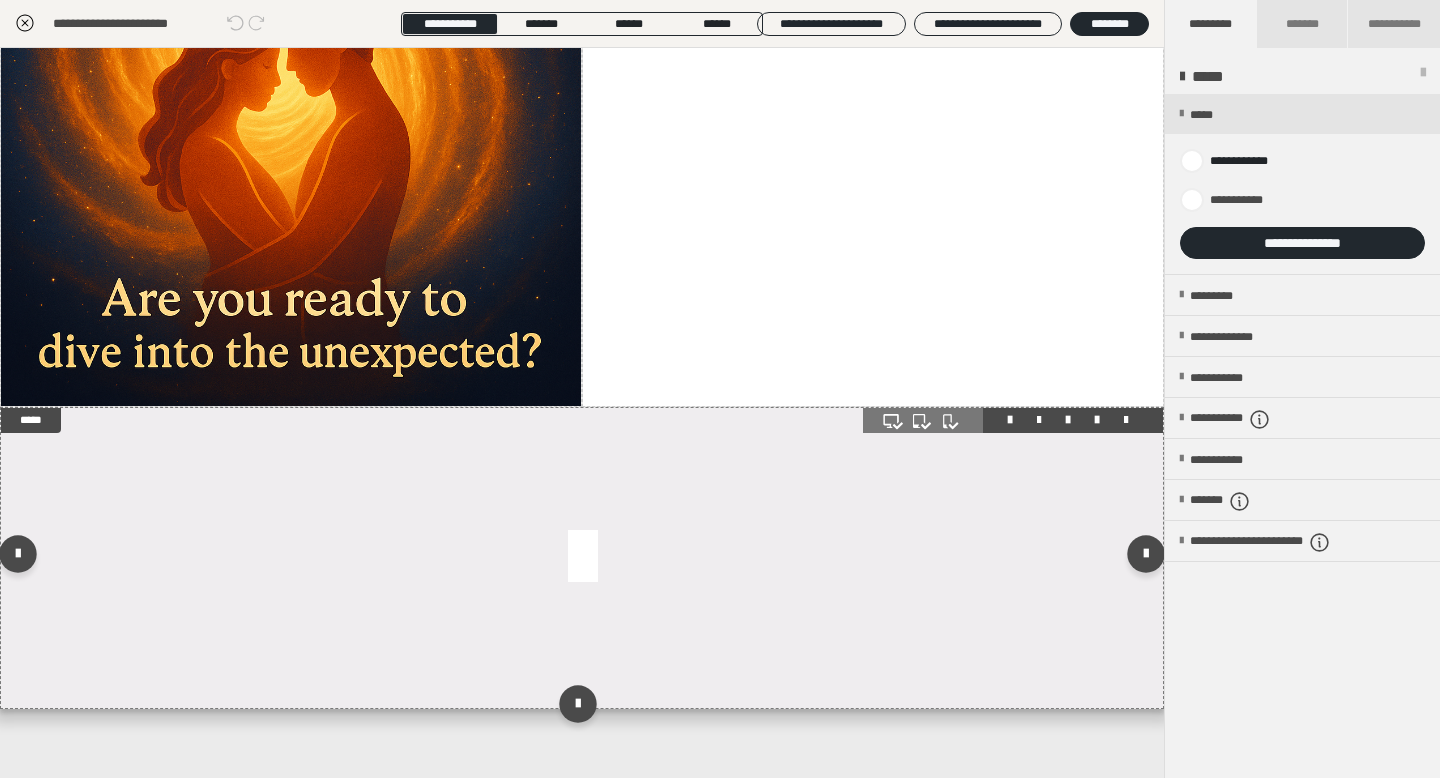 scroll, scrollTop: 224, scrollLeft: 0, axis: vertical 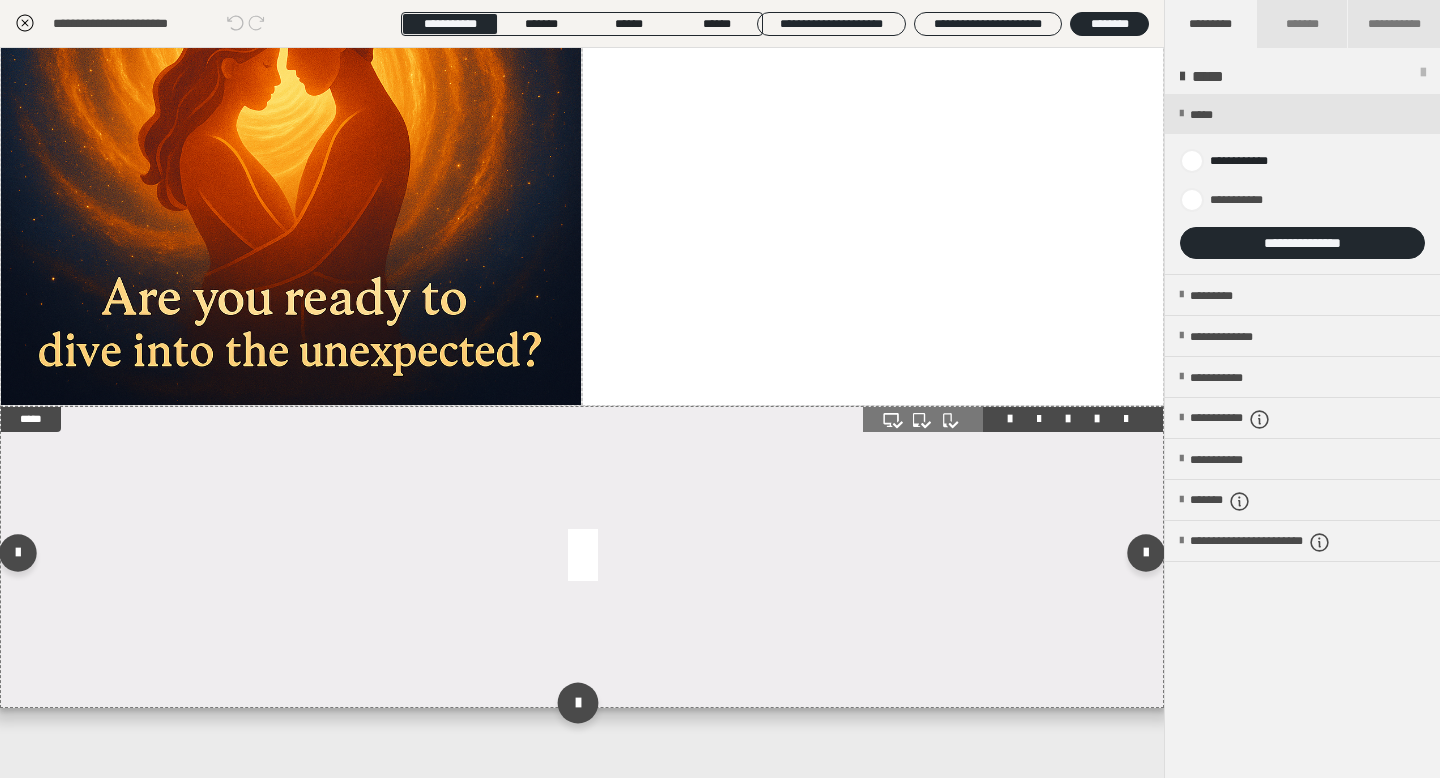click at bounding box center (577, 702) 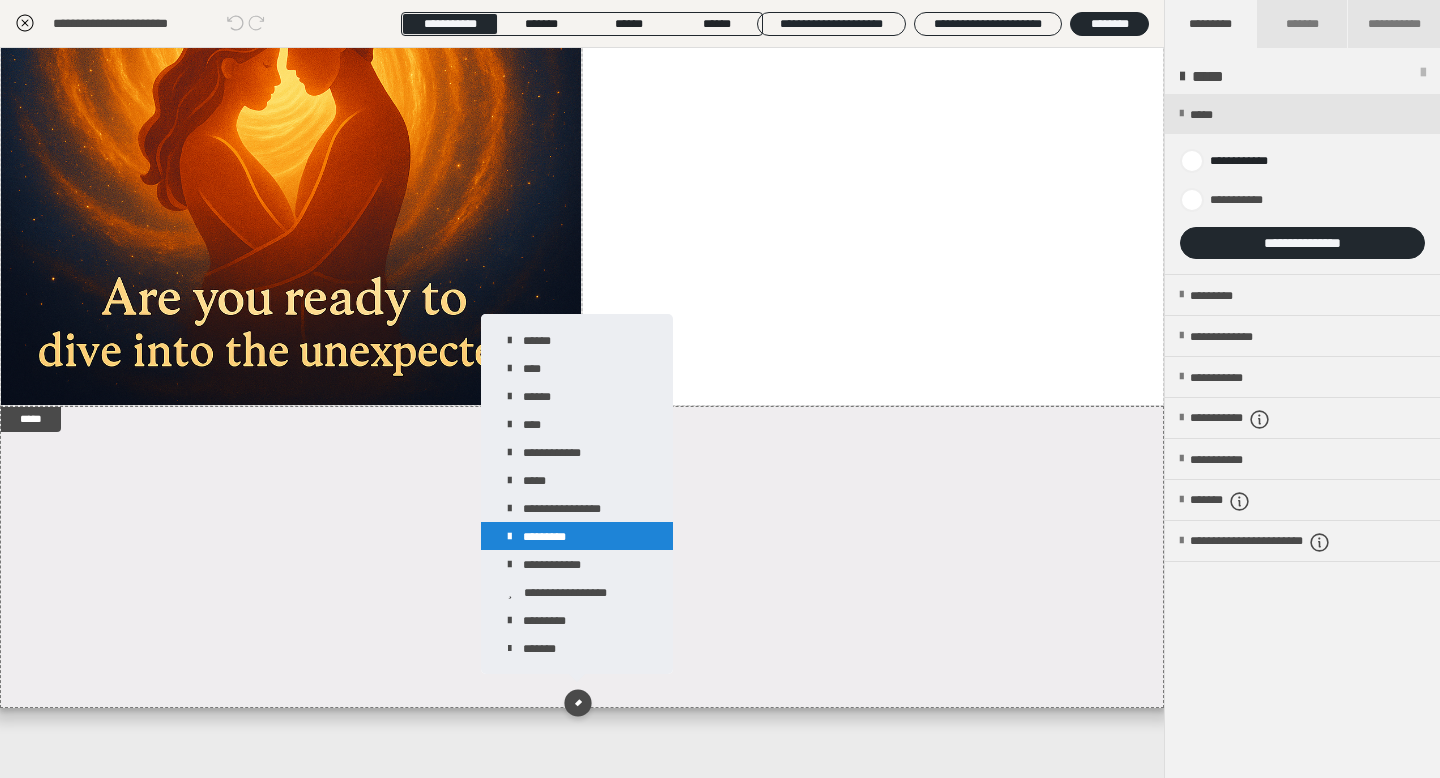 click on "*********" at bounding box center [577, 536] 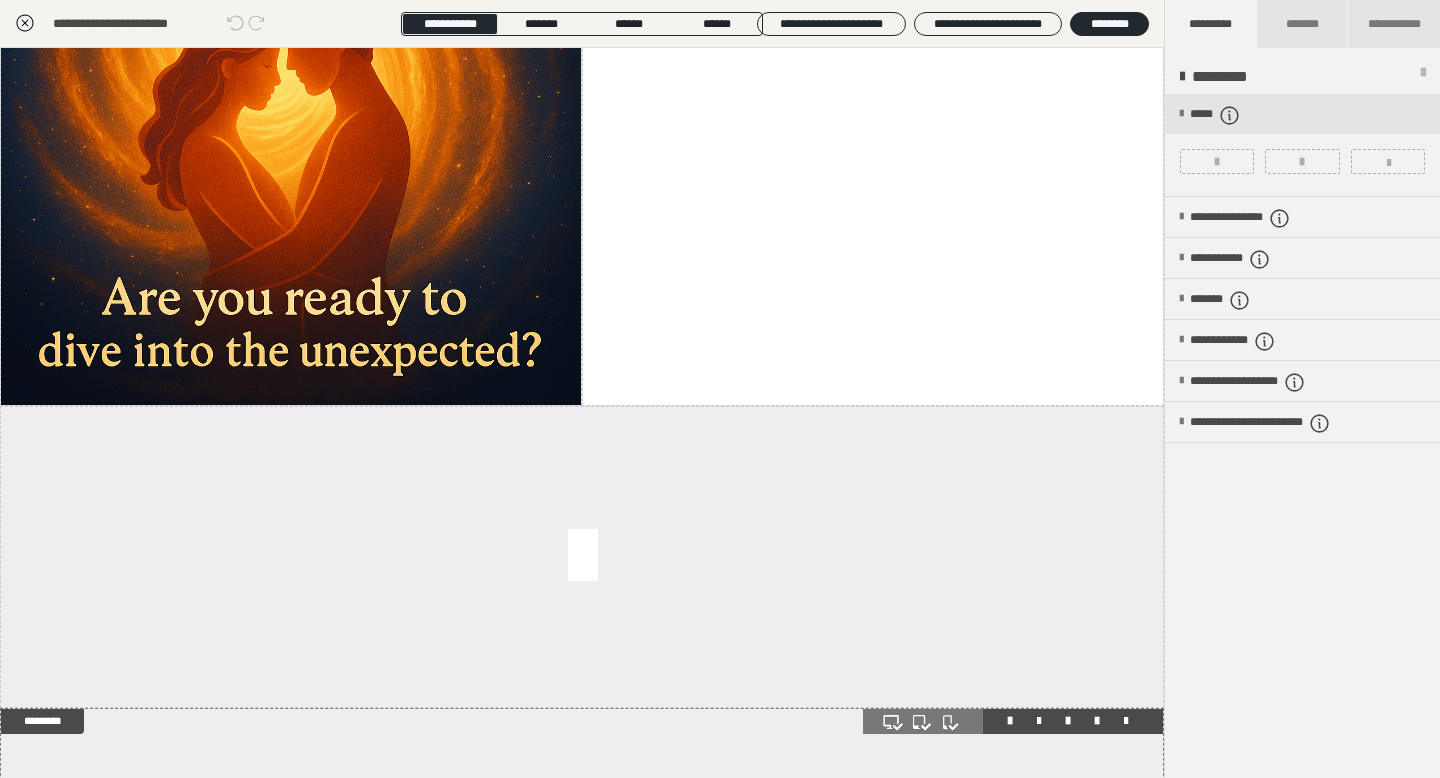 click at bounding box center (582, 859) 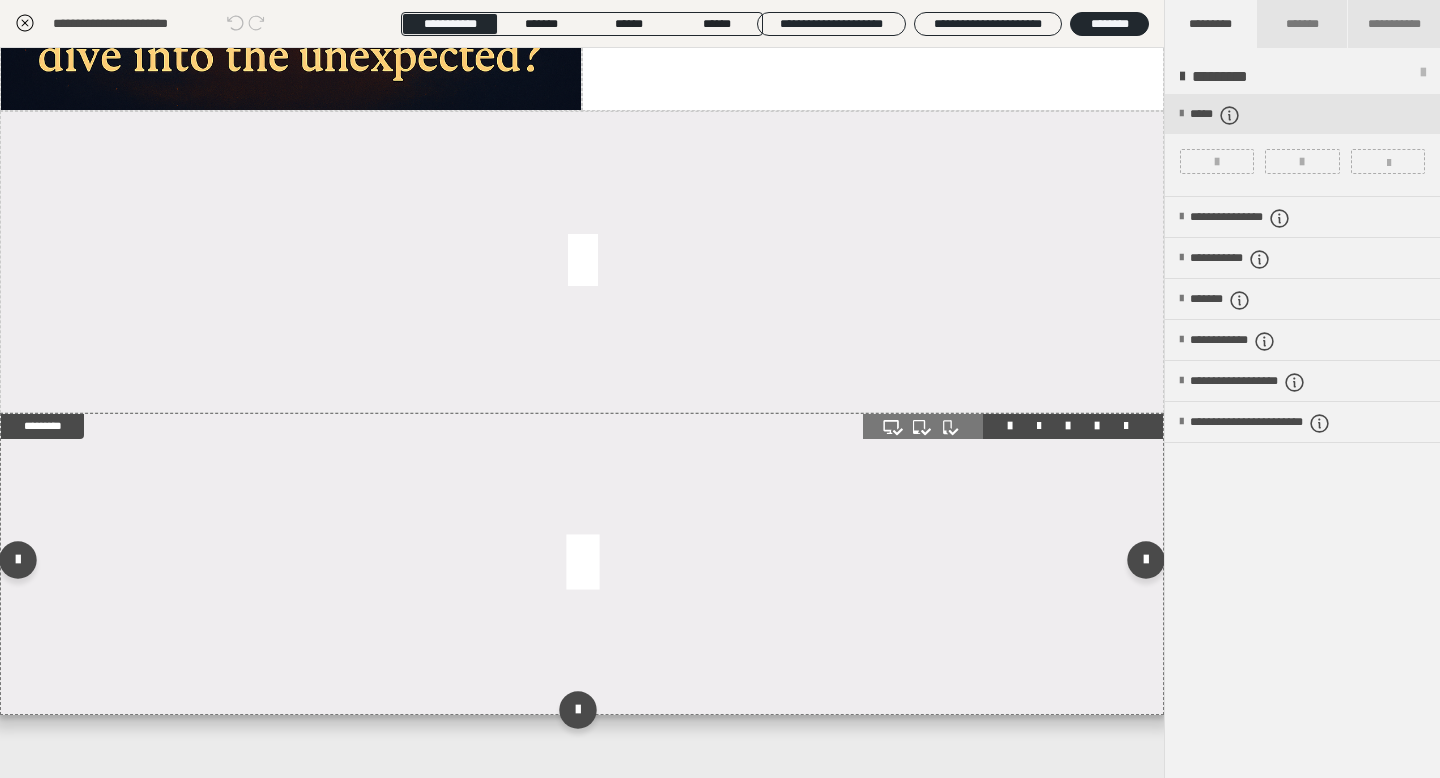 scroll, scrollTop: 526, scrollLeft: 0, axis: vertical 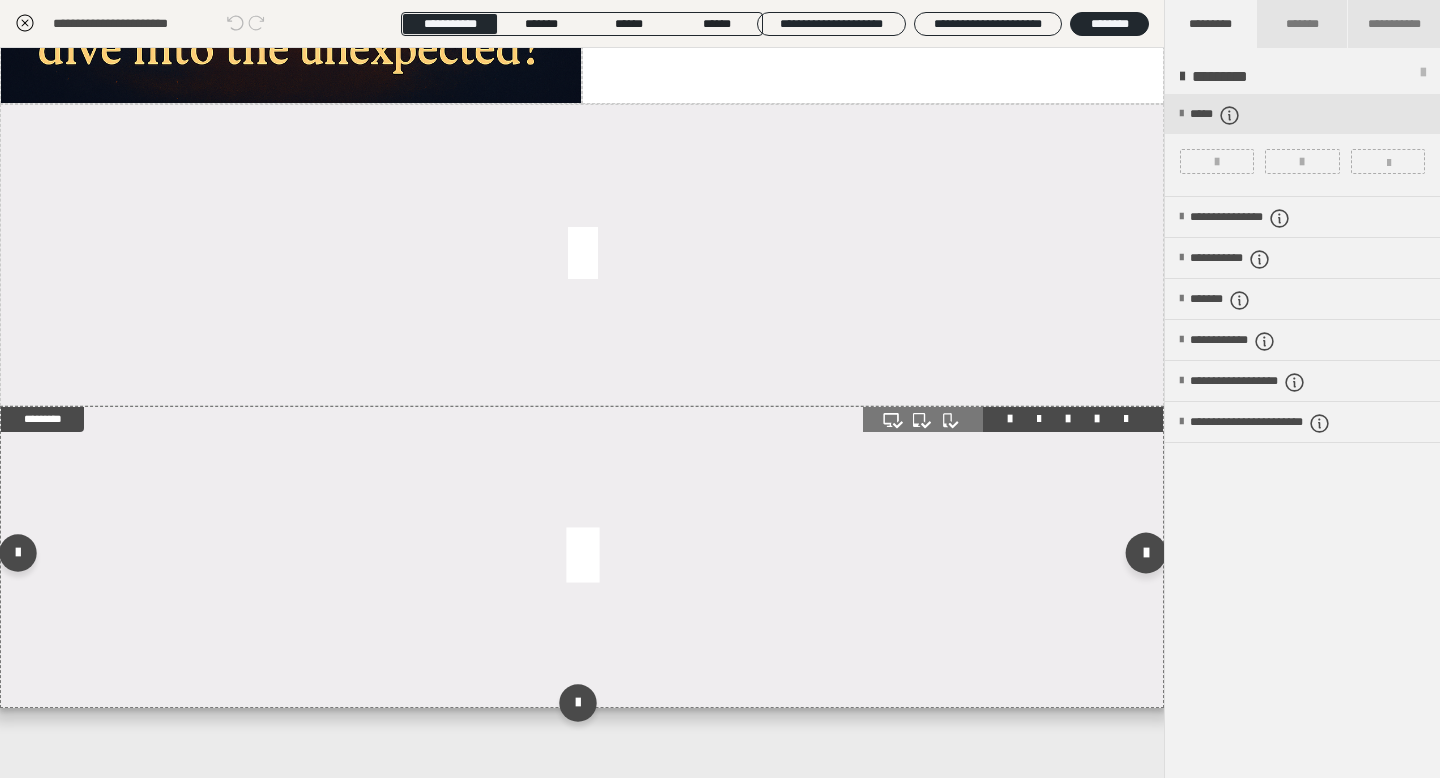 click at bounding box center [1146, 552] 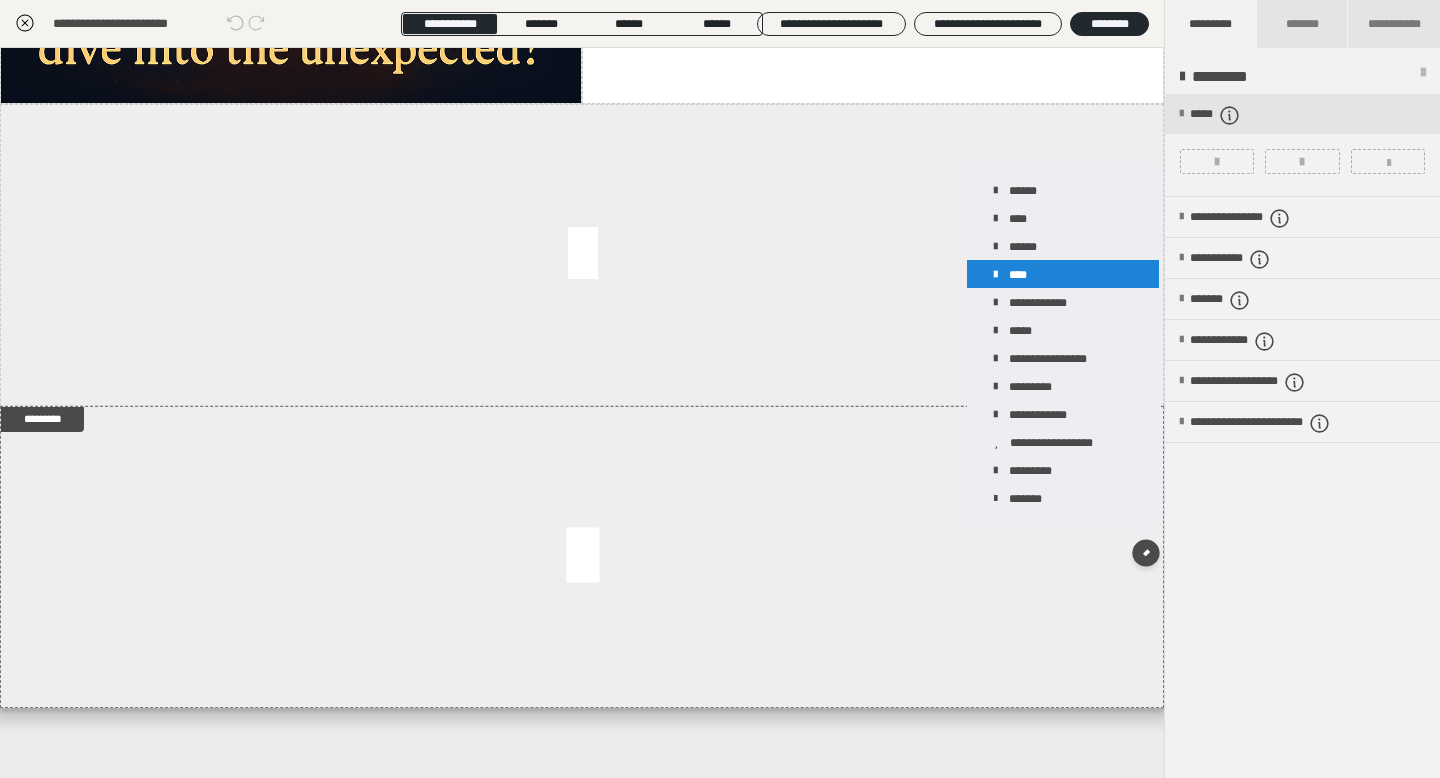 click on "****" at bounding box center [1063, 274] 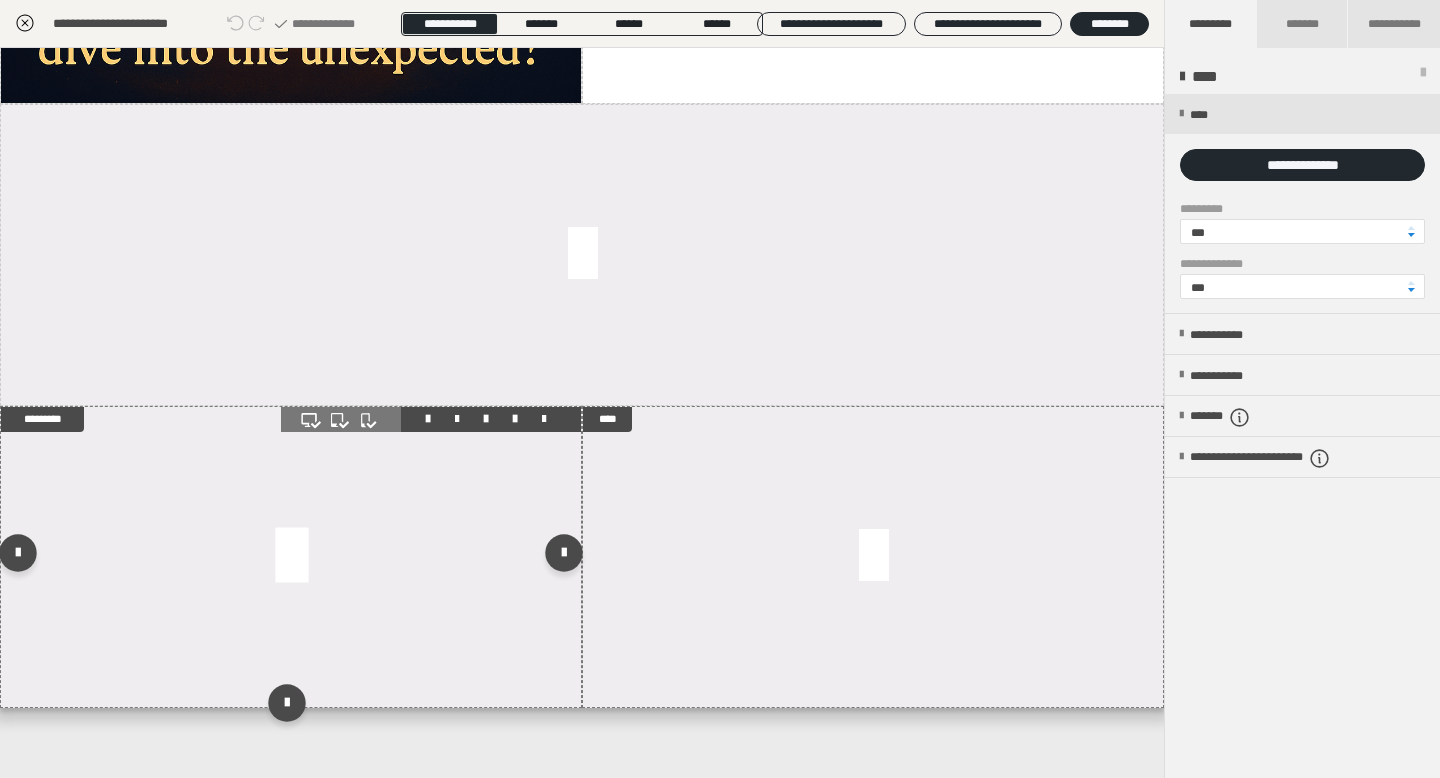 click at bounding box center (291, 557) 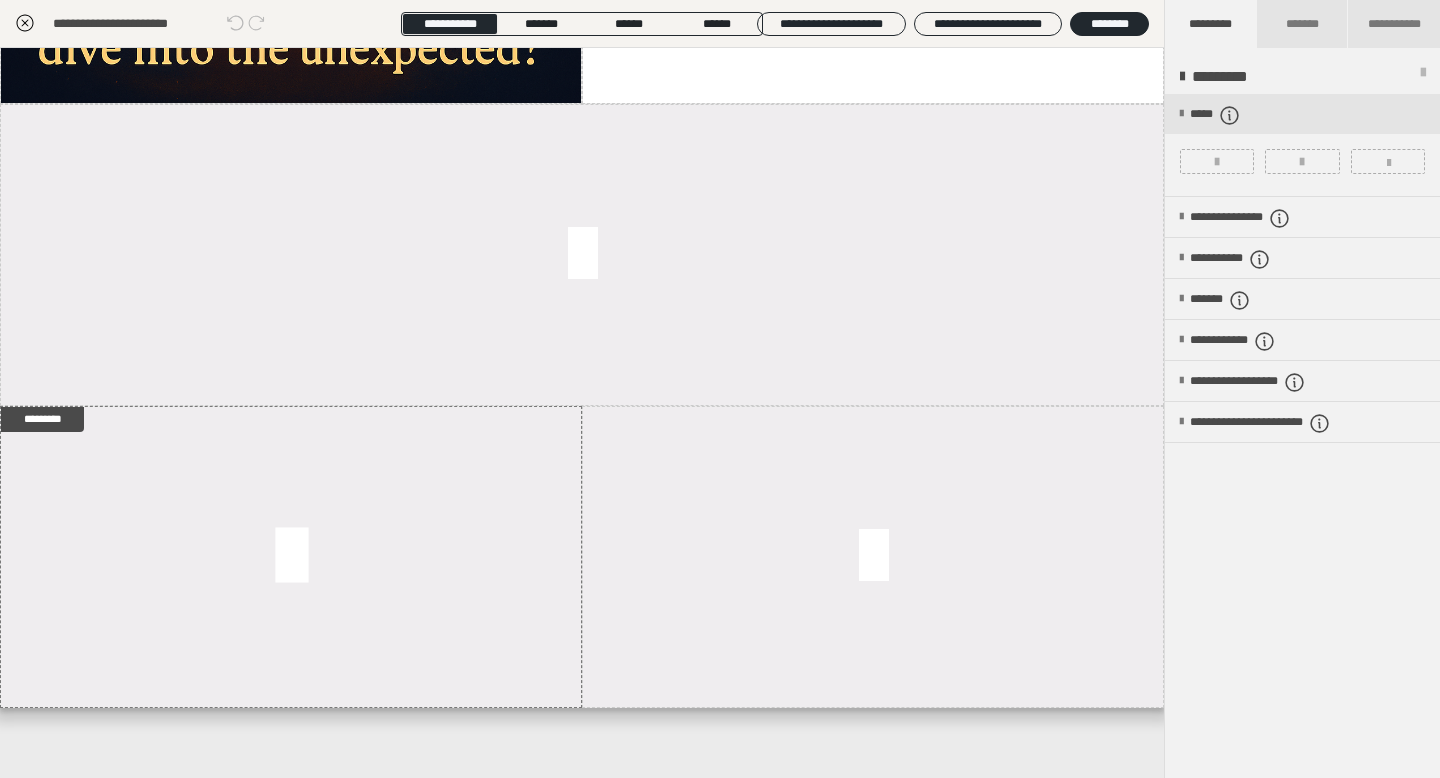 click at bounding box center (1217, 162) 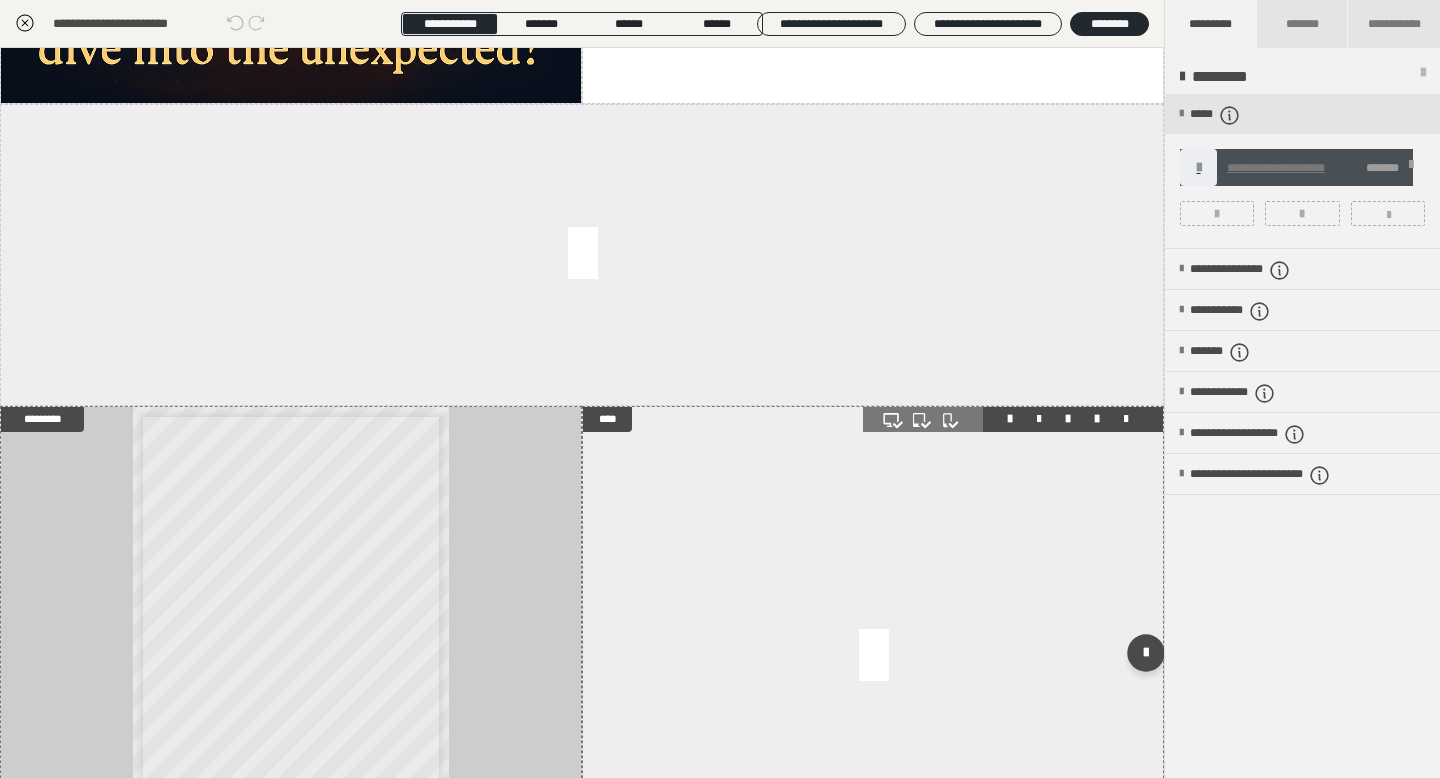 click at bounding box center (873, 657) 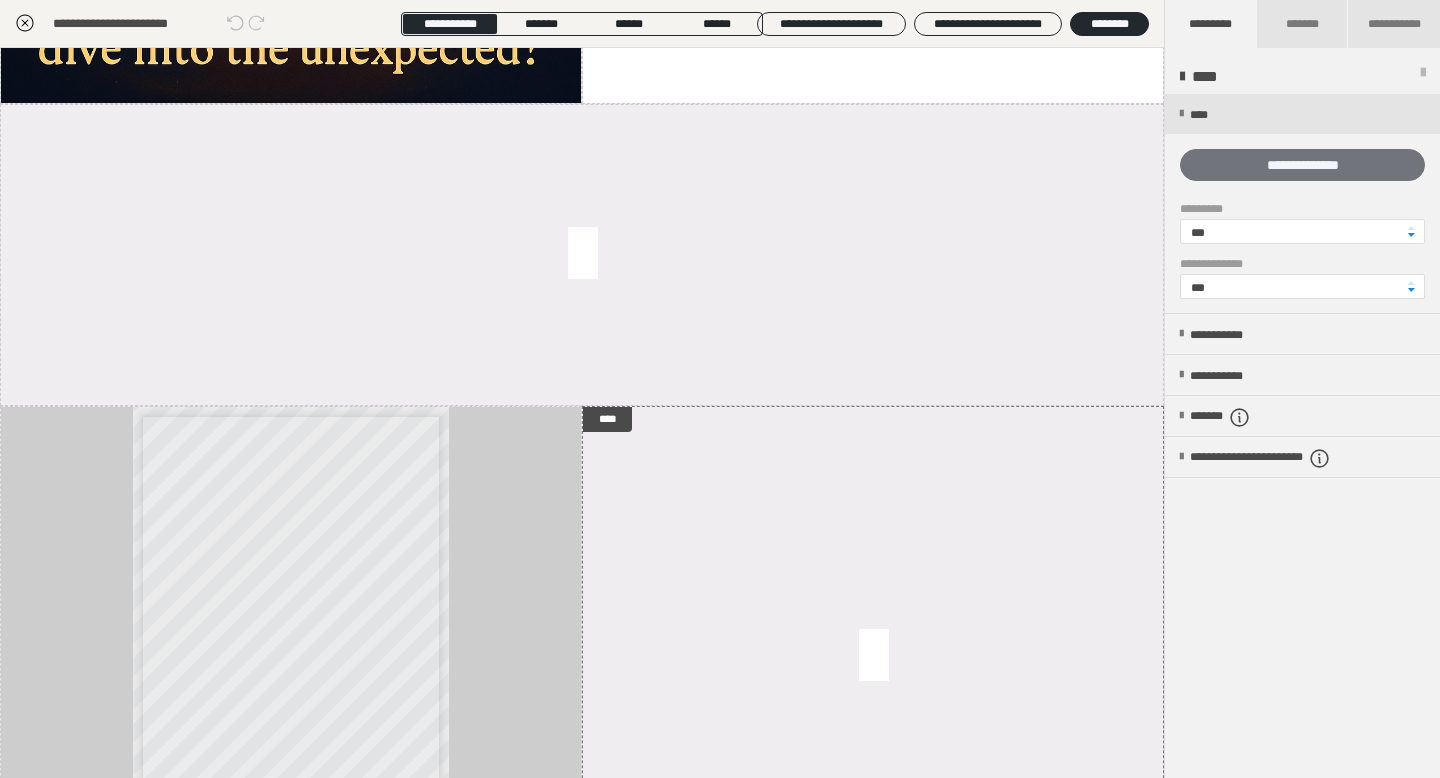 click on "**********" at bounding box center (1302, 165) 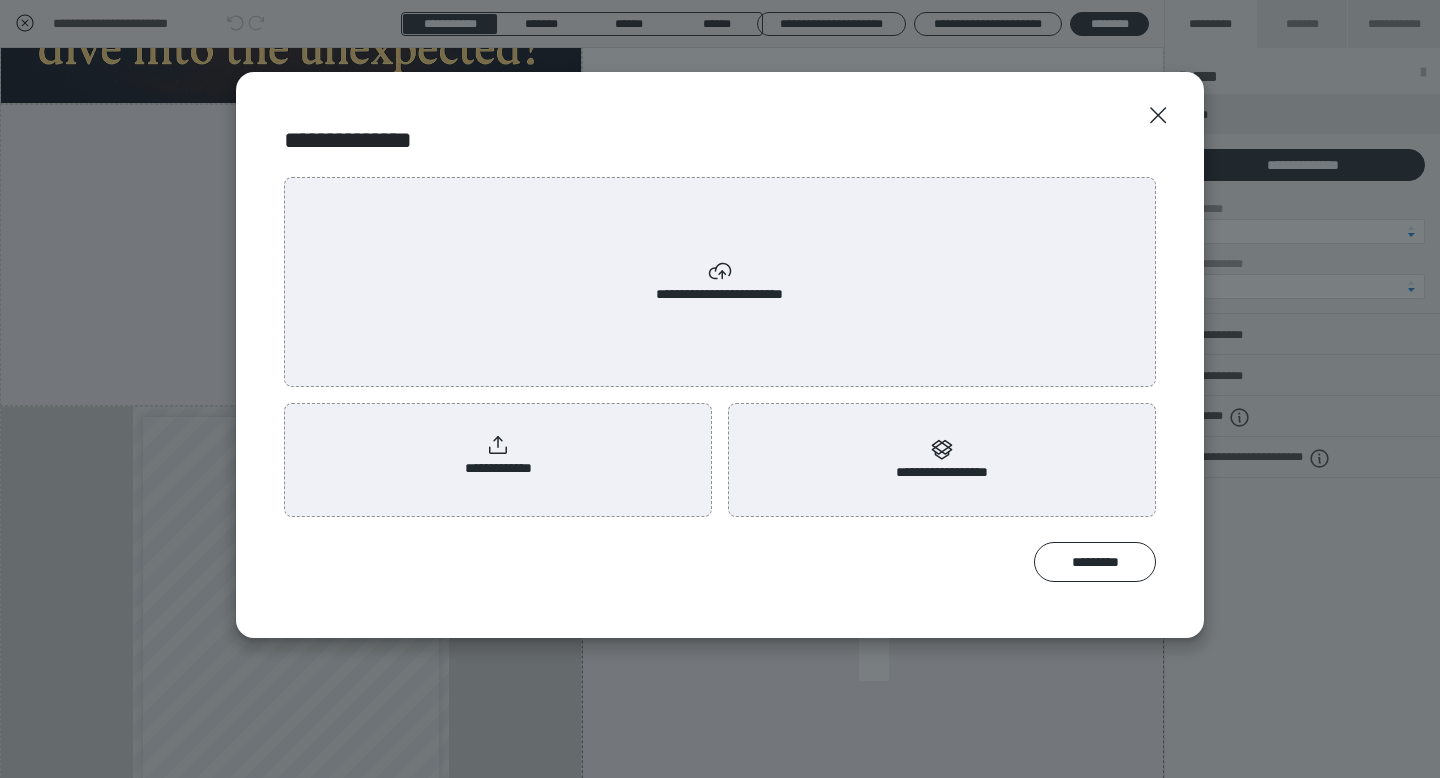 click on "**********" at bounding box center (720, 282) 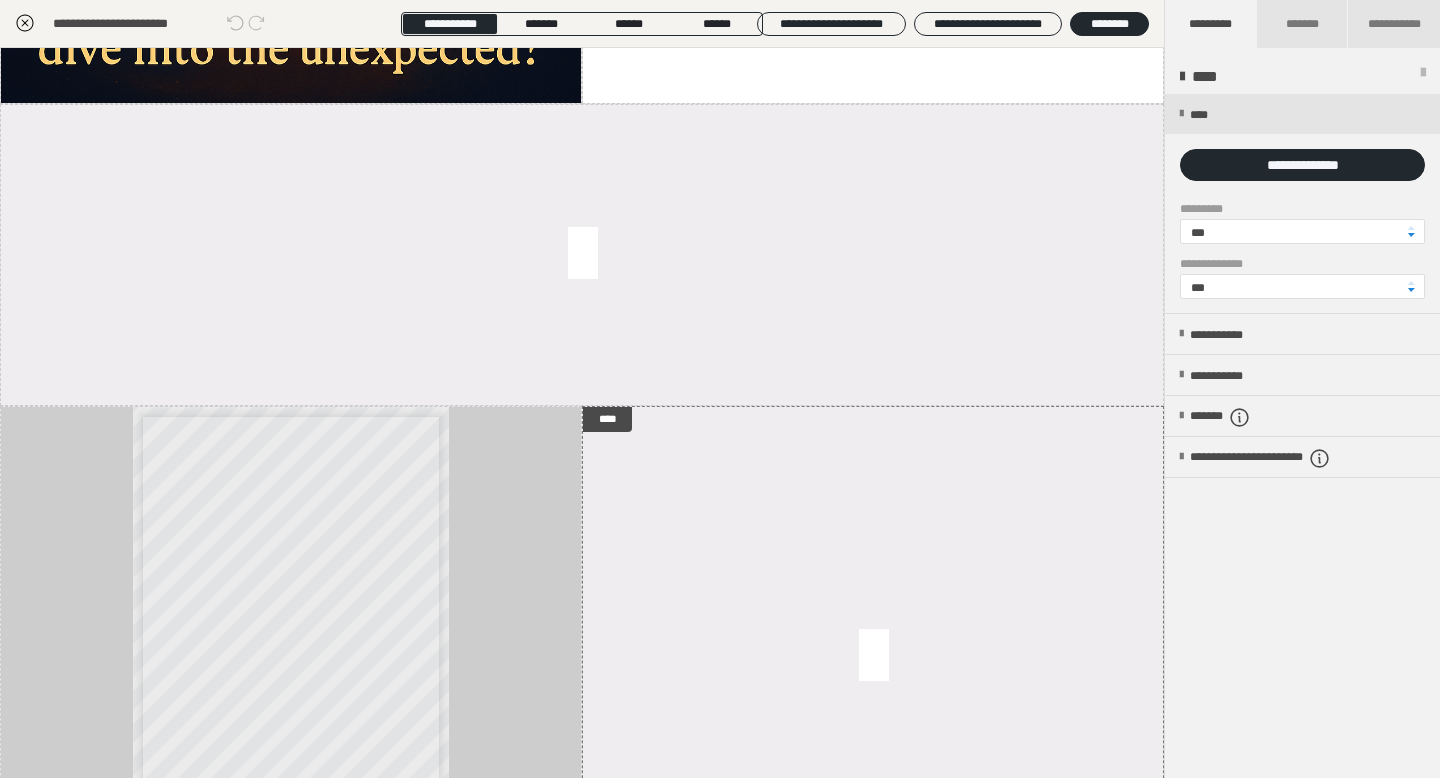 scroll, scrollTop: 0, scrollLeft: 0, axis: both 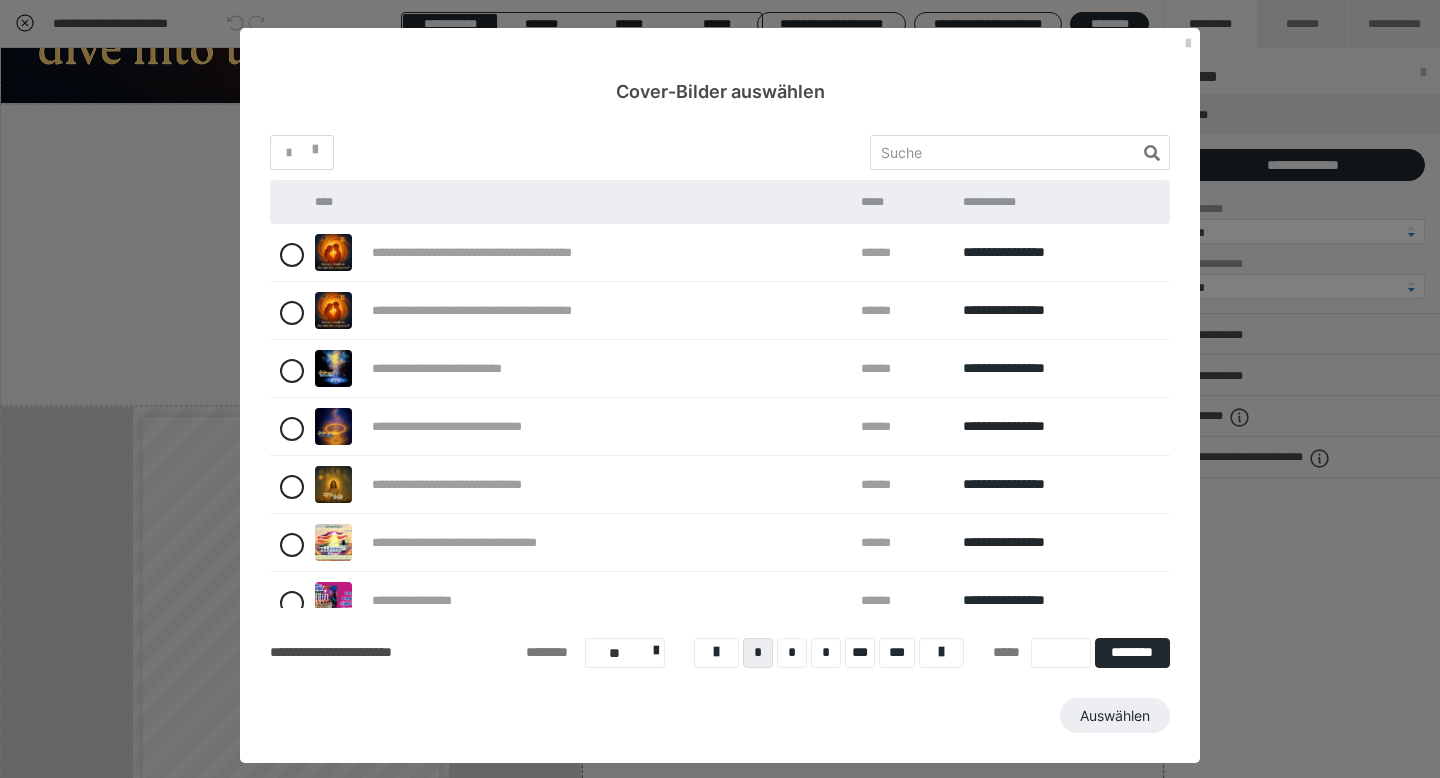 click on "Cover-Bilder auswählen" at bounding box center [720, 66] 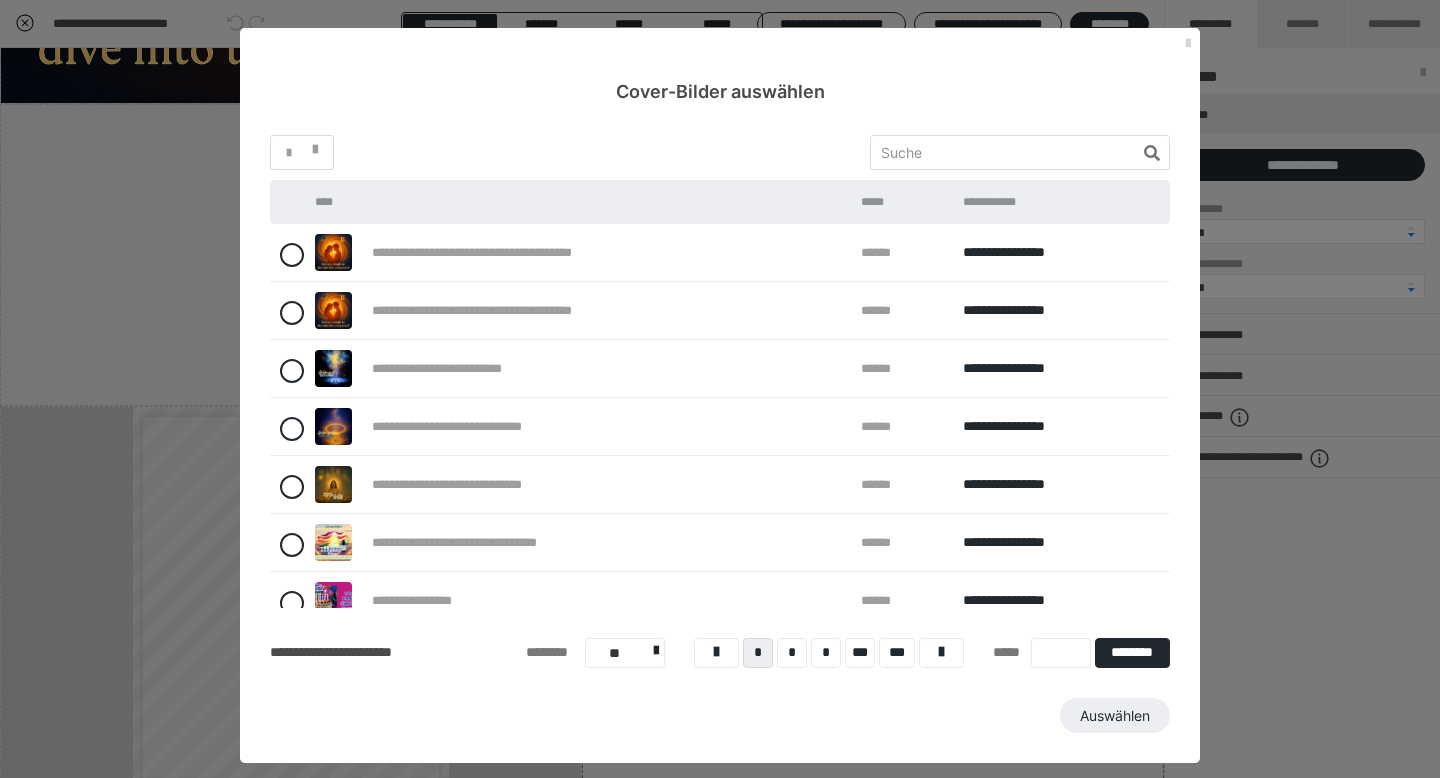 click at bounding box center [1188, 44] 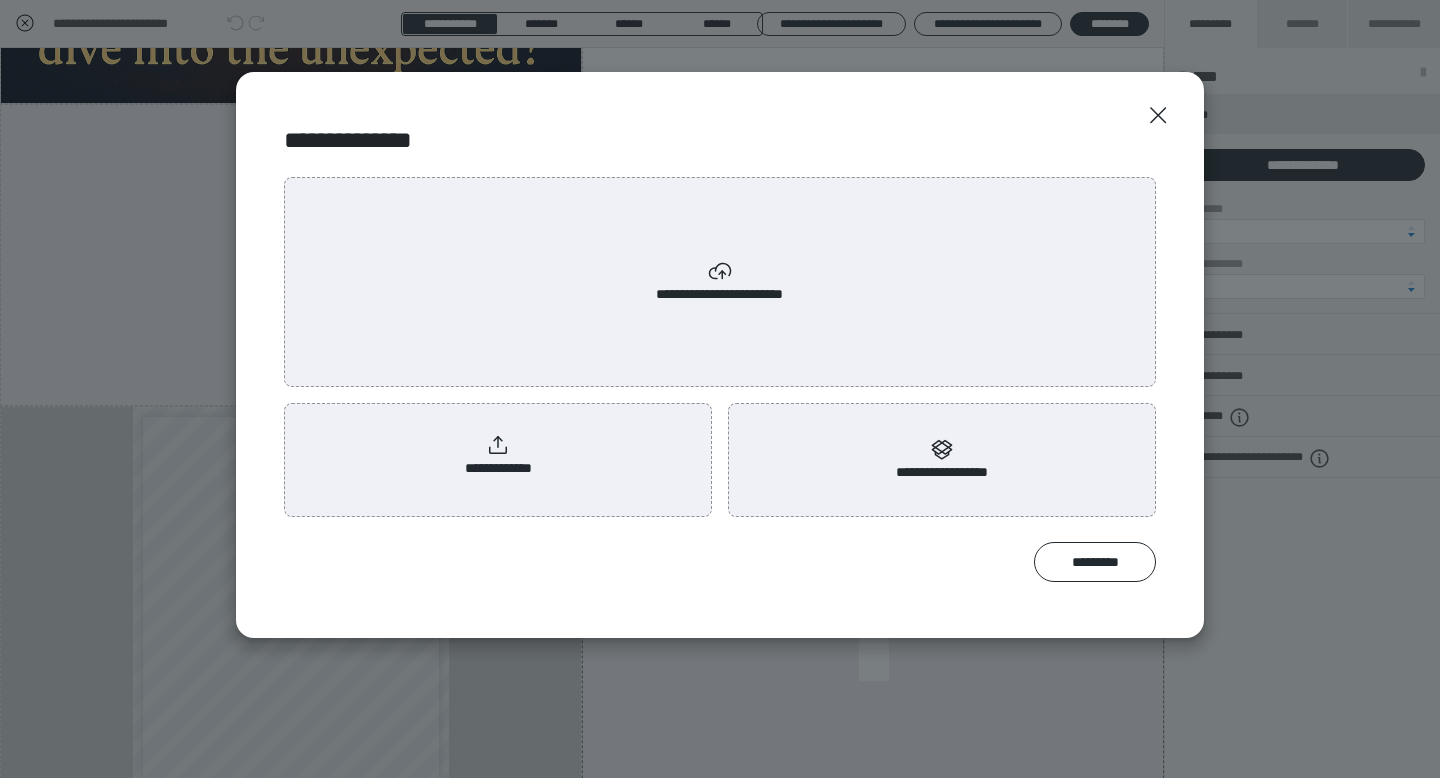 click on "**********" at bounding box center (498, 456) 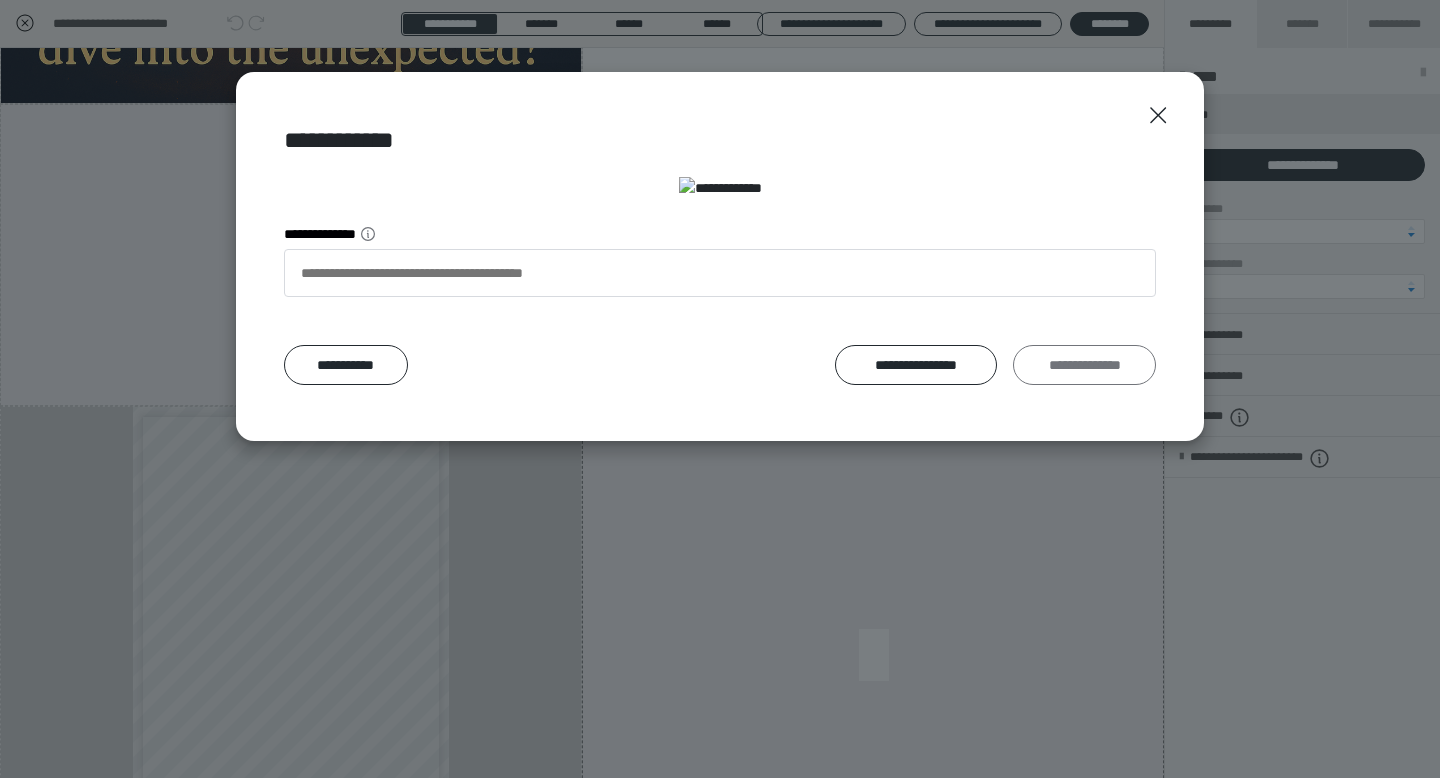 click on "**********" at bounding box center [1084, 365] 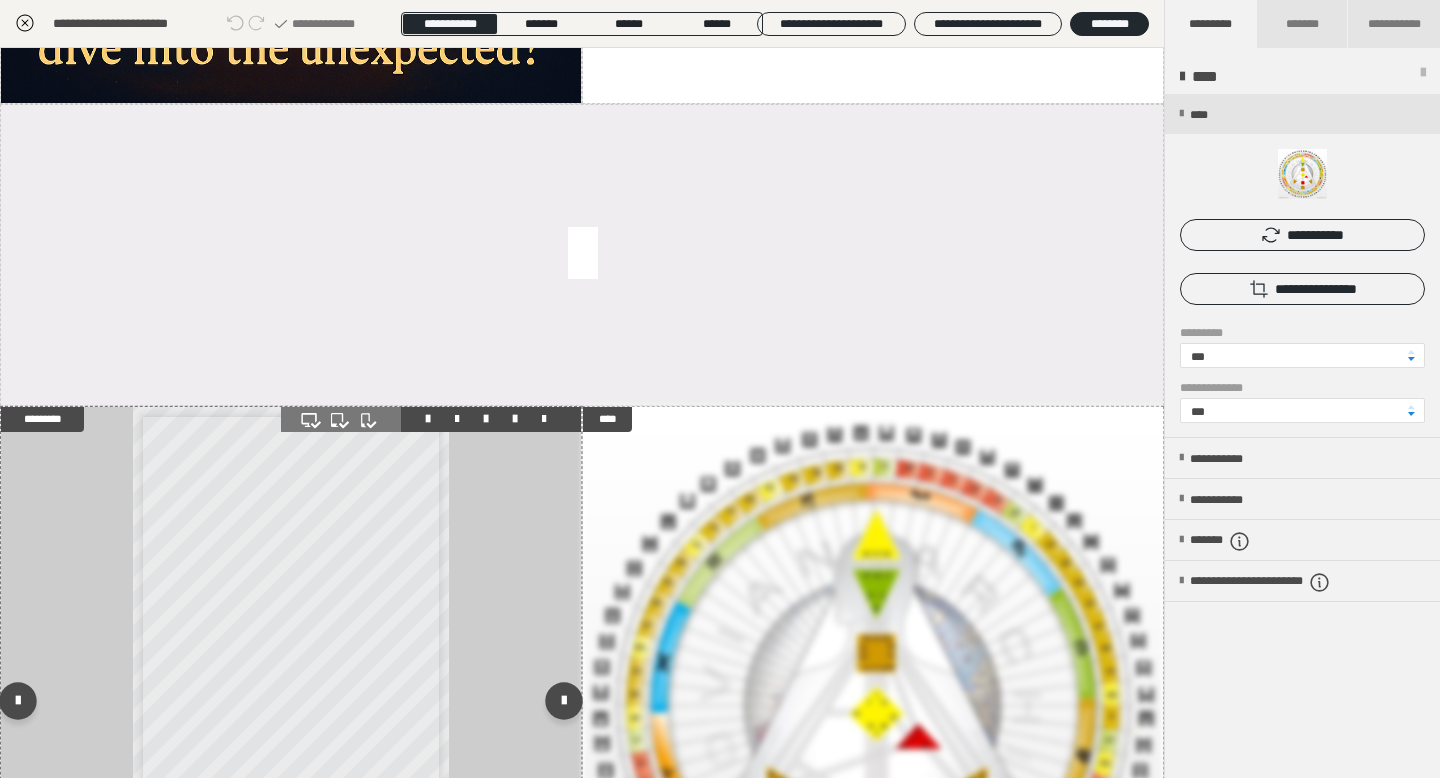 click on "**********" at bounding box center [291, 631] 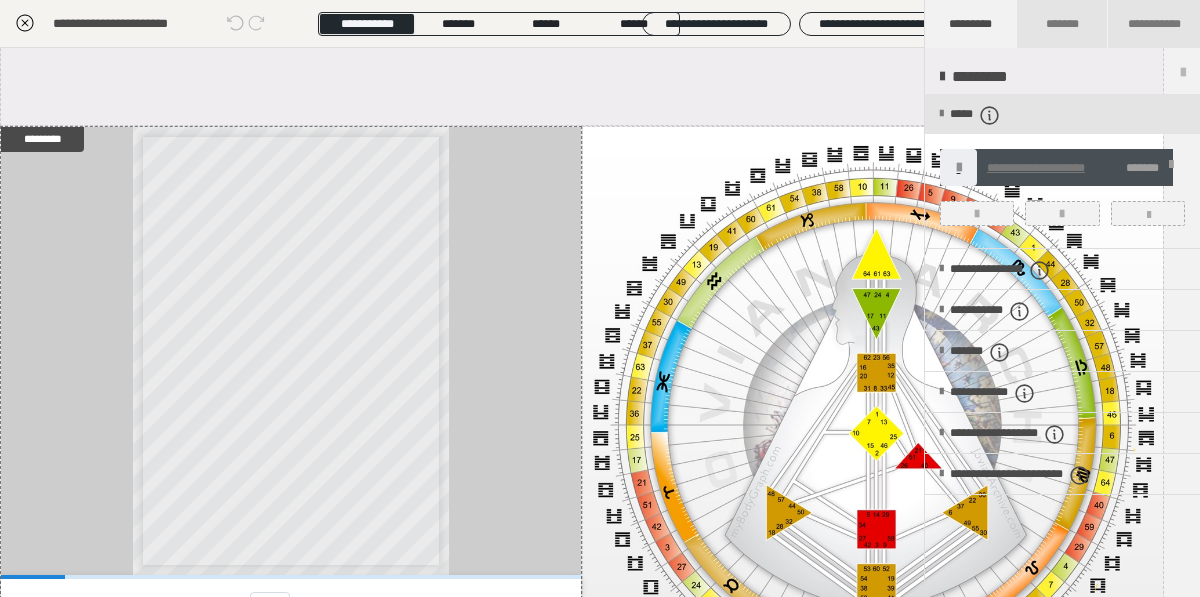 scroll, scrollTop: 686, scrollLeft: 0, axis: vertical 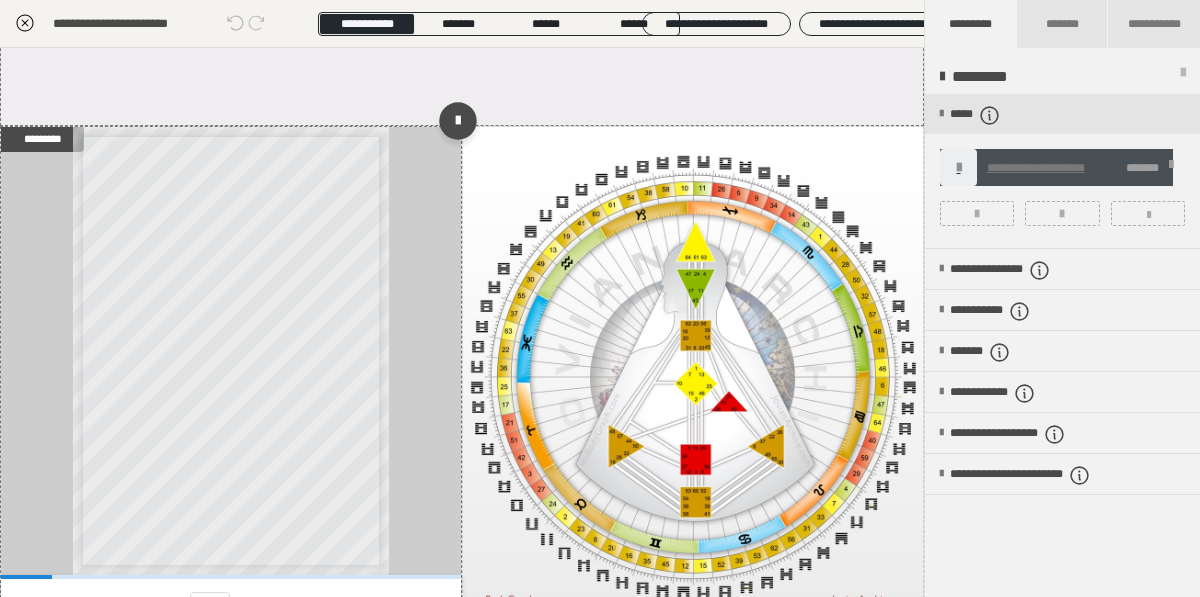click at bounding box center [462, -25] 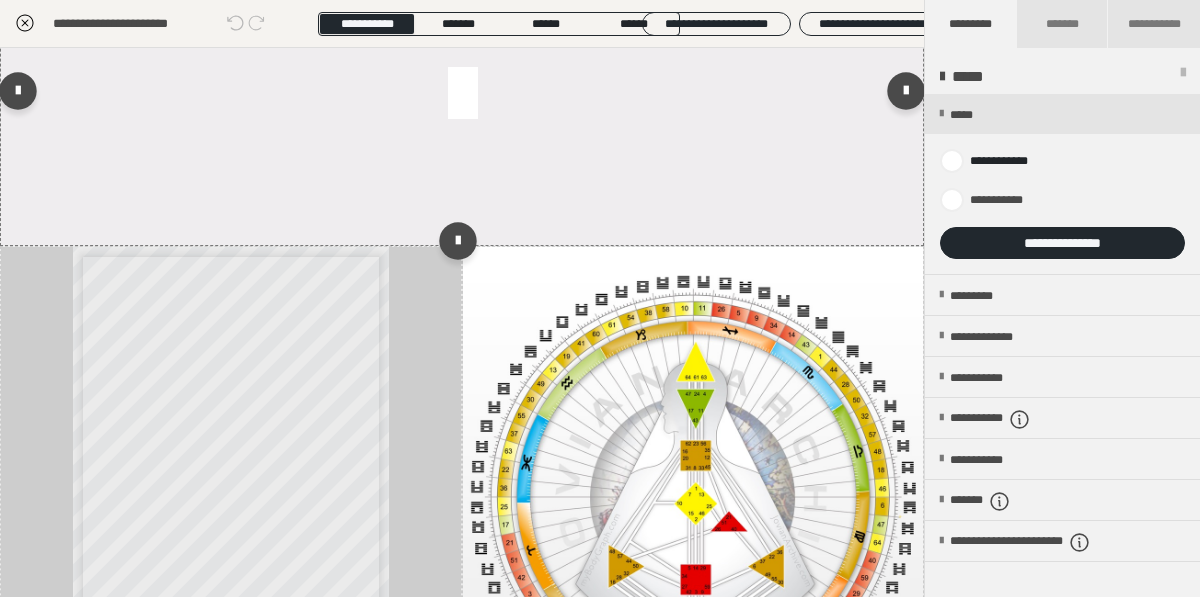 scroll, scrollTop: 526, scrollLeft: 0, axis: vertical 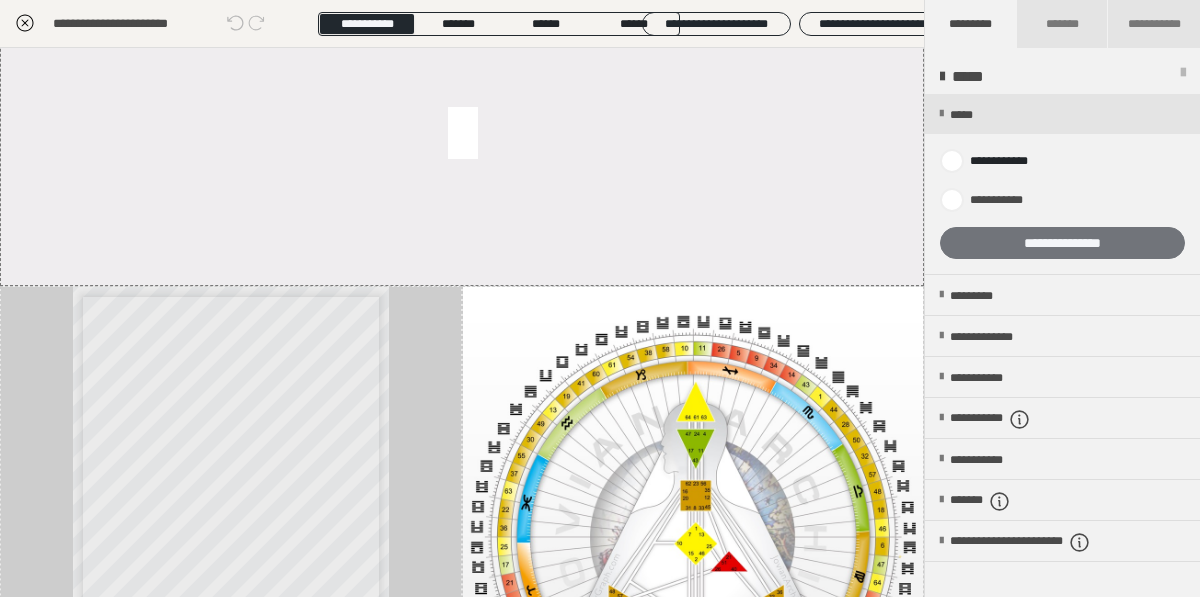 click on "**********" at bounding box center (1062, 243) 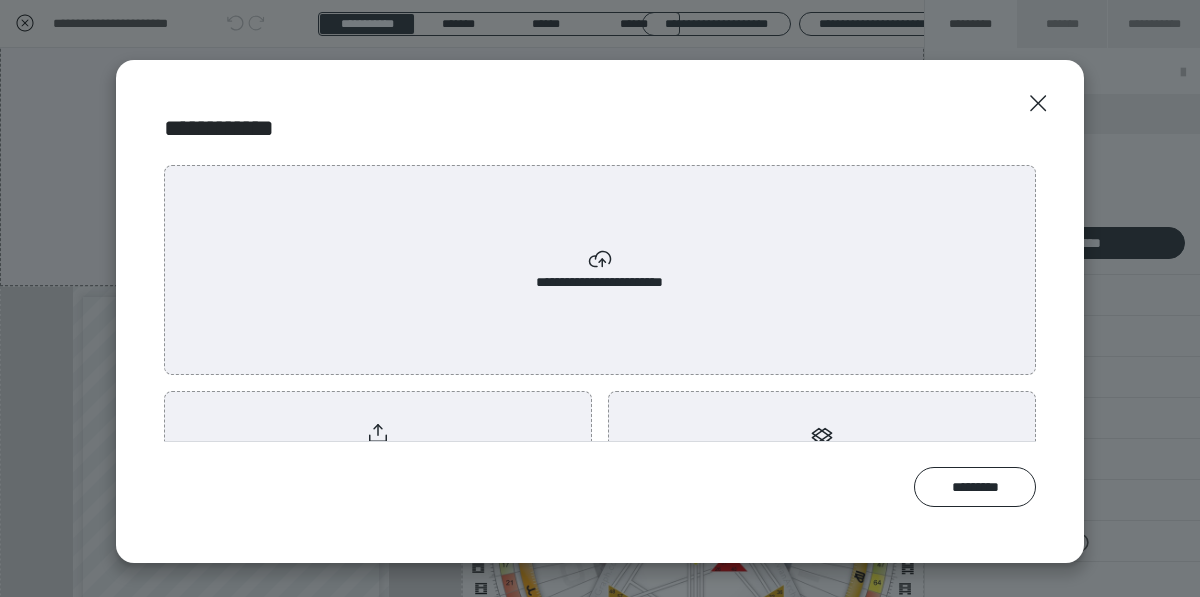 click on "**********" at bounding box center [600, 270] 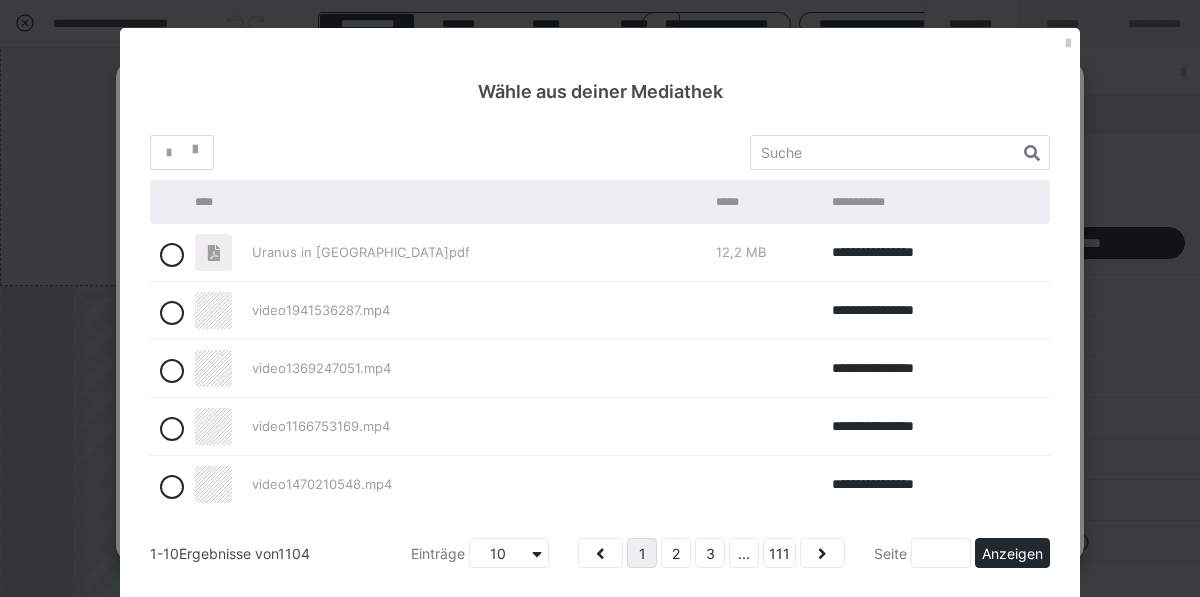click on "Wähle aus deiner Mediathek" at bounding box center (600, 66) 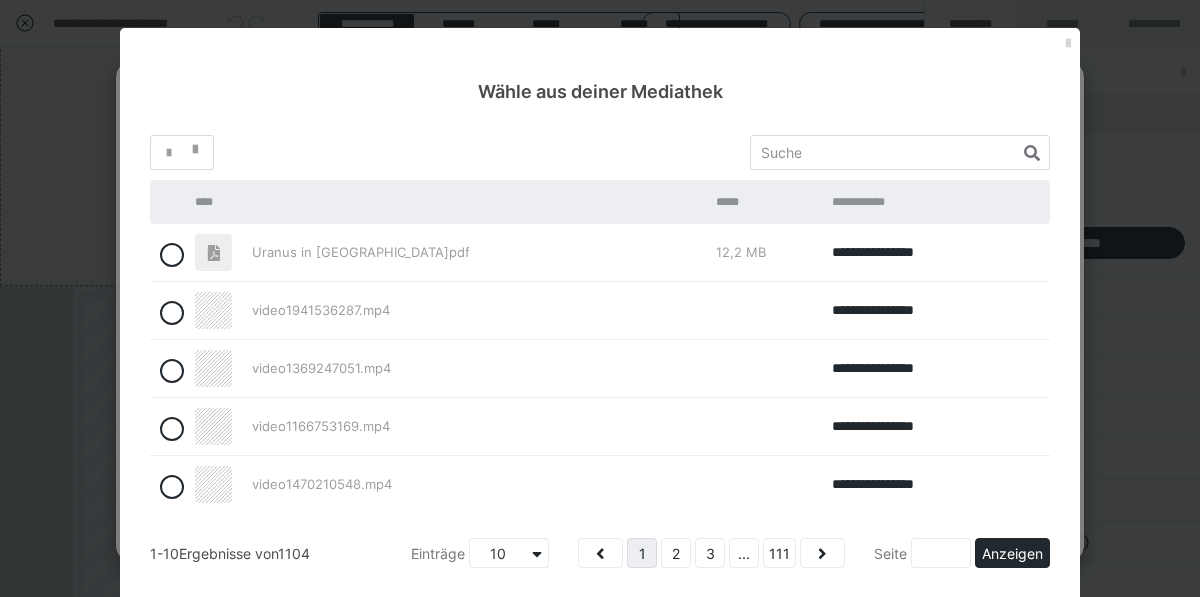 click at bounding box center [1068, 44] 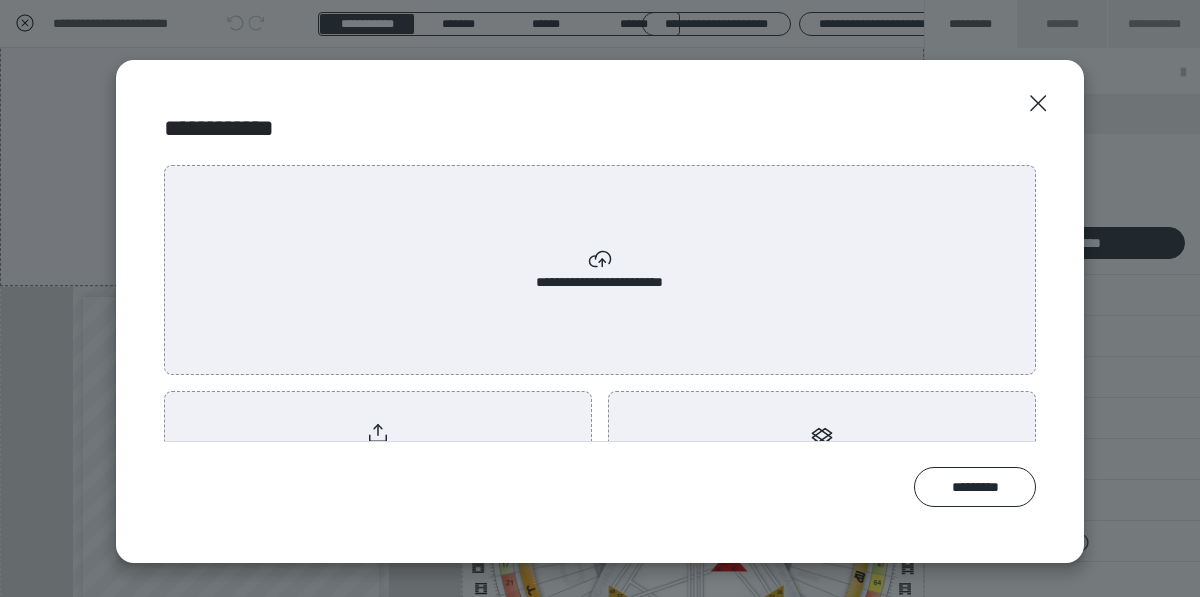 click on "**********" at bounding box center (378, 444) 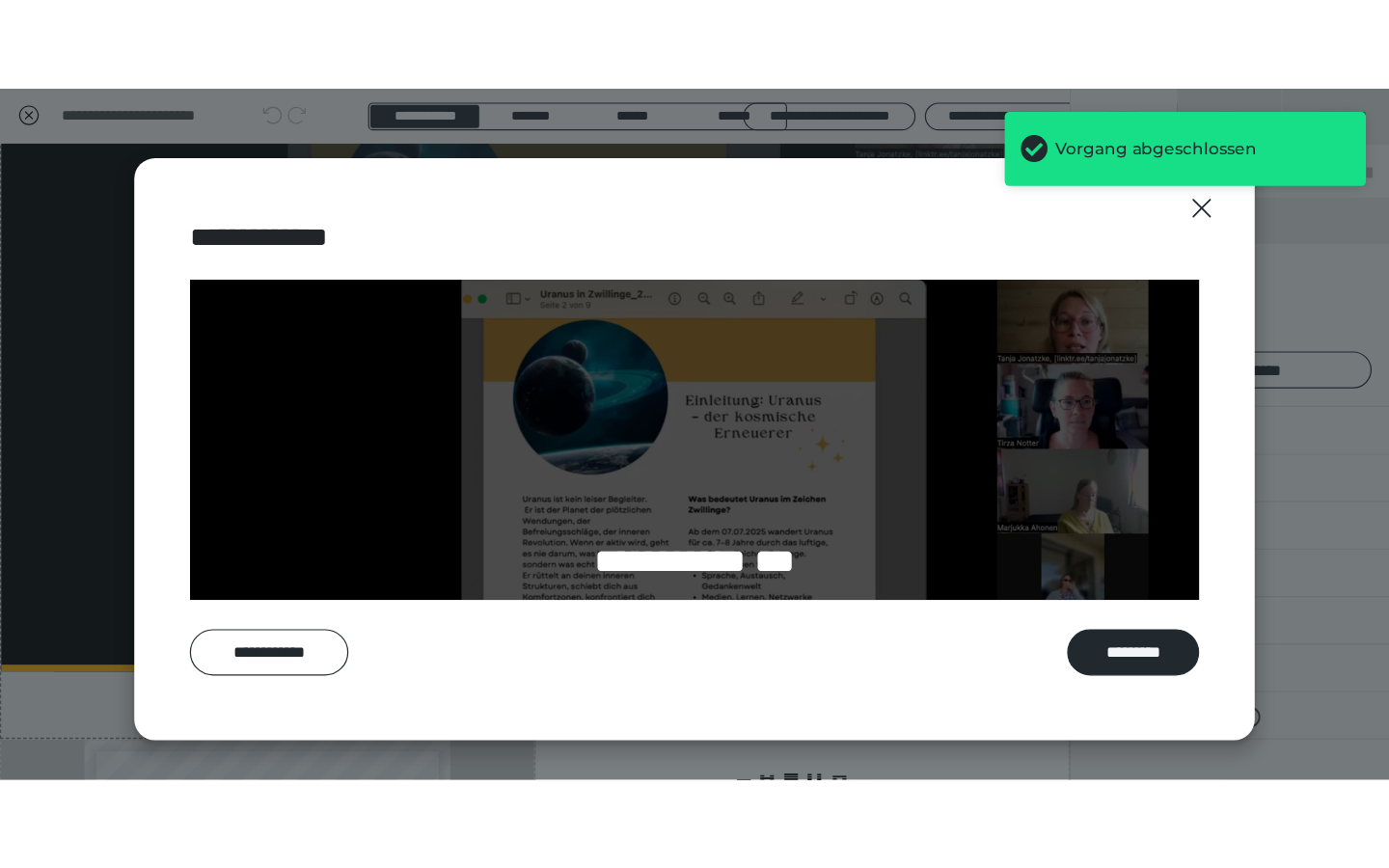 scroll, scrollTop: 493, scrollLeft: 0, axis: vertical 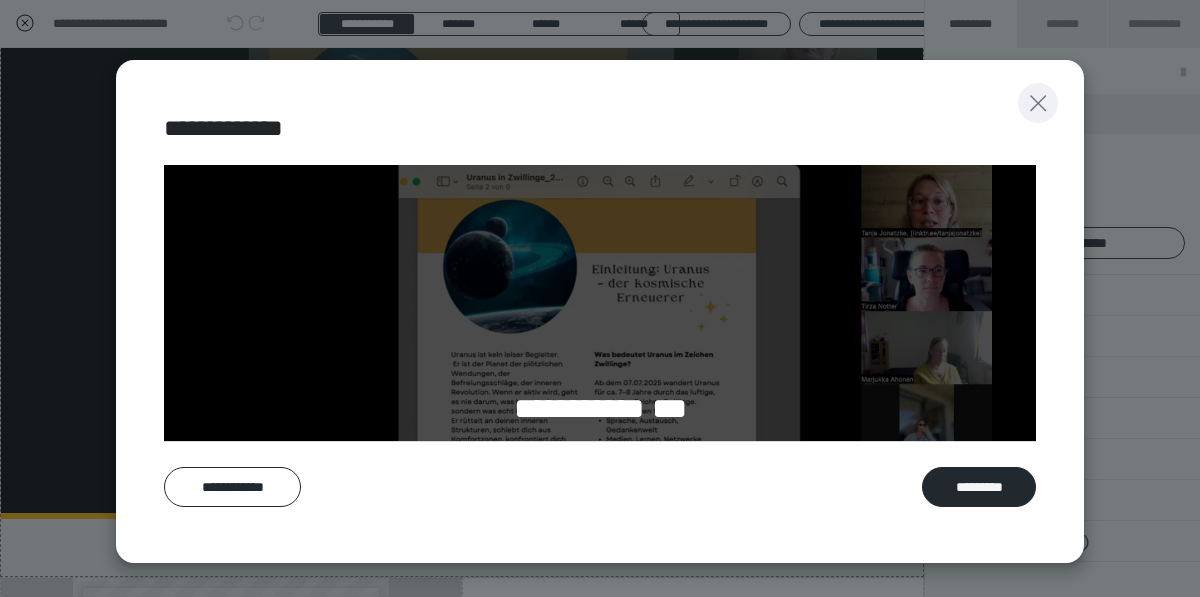 click 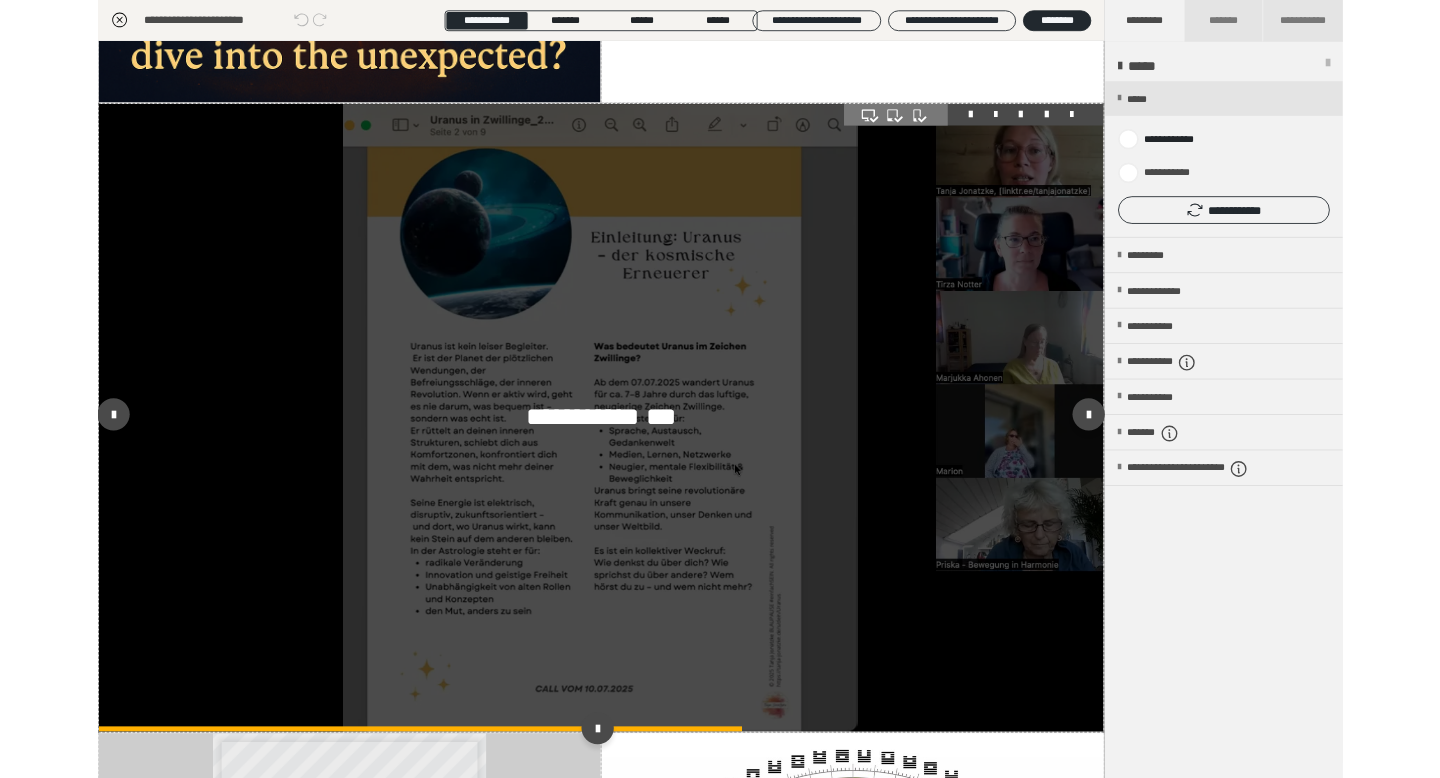 scroll, scrollTop: 631, scrollLeft: 0, axis: vertical 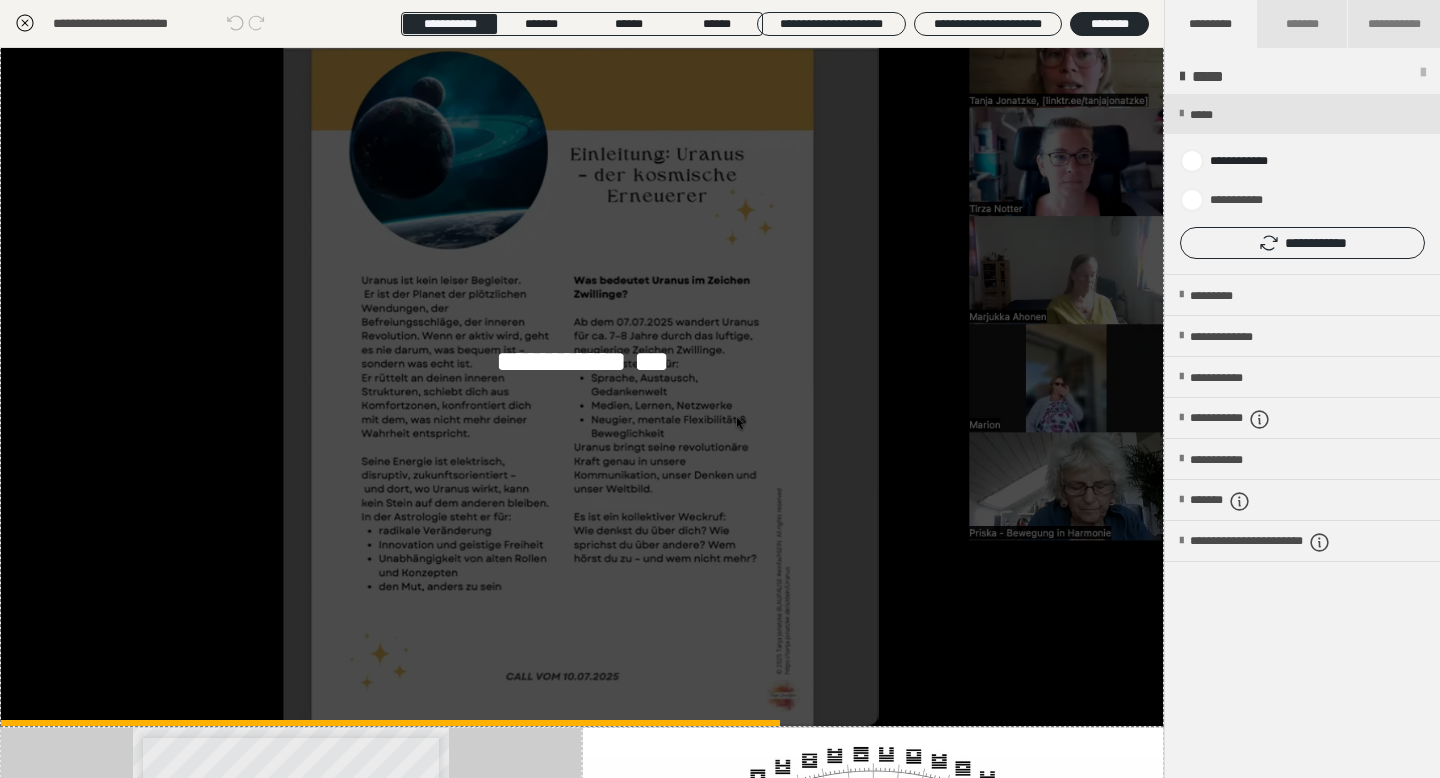 click 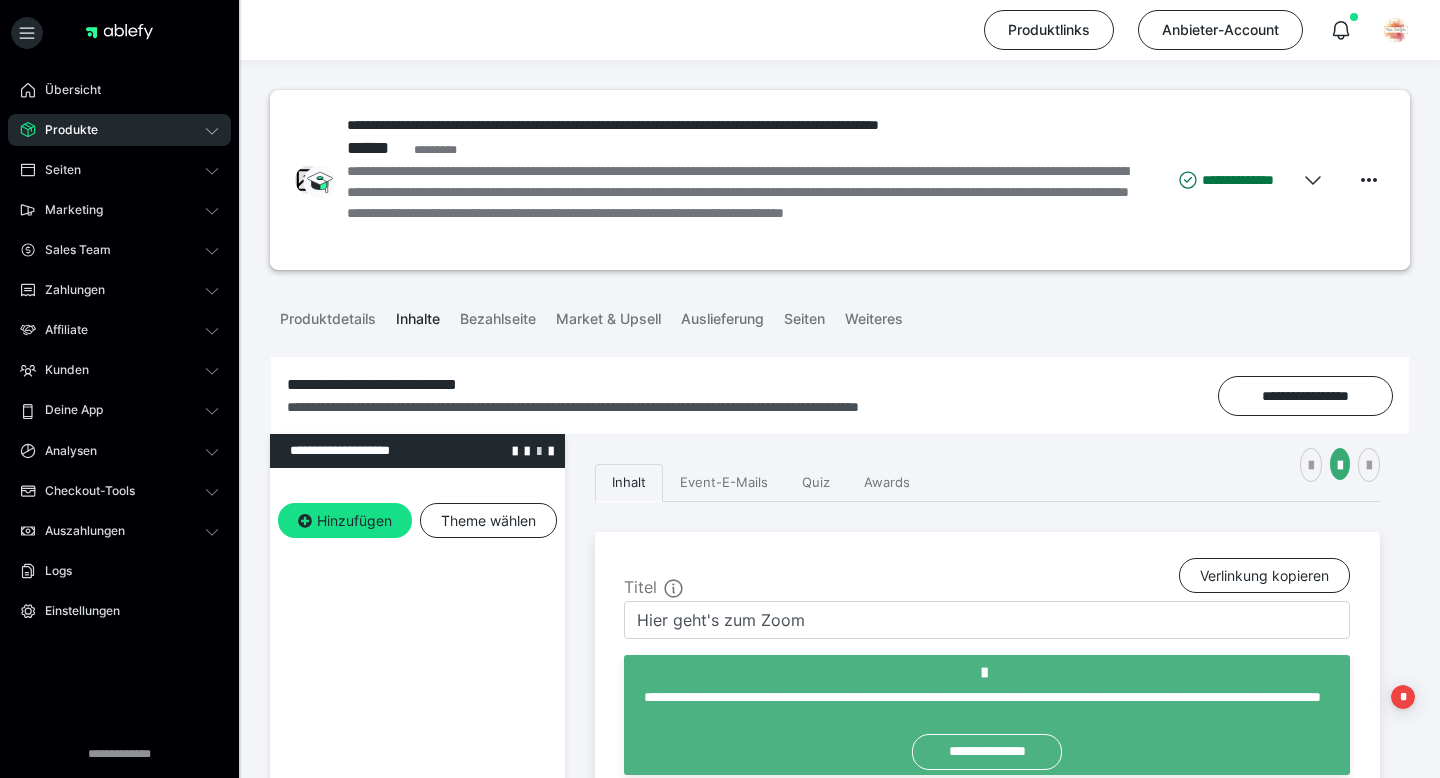click at bounding box center [539, 450] 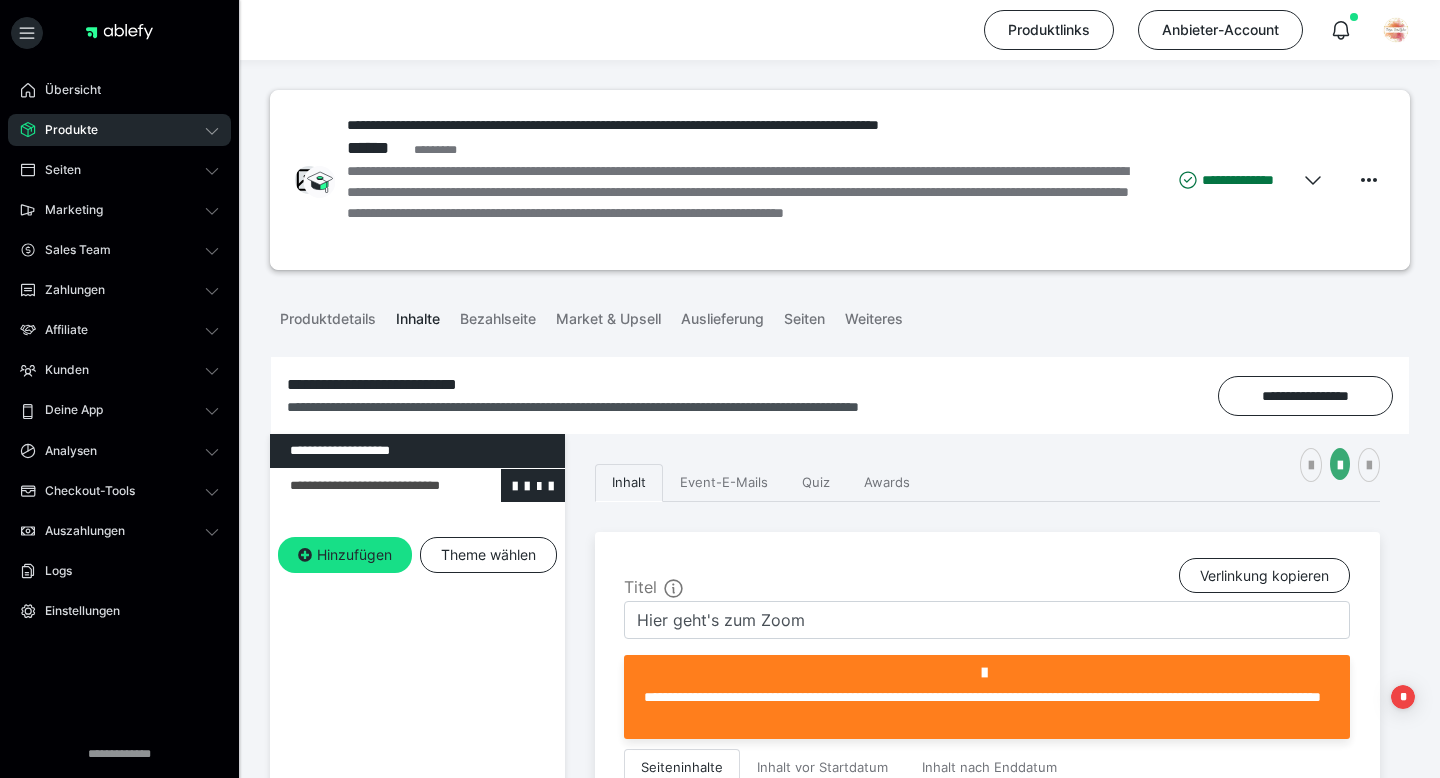 click at bounding box center [533, 486] 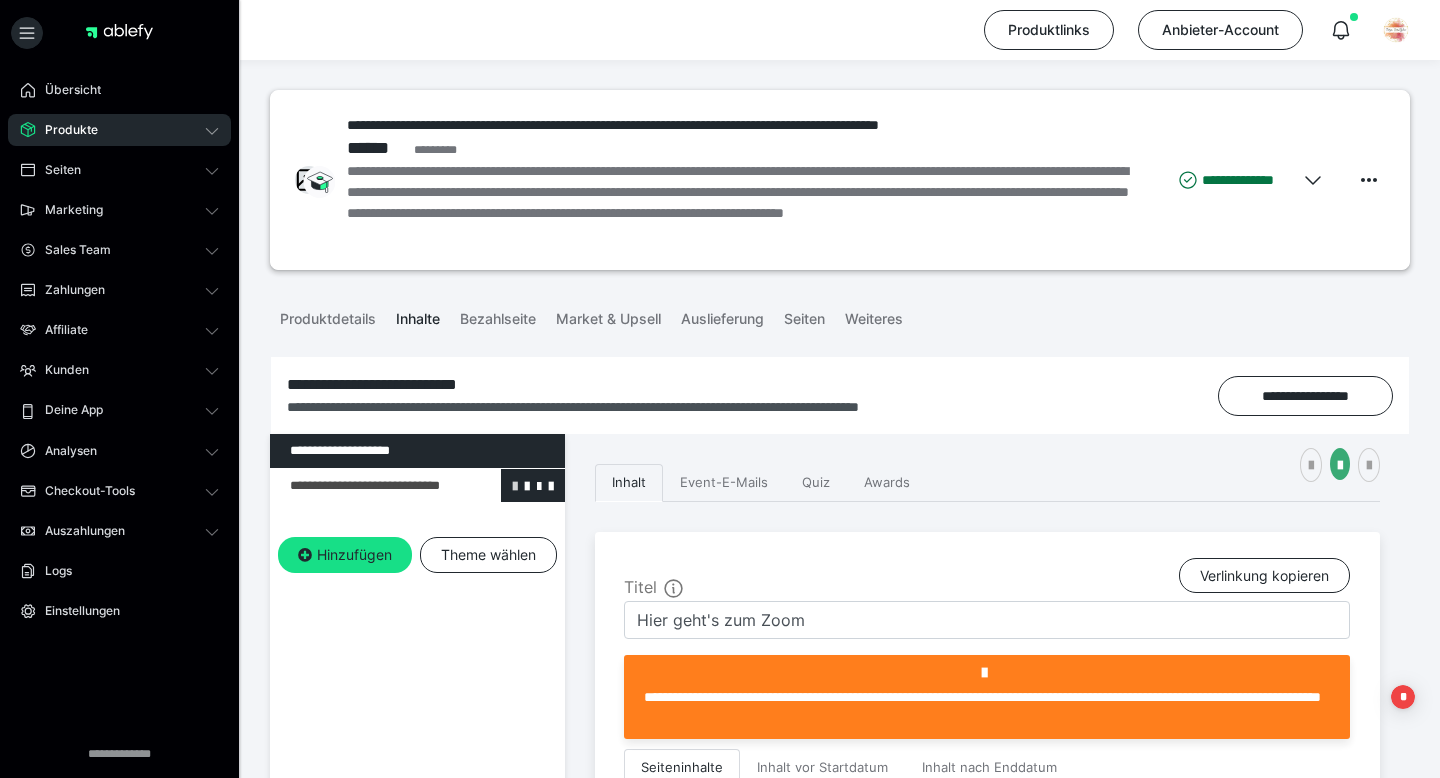 click at bounding box center [515, 485] 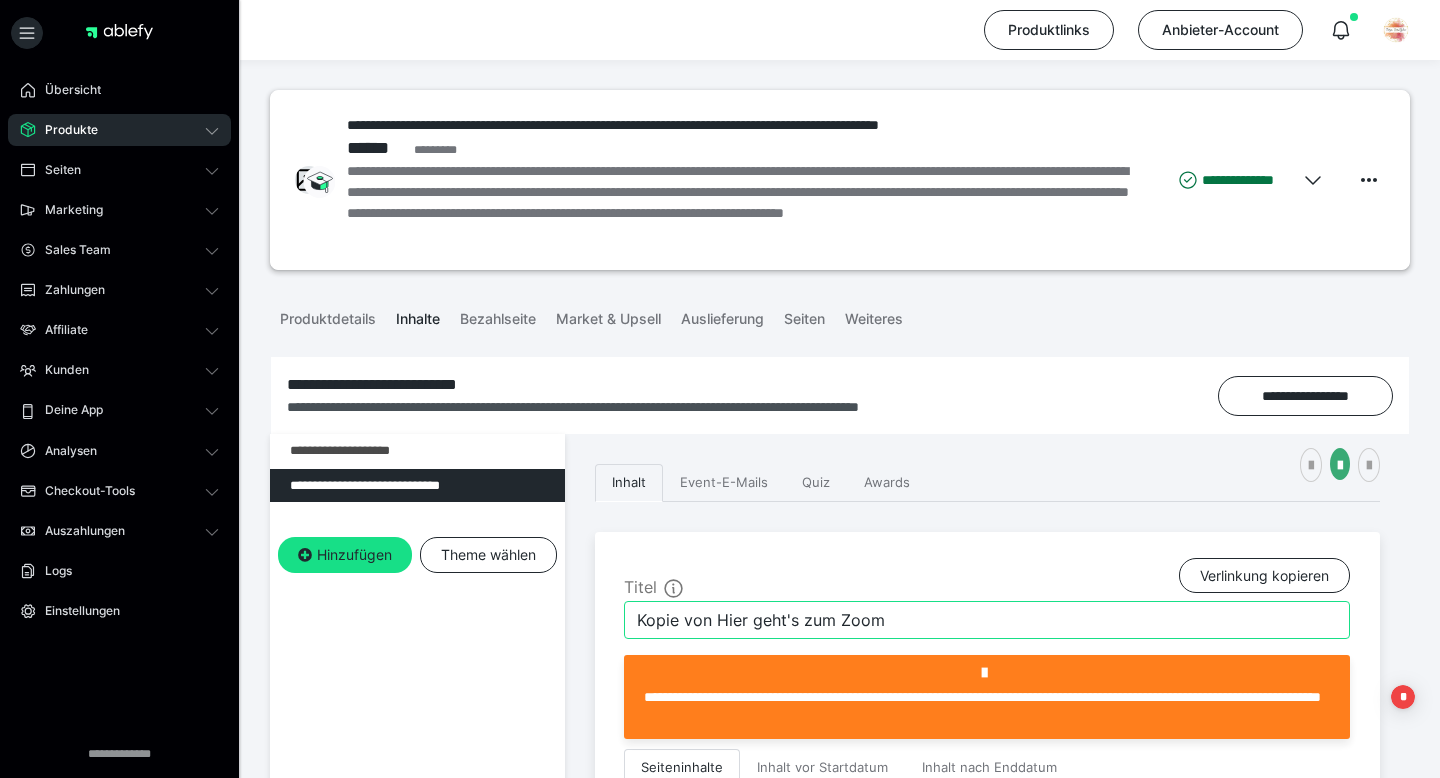 click on "Kopie von Hier geht's zum Zoom" at bounding box center [987, 620] 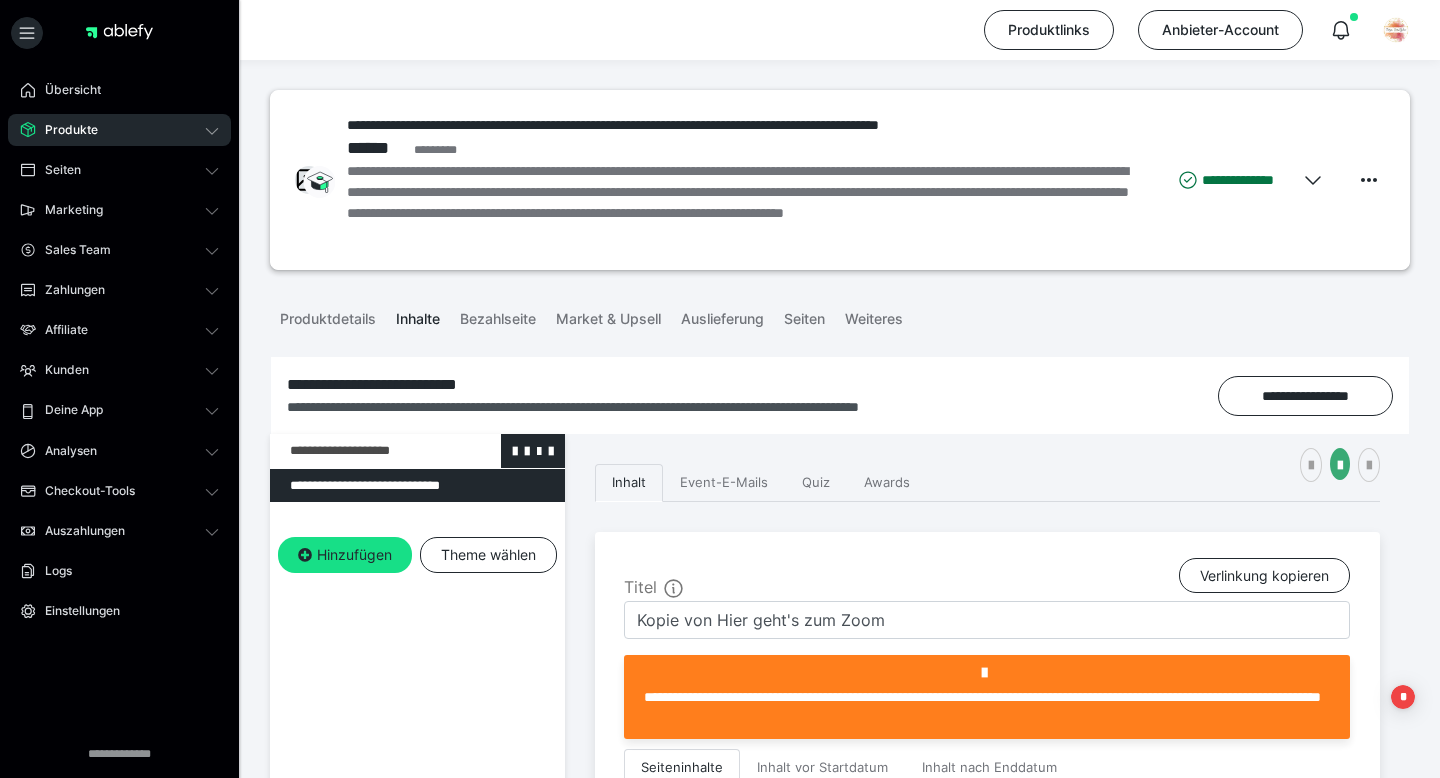 click at bounding box center [365, 451] 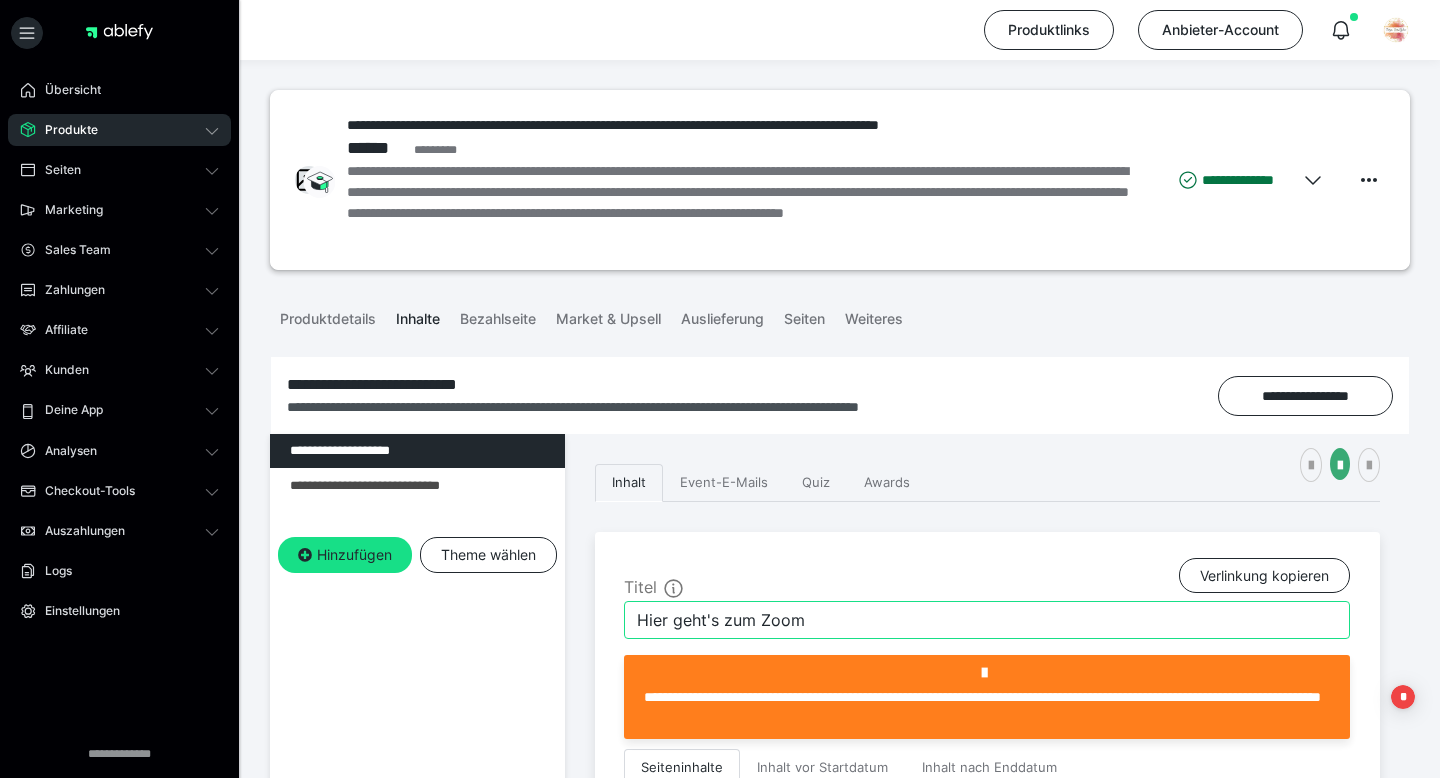 drag, startPoint x: 842, startPoint y: 622, endPoint x: 616, endPoint y: 617, distance: 226.0553 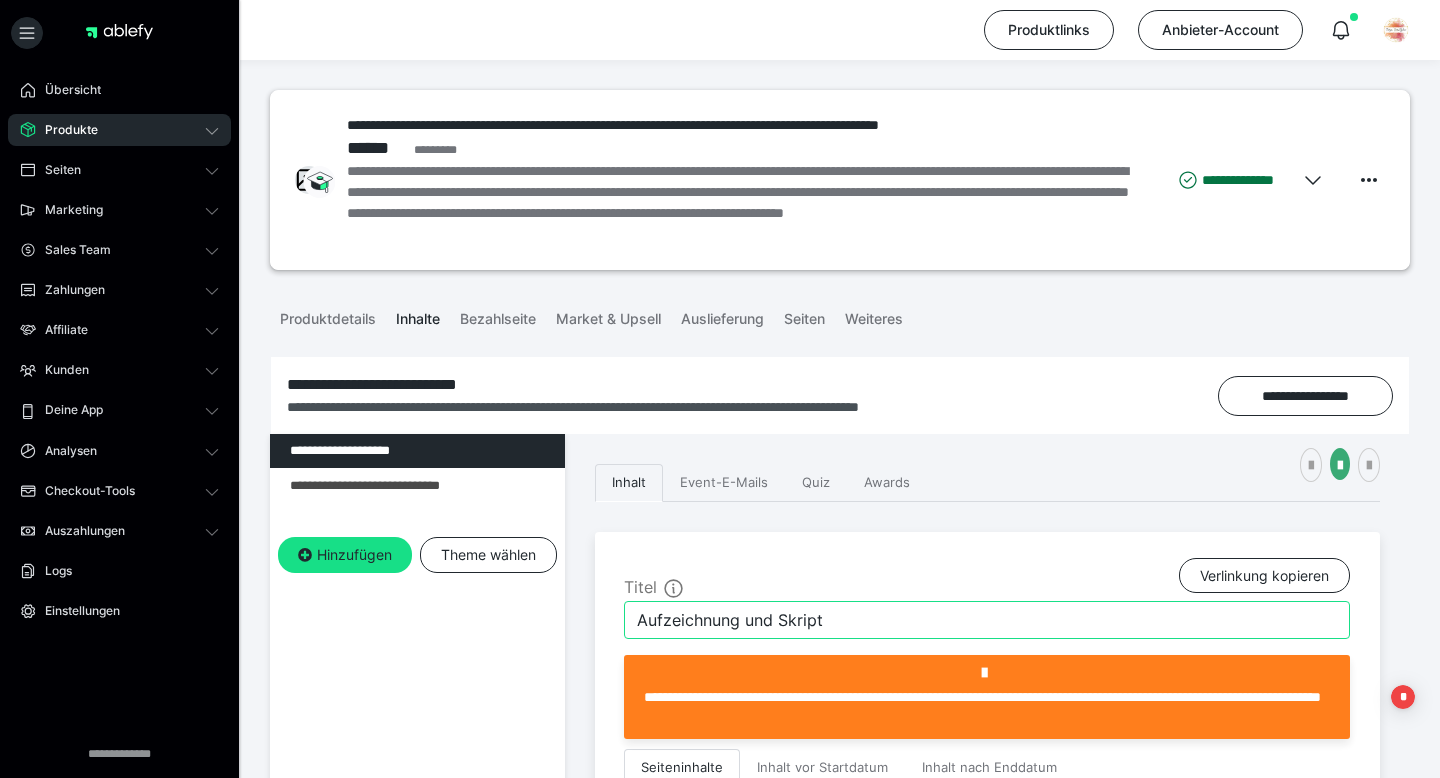 type on "Aufzeichnung und Skript" 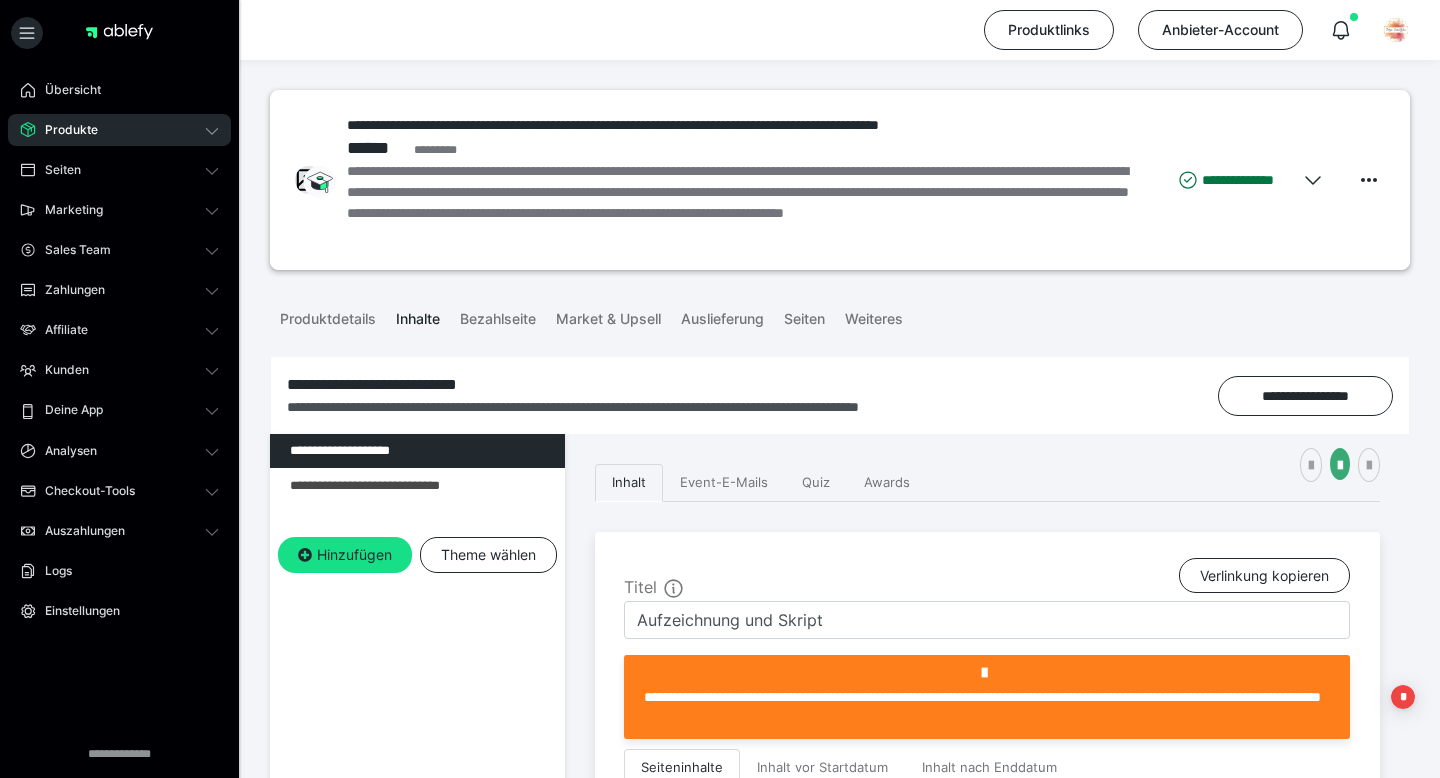 click on "**********" at bounding box center [840, 1331] 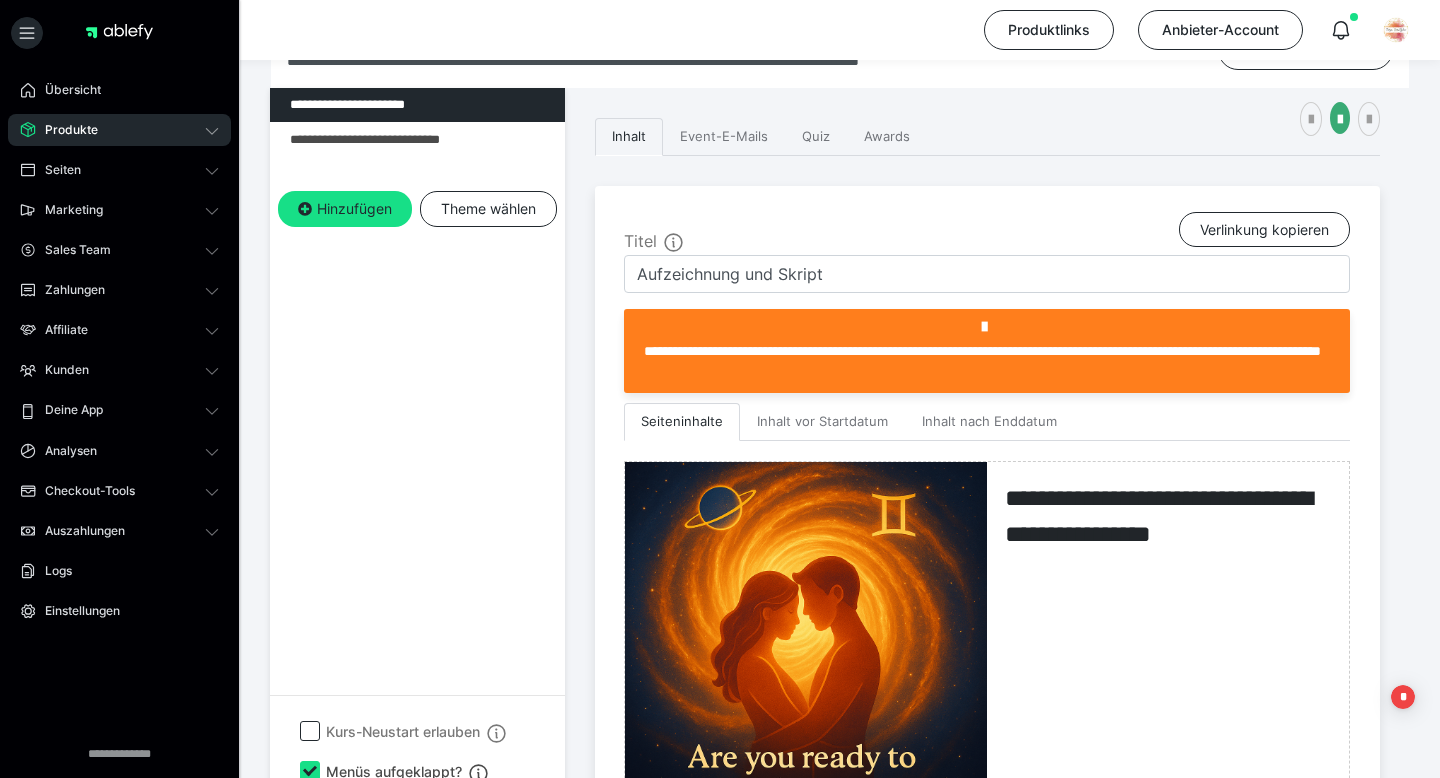 scroll, scrollTop: 343, scrollLeft: 0, axis: vertical 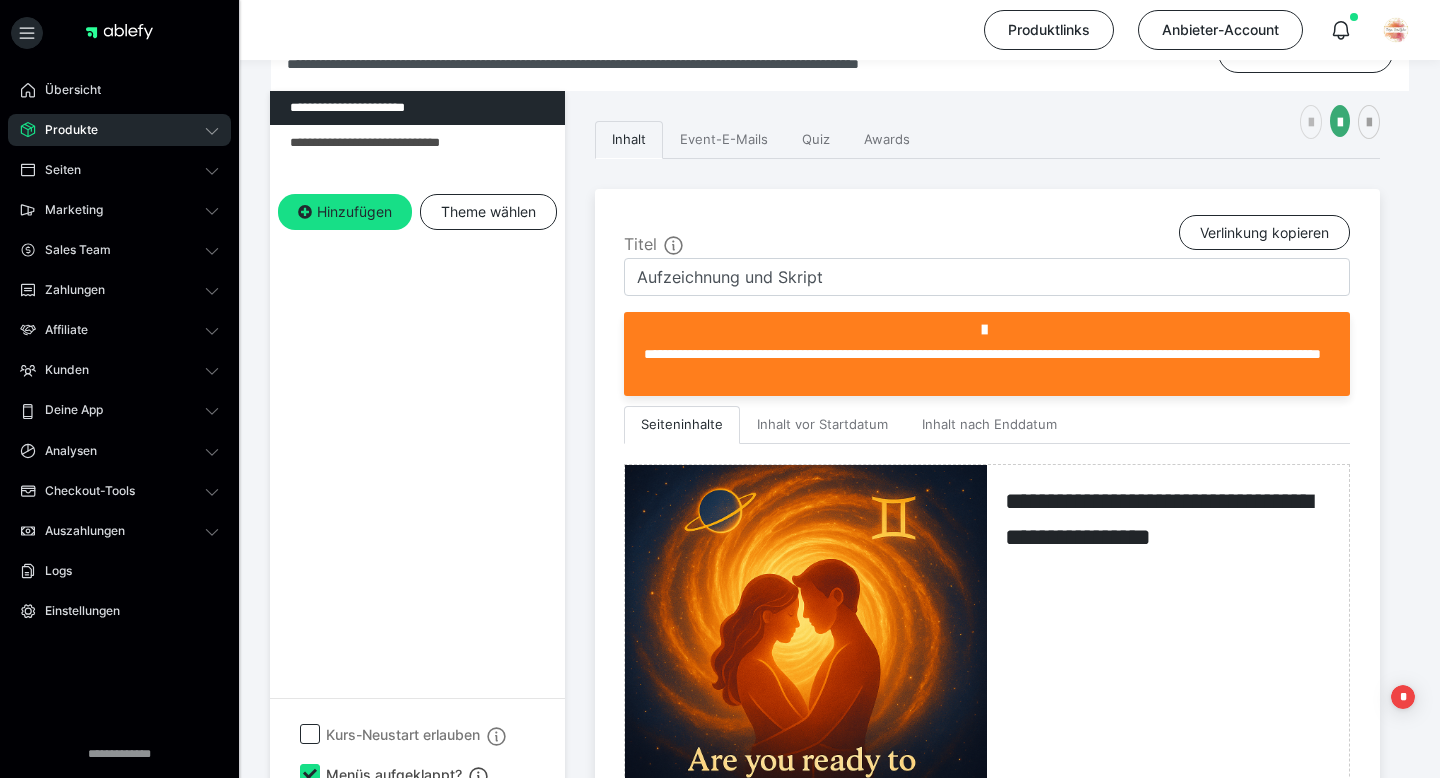 click at bounding box center [1311, 123] 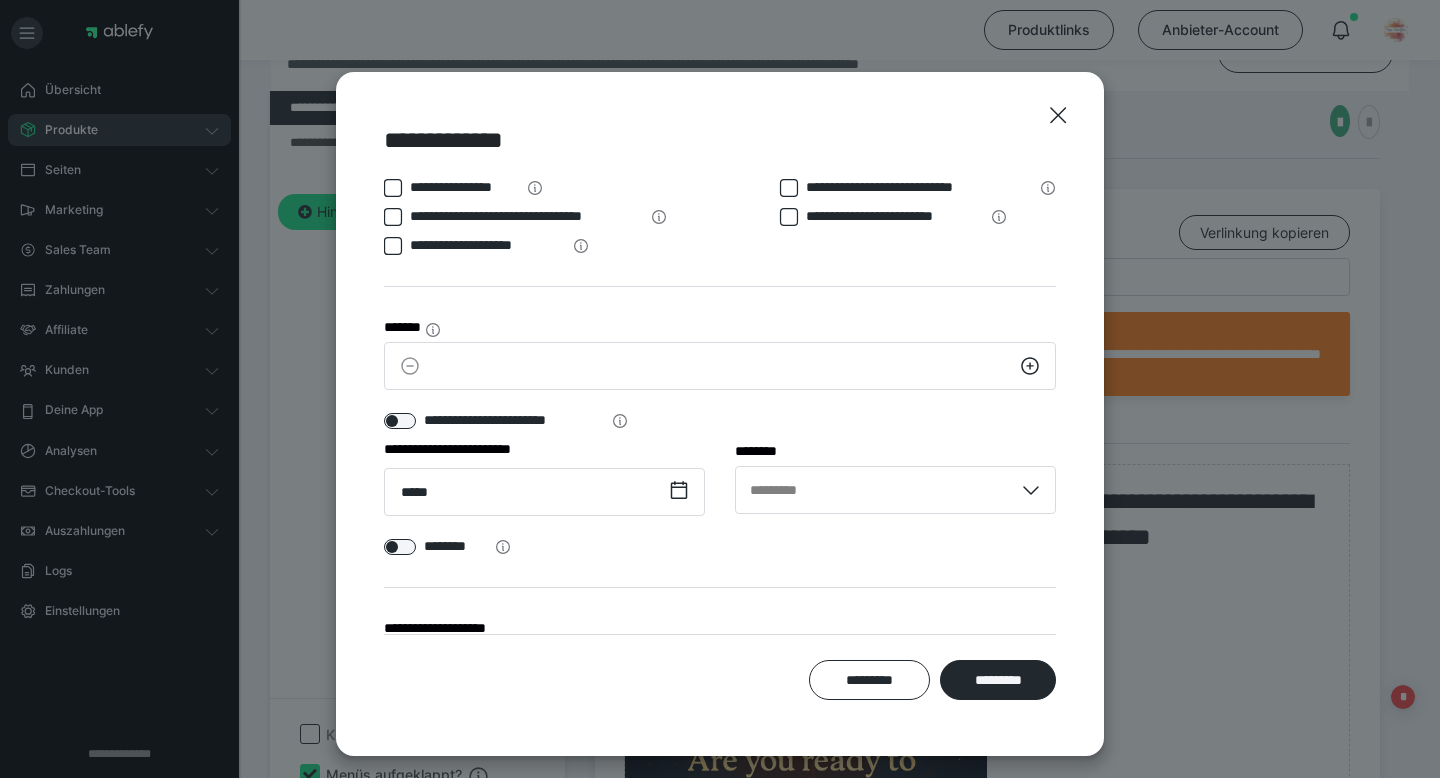 click 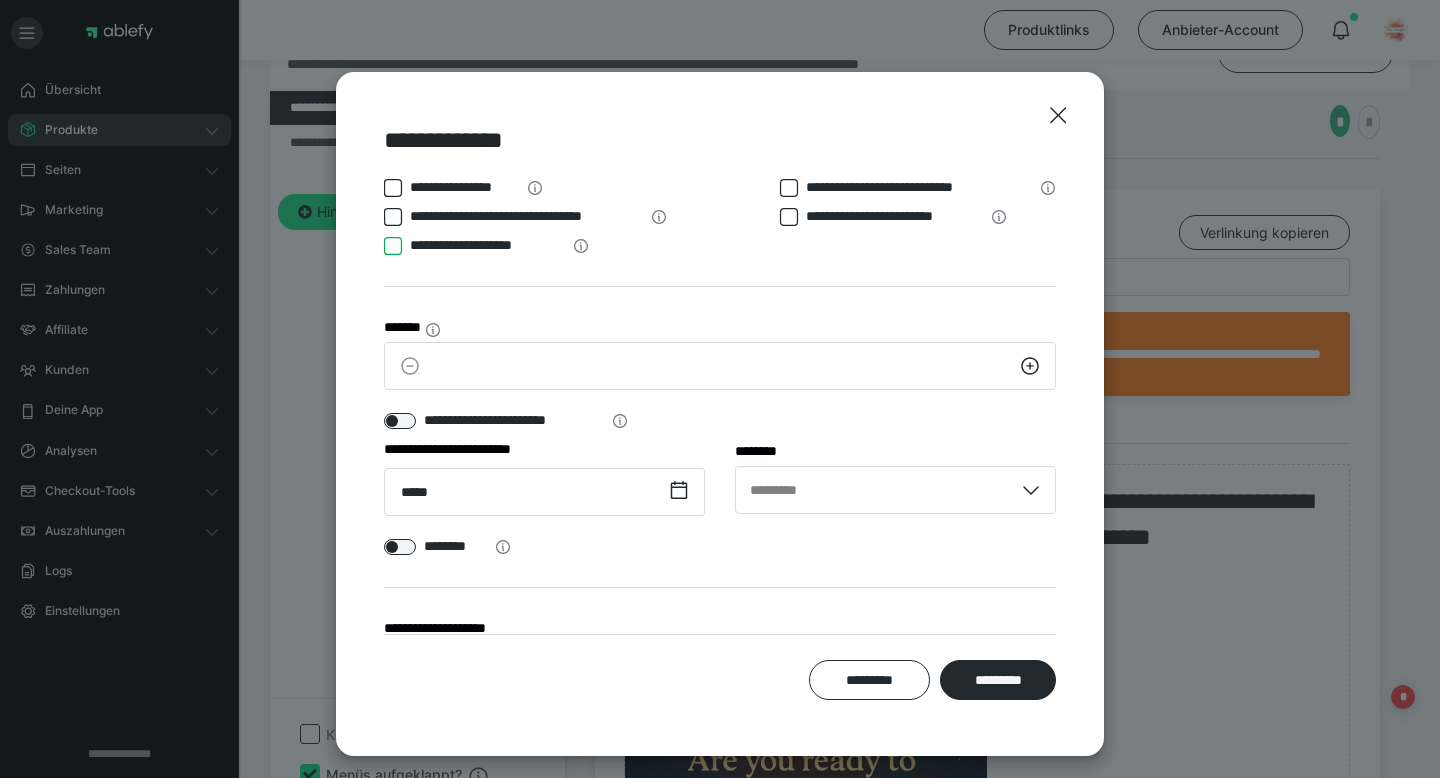 click on "**********" at bounding box center [384, 246] 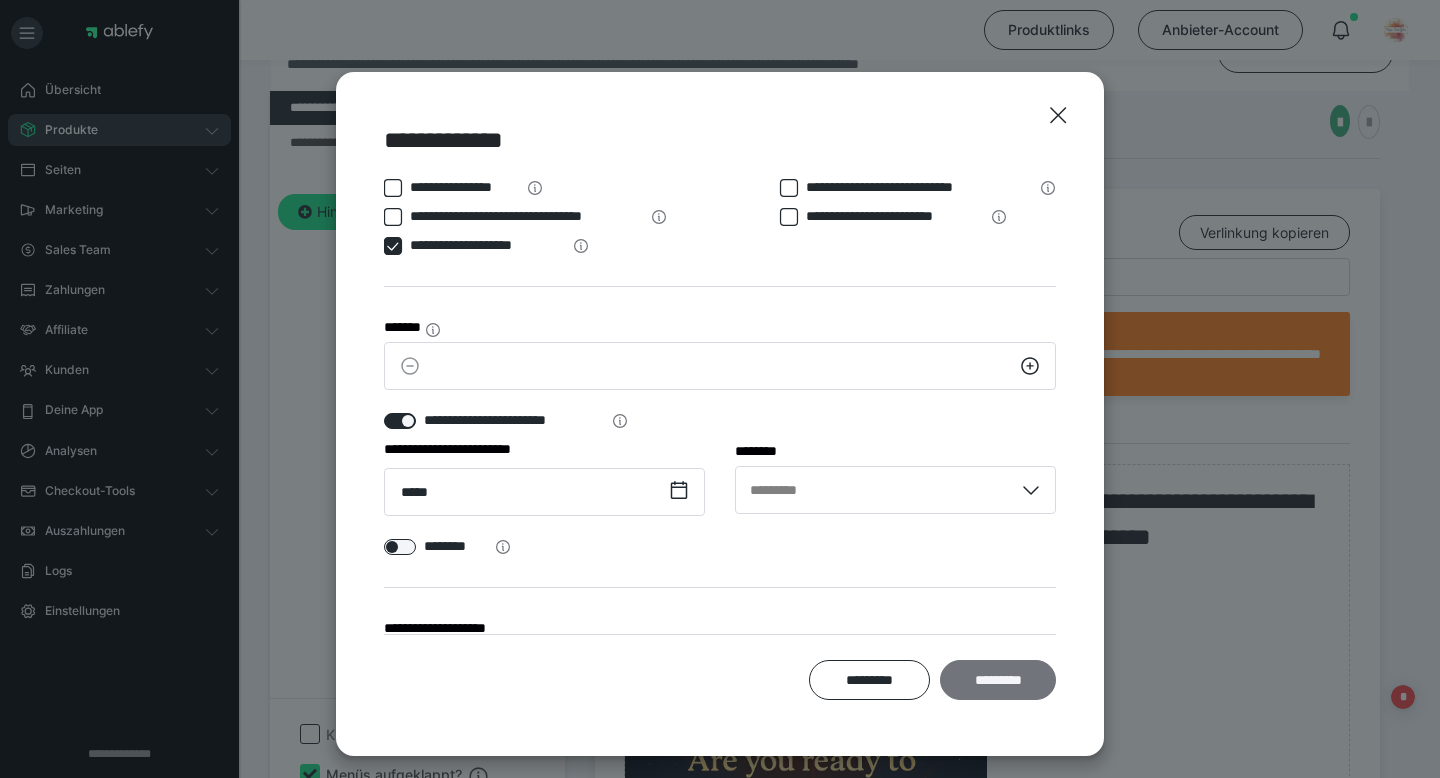 click on "*********" at bounding box center [998, 680] 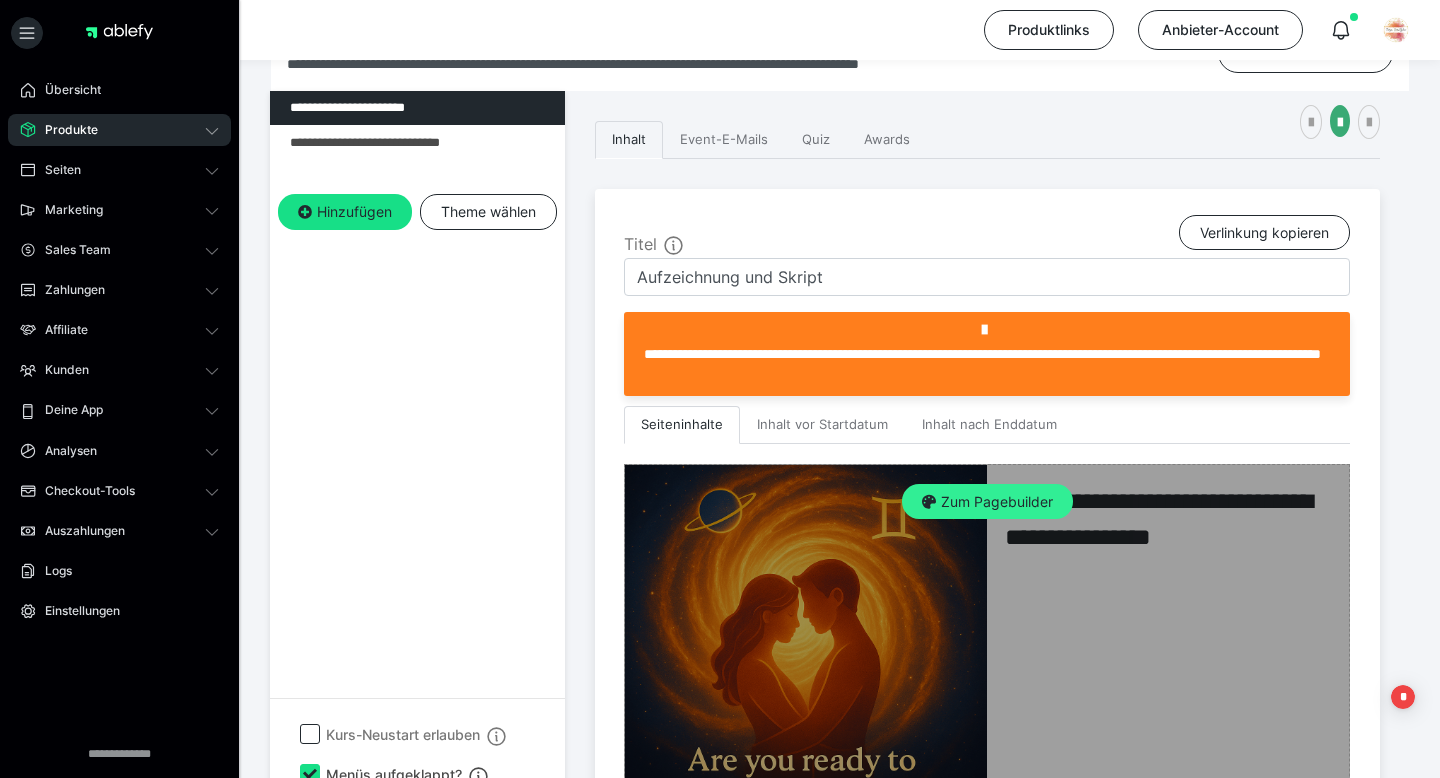 click on "Zum Pagebuilder" at bounding box center [987, 502] 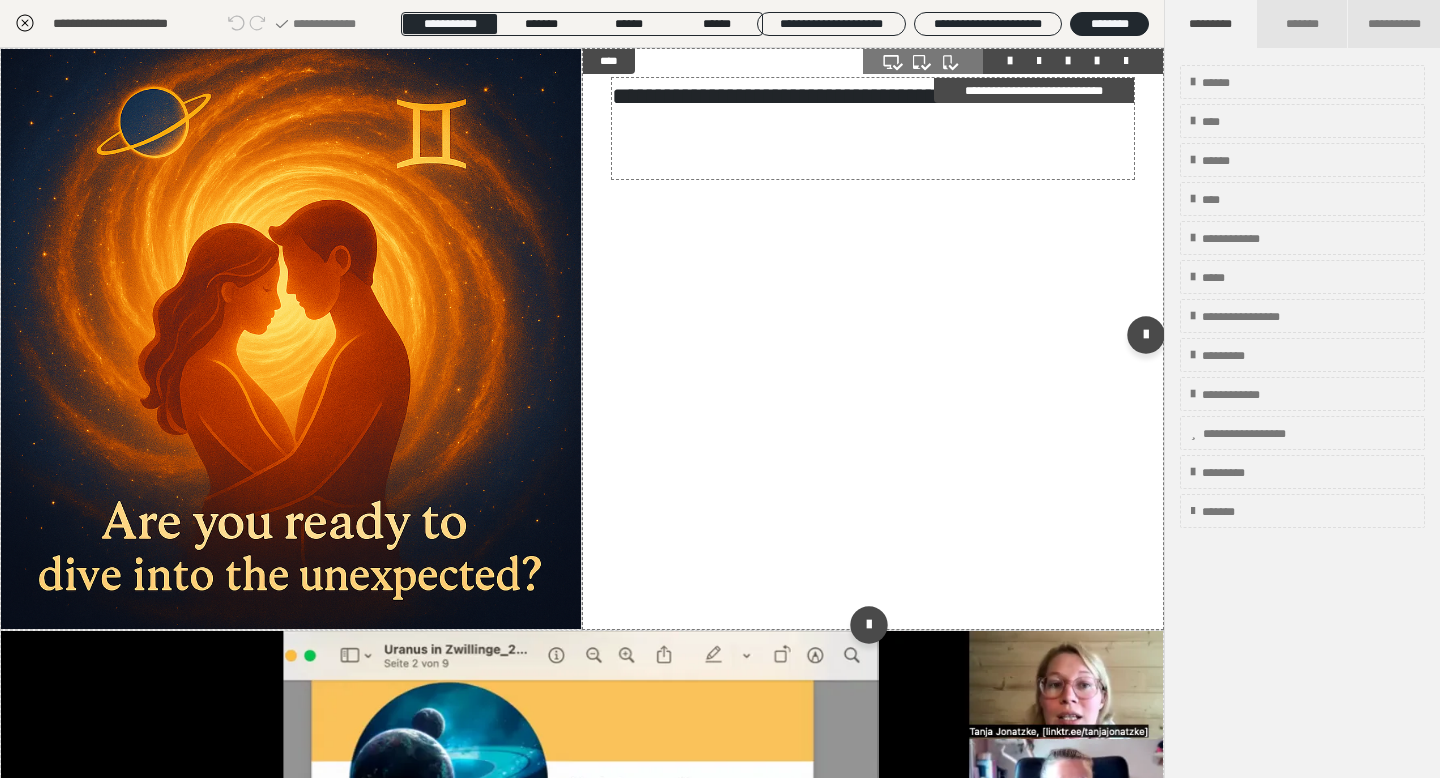 click on "**********" at bounding box center [873, 114] 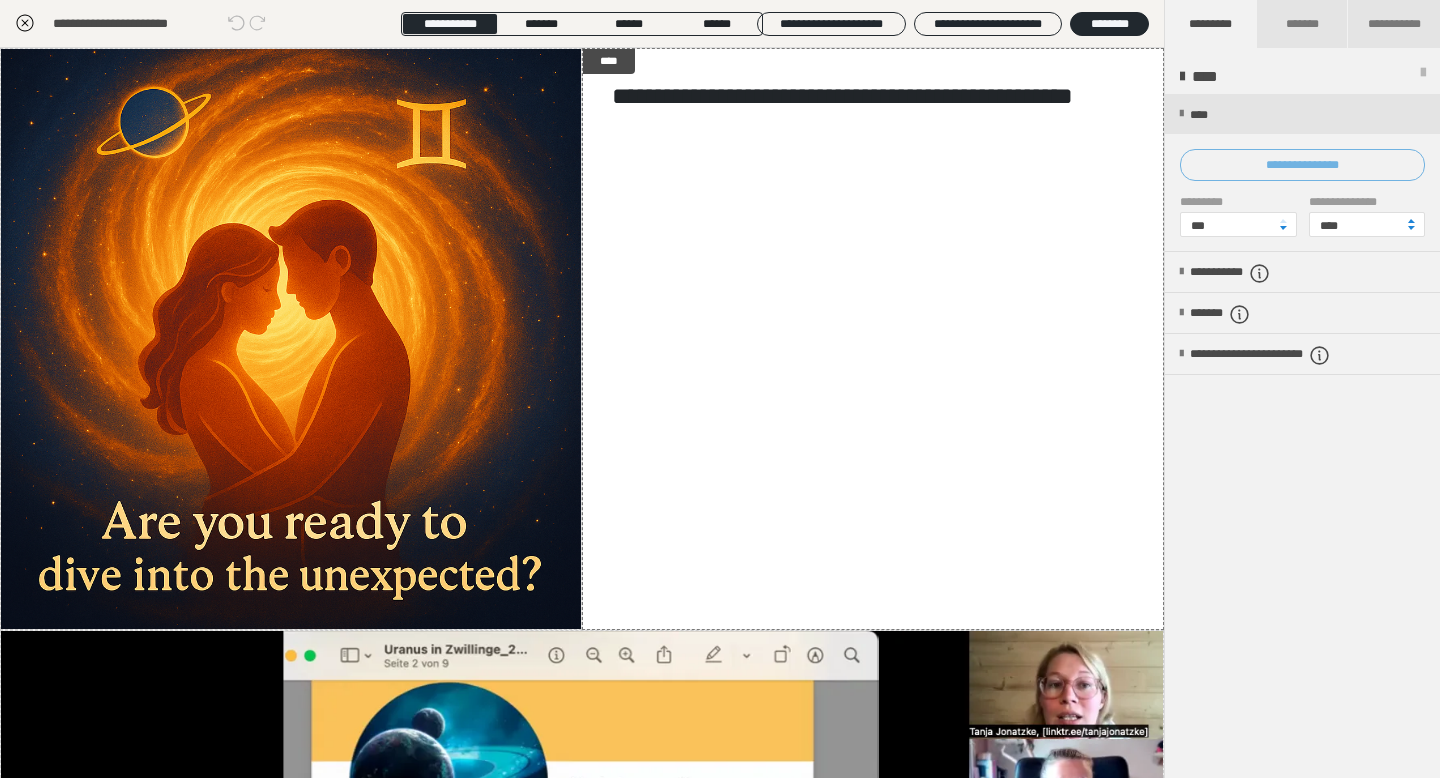 click on "**********" at bounding box center (1302, 165) 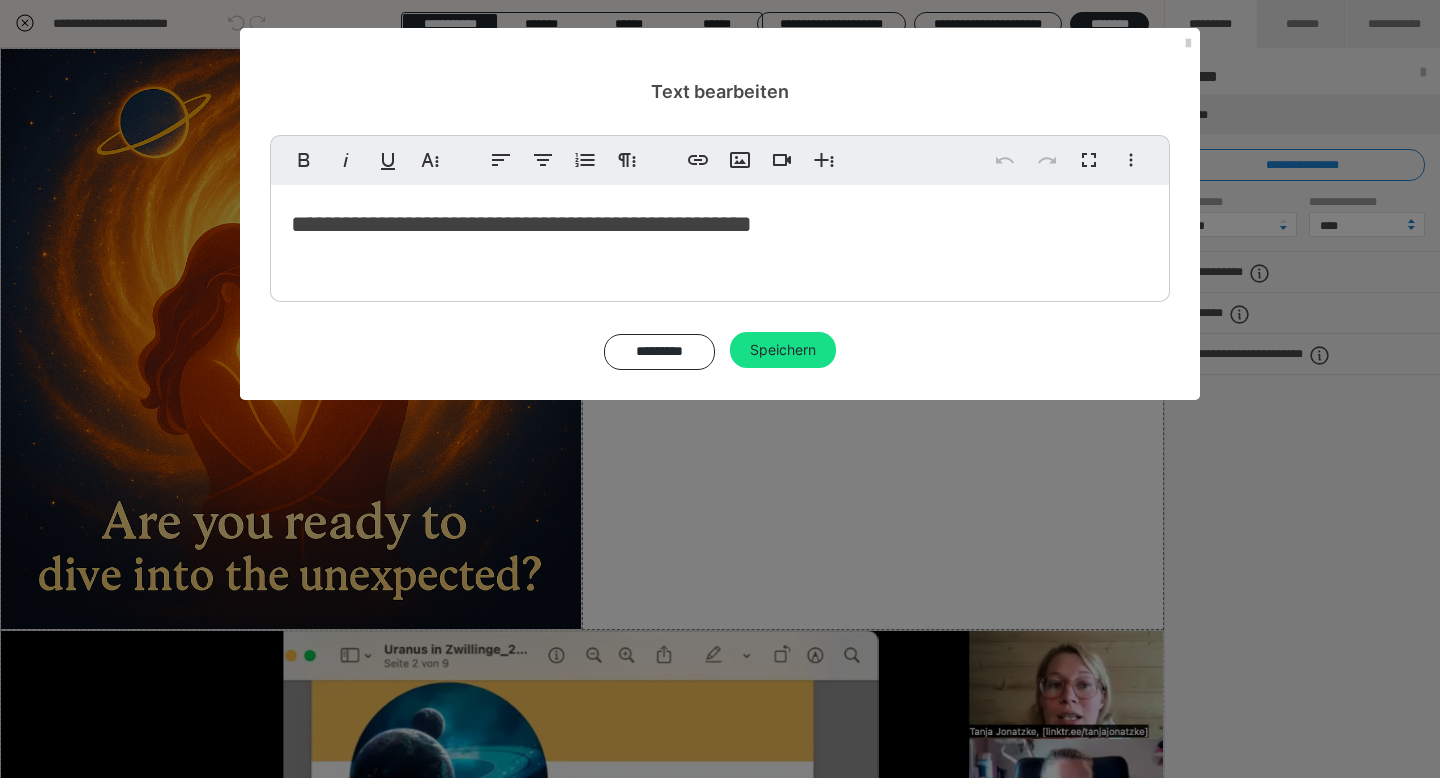 click on "**********" at bounding box center (720, 224) 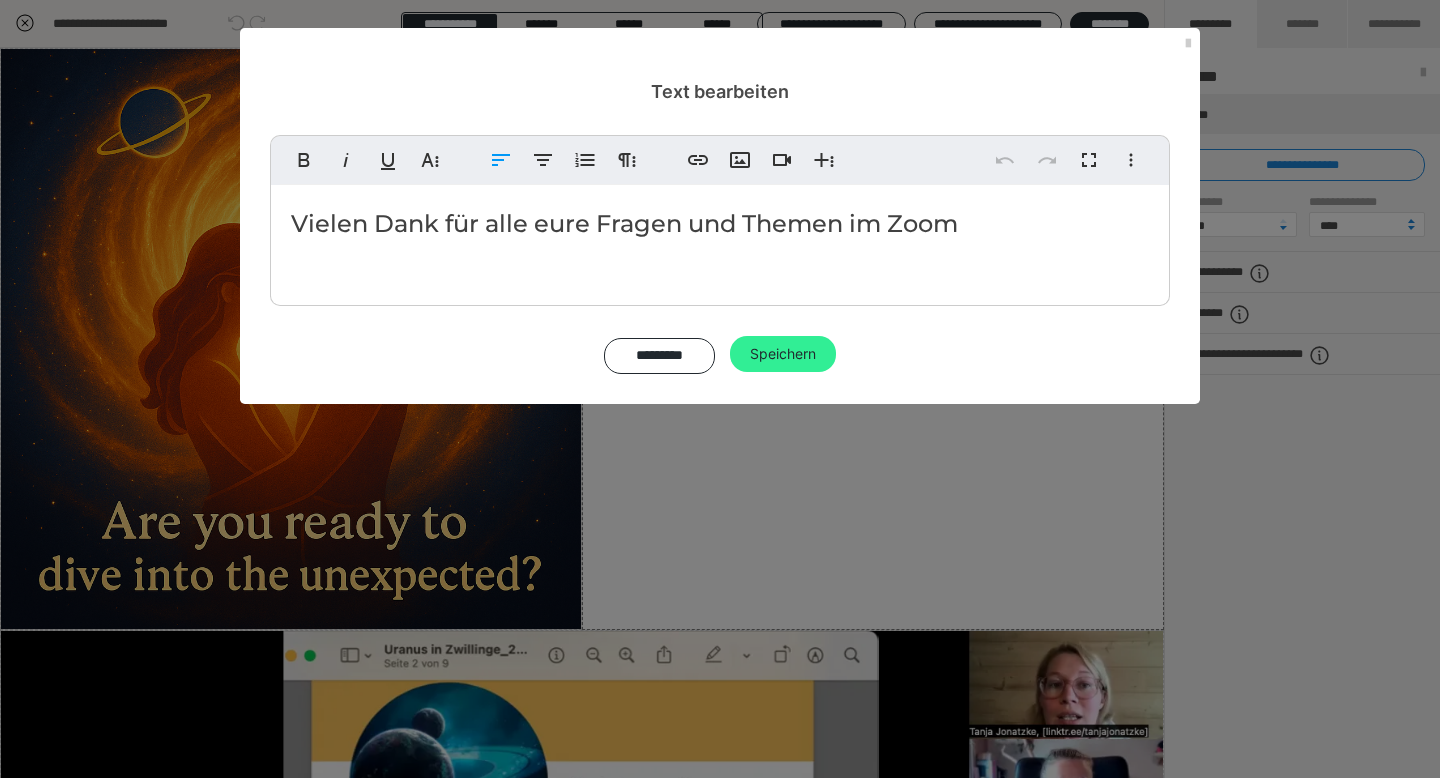 click on "Speichern" at bounding box center [783, 354] 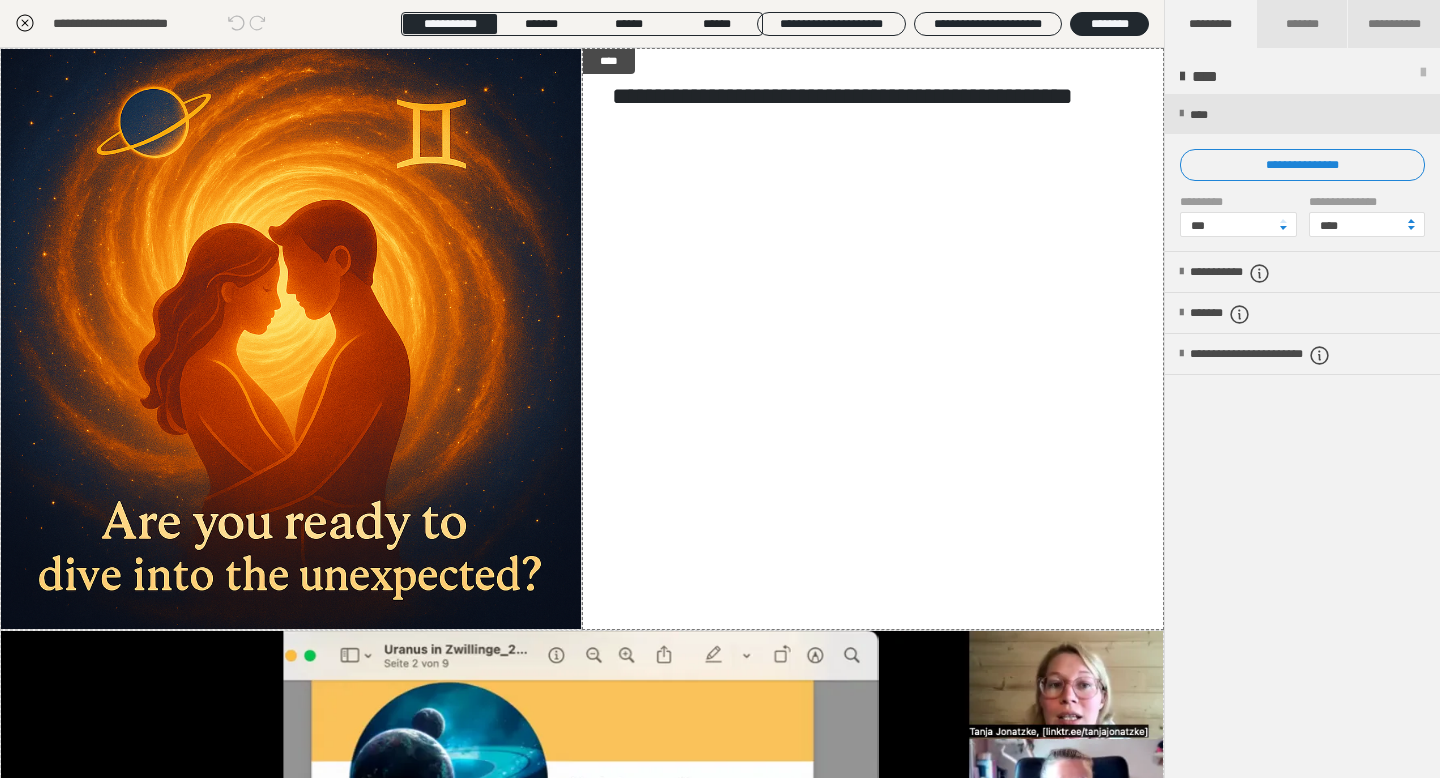click 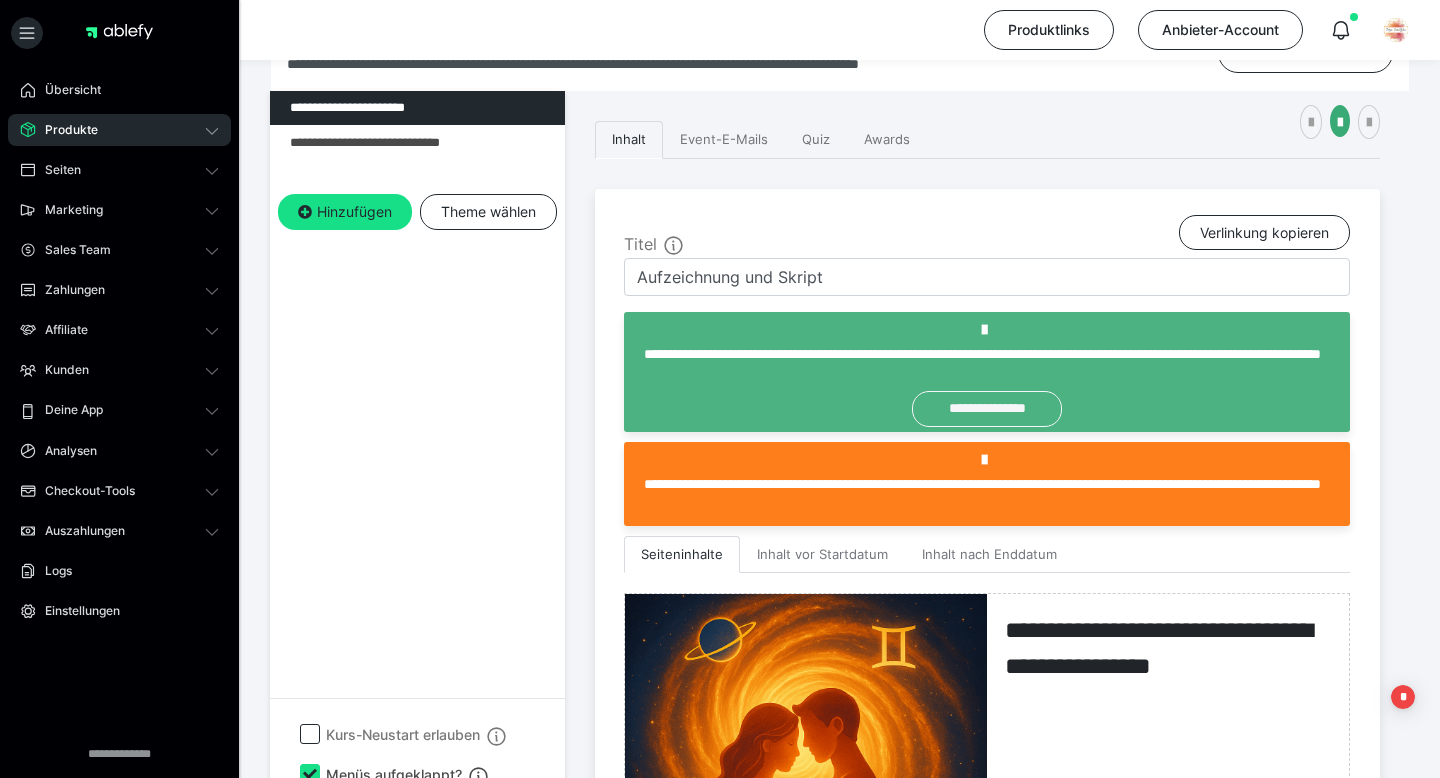 click on "**********" at bounding box center (986, 409) 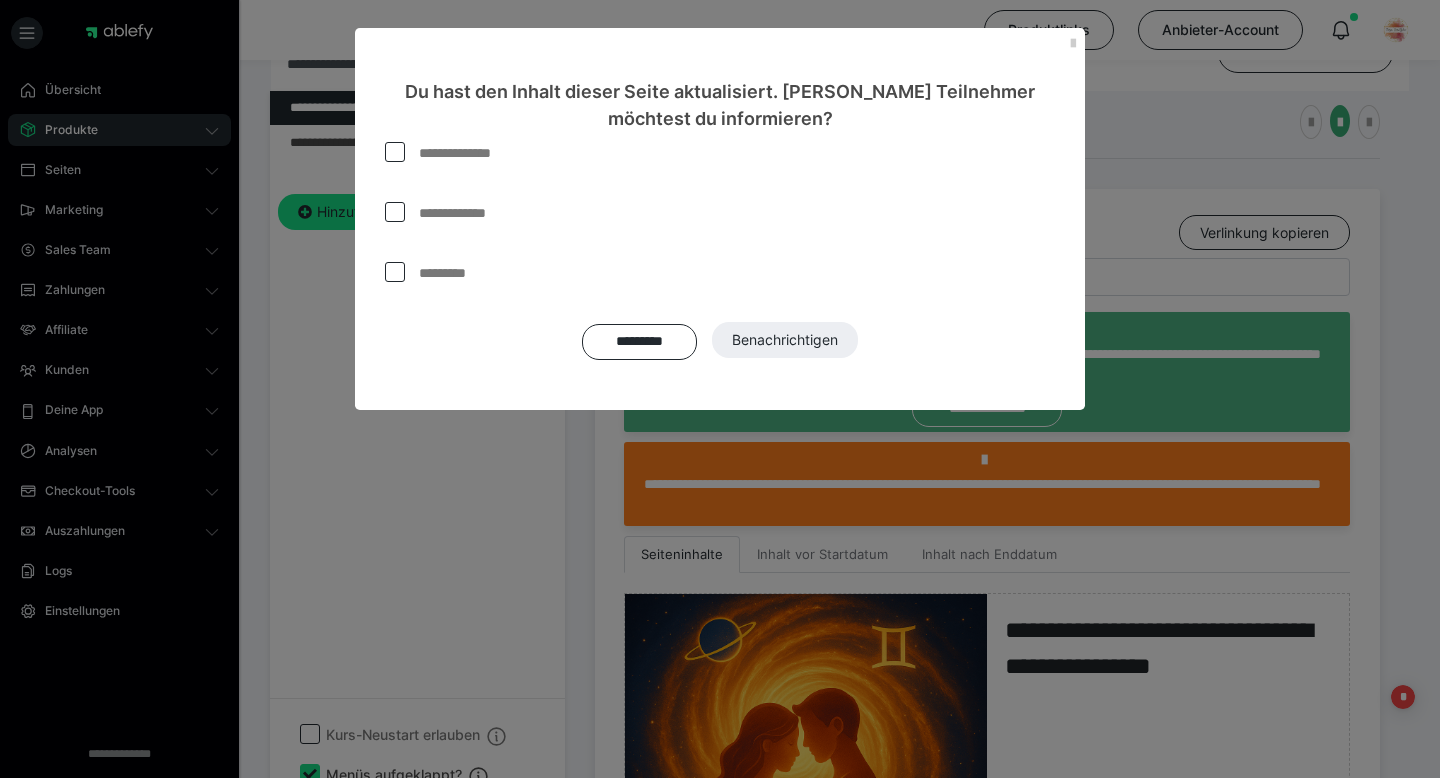 click at bounding box center (395, 152) 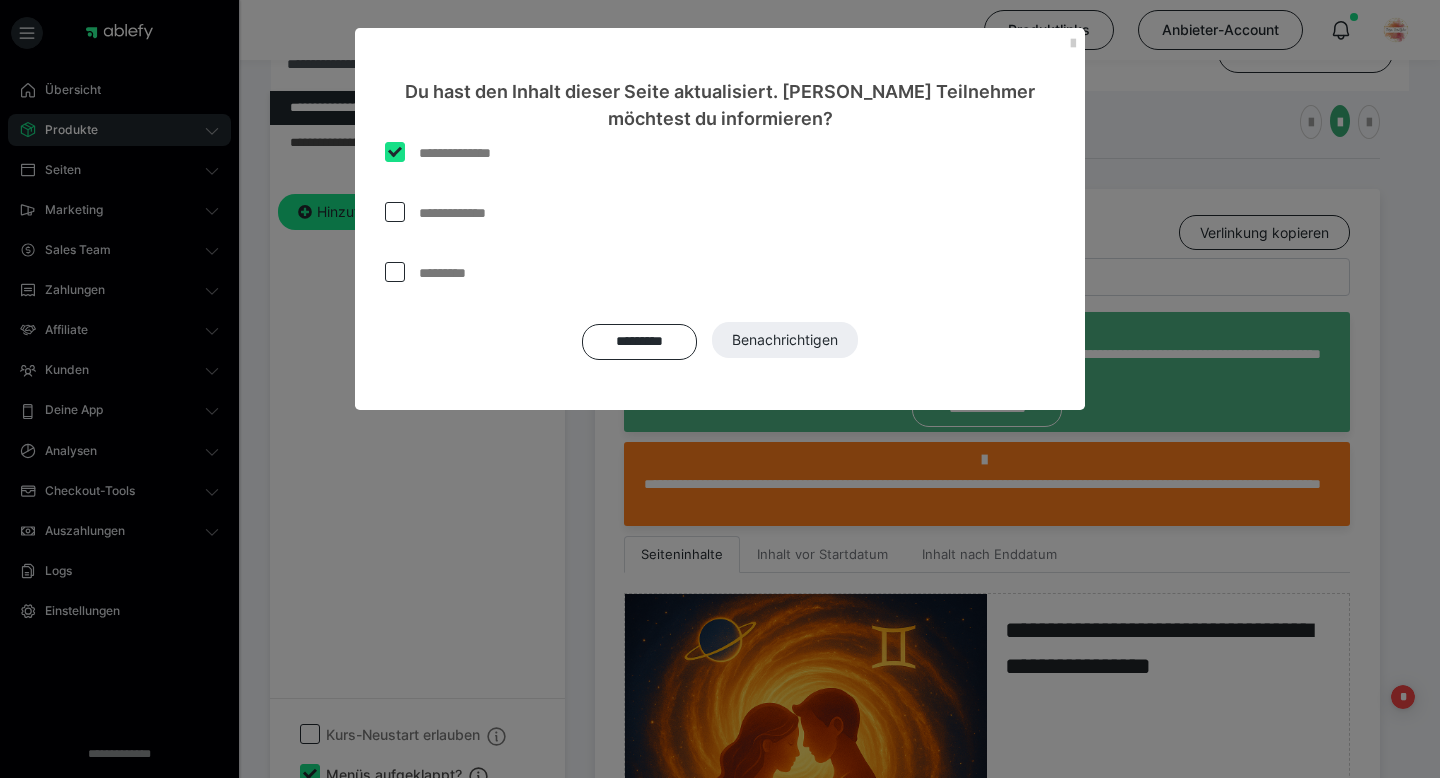 checkbox on "****" 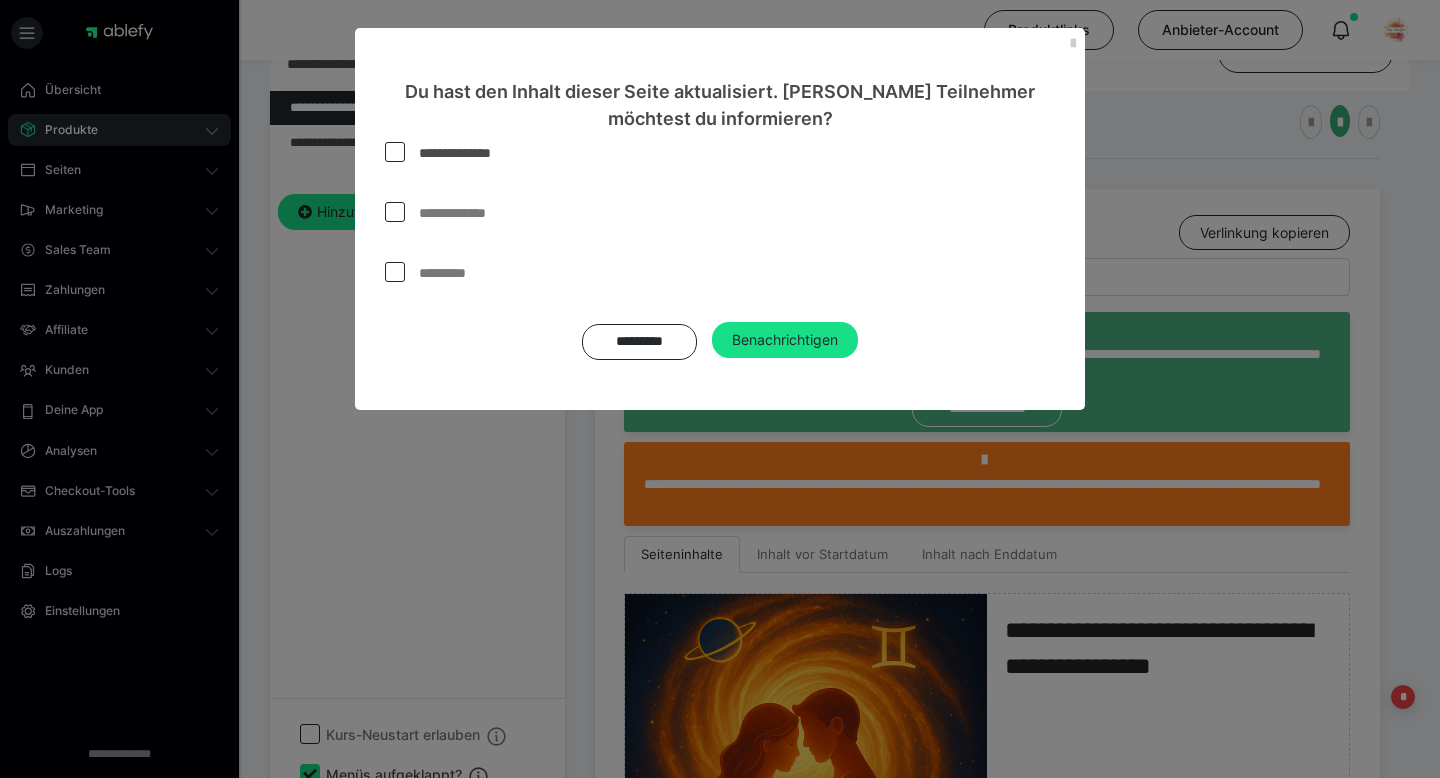 click at bounding box center (395, 212) 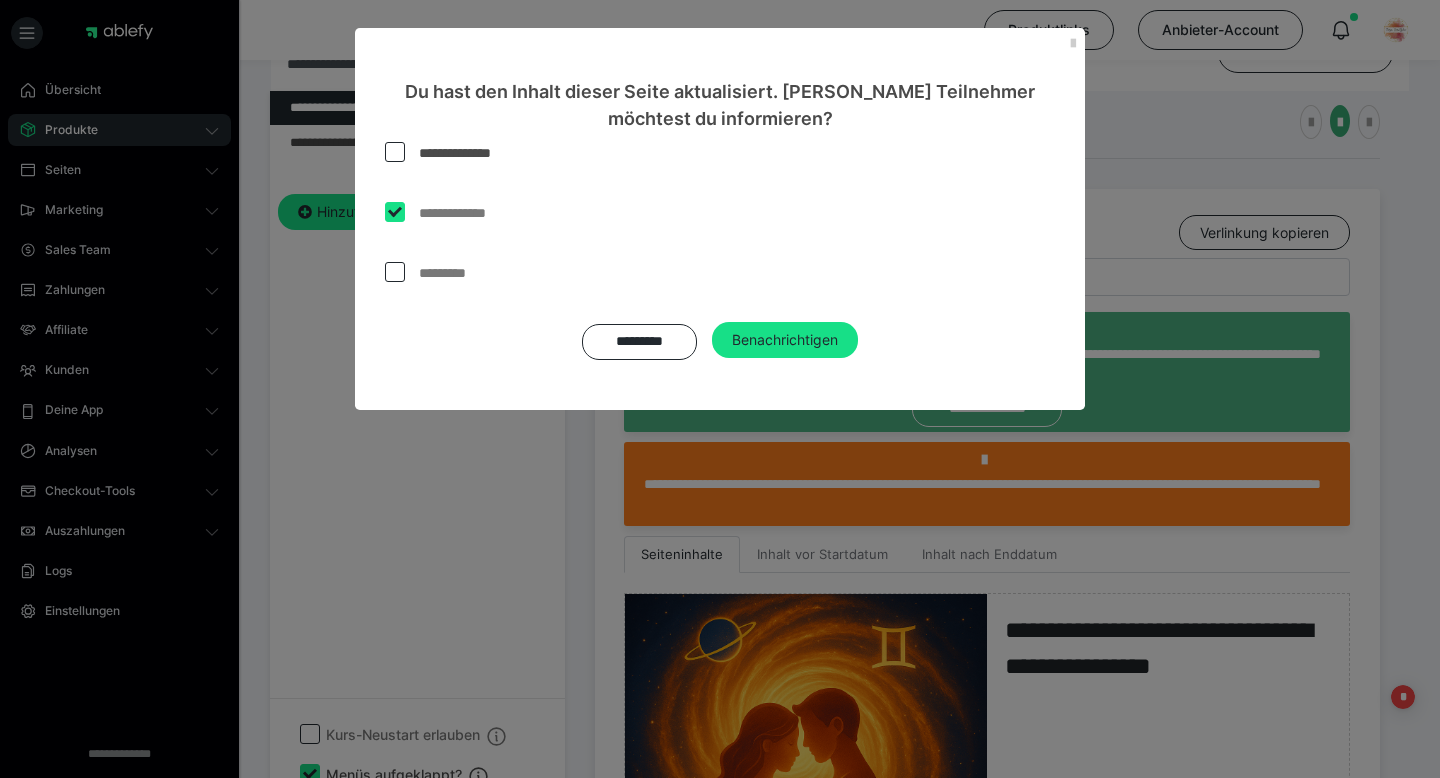 checkbox on "****" 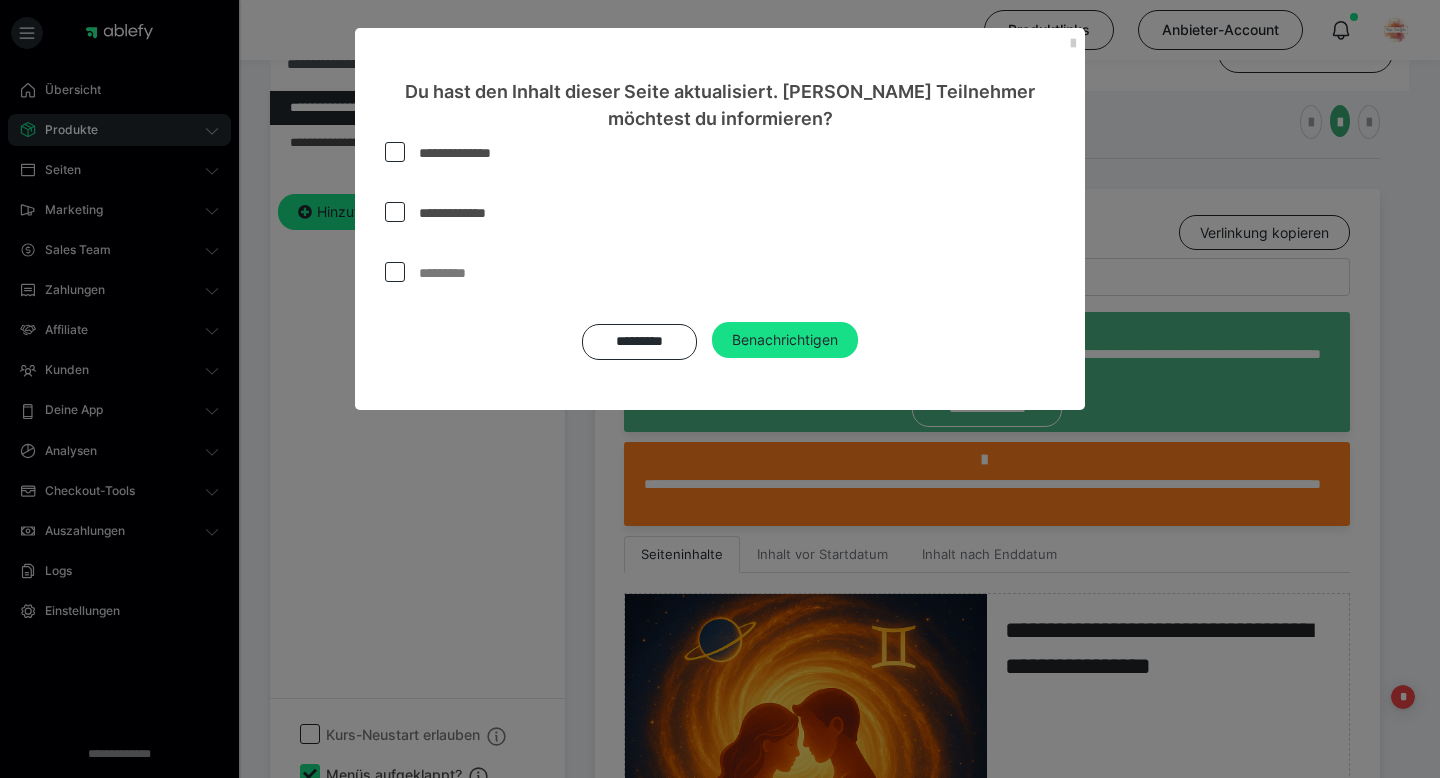 click at bounding box center [395, 272] 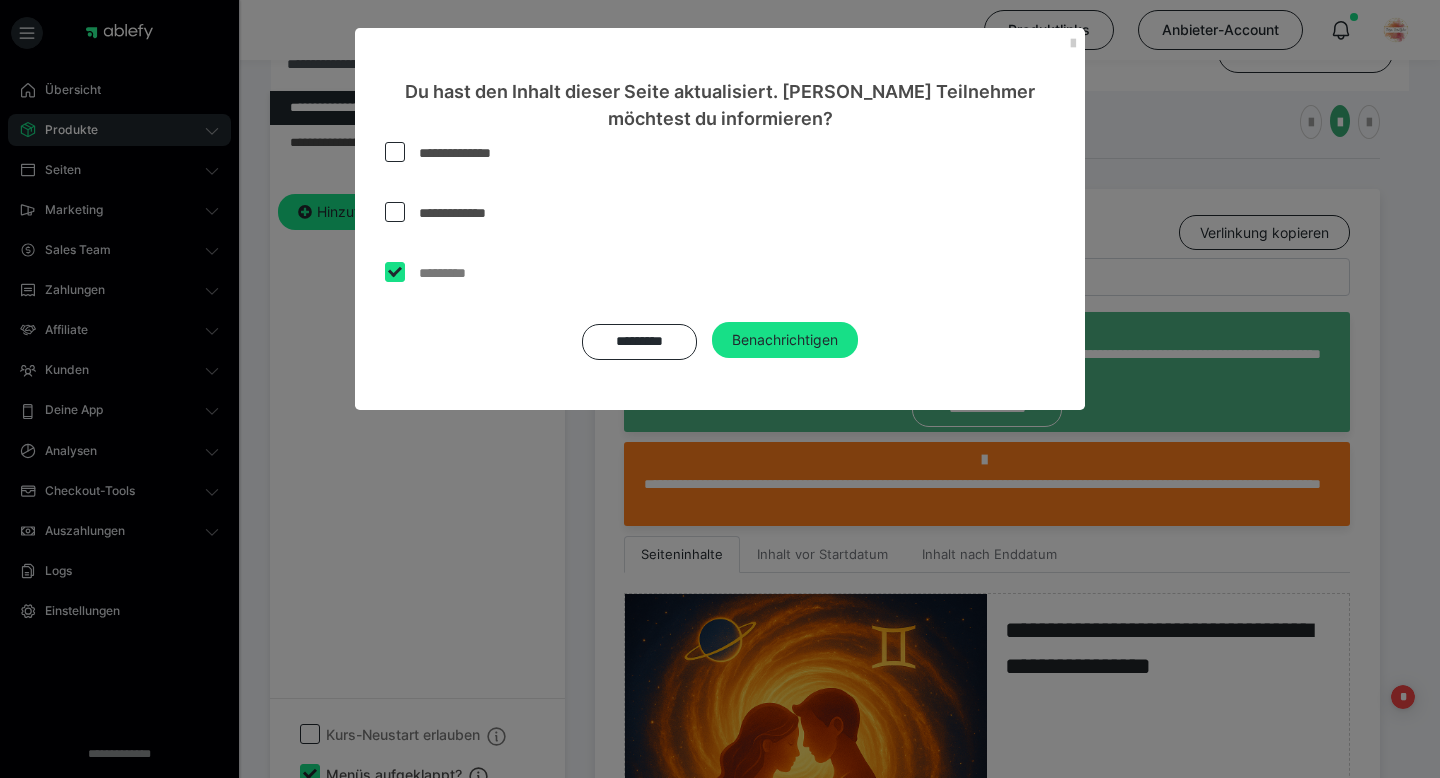 checkbox on "****" 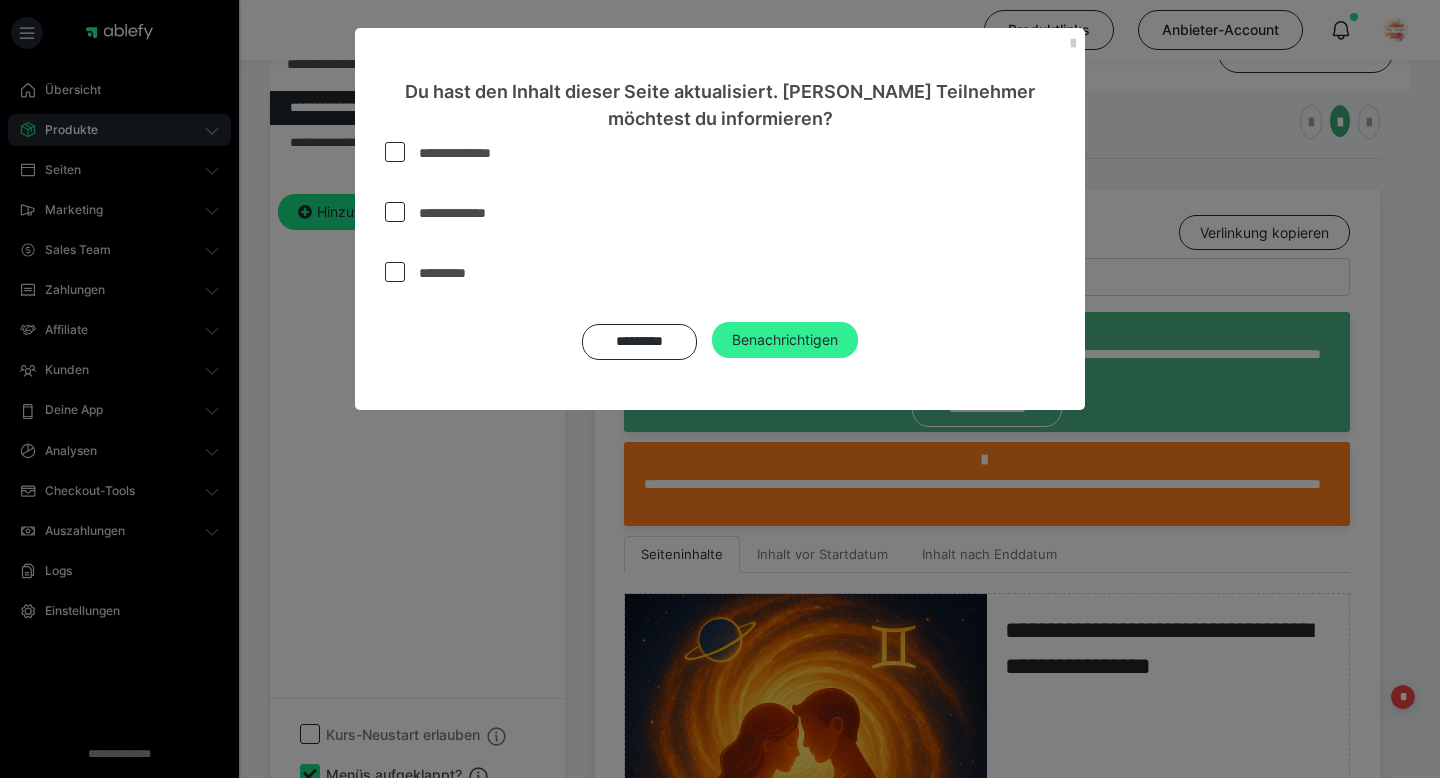 click on "Benachrichtigen" at bounding box center [785, 340] 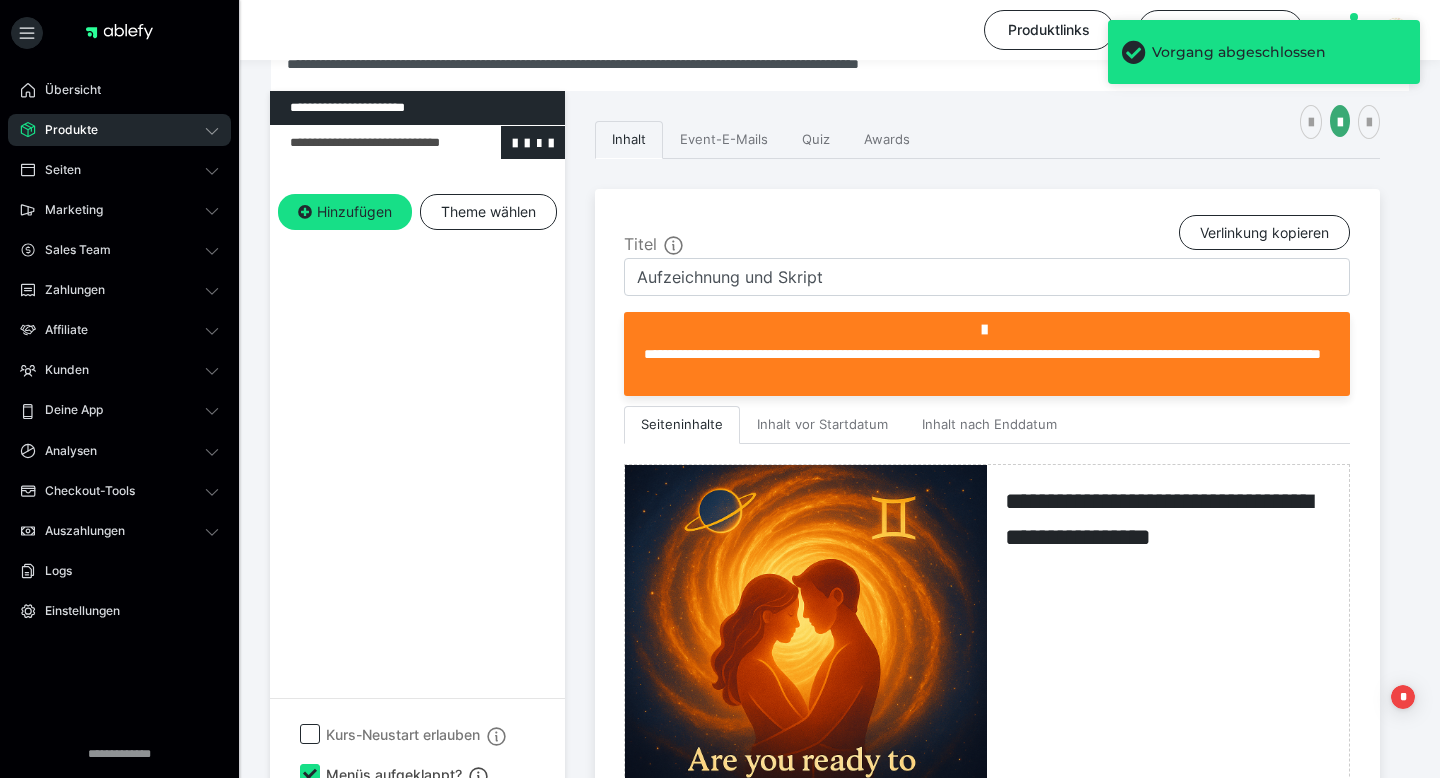 click at bounding box center [365, 143] 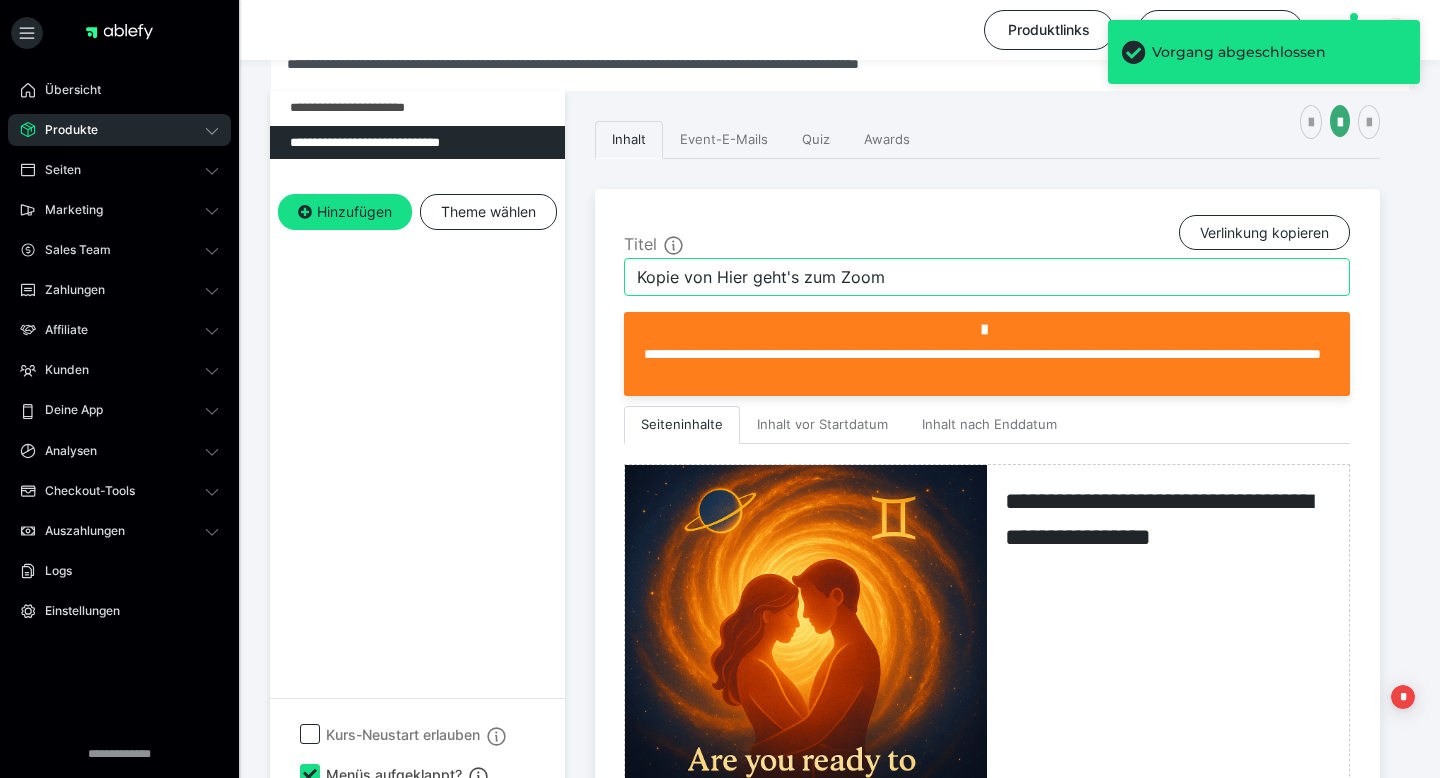 drag, startPoint x: 937, startPoint y: 276, endPoint x: 582, endPoint y: 267, distance: 355.11407 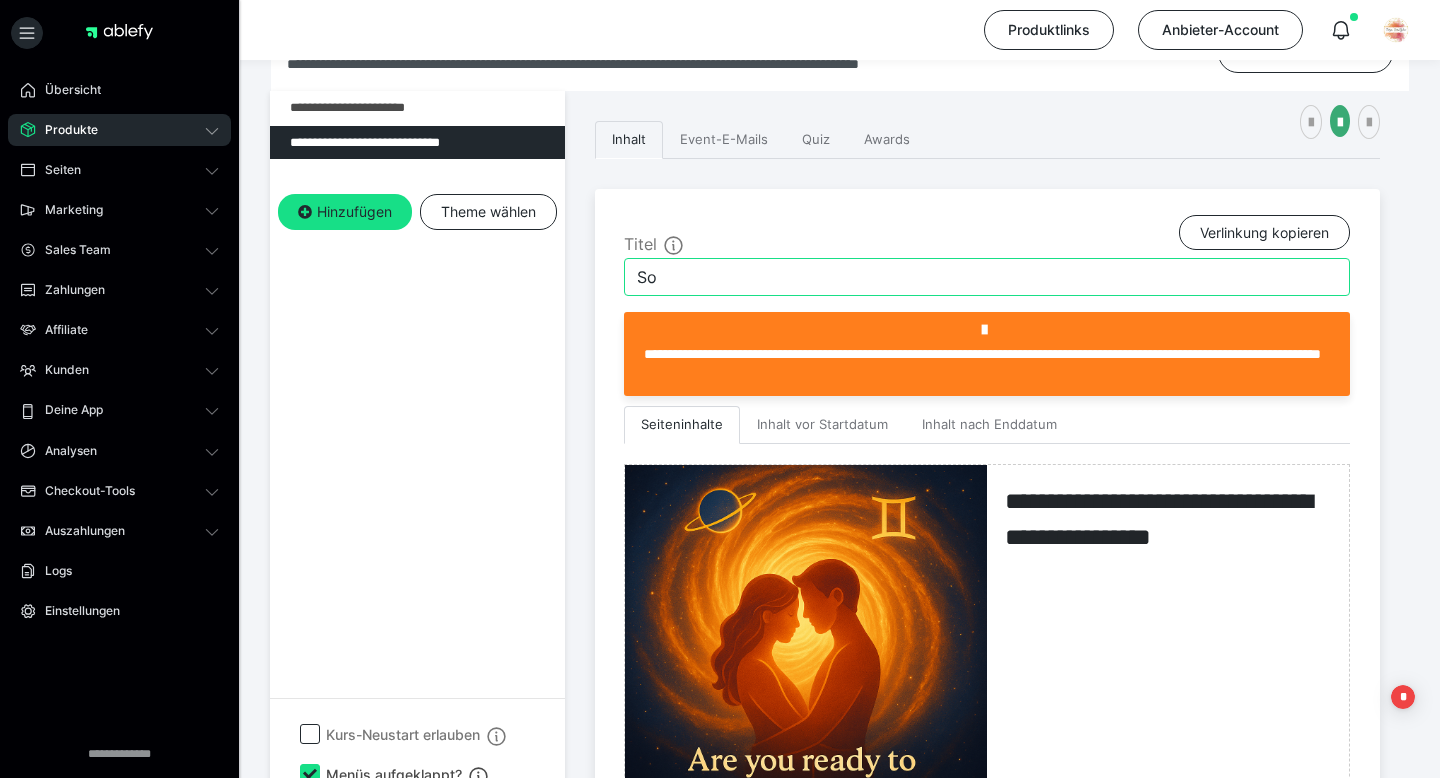 type on "S" 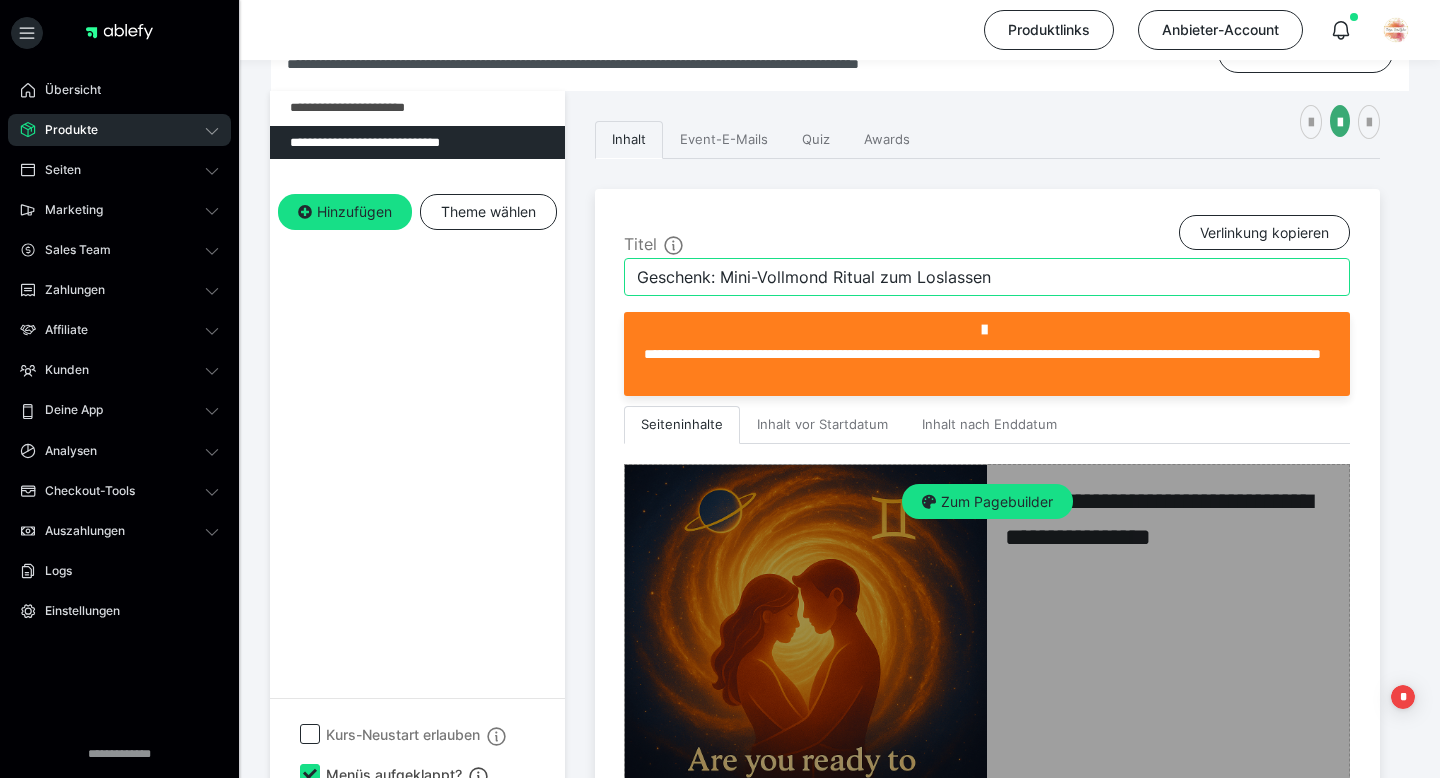 type on "Geschenk: Mini-Vollmond Ritual zum Loslassen" 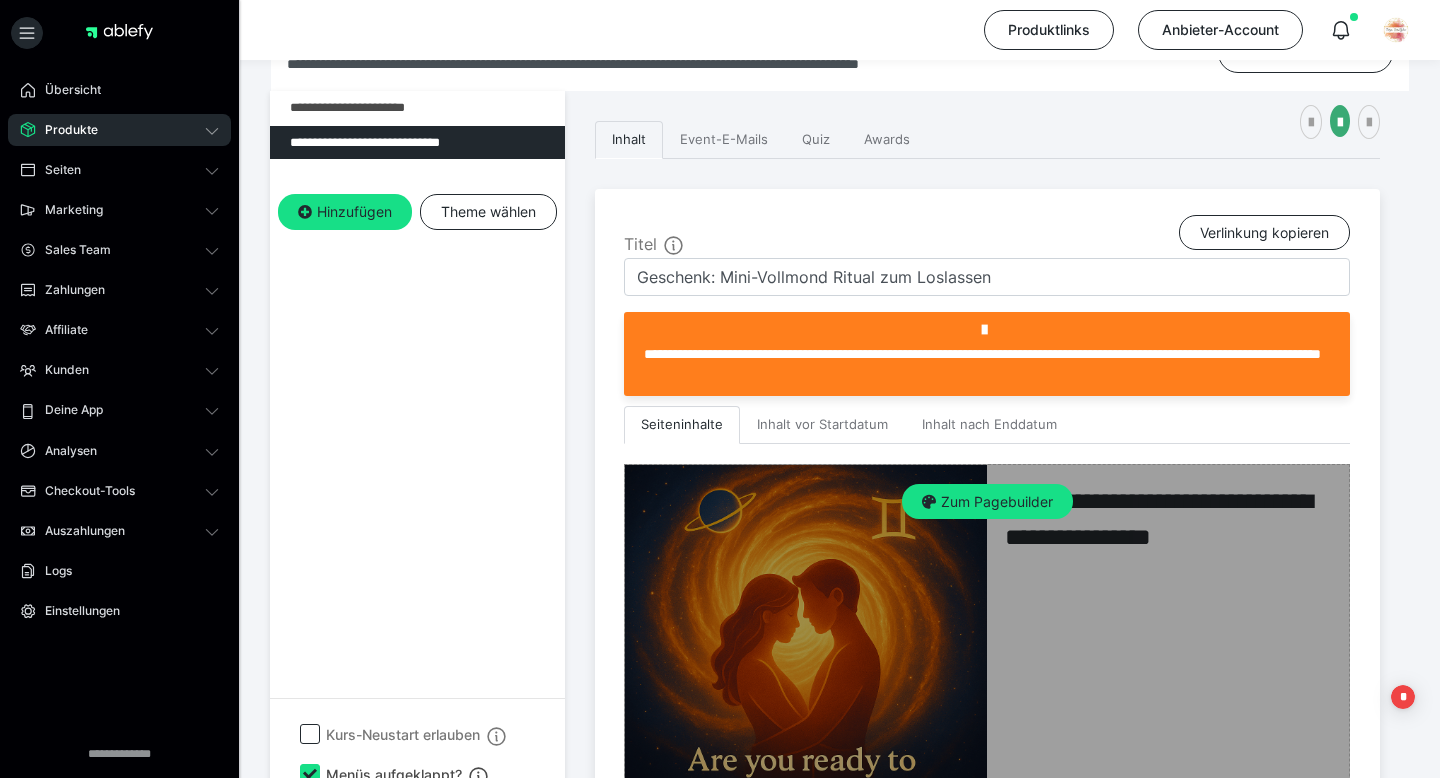 click on "Zum Pagebuilder" at bounding box center [987, 1122] 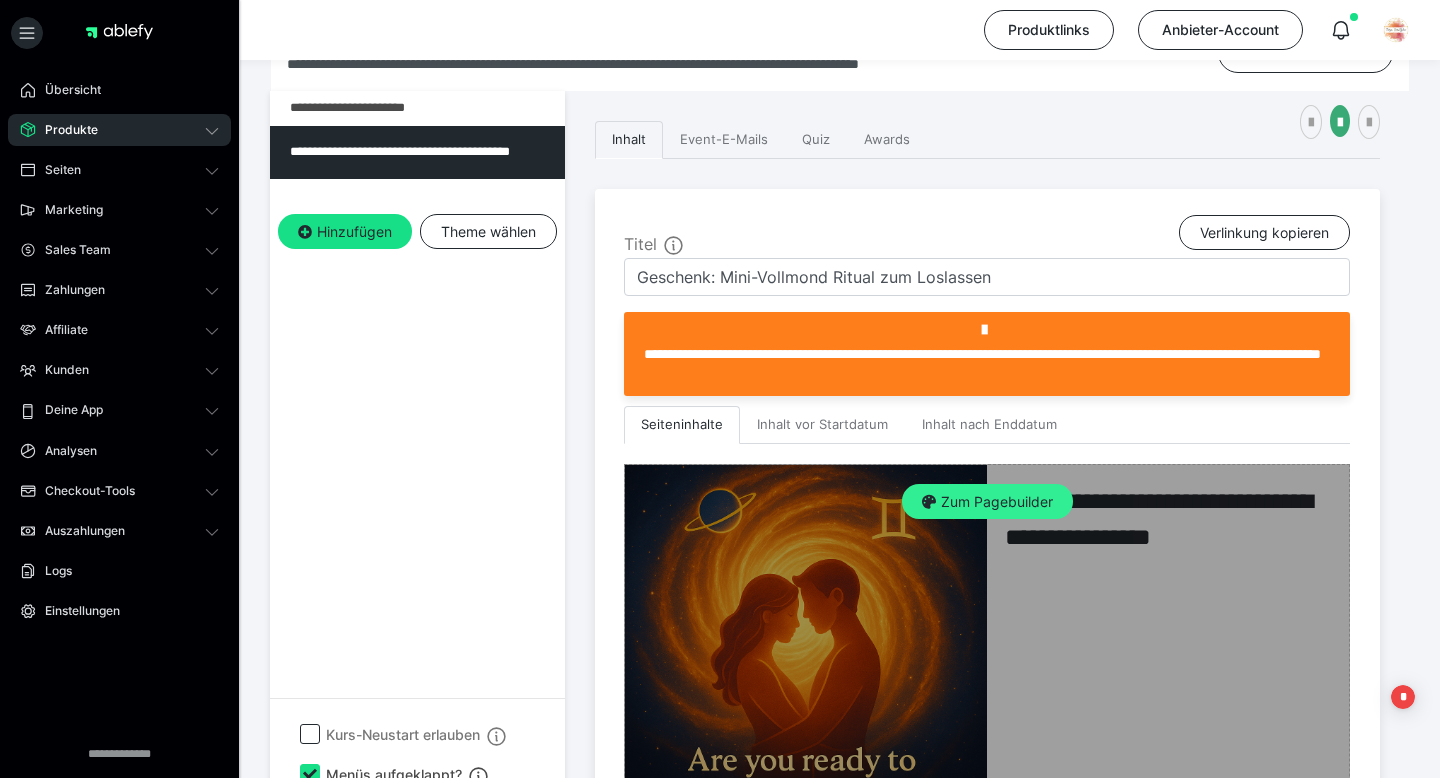 click on "Zum Pagebuilder" at bounding box center (987, 502) 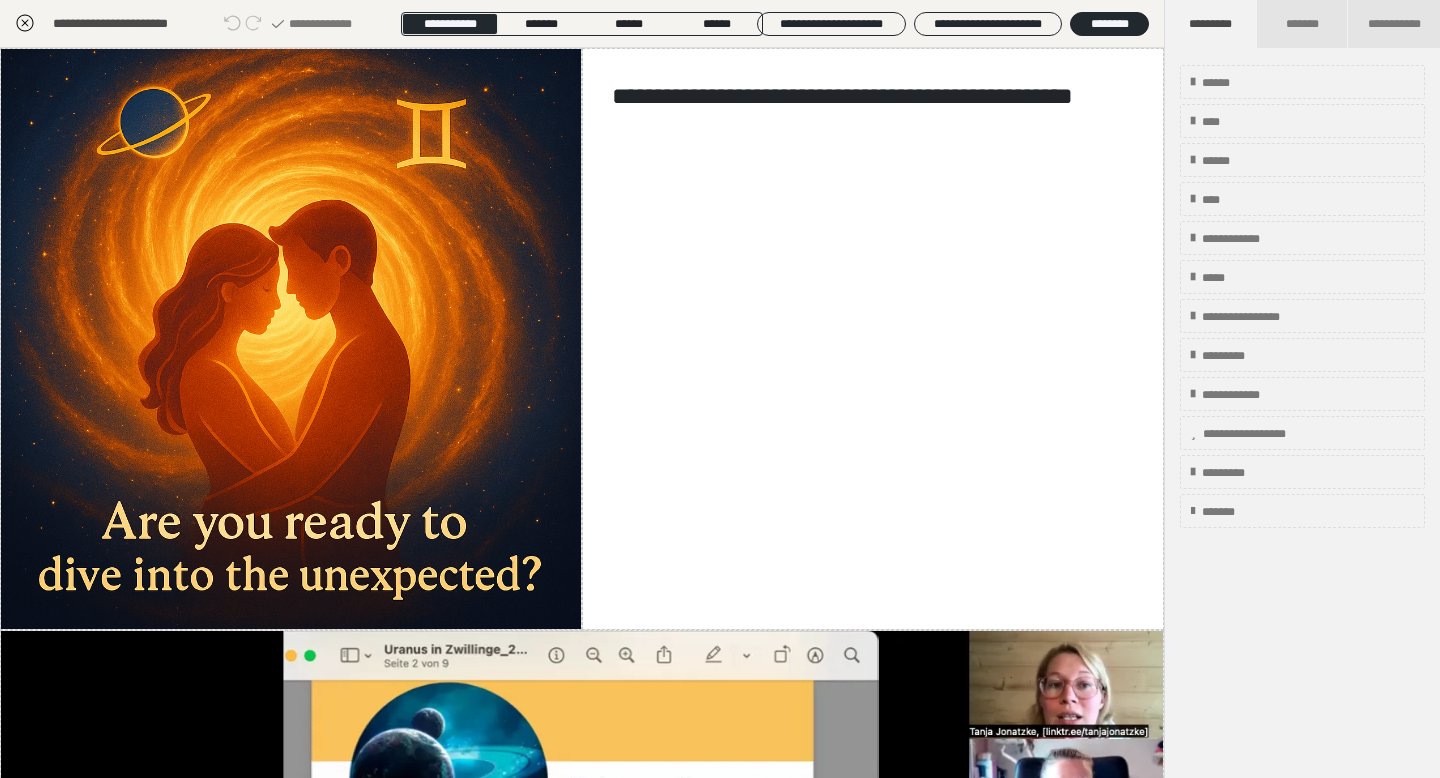 click on "**********" at bounding box center [873, 114] 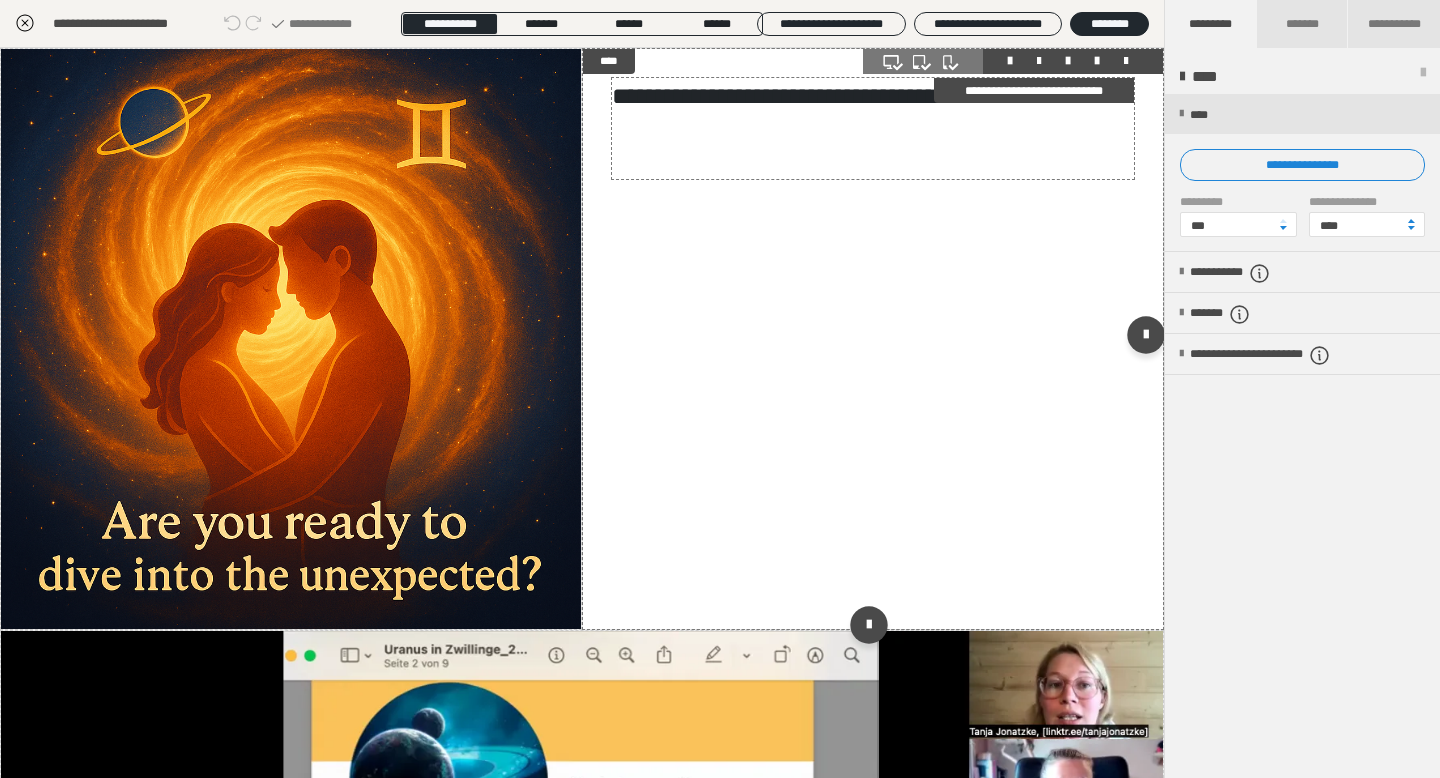 click on "**********" at bounding box center (873, 114) 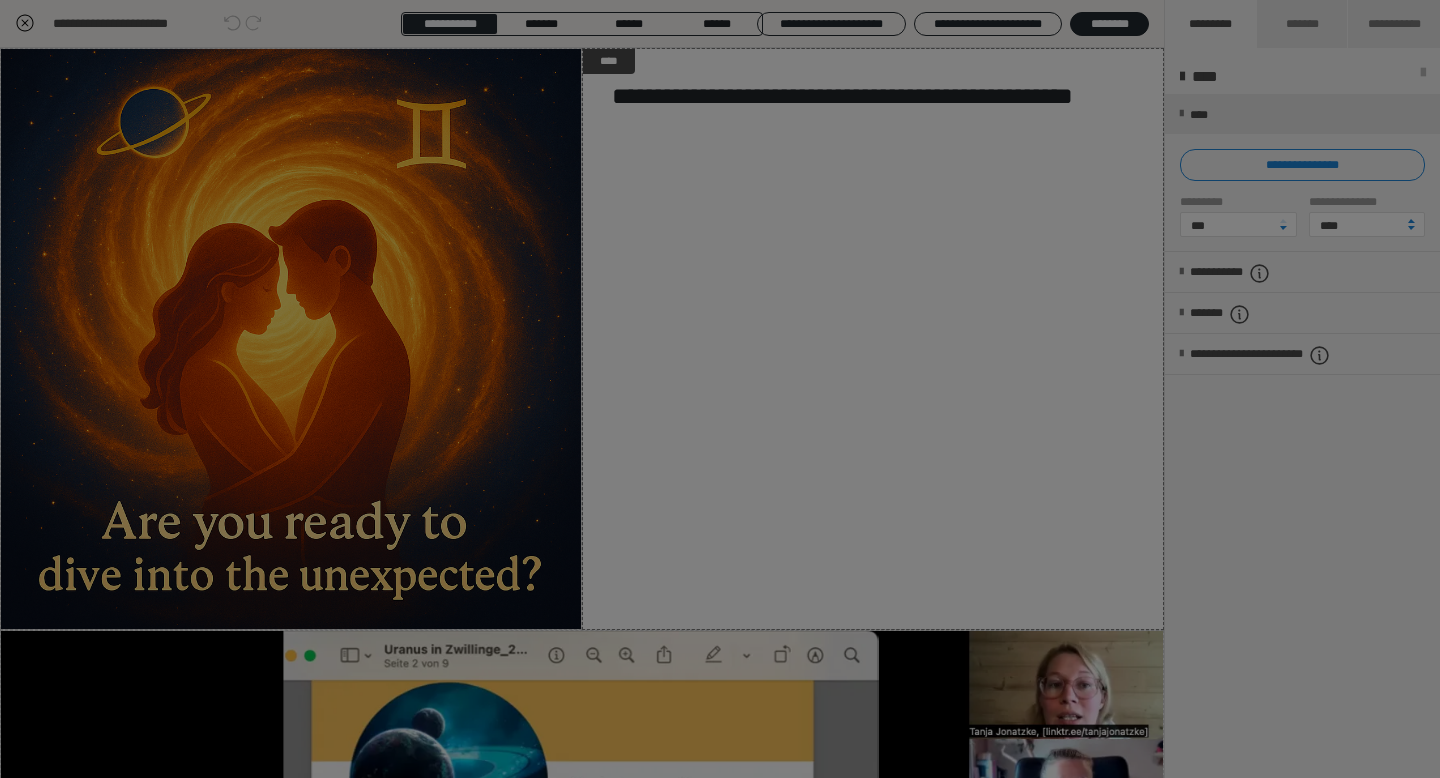 click on "**********" at bounding box center [720, 389] 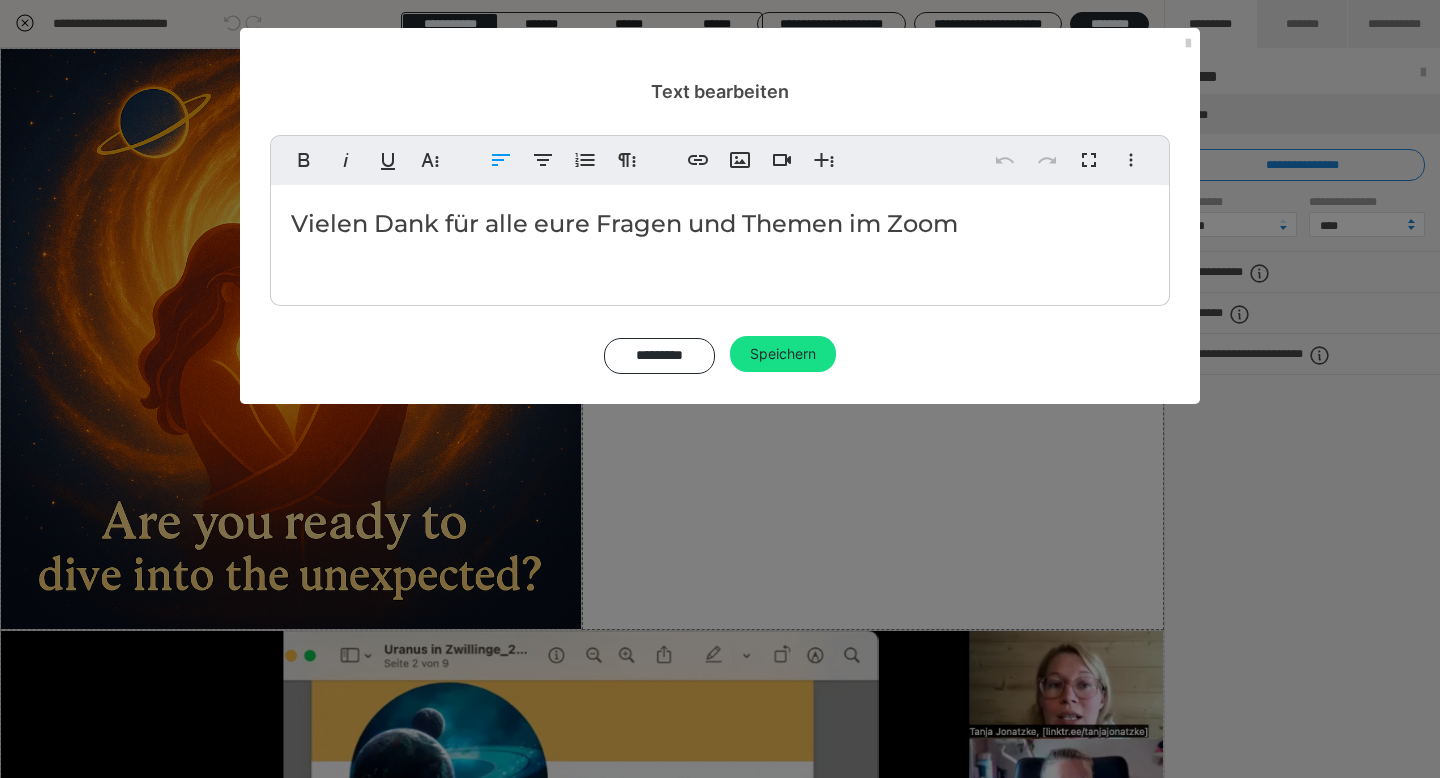 drag, startPoint x: 993, startPoint y: 225, endPoint x: 494, endPoint y: 237, distance: 499.14426 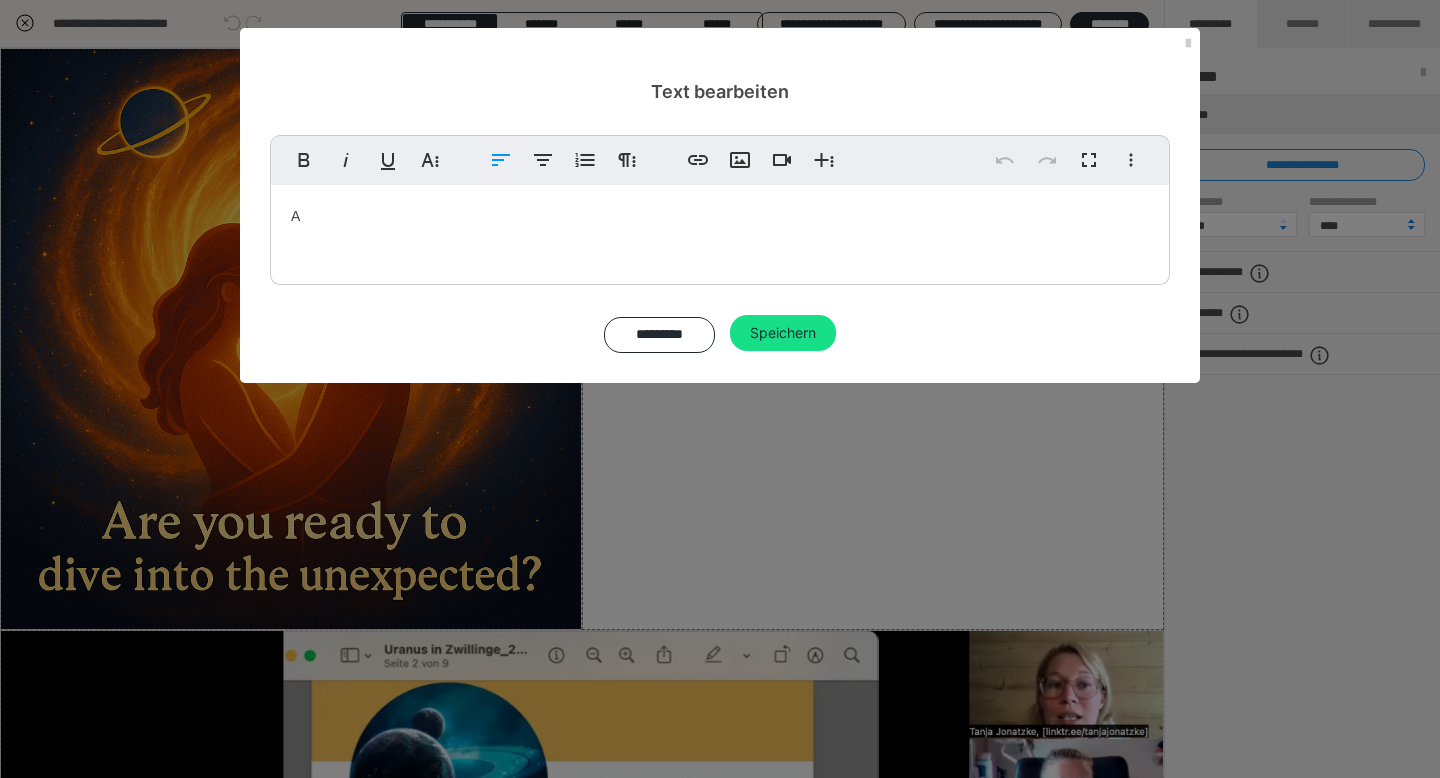 type 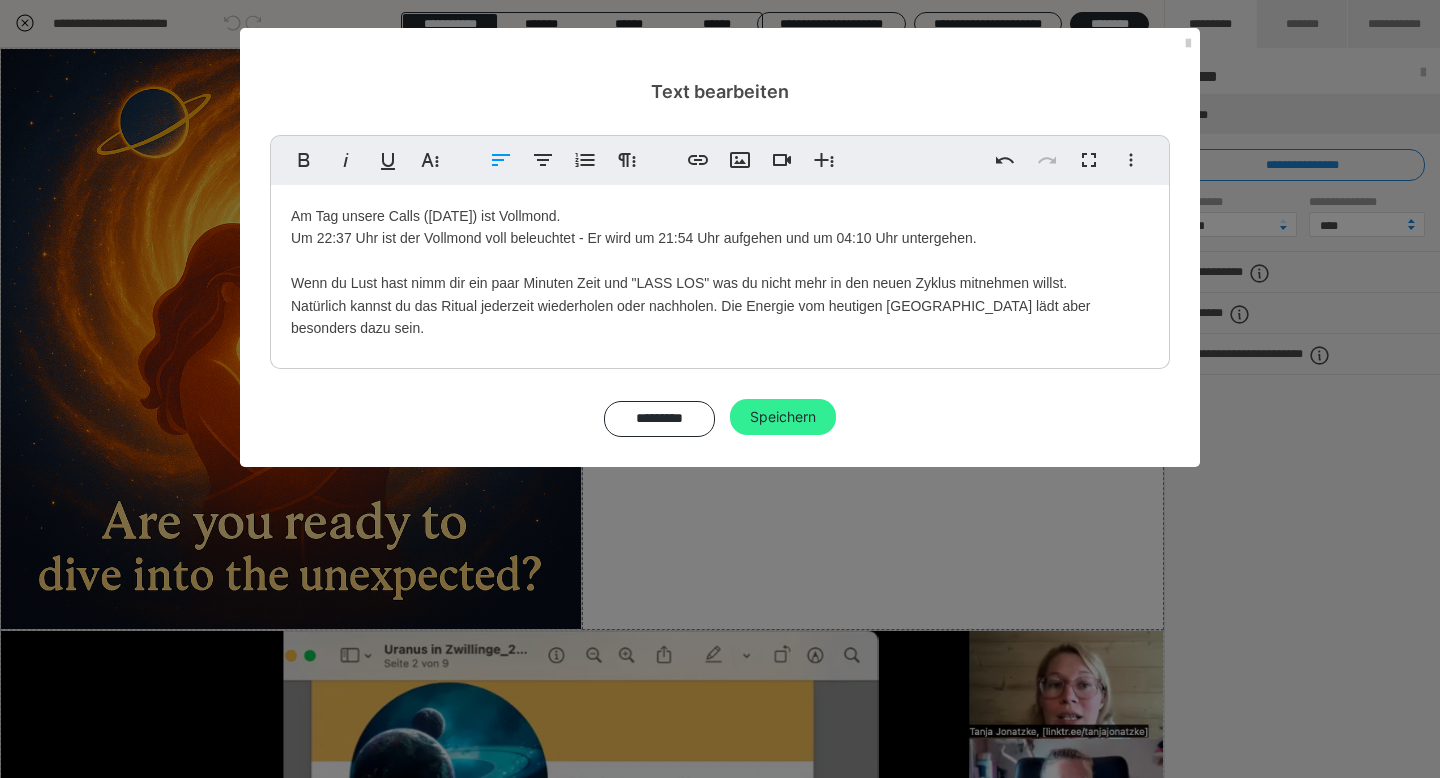 click on "Speichern" at bounding box center [783, 417] 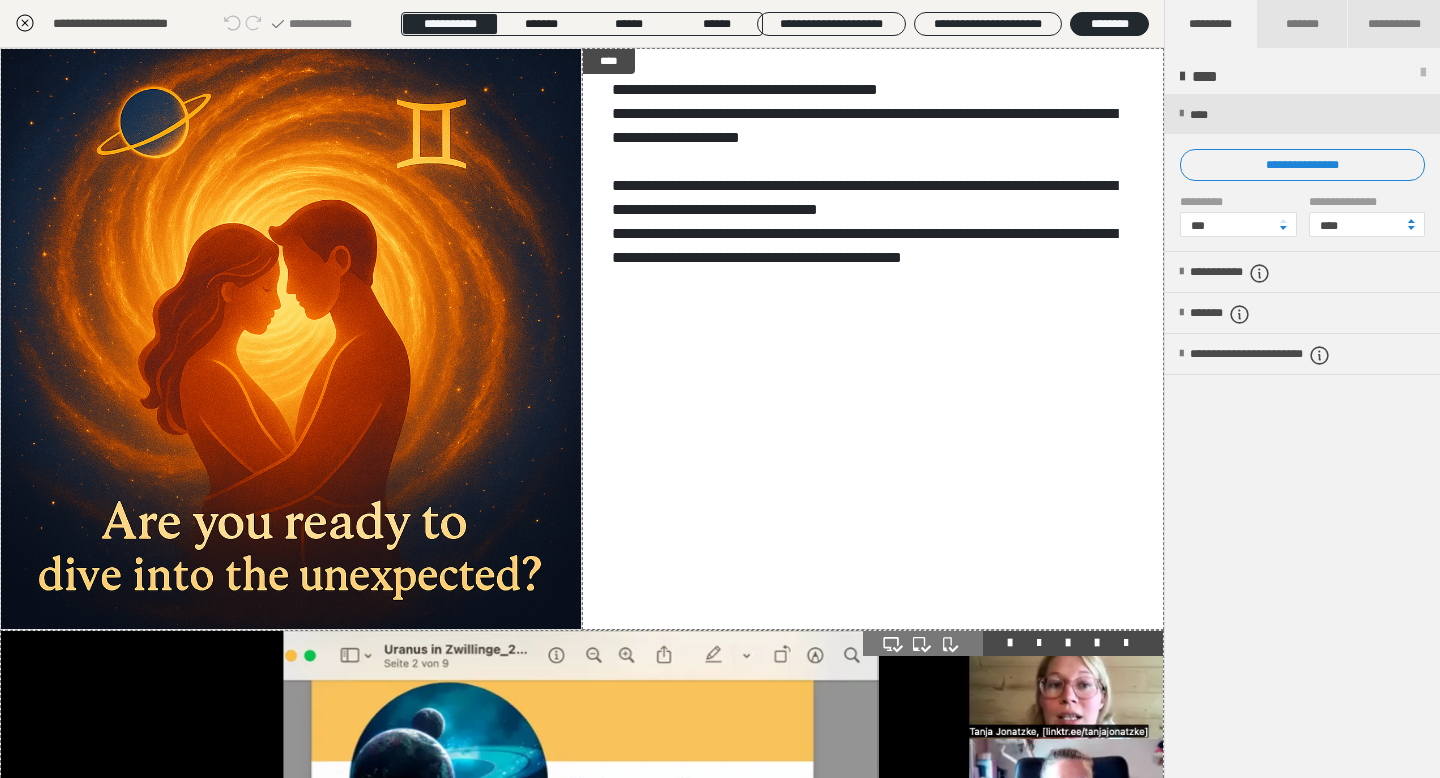 click at bounding box center [582, 994] 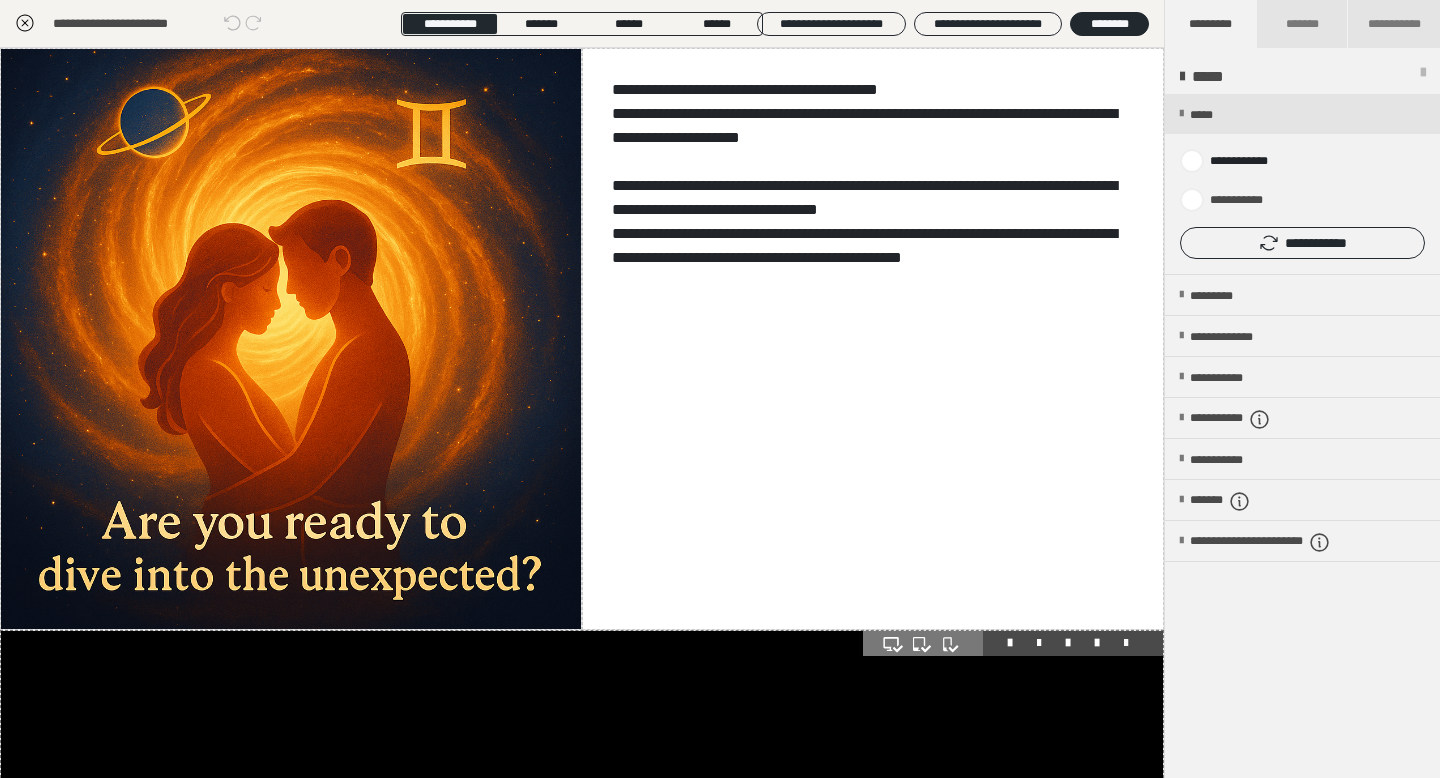 click at bounding box center (1126, 643) 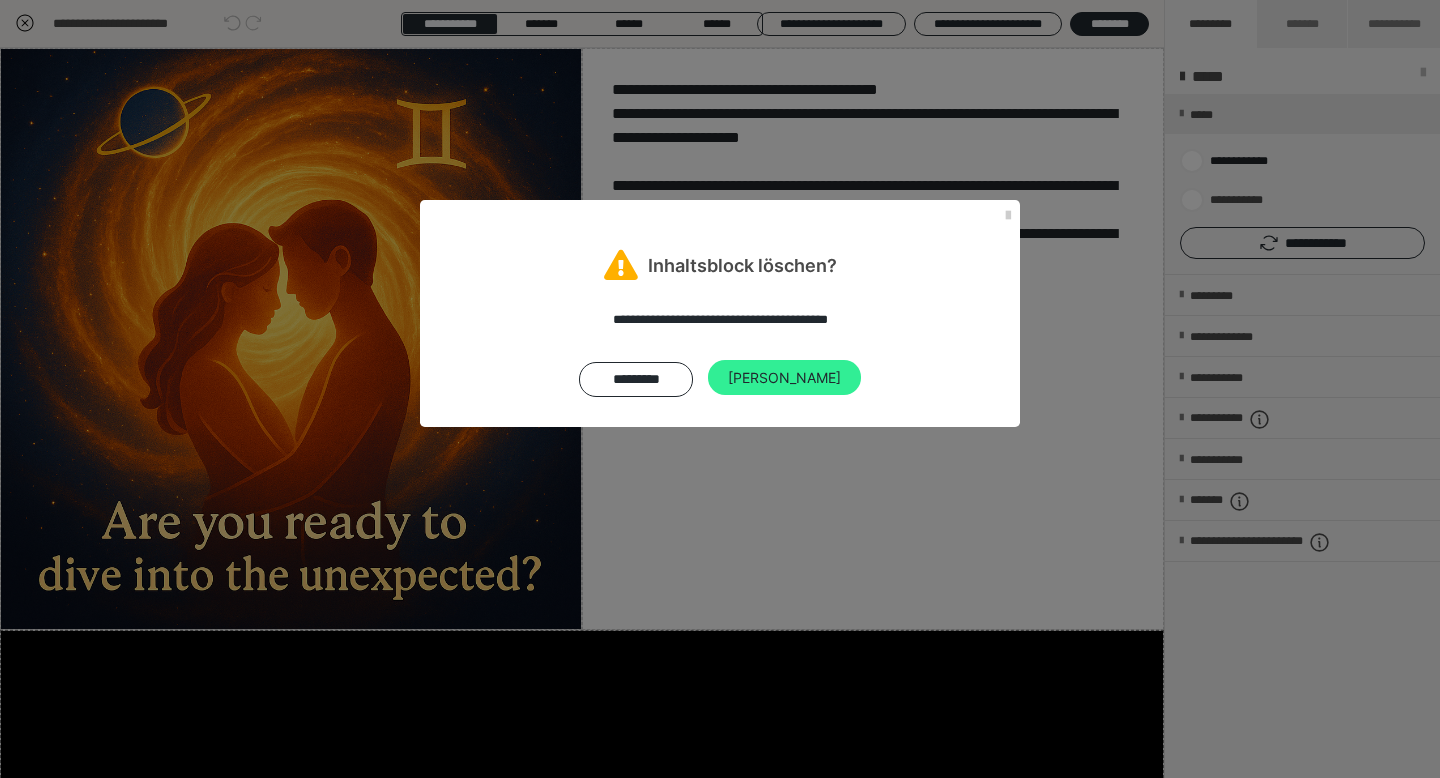 click on "[PERSON_NAME]" at bounding box center [784, 378] 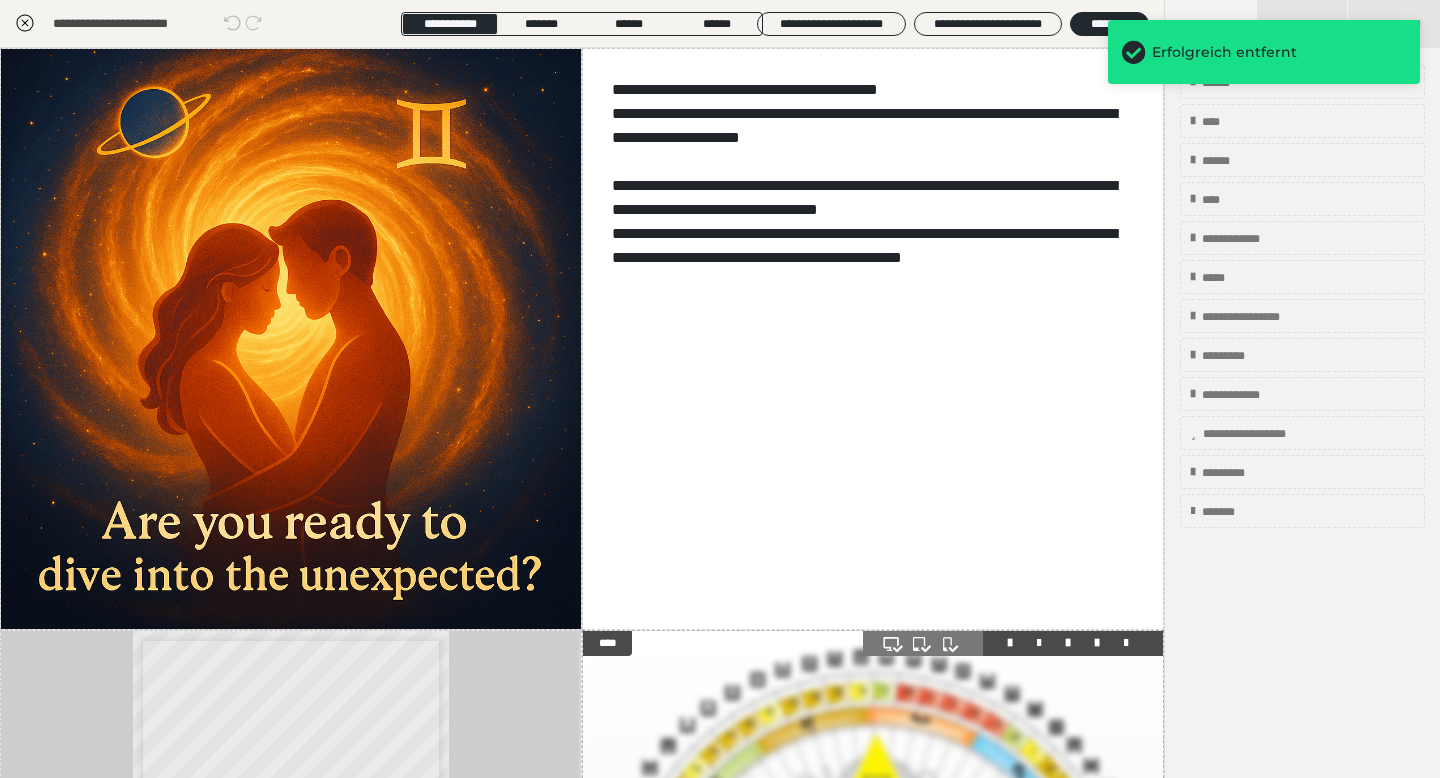 click at bounding box center [873, 929] 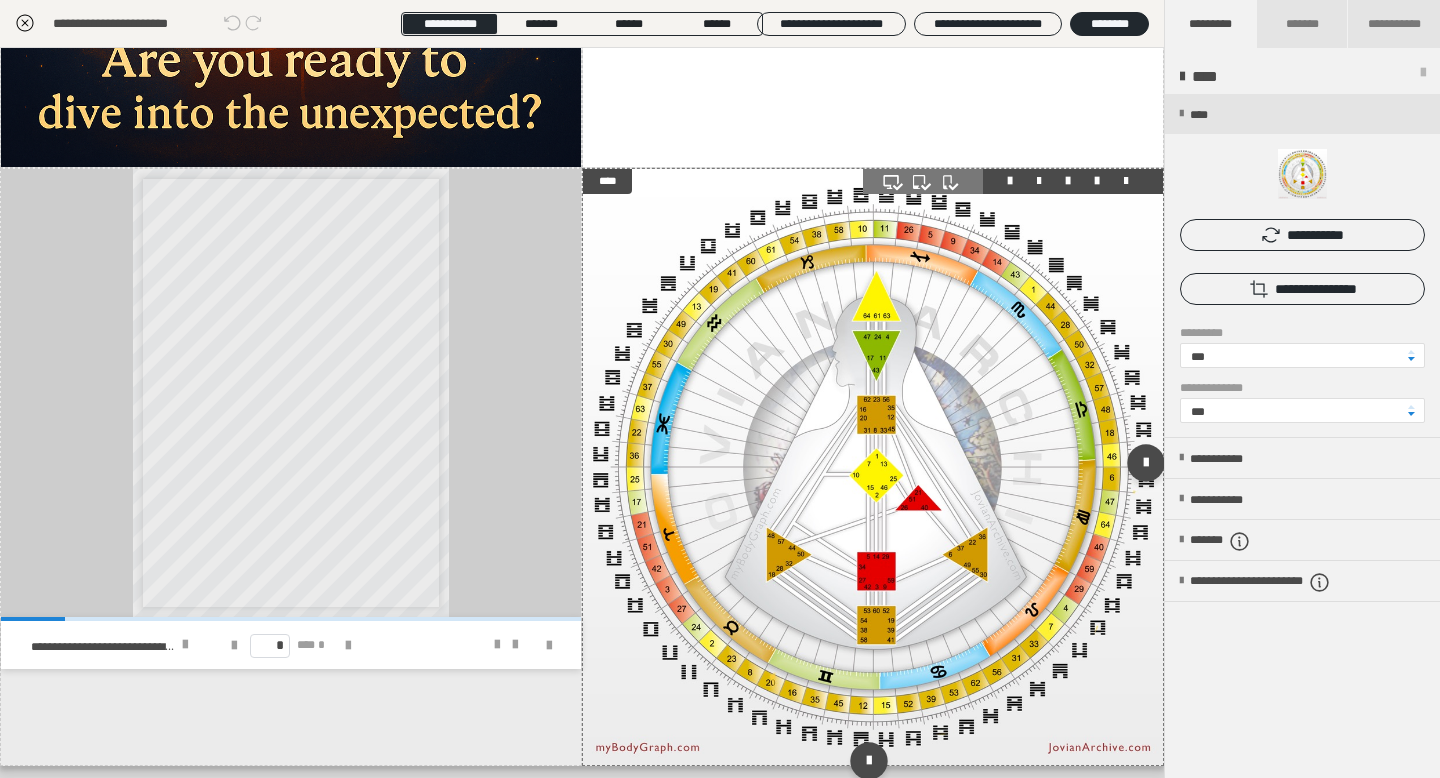 scroll, scrollTop: 480, scrollLeft: 0, axis: vertical 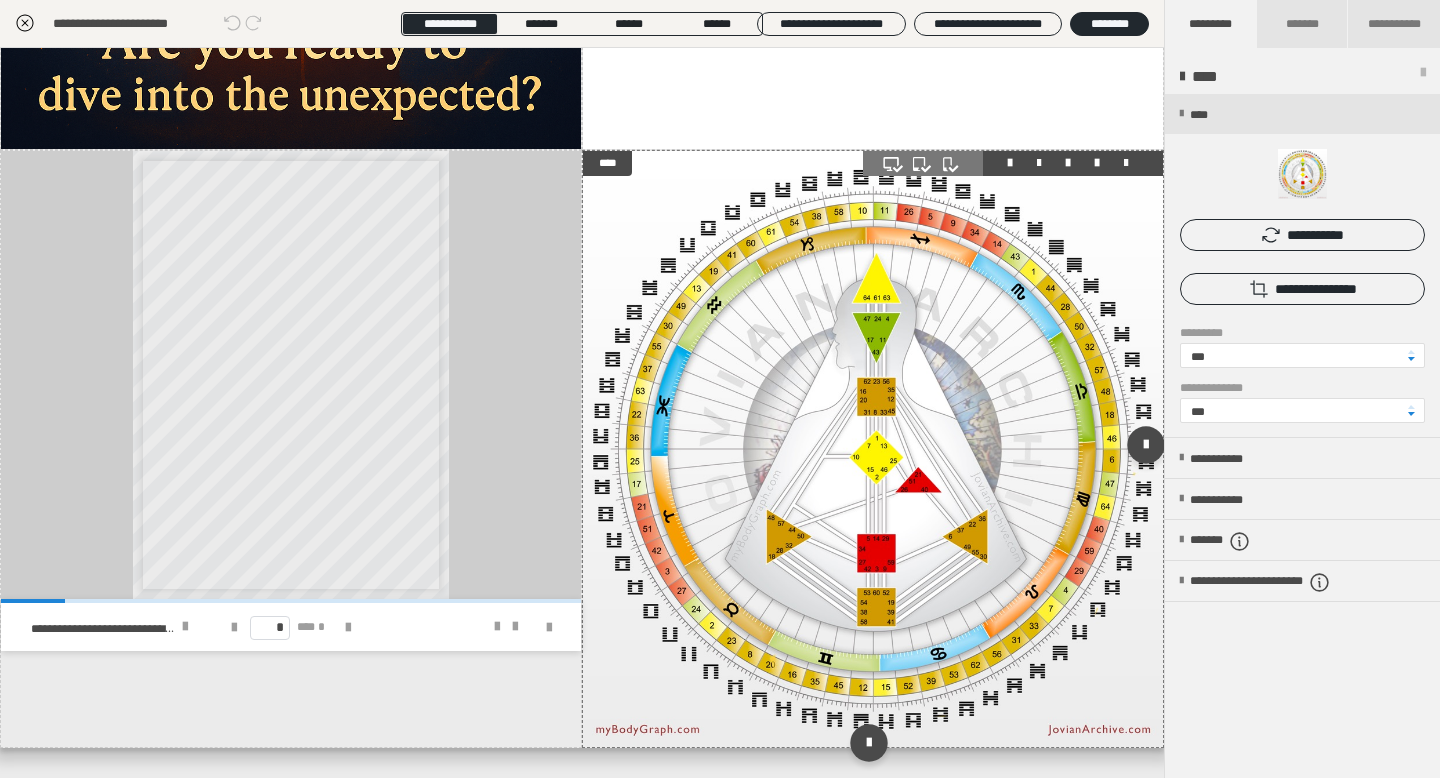 click at bounding box center (1126, 163) 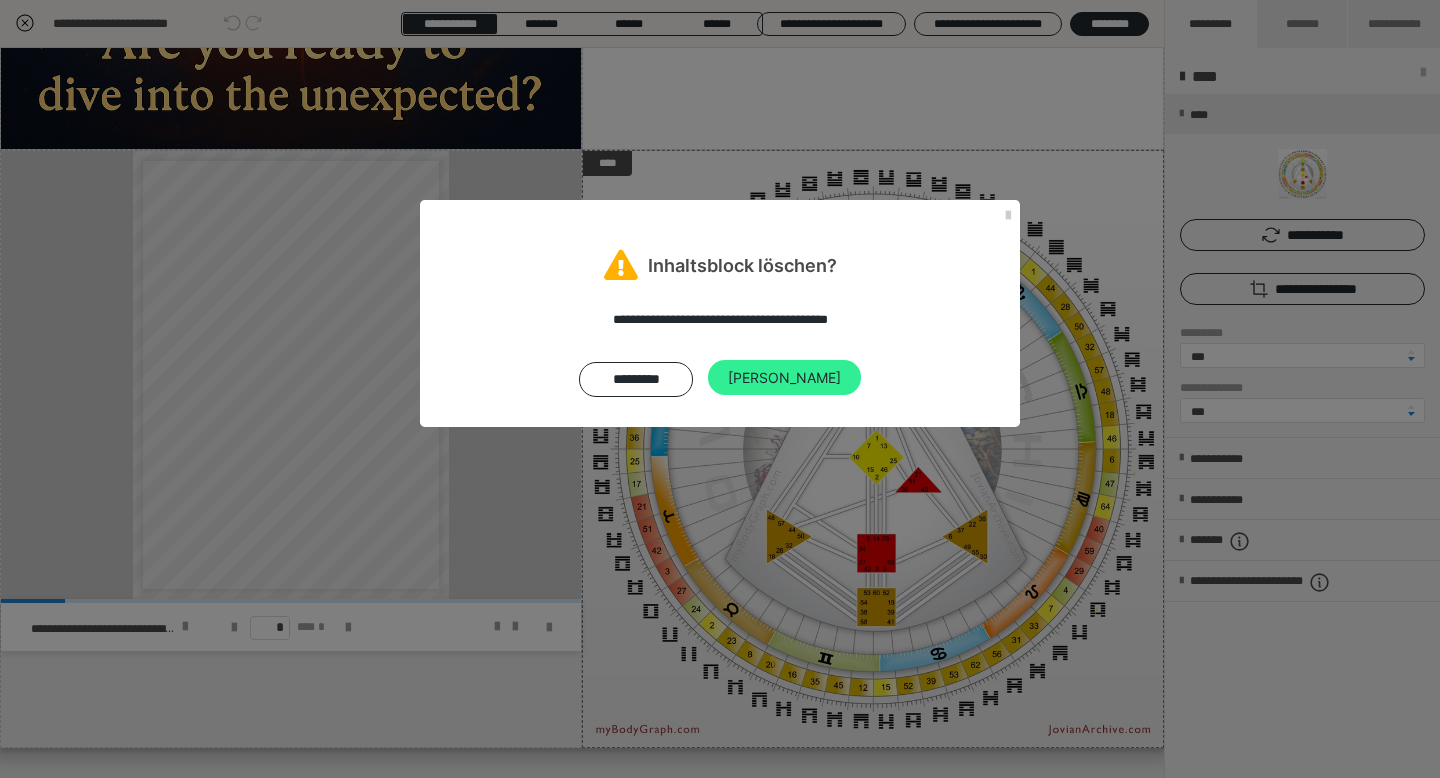 click on "[PERSON_NAME]" at bounding box center (784, 378) 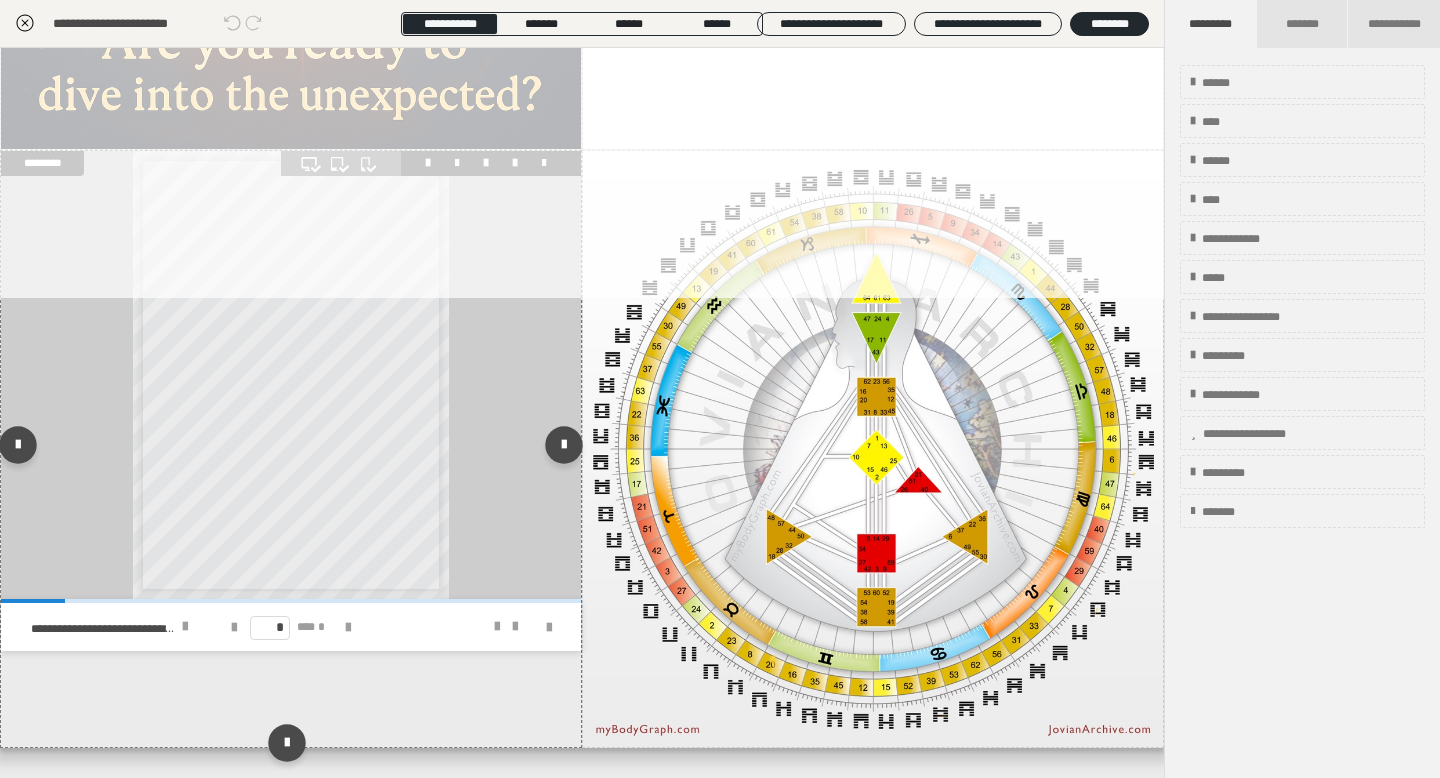 scroll, scrollTop: 424, scrollLeft: 0, axis: vertical 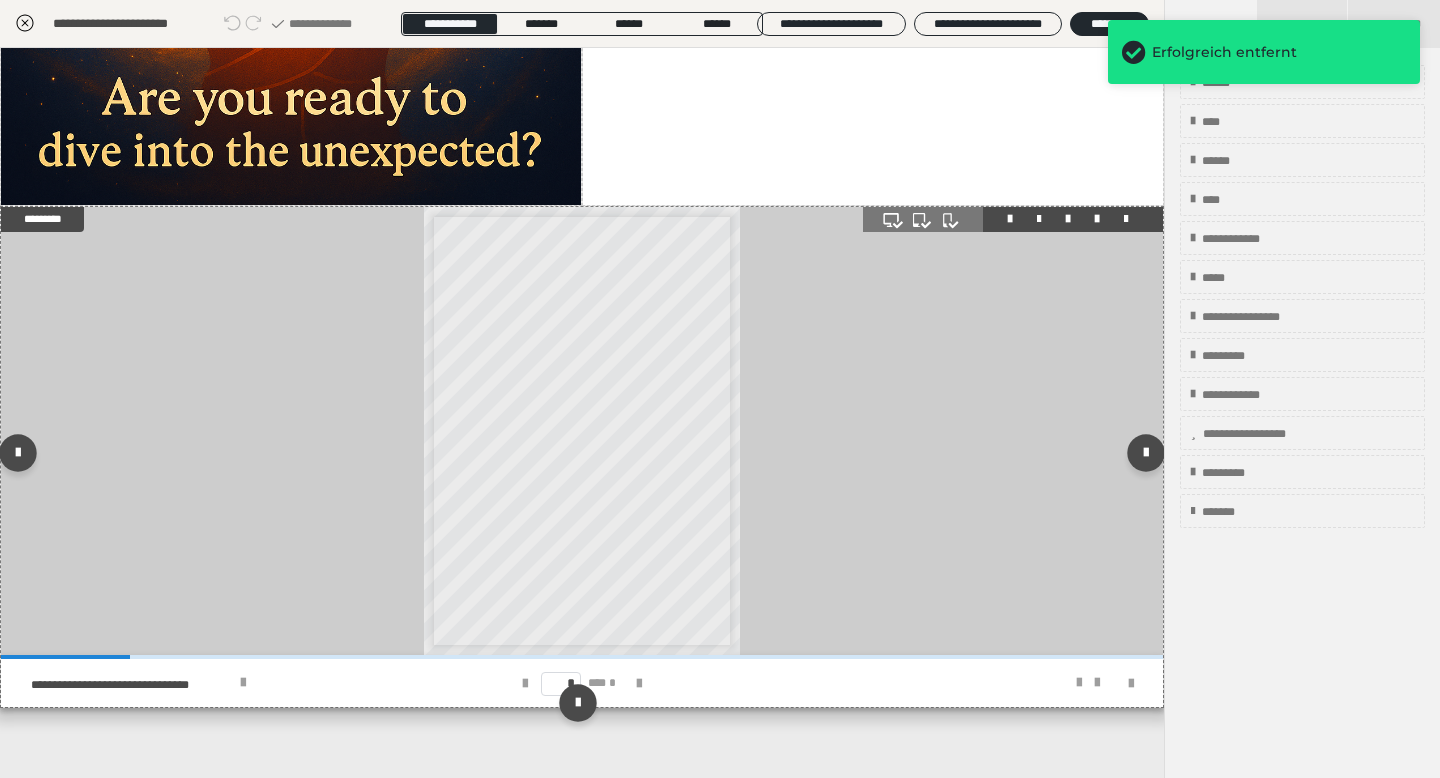 click on "**********" at bounding box center (582, 431) 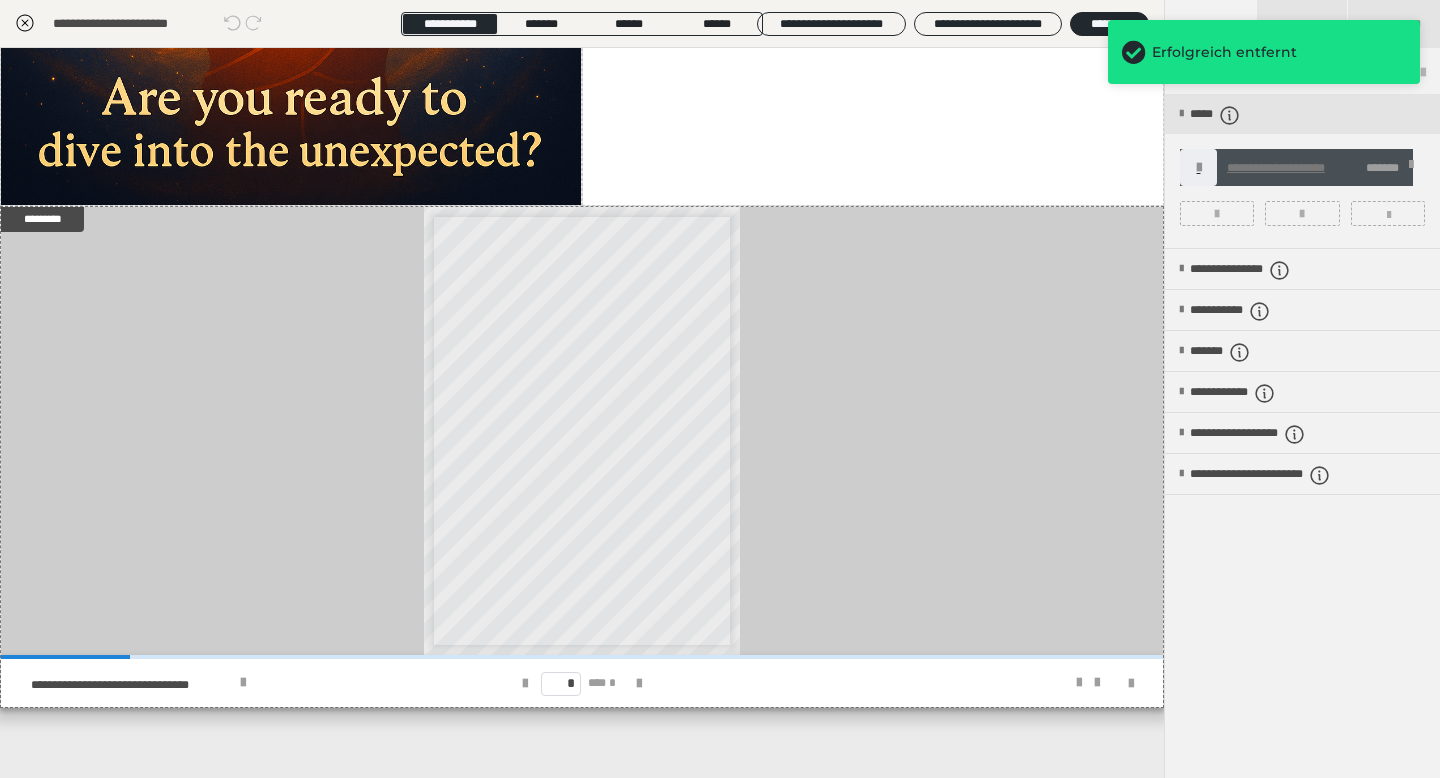 click on "**********" at bounding box center [1302, 171] 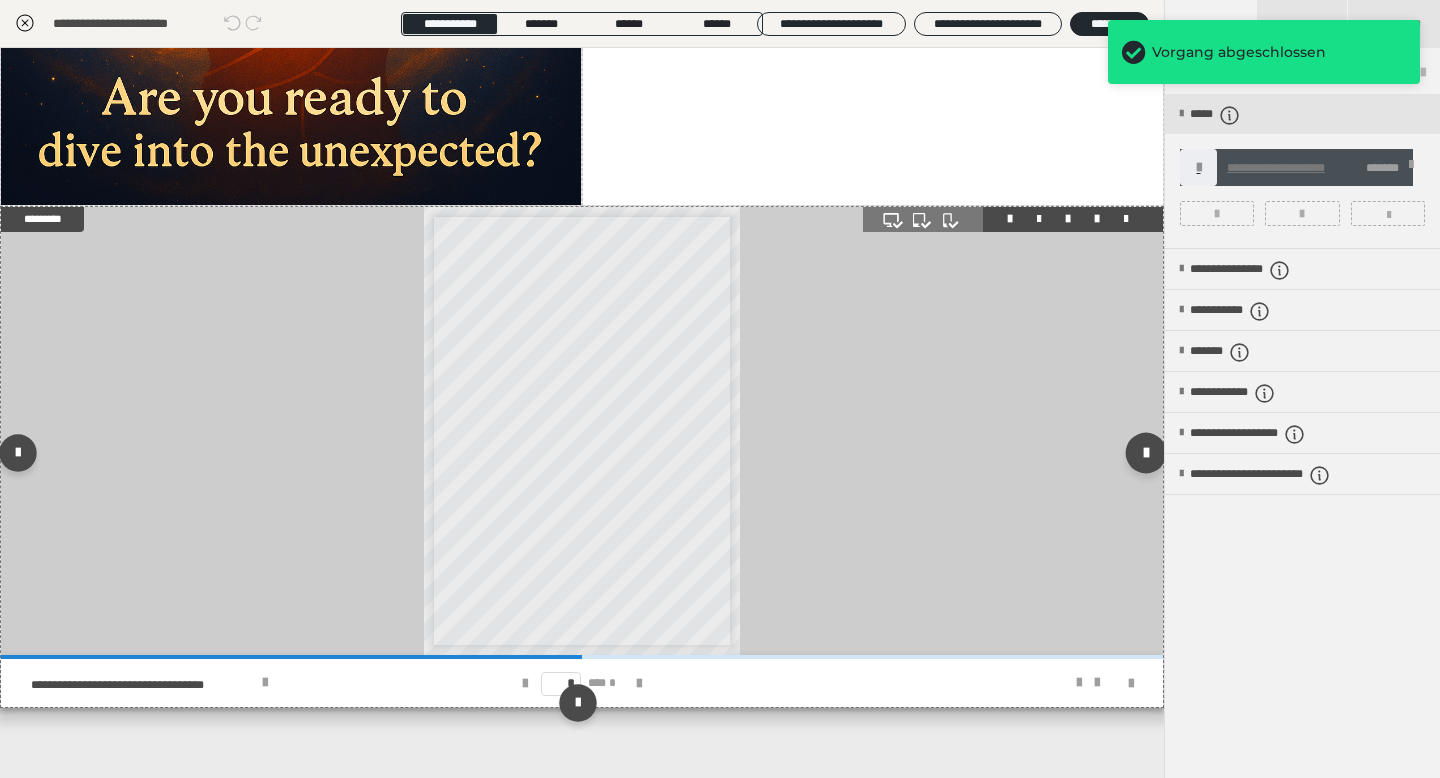 click at bounding box center (1146, 452) 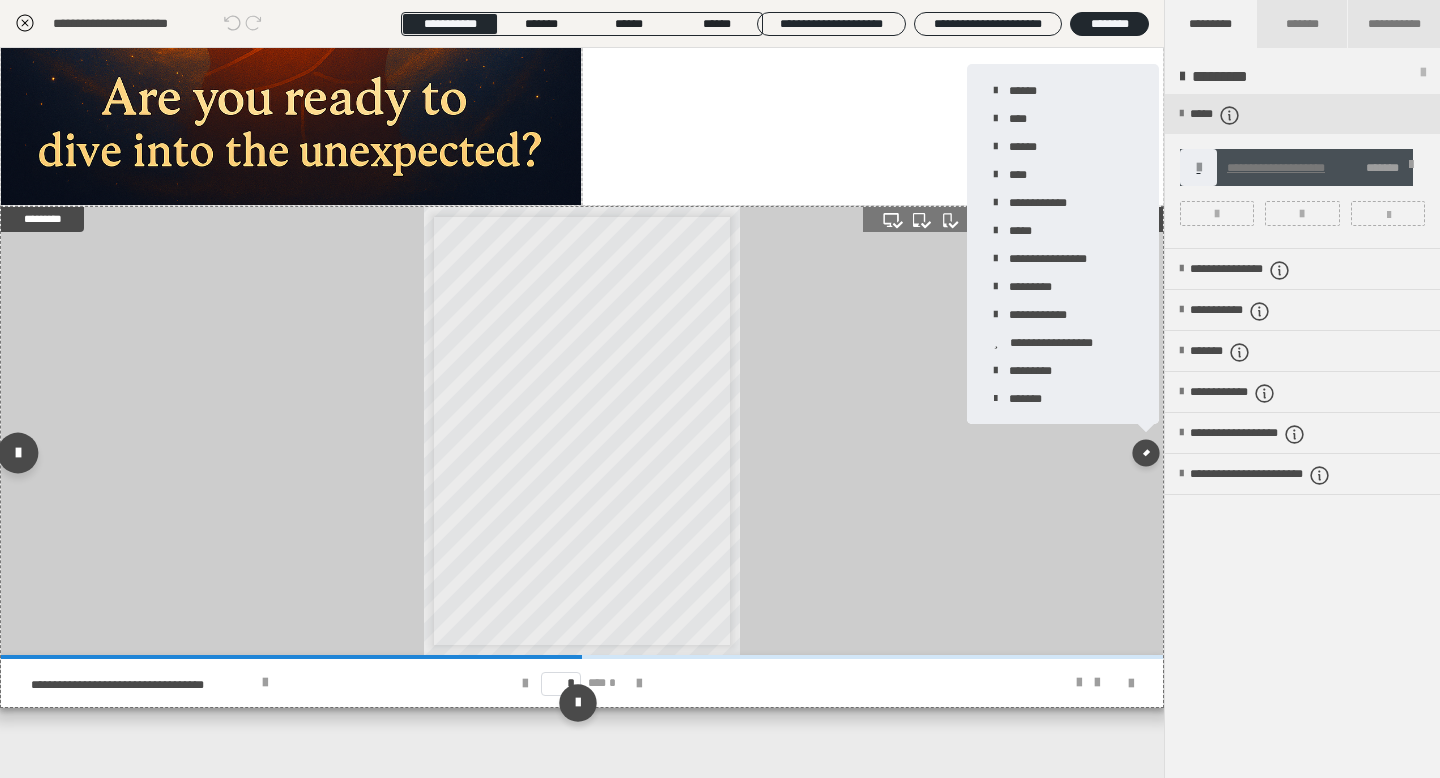 click at bounding box center (18, 452) 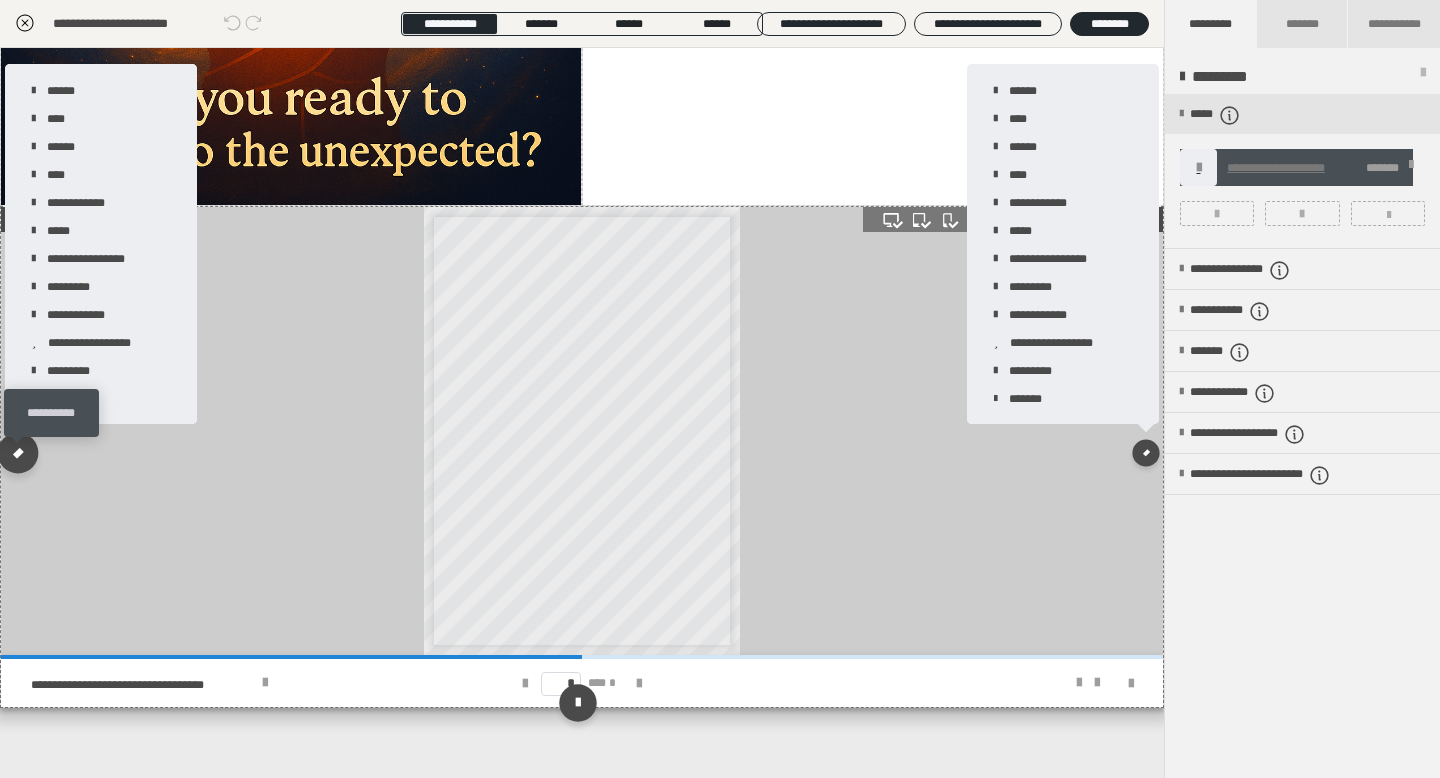 click at bounding box center (17, 452) 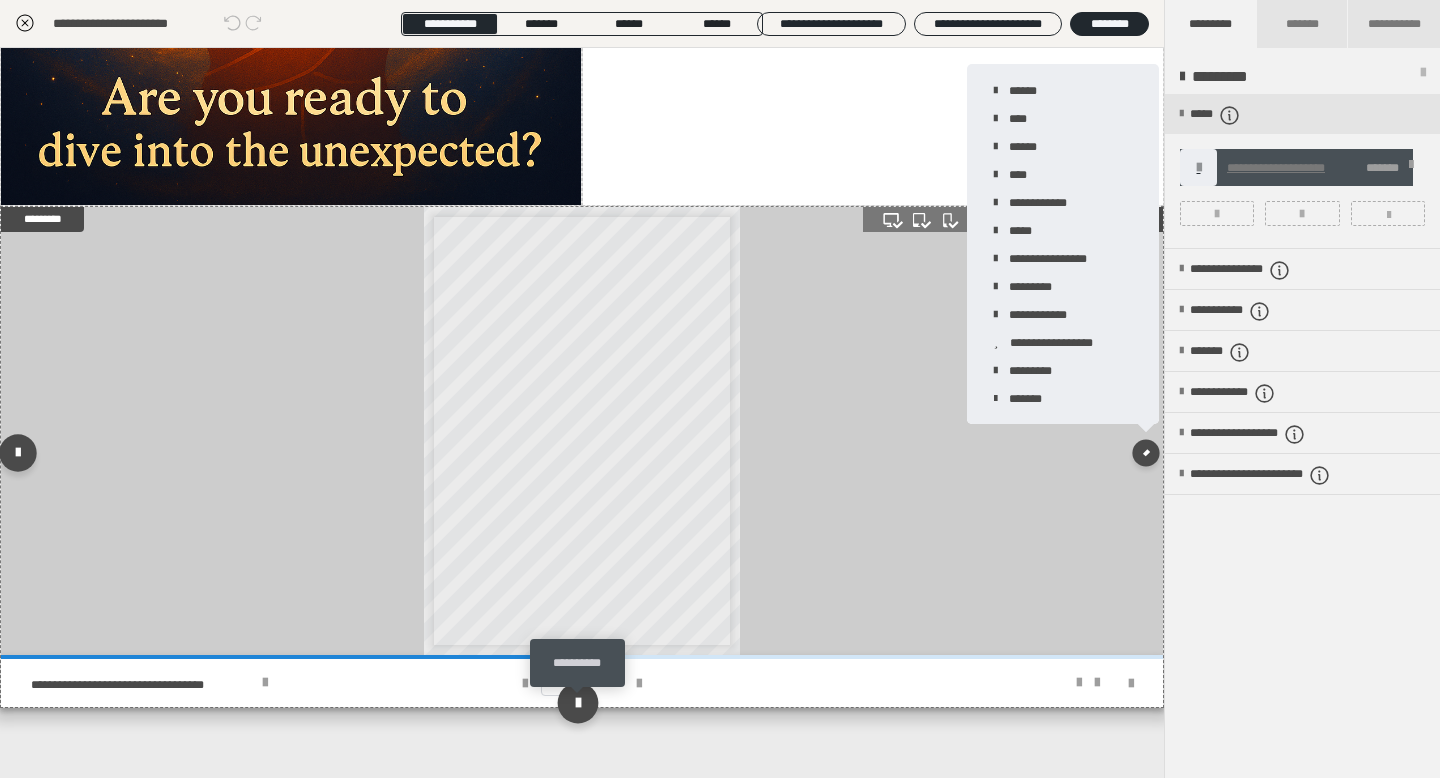 click at bounding box center (577, 702) 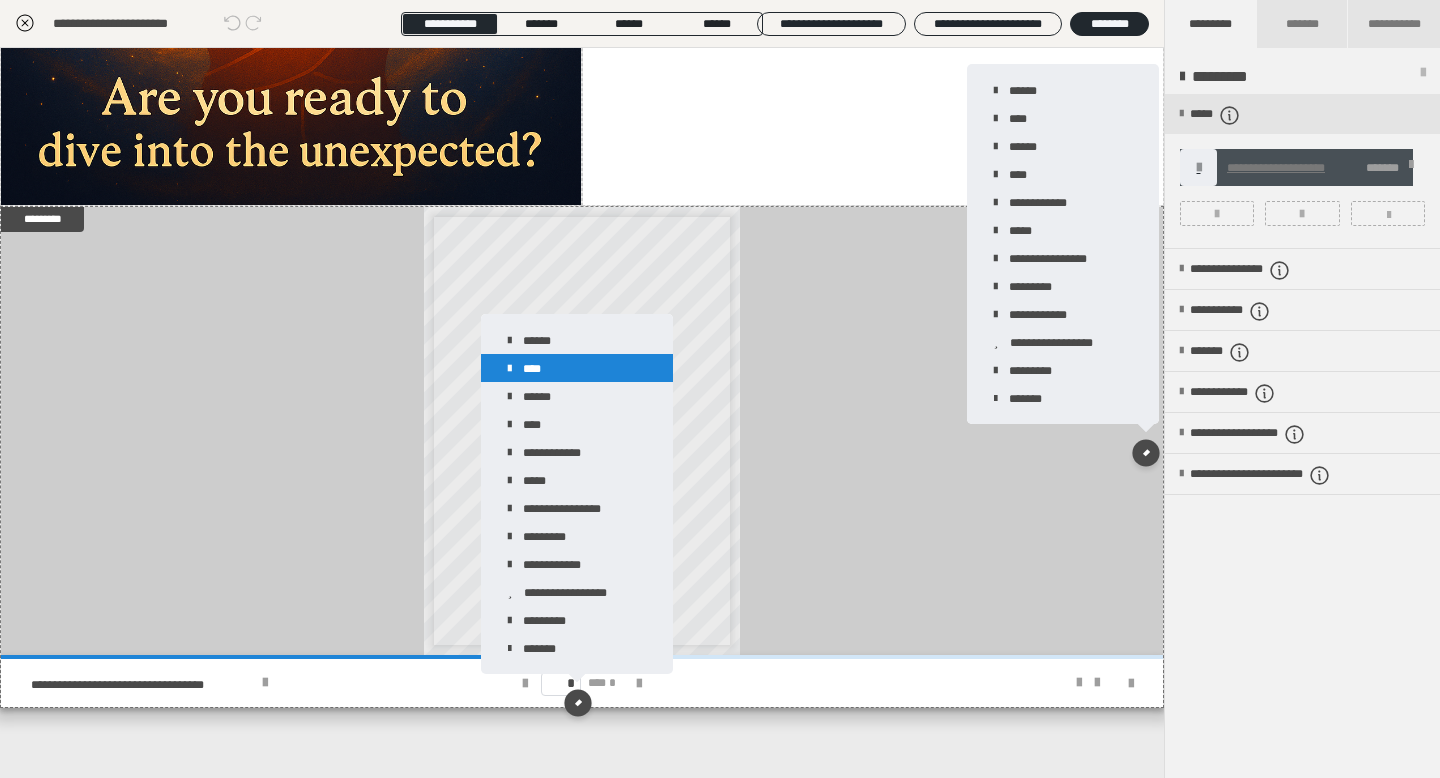 click on "****" at bounding box center (577, 368) 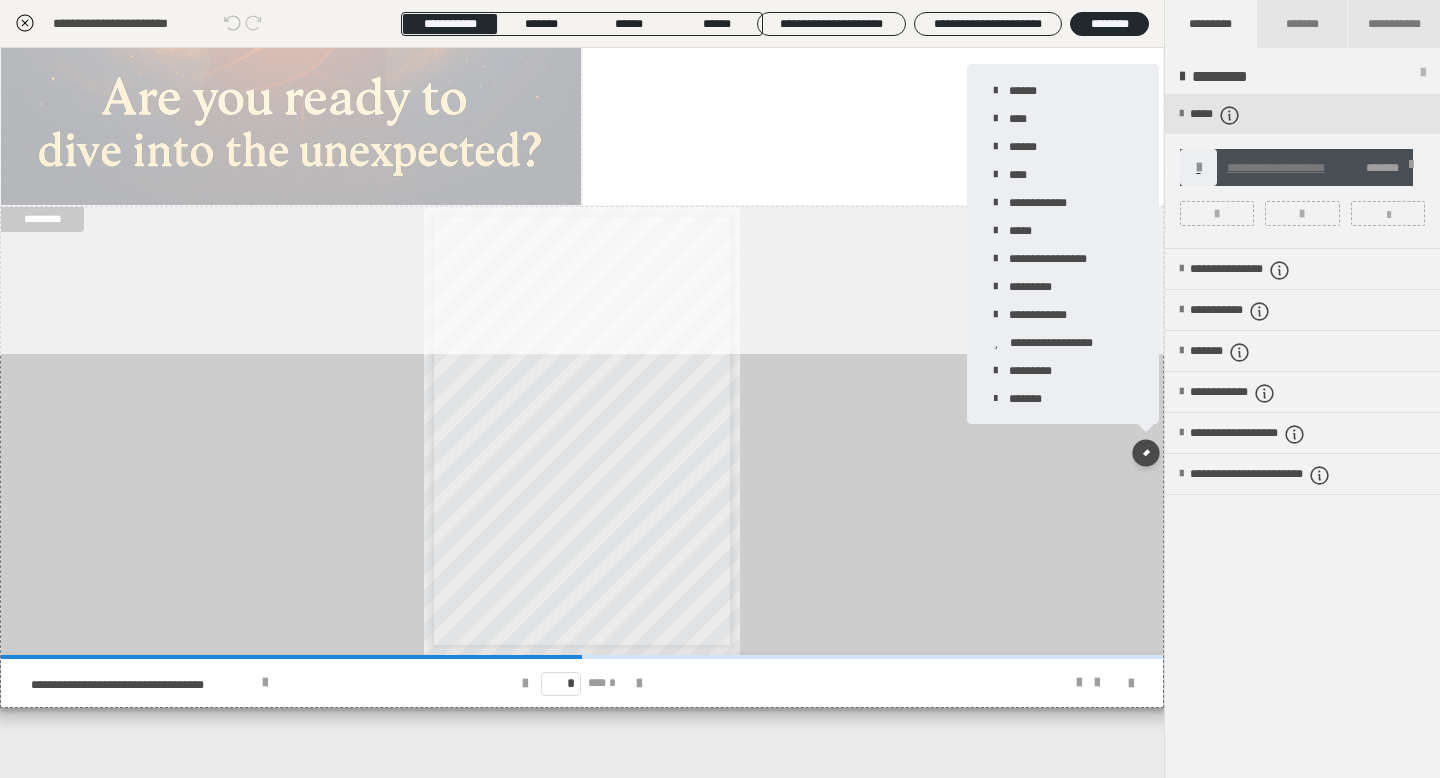 scroll, scrollTop: 480, scrollLeft: 0, axis: vertical 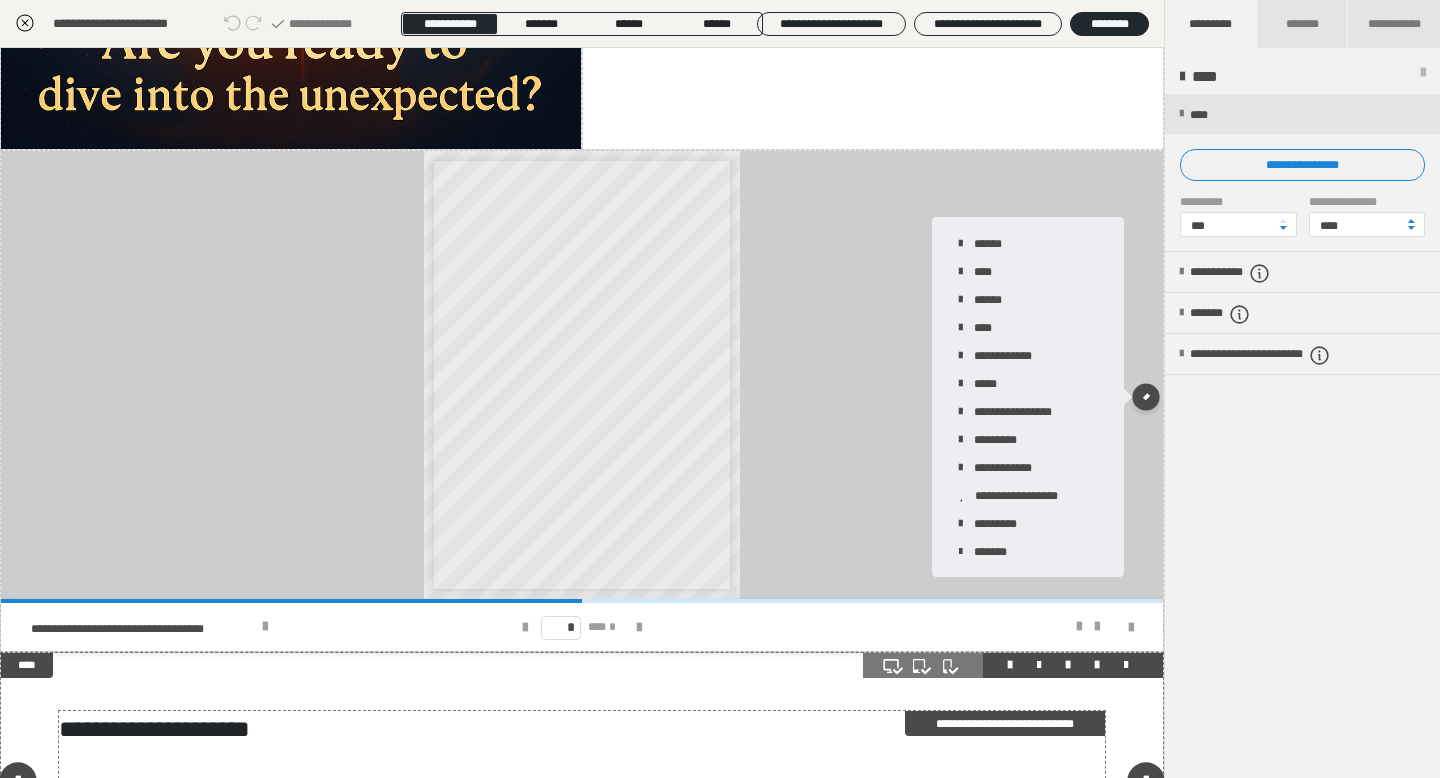 click on "**********" at bounding box center (582, 729) 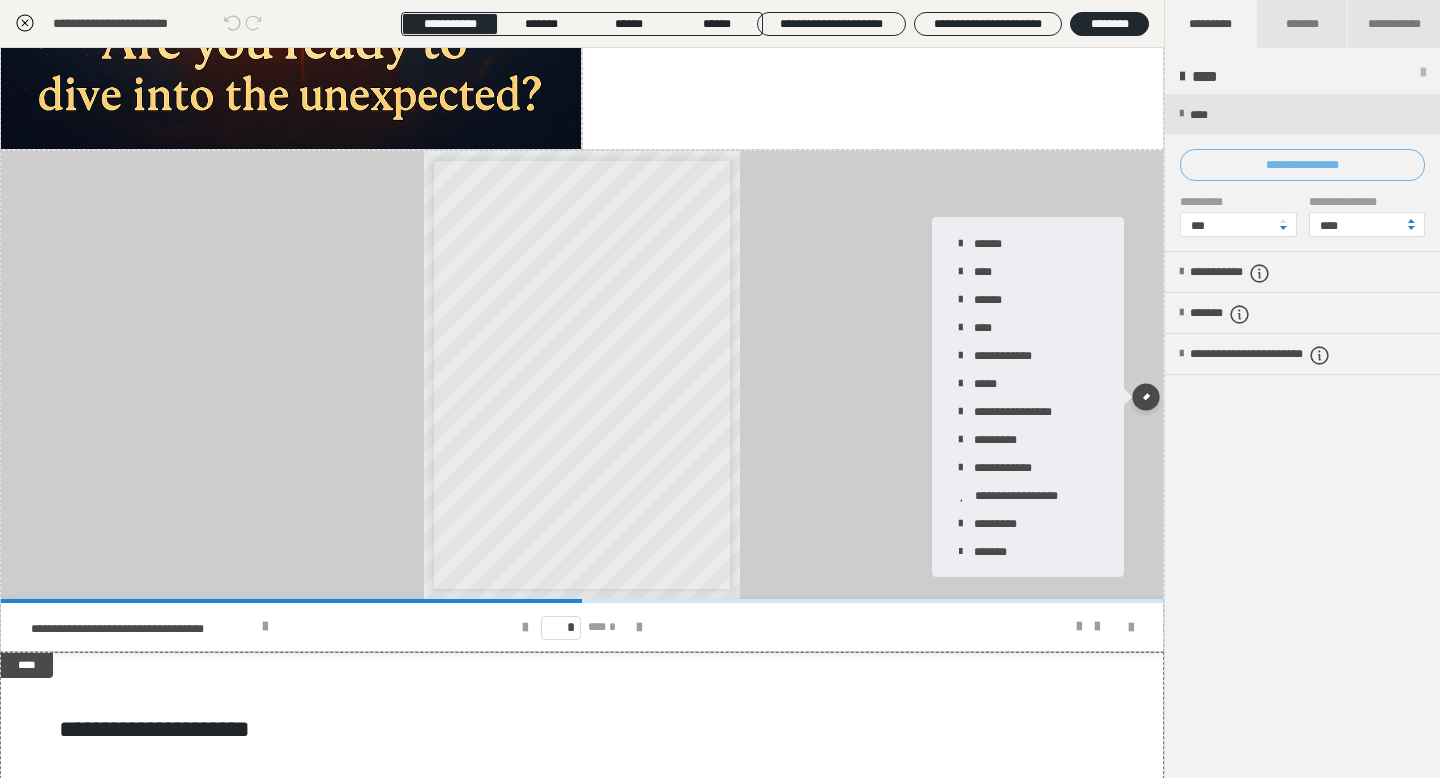 click on "**********" at bounding box center (1302, 165) 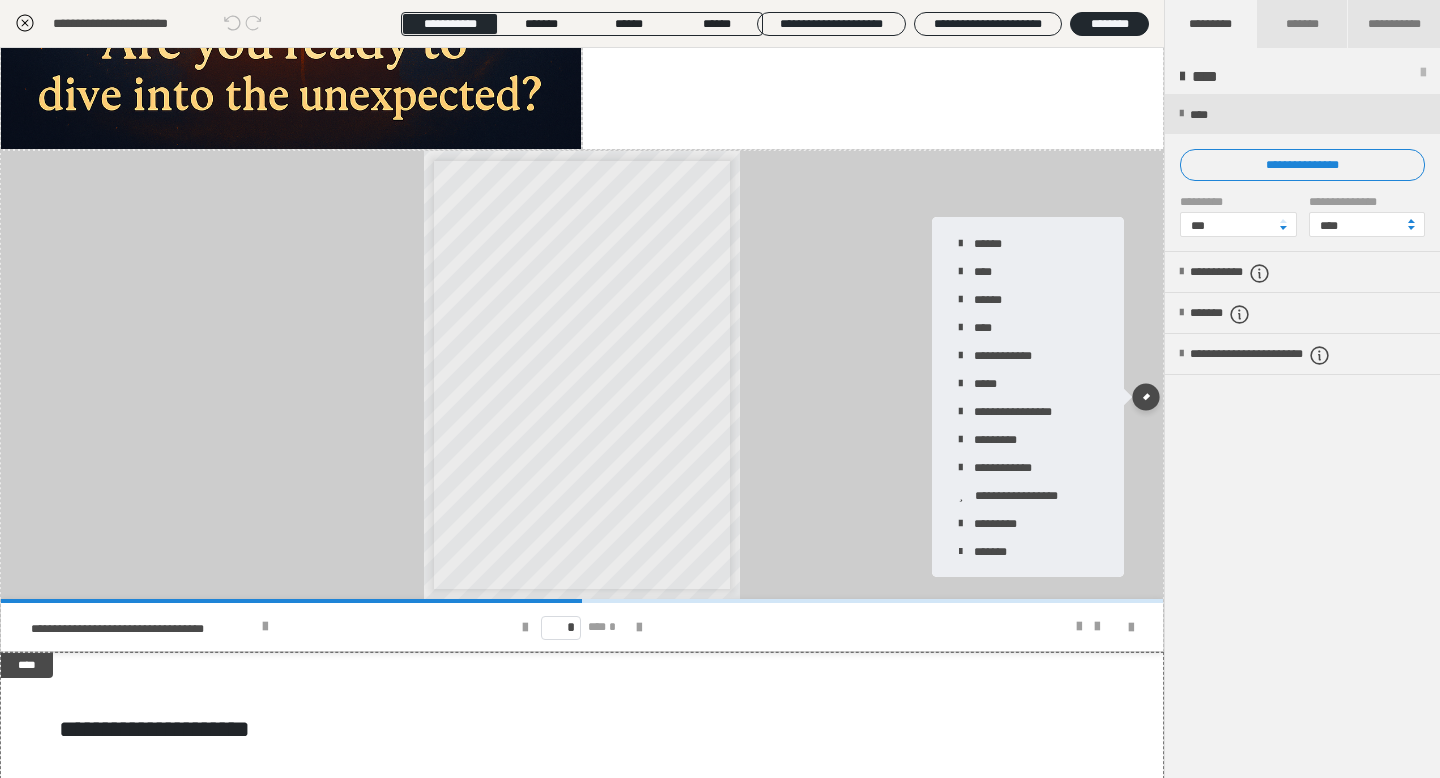 click on "**********" at bounding box center (720, 389) 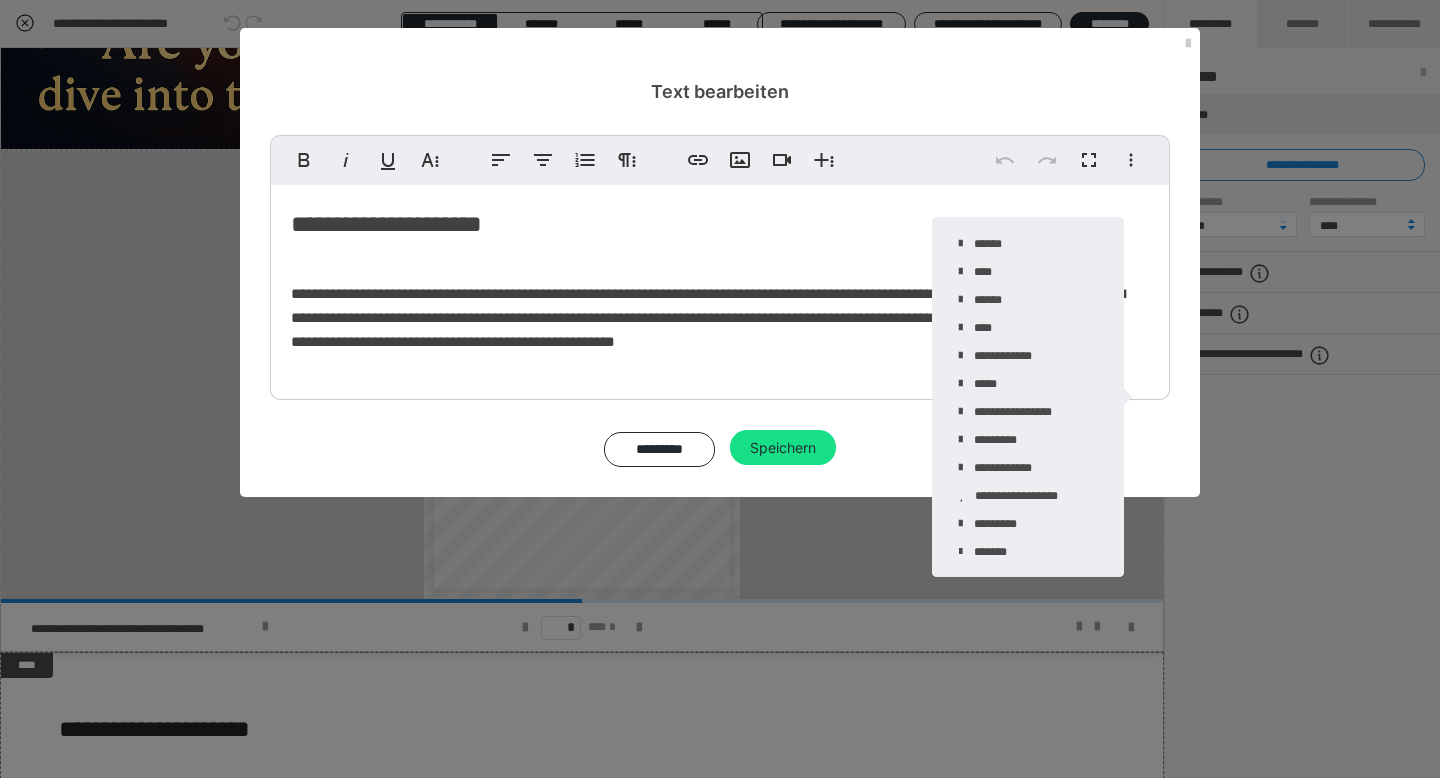 click on "**********" at bounding box center [720, 287] 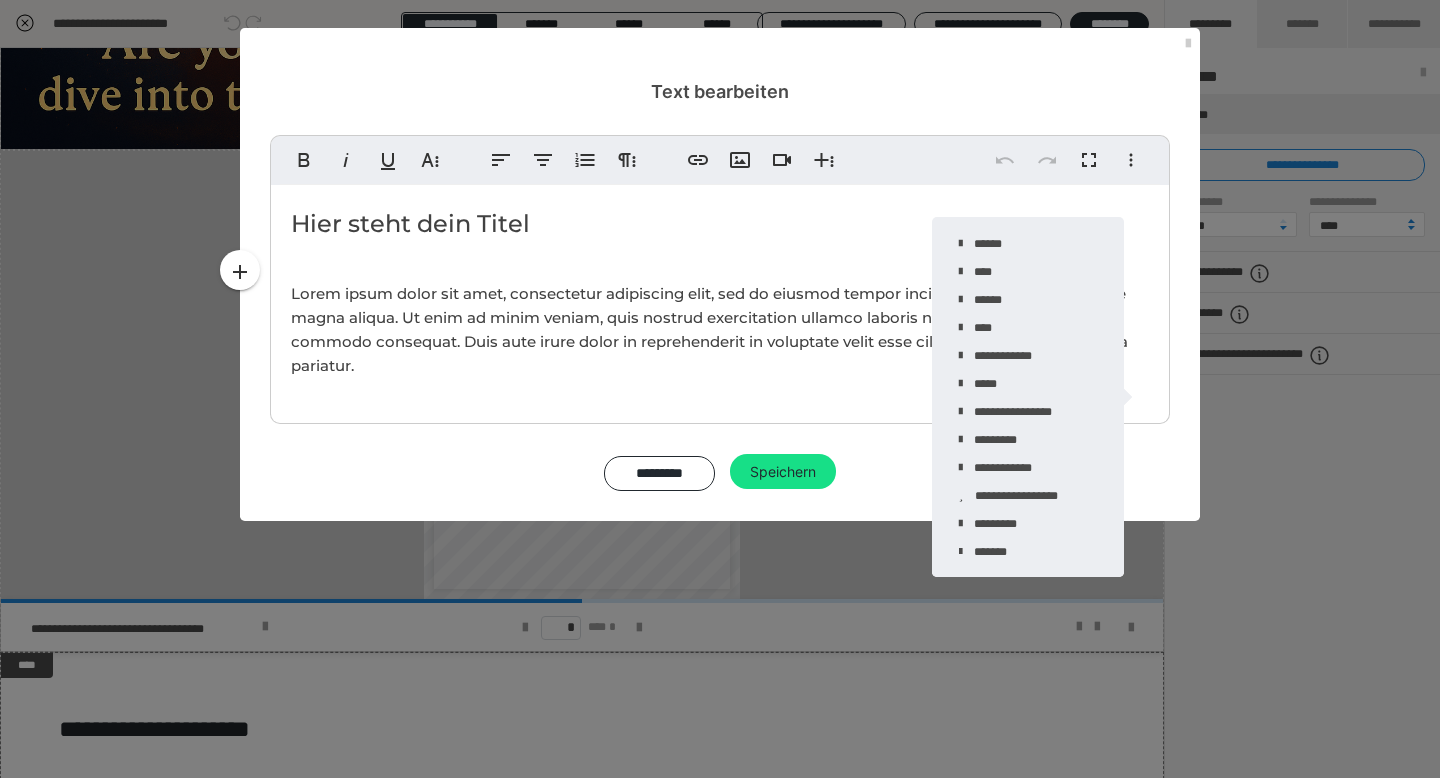 click on "Hier steht dein Titel Lorem ipsum dolor sit amet, consectetur adipiscing elit, sed do eiusmod tempor incididunt ut labore et dolore magna aliqua. Ut enim ad minim veniam, quis nostrud exercitation ullamco laboris nisi ut aliquip ex ea commodo consequat. Duis aute irure dolor in reprehenderit in voluptate velit esse cillum dolore eu fugiat nulla pariatur." at bounding box center (720, 299) 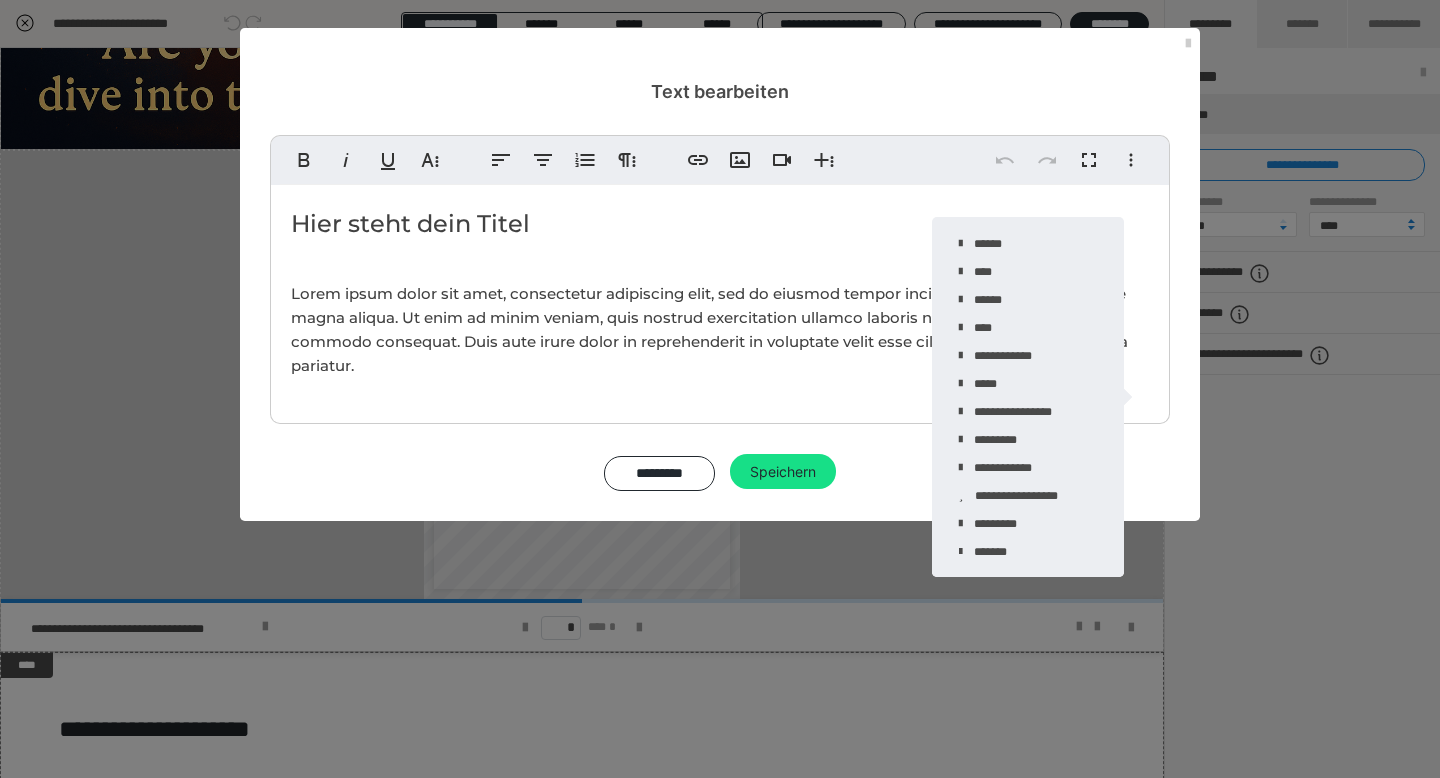 click on "Fett Kursiv Unterstrichen Weitere Textformate Linksbündig ausrichten Zentriert ausrichten Nummerierte Liste Weitere Absatzformate Link einfügen Bild einfügen Video einfügen Weitere Reichhaltige Formate Rückgängig Wiederholen Vollbild Weitere Formate Durchgestrichen Tiefgestellt Hochgestellt Schriftart ABeeZee Abhaya Libre Abril FatFace Alegreya [PERSON_NAME] Amatic SC Anonymous Pro [PERSON_NAME] Archivo Black Archivo Light Archivo Medium Archivo Arimo Arvo B612 Barlow Bebas Neue Belleza Big Shoulders Stencil Display BioRhyme Blinker Cairo Cardo Catamaran Caveat Caveat Brush Comfortaa Concert One Cormorant Cormorant Garamond Courier Prime Crimson Text Dancing Script Eczar Exo Exo 2 Figtree Fira Sans Fjalla One Forum [PERSON_NAME] Libre Fraunces Grandstander IBM Plex Serif Inconsolata Inder Indie Flower Inter Josefin Sans [PERSON_NAME] Lexend Deca Libre Baskerville Libre Franklin Lilita One Lobster Lobster Two Lora Merienda [PERSON_NAME] Black Montserrat Extra Bold Montserrat Light 1 2" at bounding box center (720, 313) 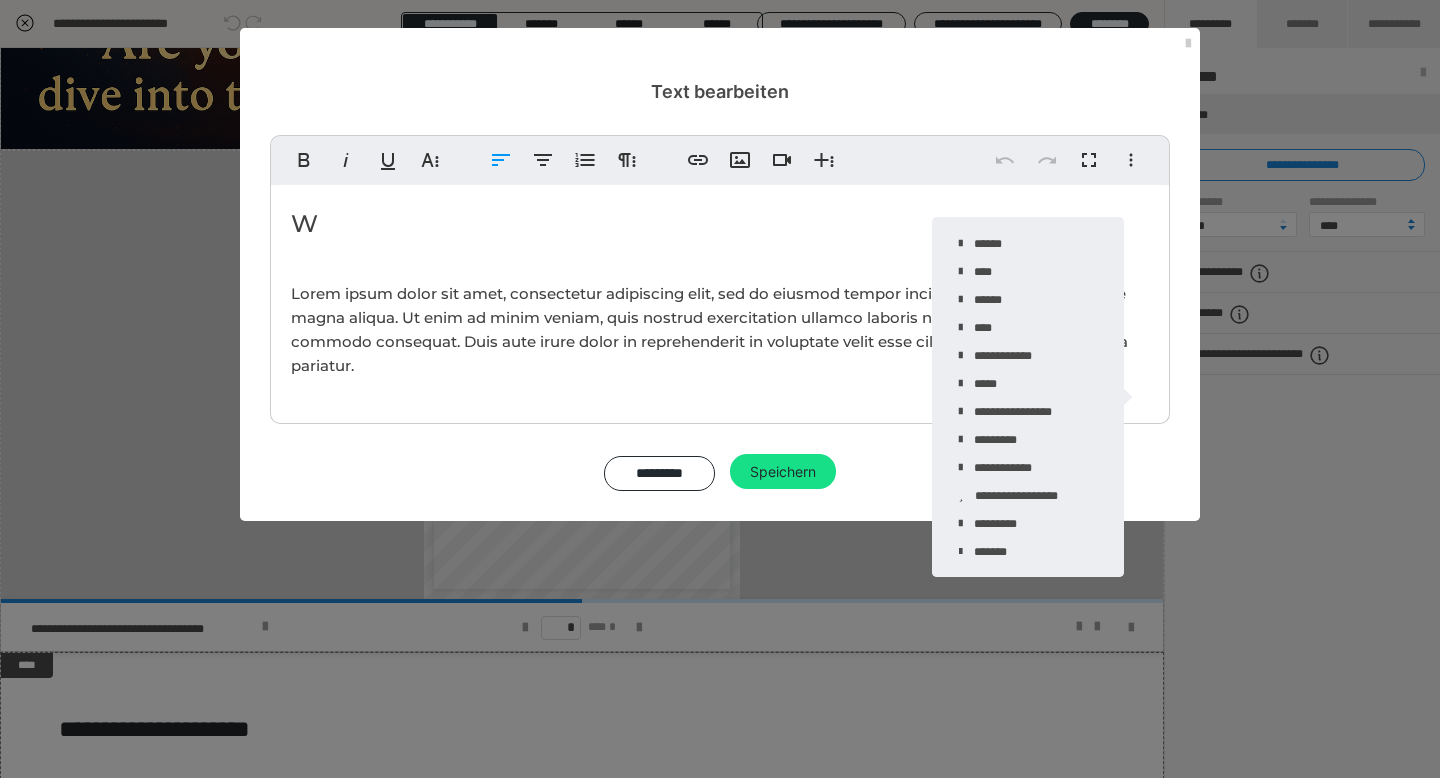 type 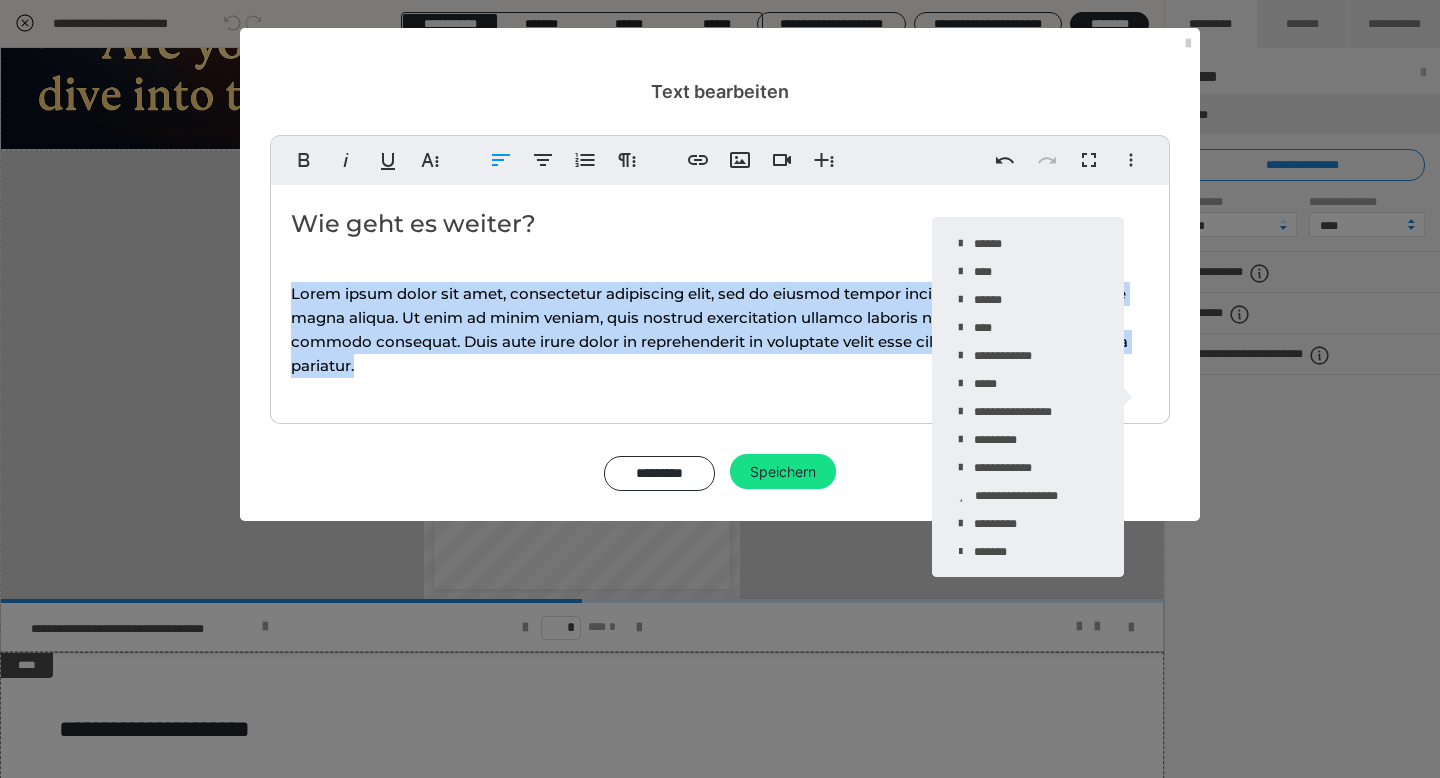 drag, startPoint x: 380, startPoint y: 356, endPoint x: 275, endPoint y: 290, distance: 124.02016 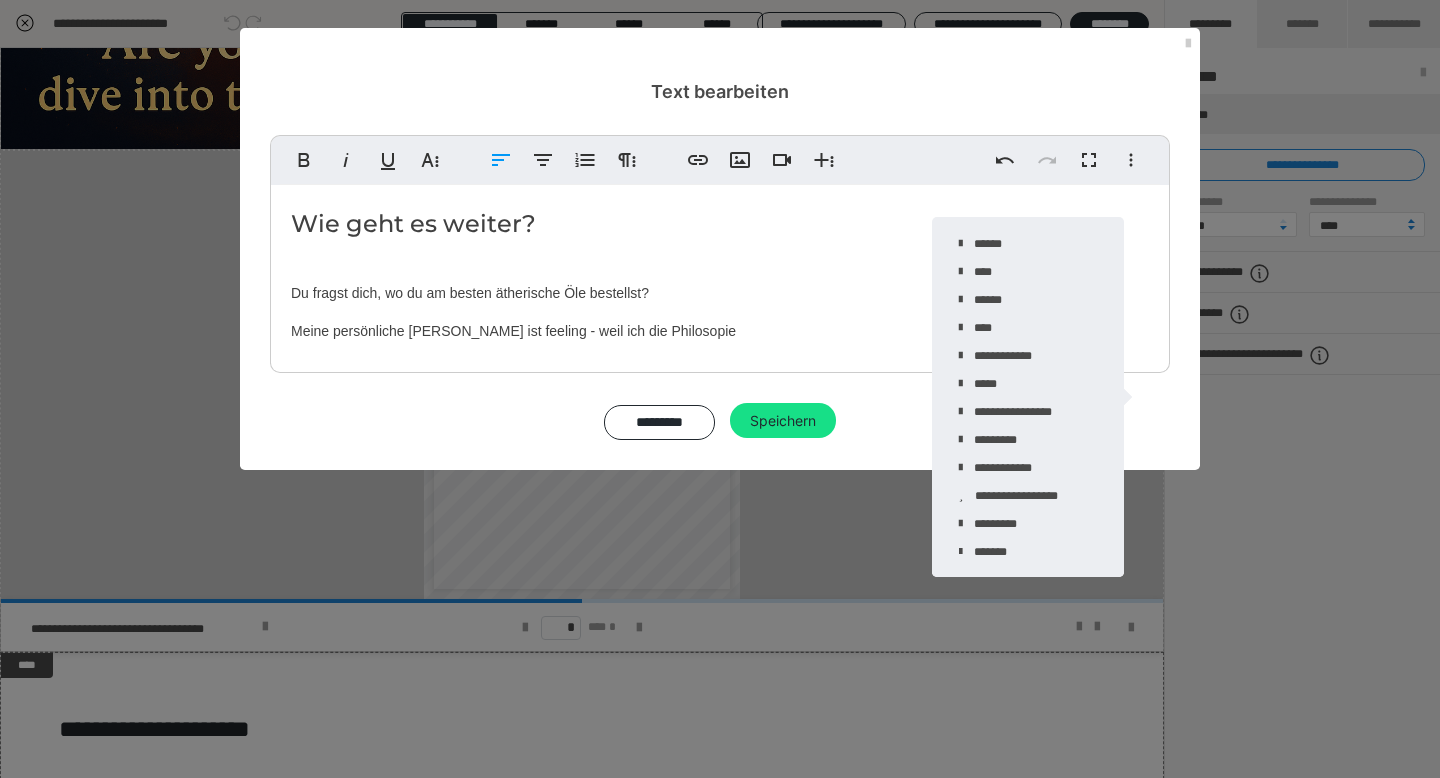 click on "Wie geht es weiter?  Du fragst dich, wo du am besten ätherische Öle bestellst?  Meine persönliche [PERSON_NAME] ist feeling - weil ich die Philosopie" at bounding box center (720, 274) 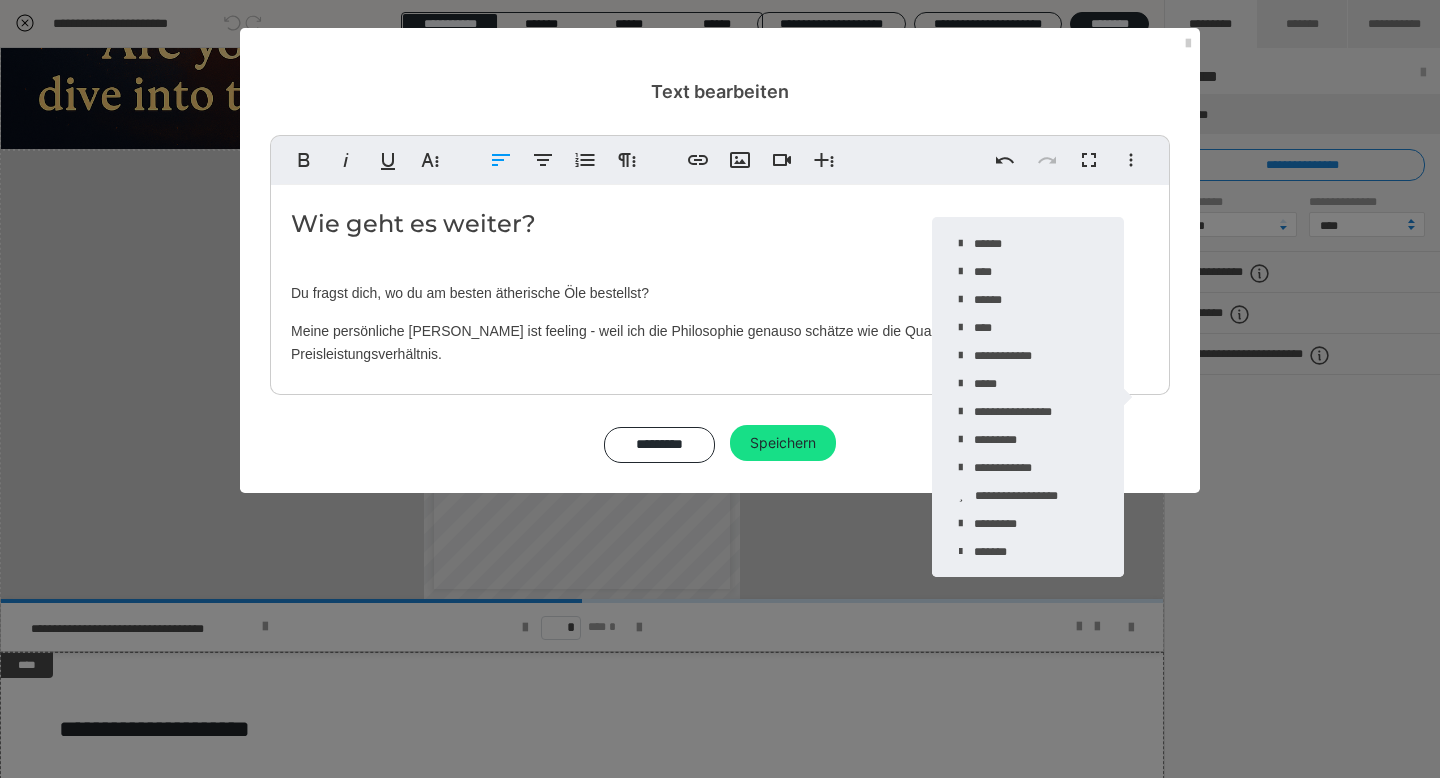 click on "Wie geht es weiter?" at bounding box center [720, 224] 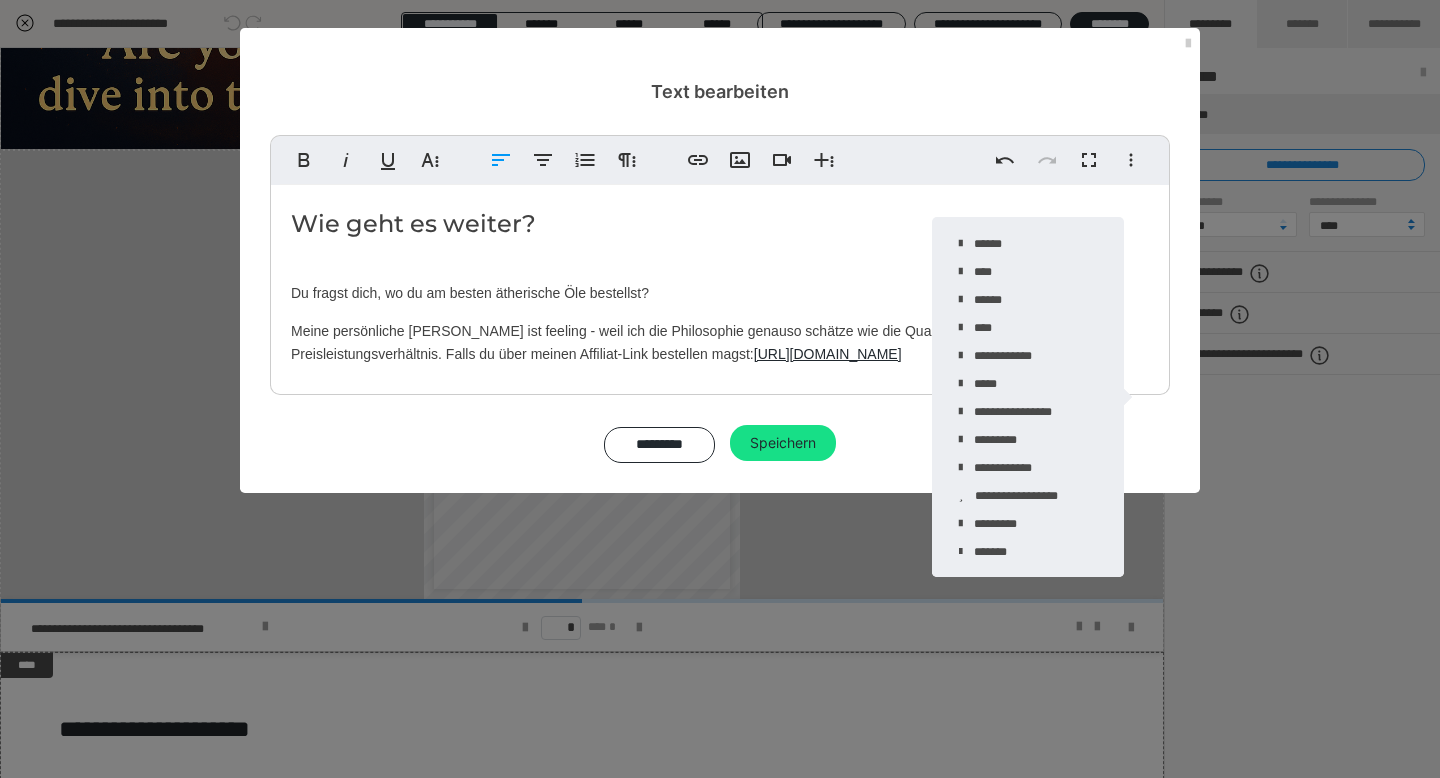 scroll, scrollTop: 0, scrollLeft: 3, axis: horizontal 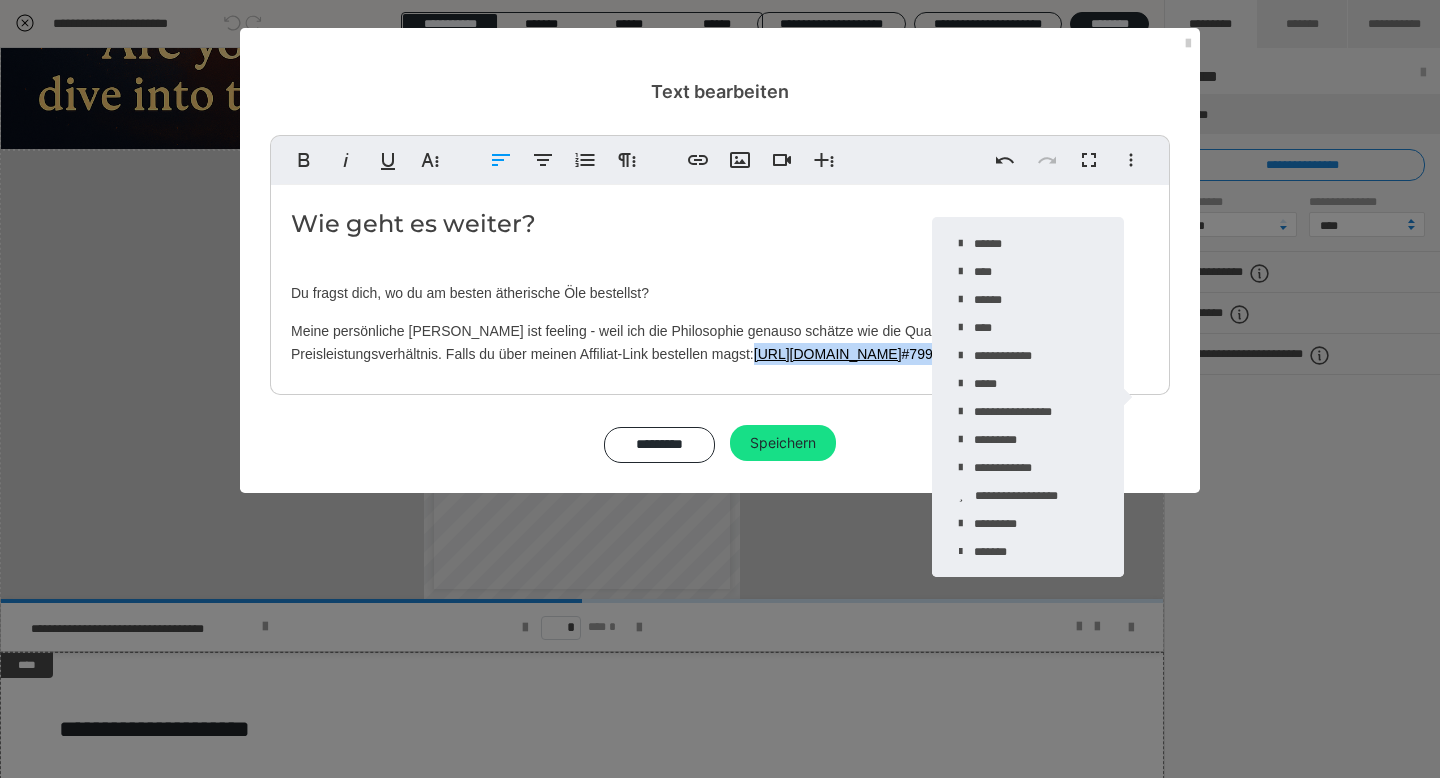 drag, startPoint x: 928, startPoint y: 344, endPoint x: 759, endPoint y: 355, distance: 169.3576 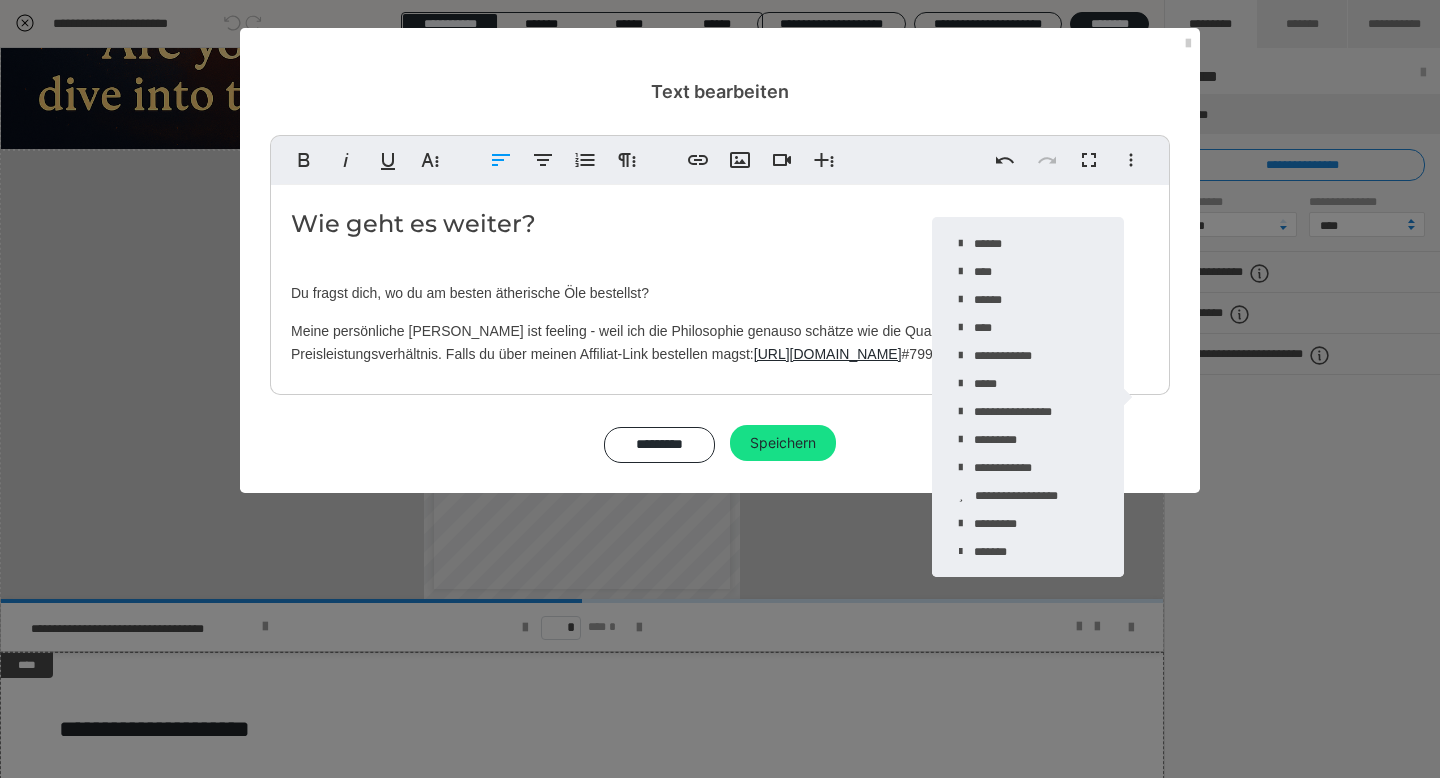 click on "Wie geht es weiter?  Du fragst dich, wo du am besten ätherische Öle bestellst?  Meine persönliche [PERSON_NAME] ist feeling - weil ich die Philosophie genauso schätze wie die Qualität der Produkte und das faire Preisleistungsverhältnis. Falls du über meinen Affiliat-Link bestellen magst:  [URL][DOMAIN_NAME] #799" at bounding box center [720, 285] 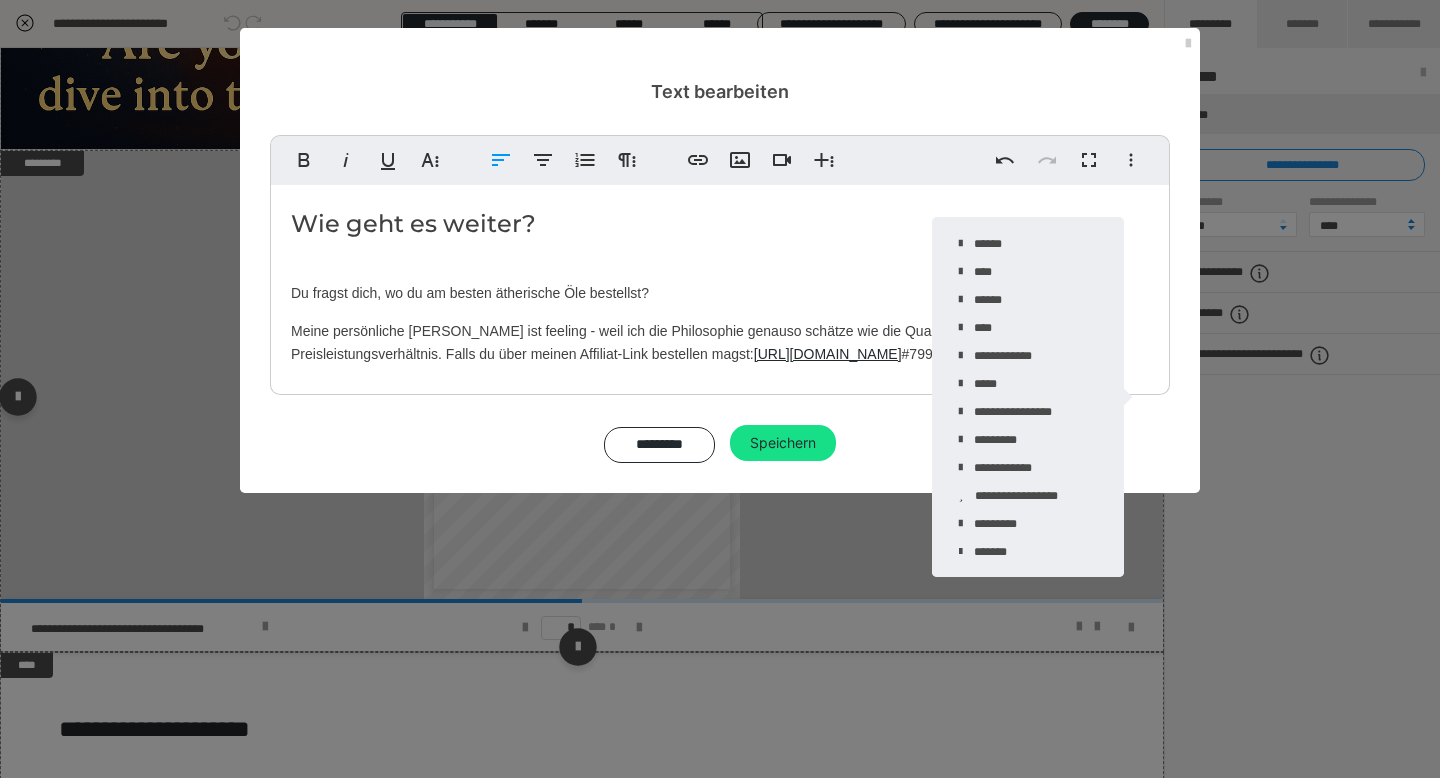 click on "Wie geht es weiter?  Du fragst dich, wo du am besten ätherische Öle bestellst?  Meine persönliche [PERSON_NAME] ist feeling - weil ich die Philosophie genauso schätze wie die Qualität der Produkte und das faire Preisleistungsverhältnis. Falls du über meinen Affiliat-Link bestellen magst:  [URL][DOMAIN_NAME] #799" at bounding box center [720, 285] 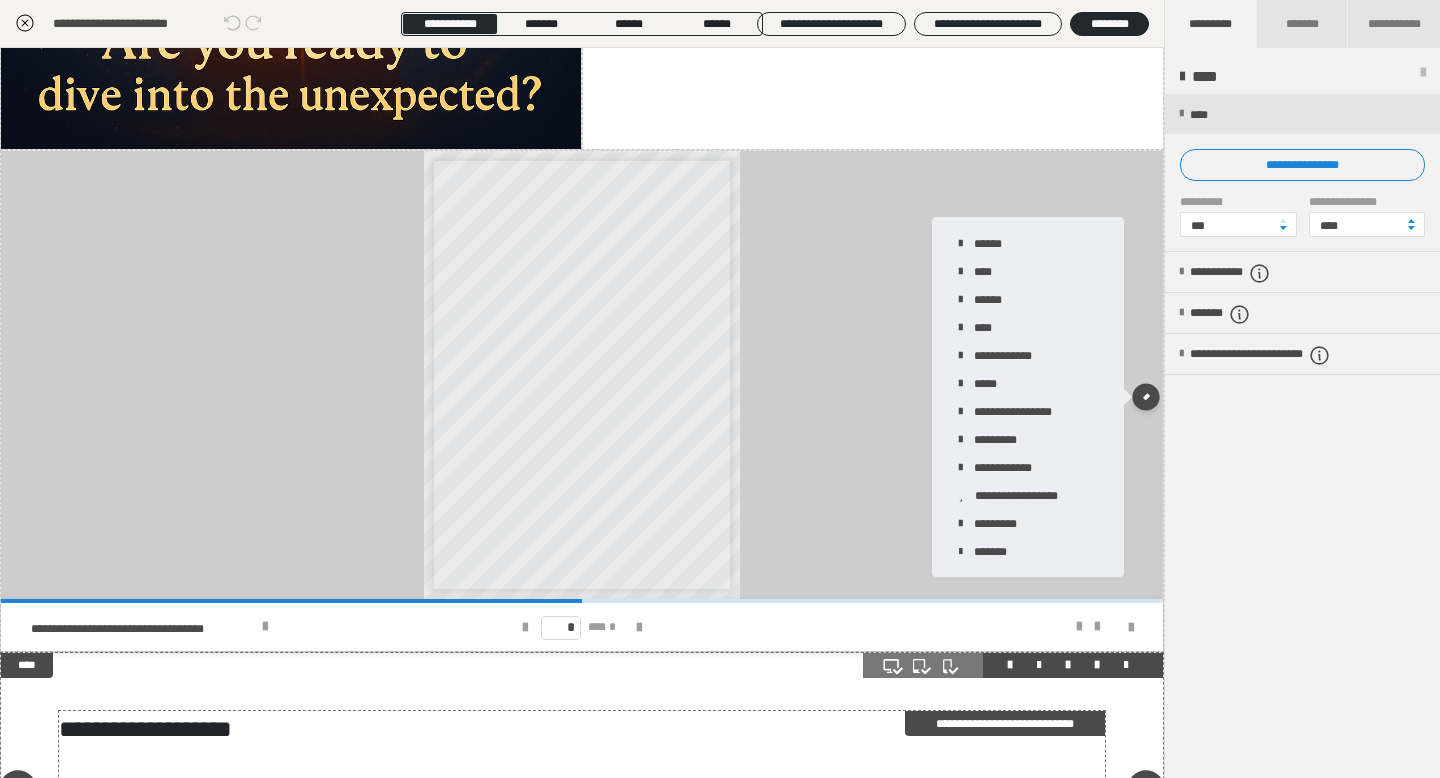 click on "**********" at bounding box center [582, 729] 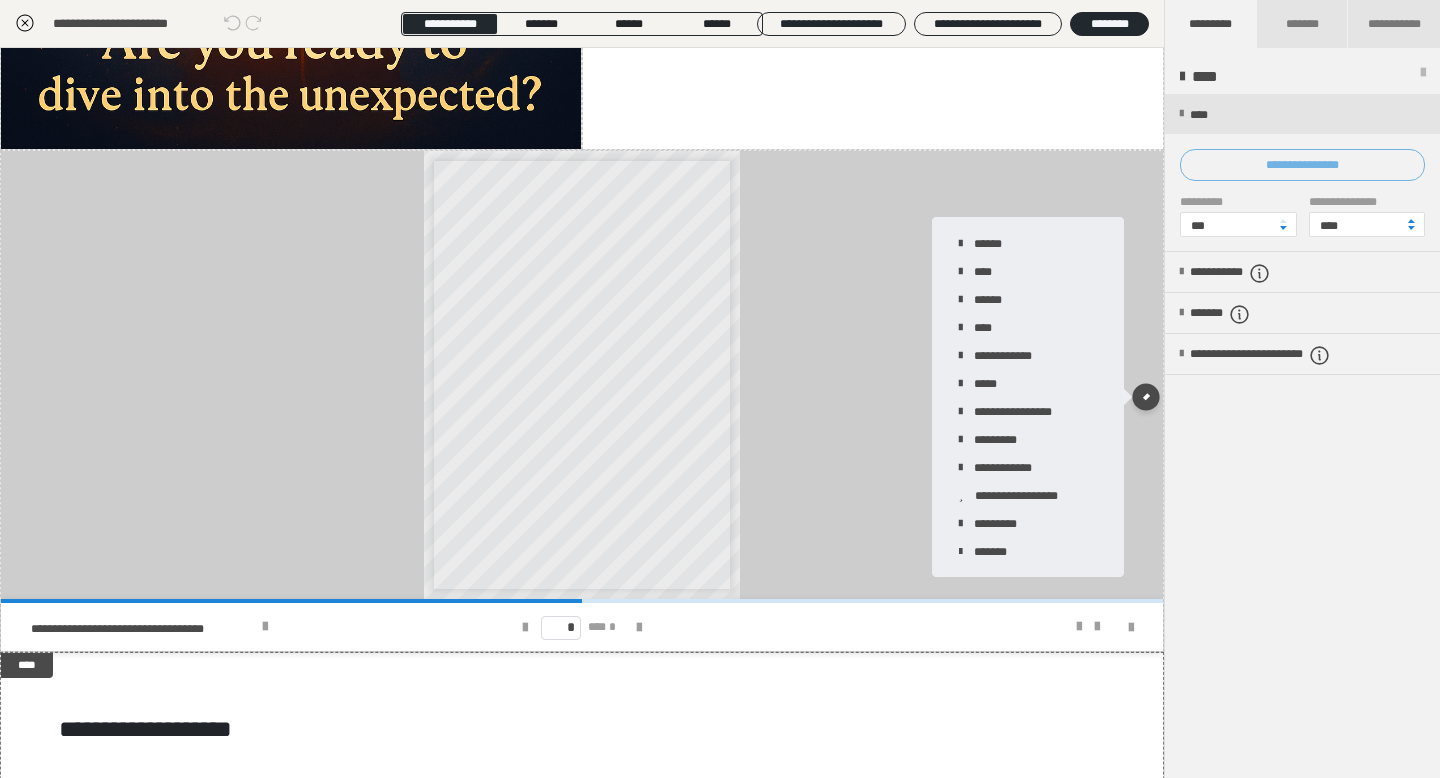 click on "**********" at bounding box center [1302, 165] 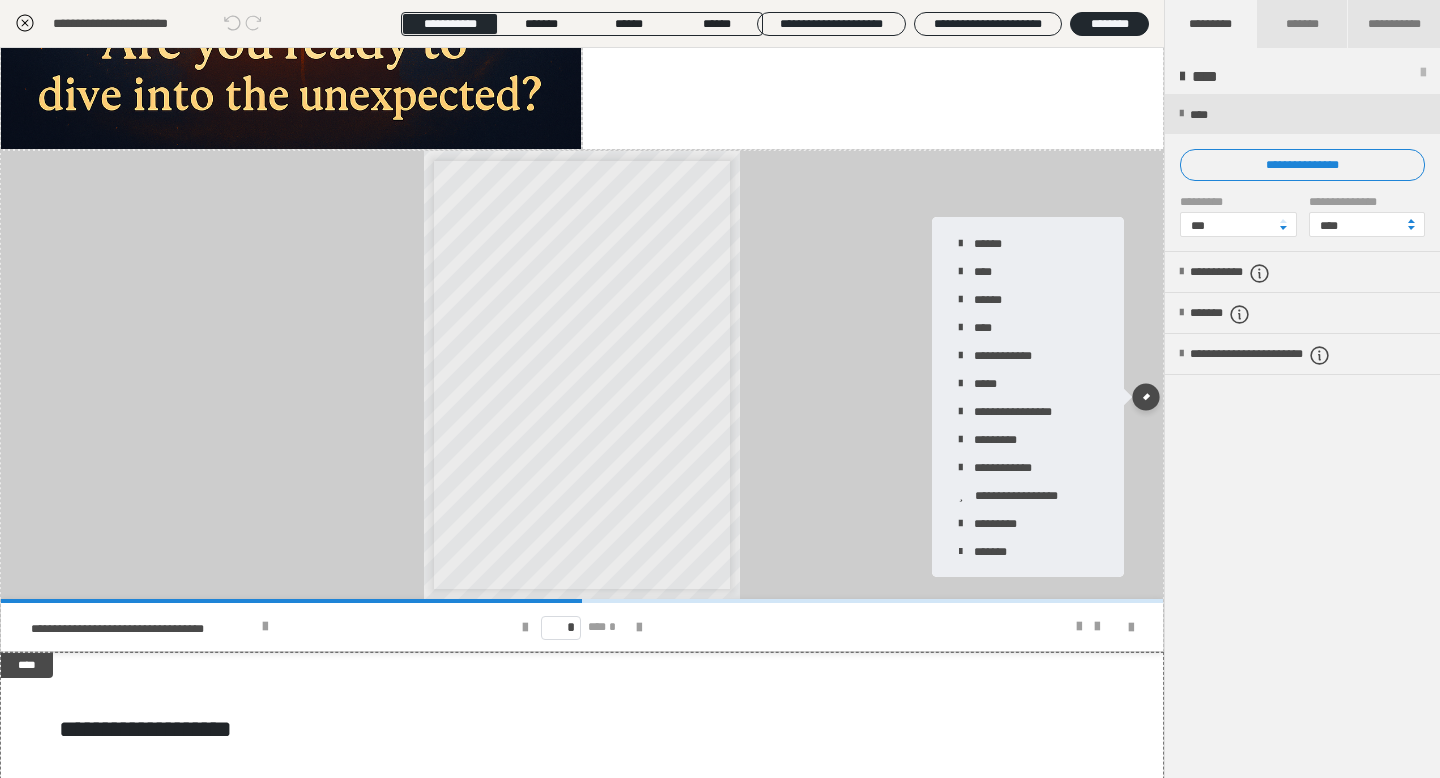click on "**********" at bounding box center [720, 389] 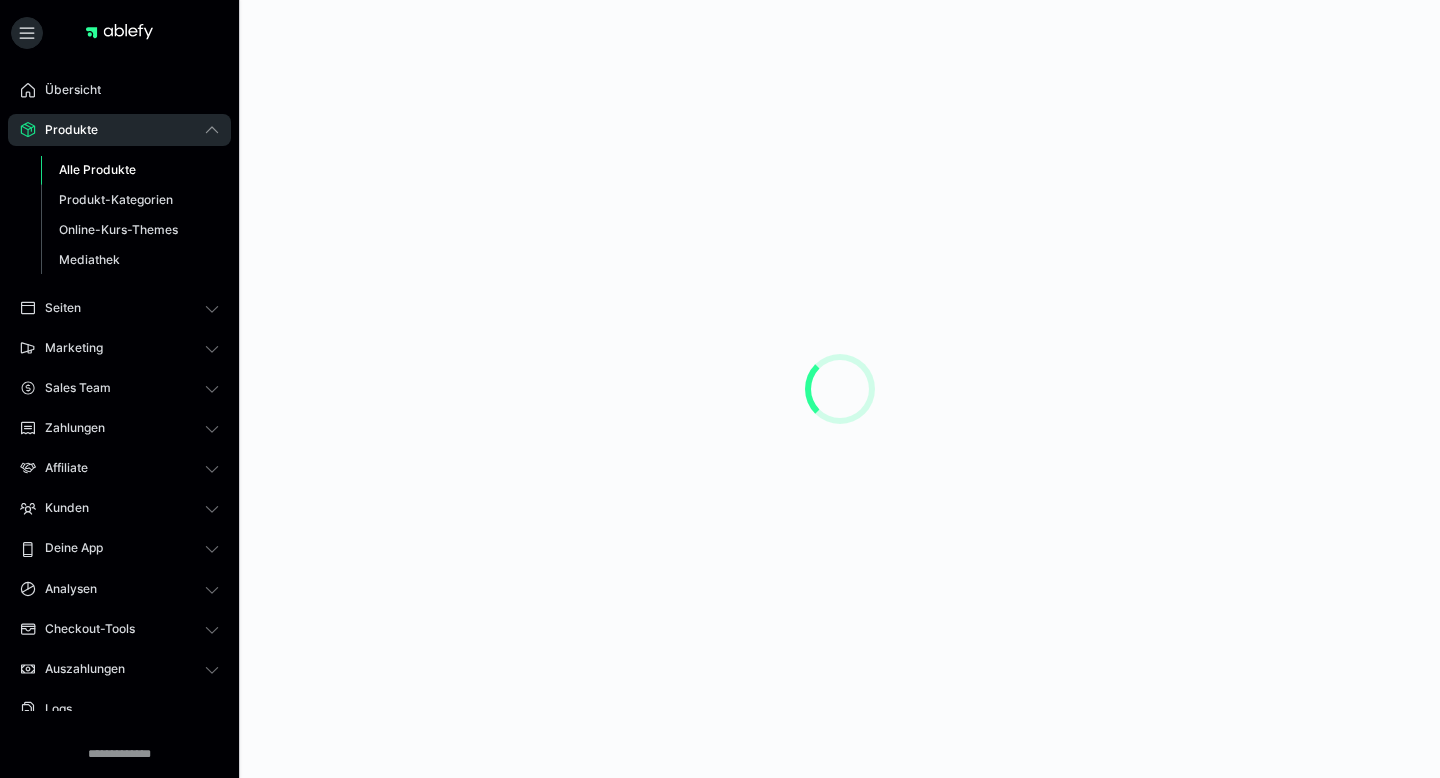 scroll, scrollTop: 0, scrollLeft: 0, axis: both 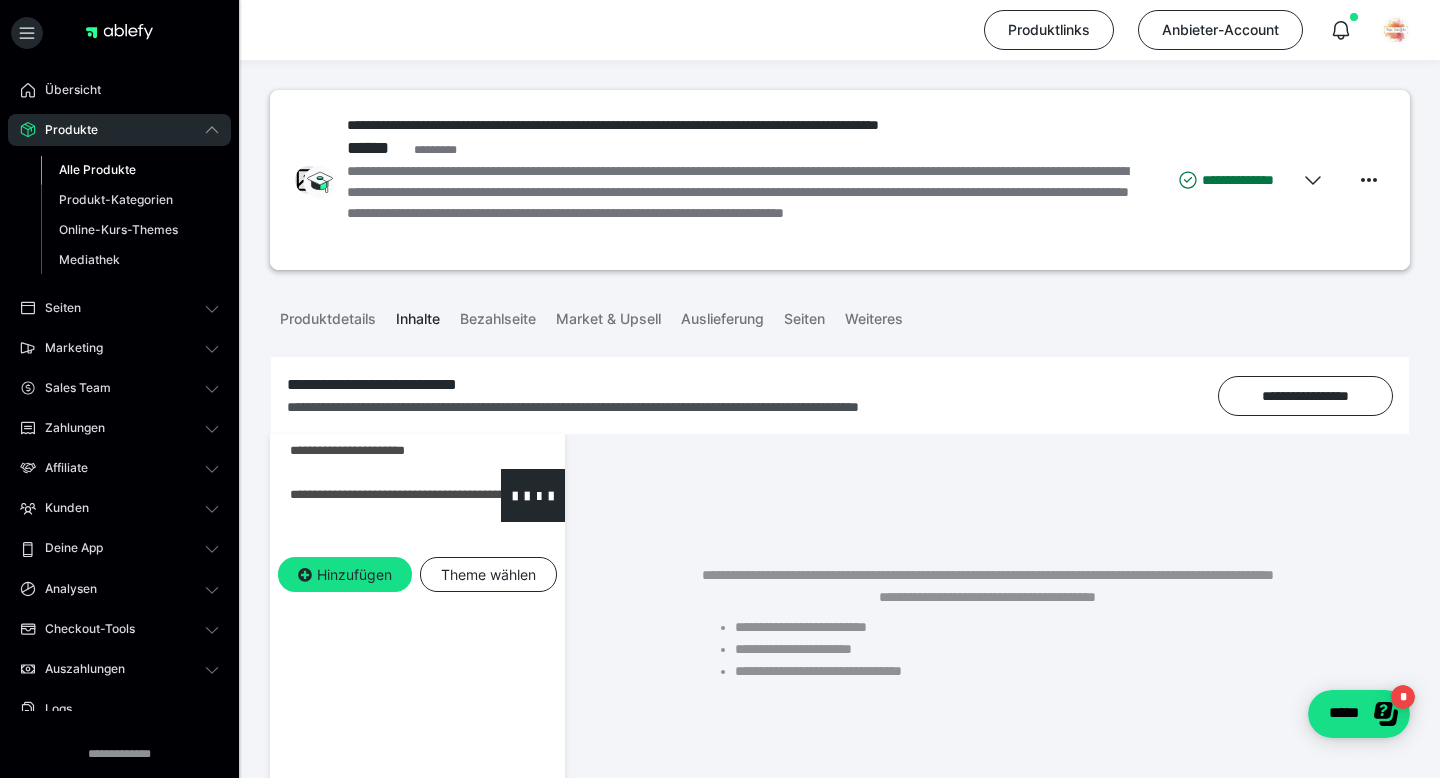 click at bounding box center [365, 495] 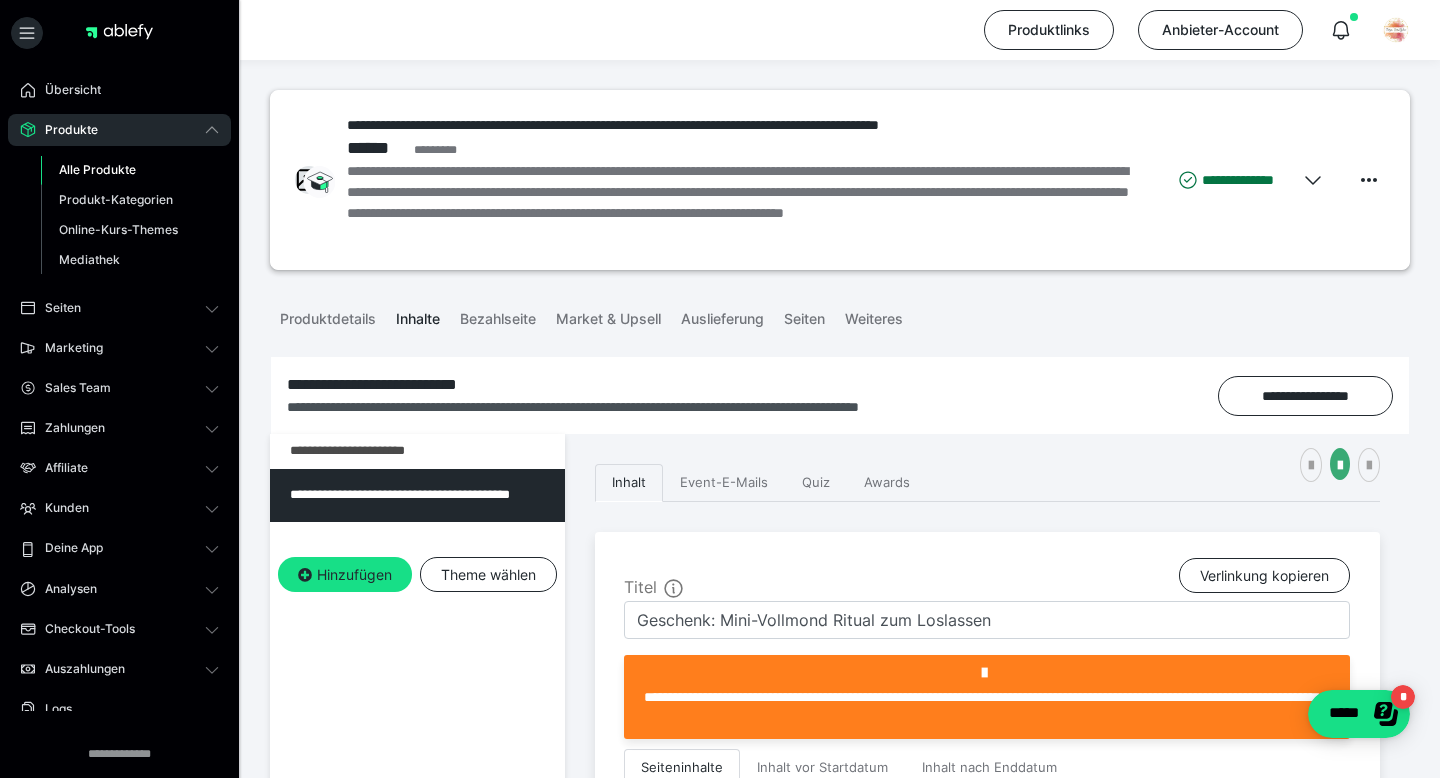 click on "**********" at bounding box center [987, 1264] 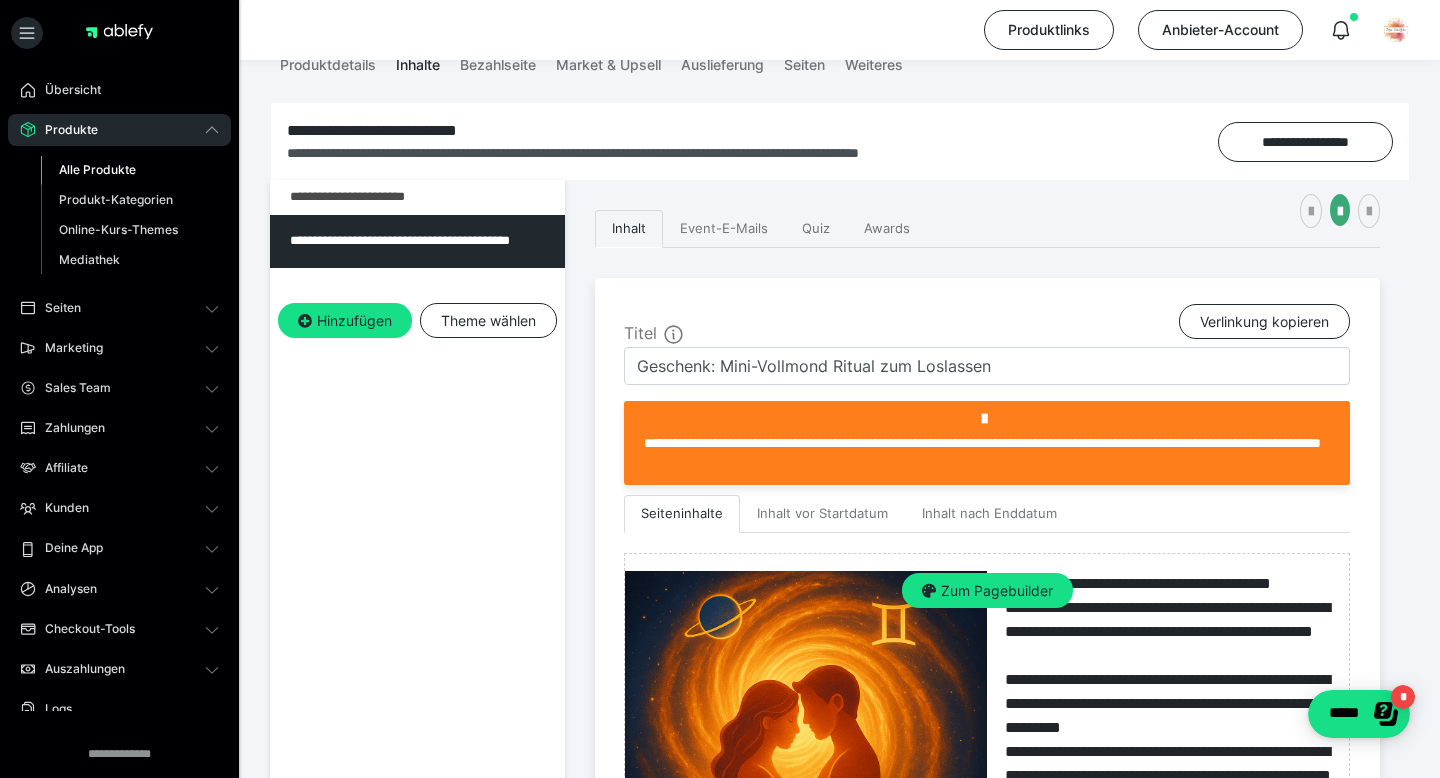 scroll, scrollTop: 320, scrollLeft: 0, axis: vertical 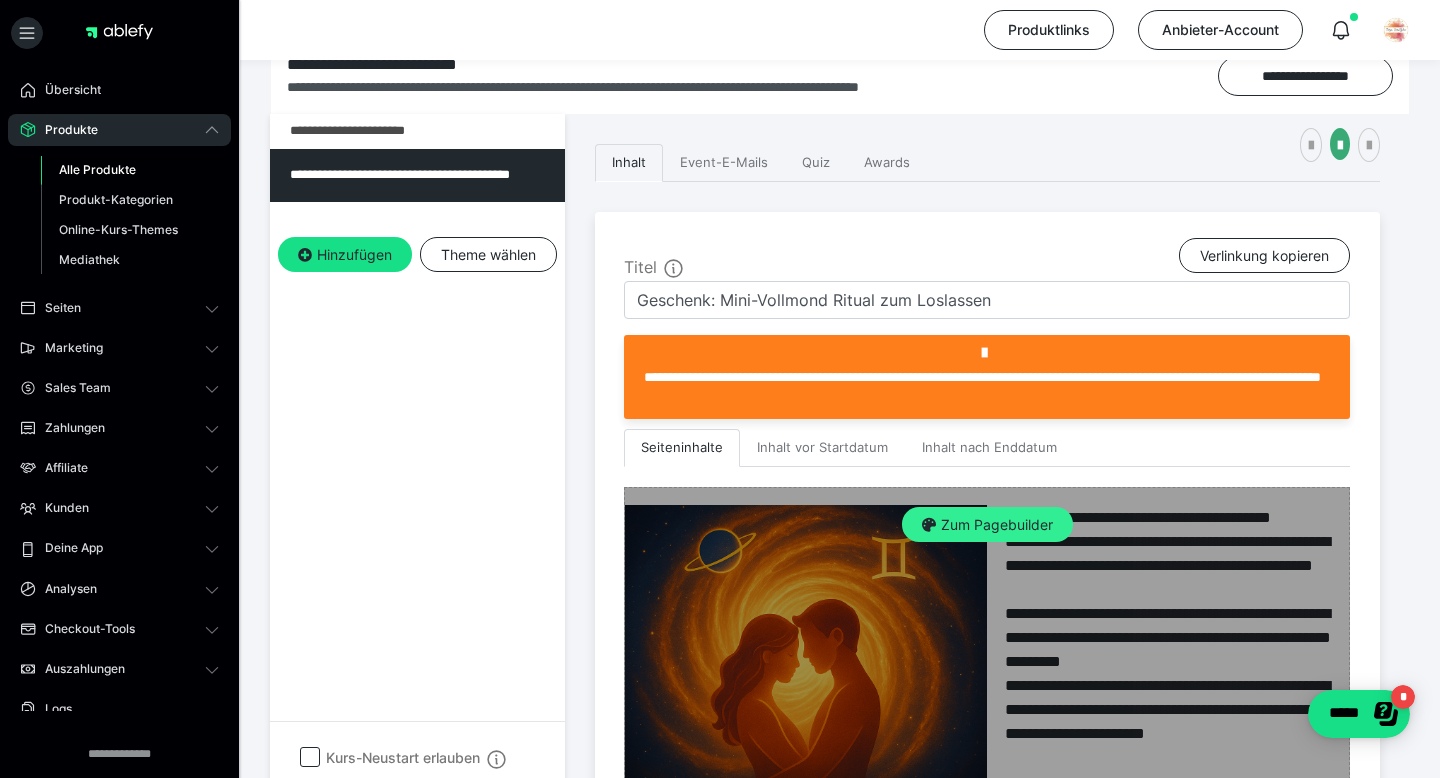 click on "Zum Pagebuilder" at bounding box center (987, 525) 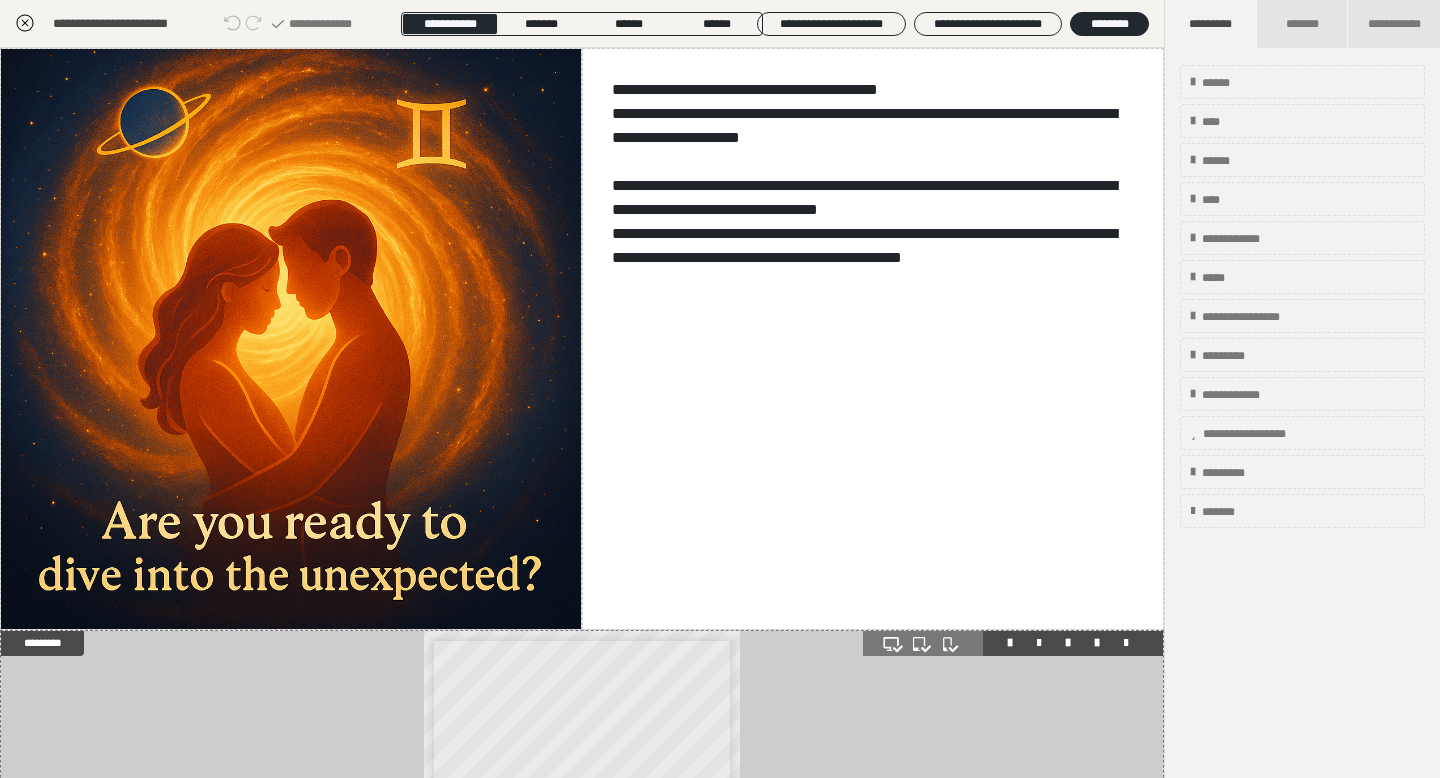 click on "**********" at bounding box center [582, 855] 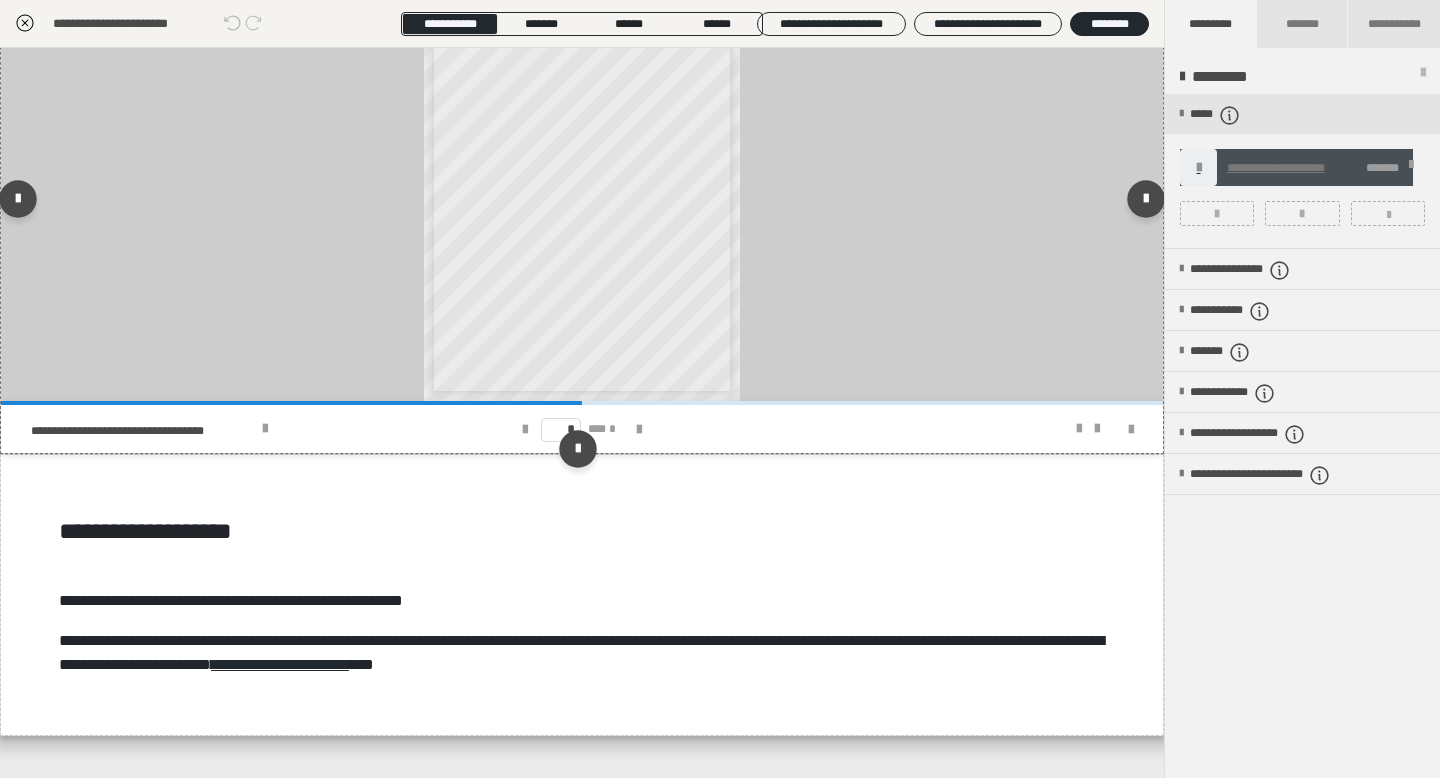 scroll, scrollTop: 706, scrollLeft: 0, axis: vertical 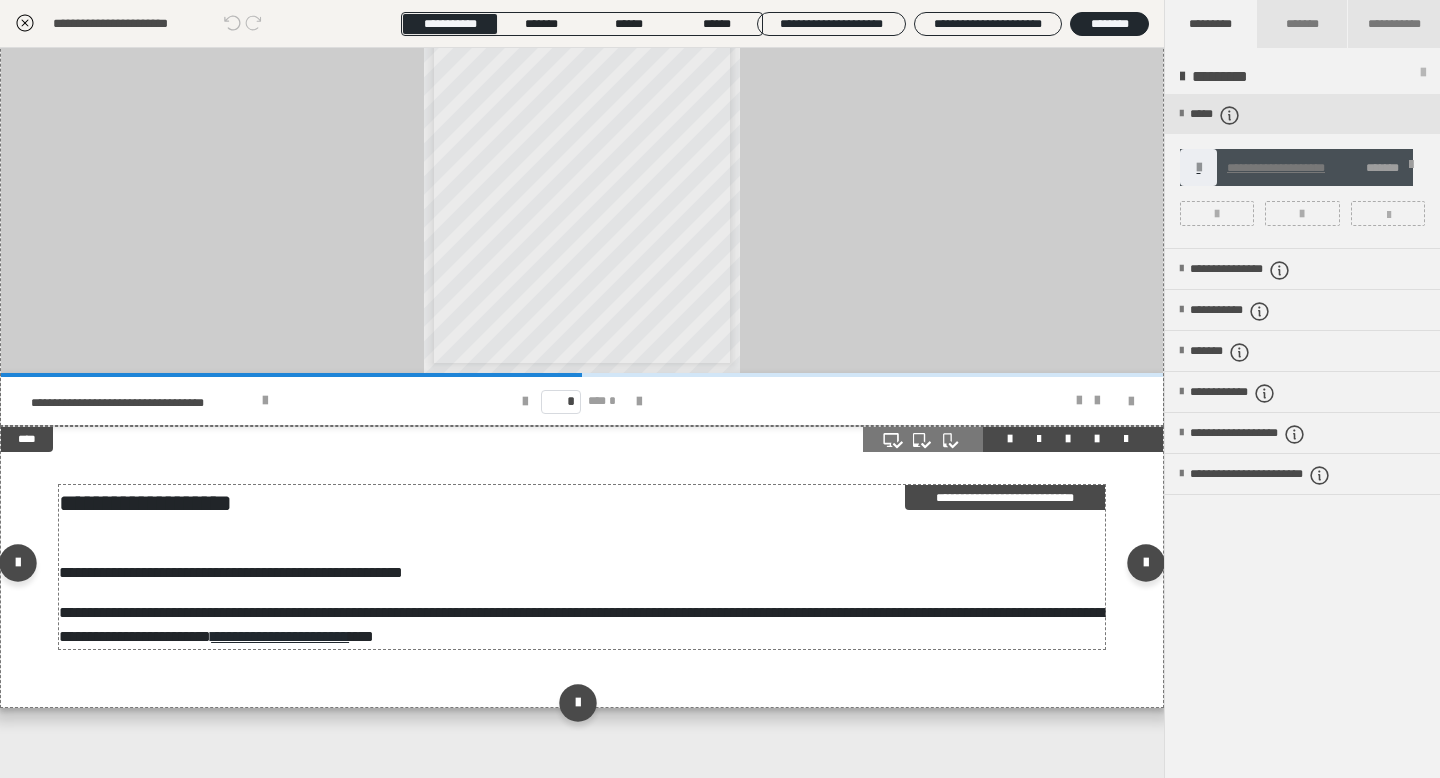 click on "**********" at bounding box center [582, 573] 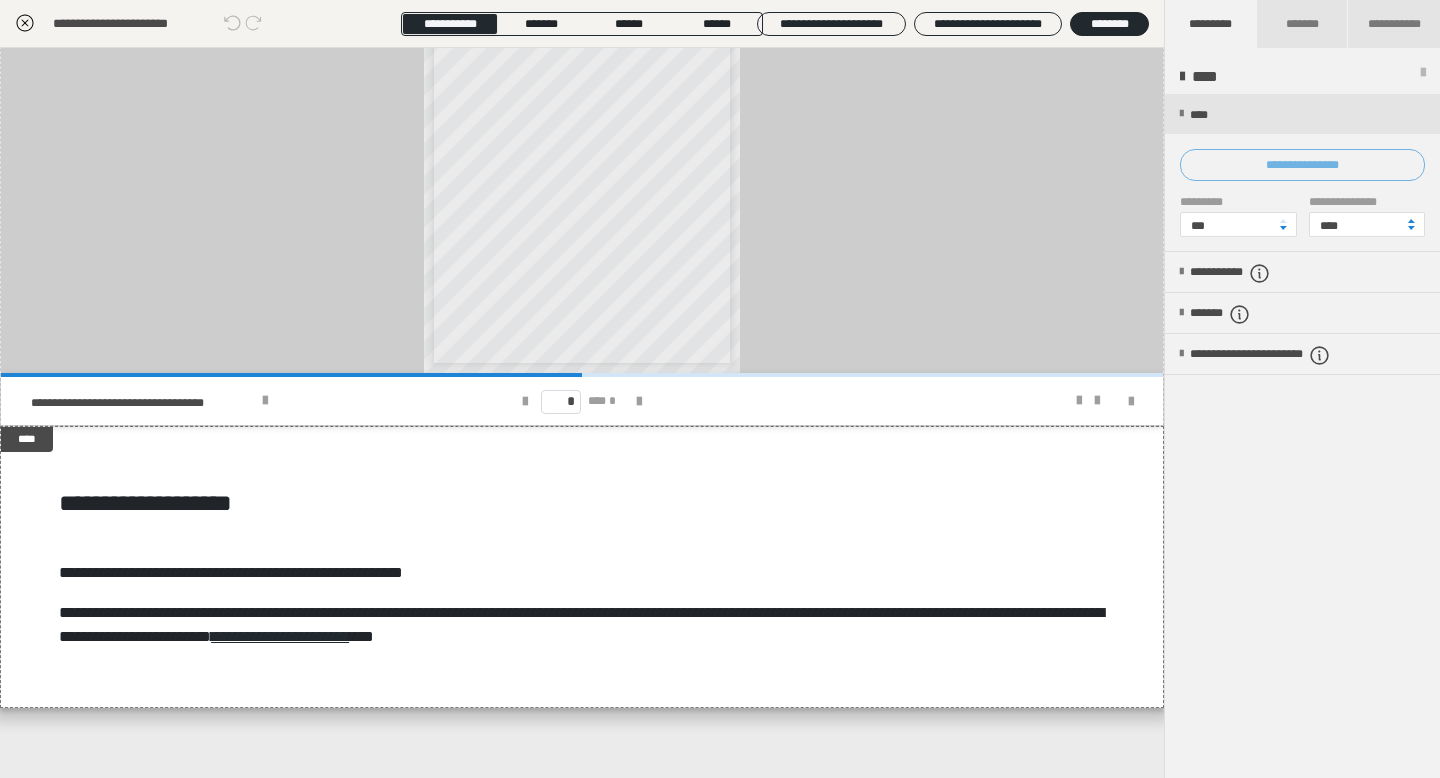 click on "**********" at bounding box center [1302, 165] 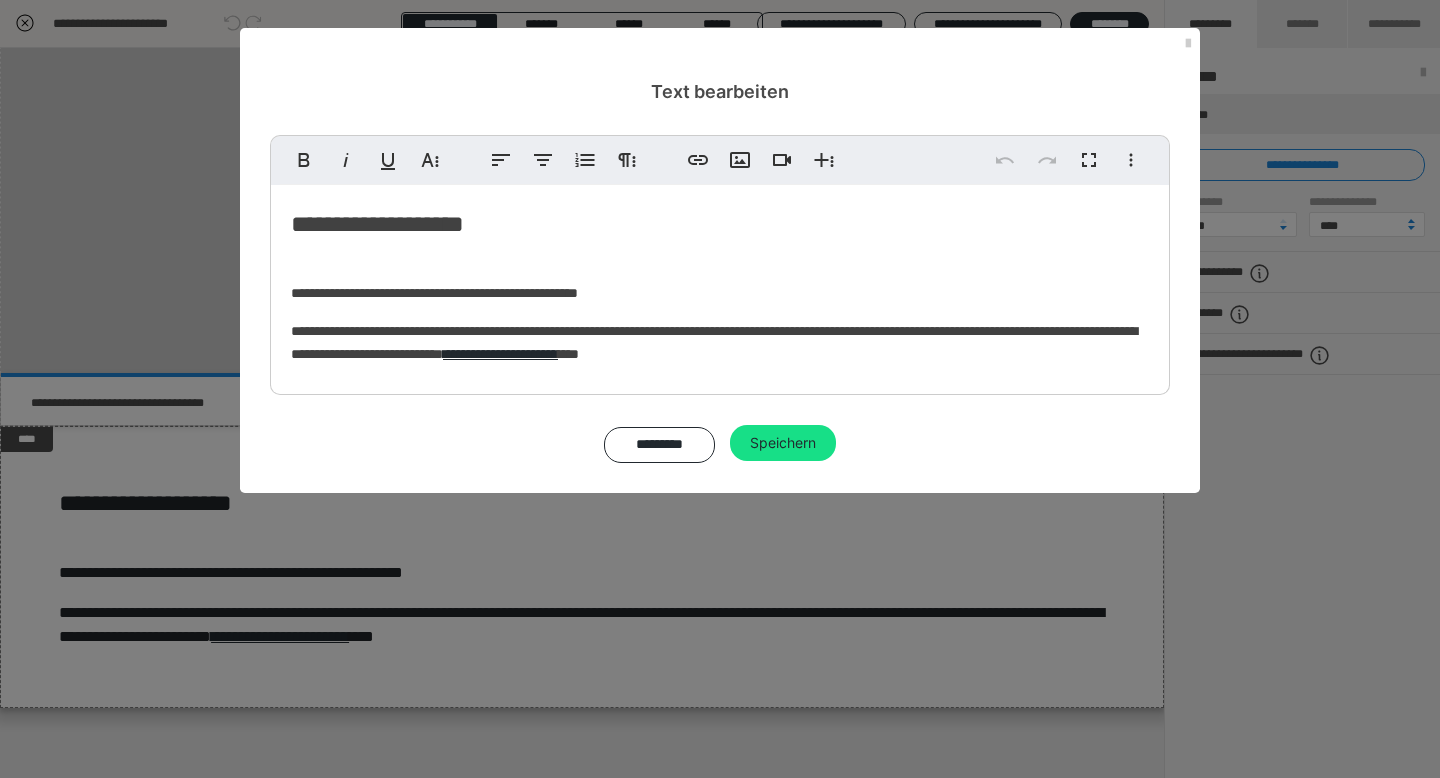 click on "**********" at bounding box center [720, 285] 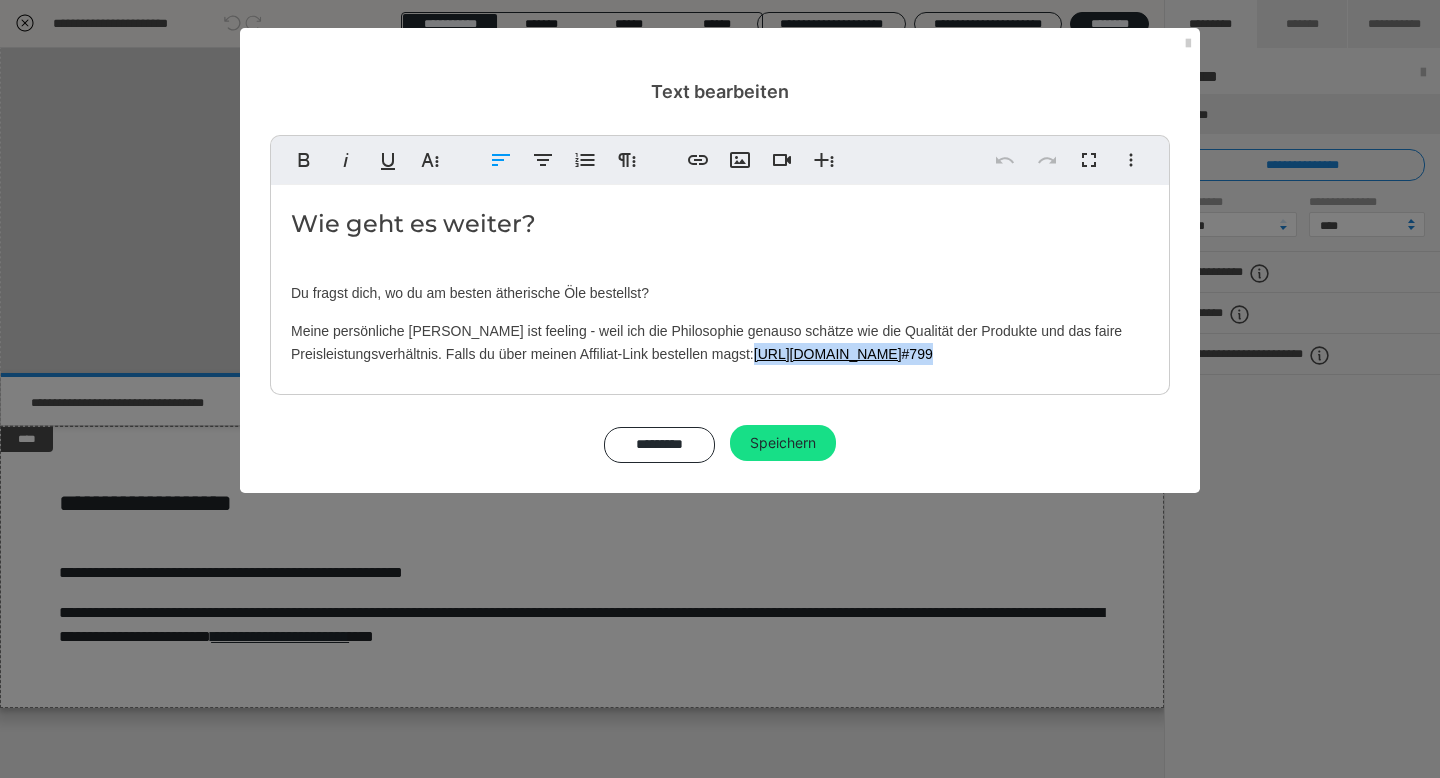 drag, startPoint x: 990, startPoint y: 353, endPoint x: 757, endPoint y: 351, distance: 233.00859 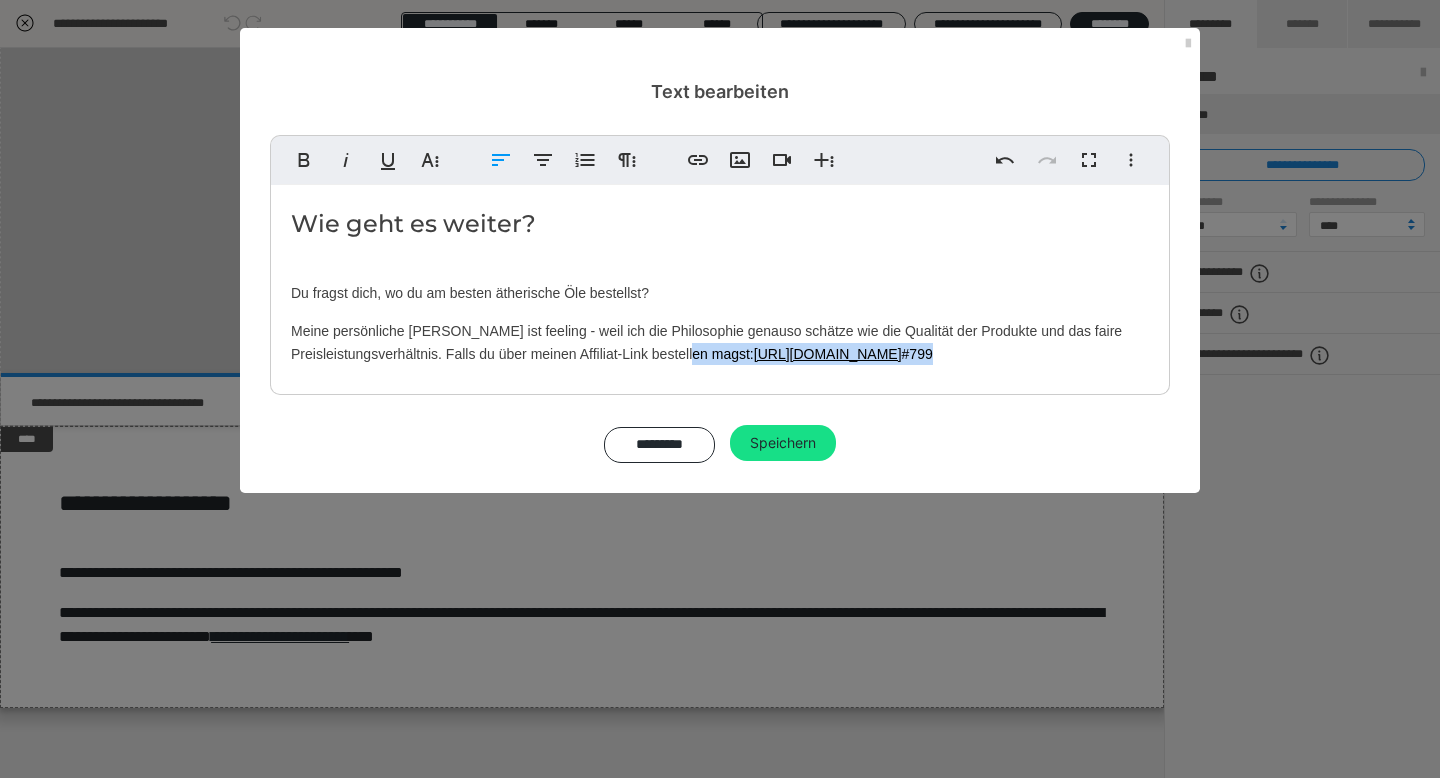 drag, startPoint x: 930, startPoint y: 354, endPoint x: 754, endPoint y: 352, distance: 176.01137 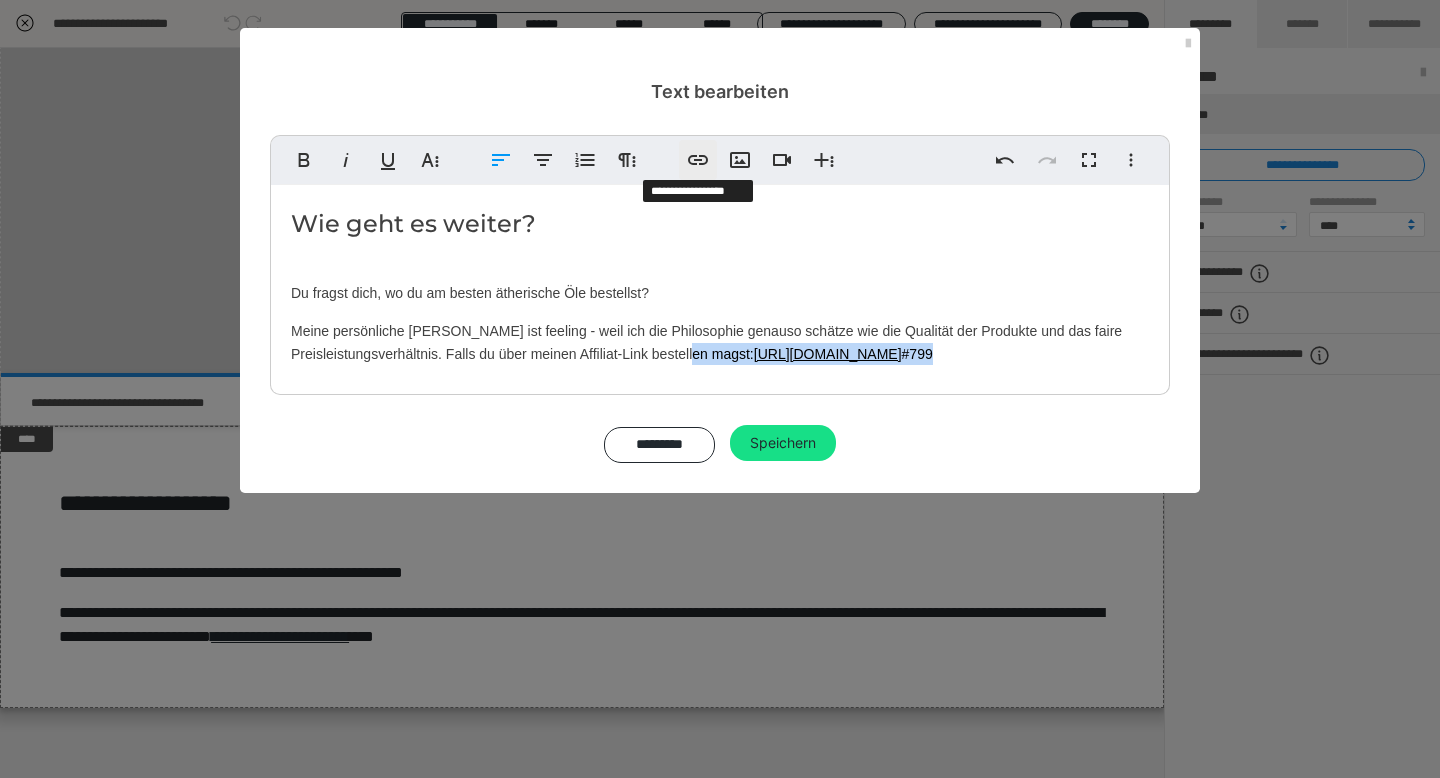click 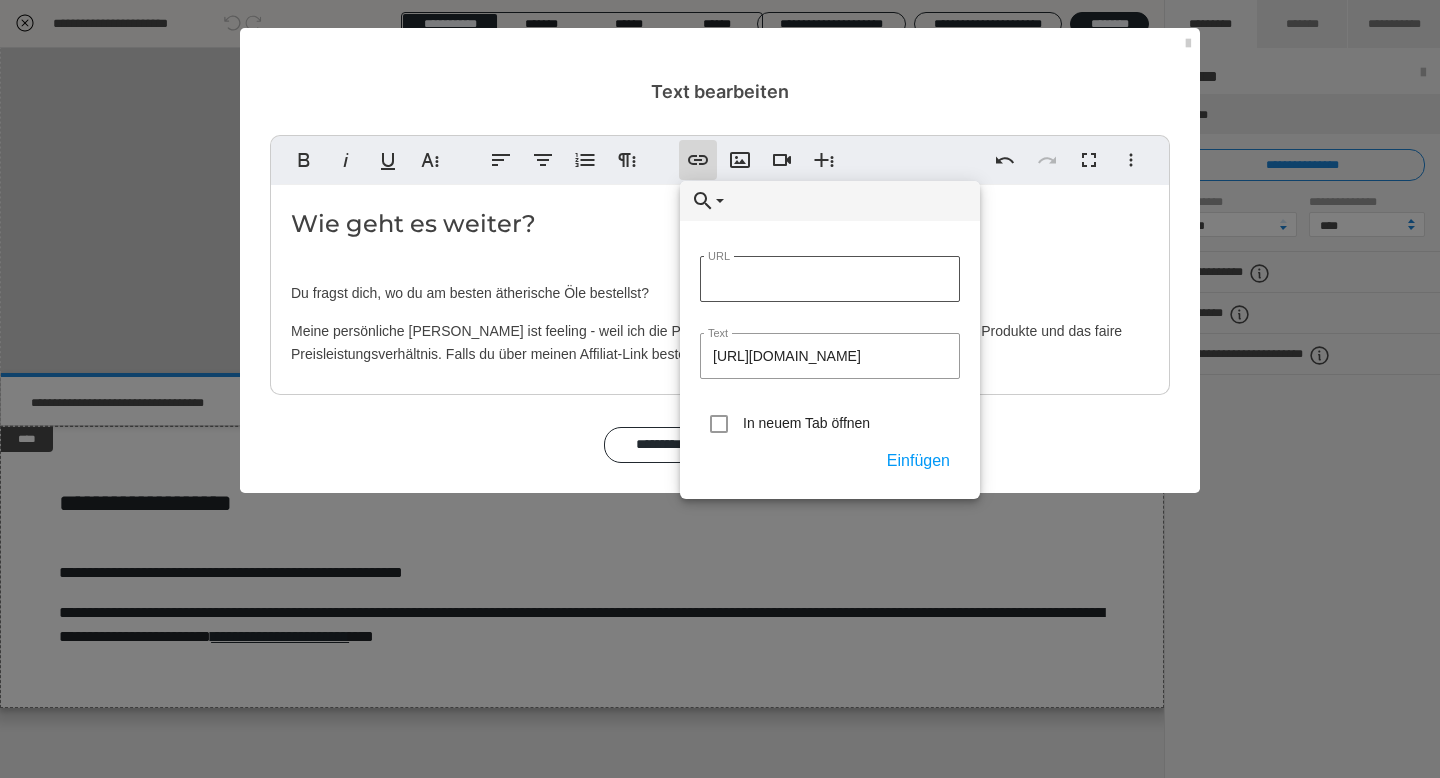 type on "https://shop.feeling.at#799" 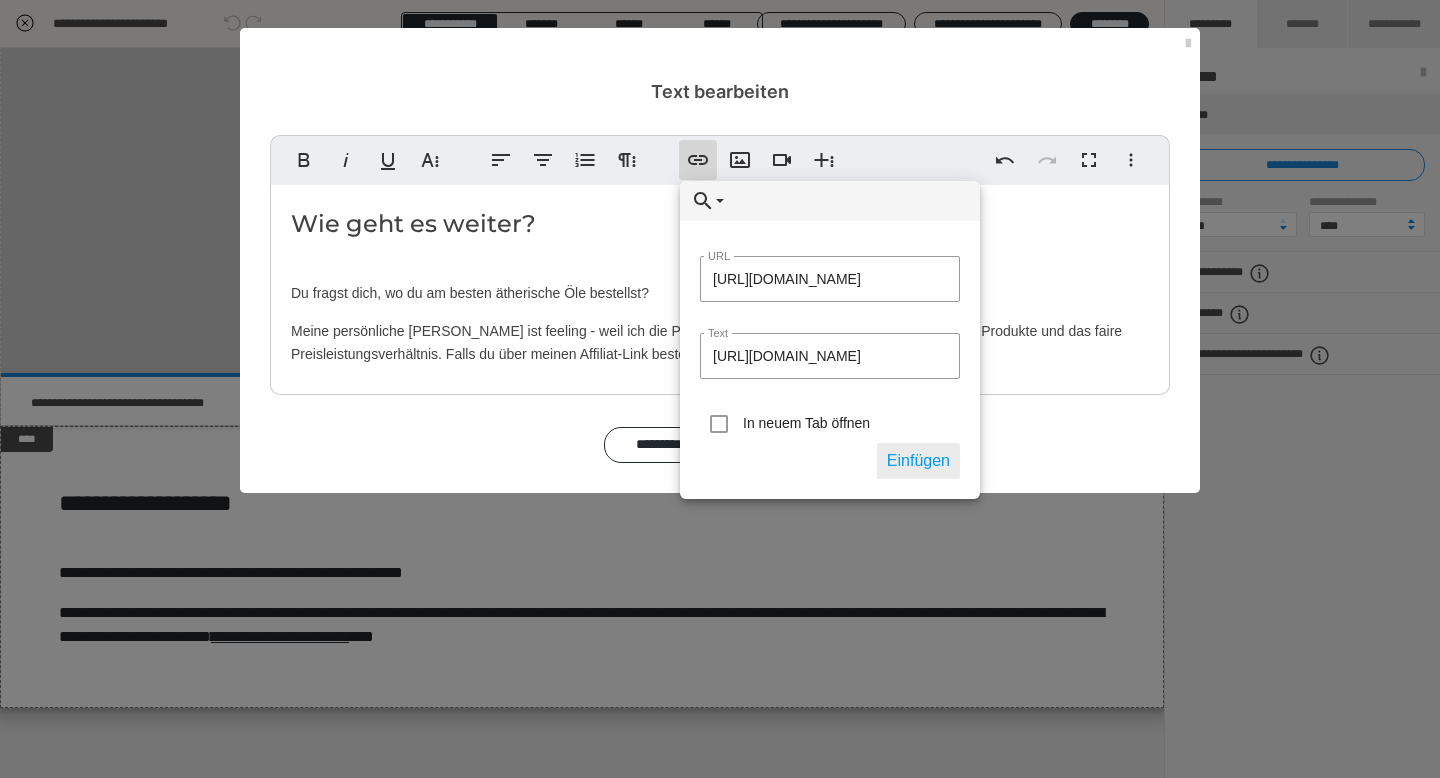 click on "Einfügen" at bounding box center [918, 461] 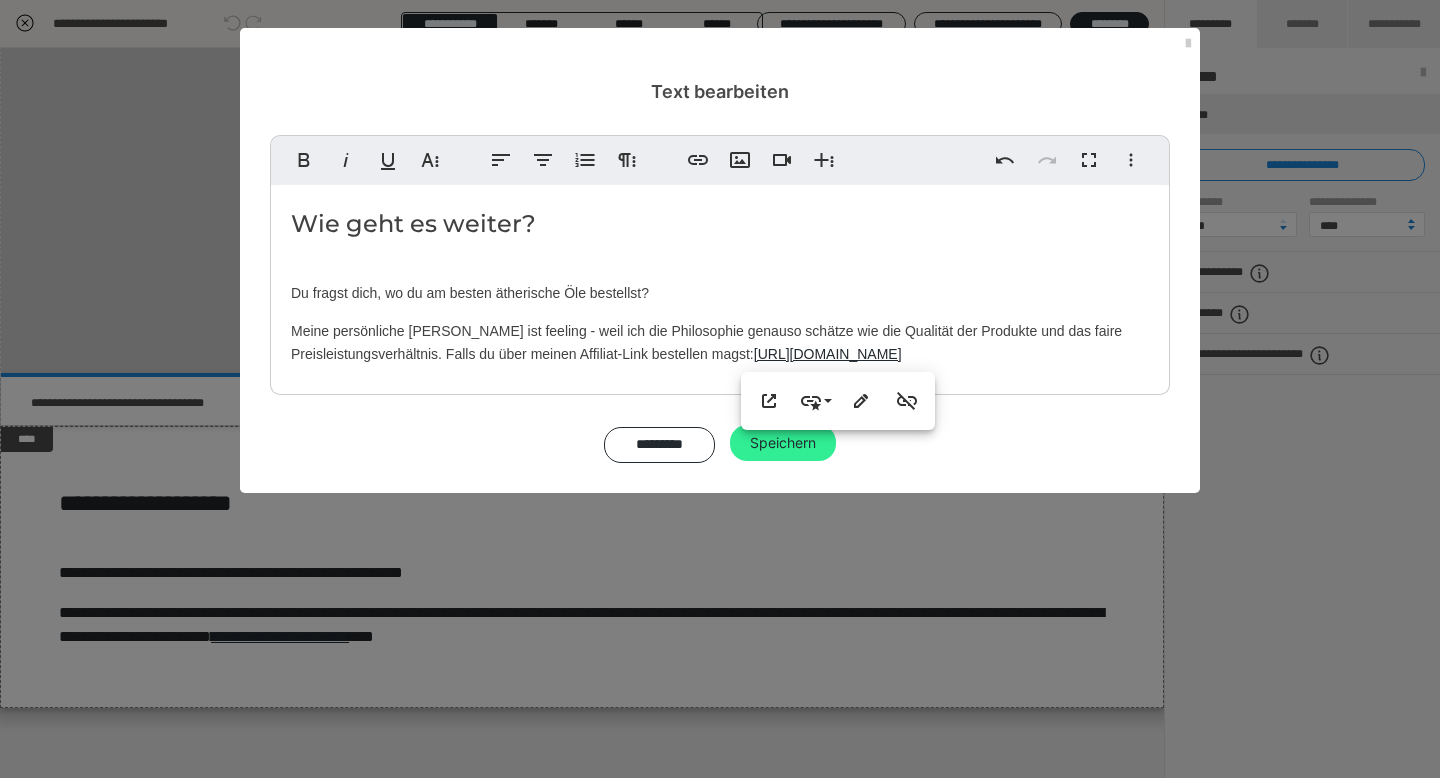 click on "Speichern" at bounding box center [783, 443] 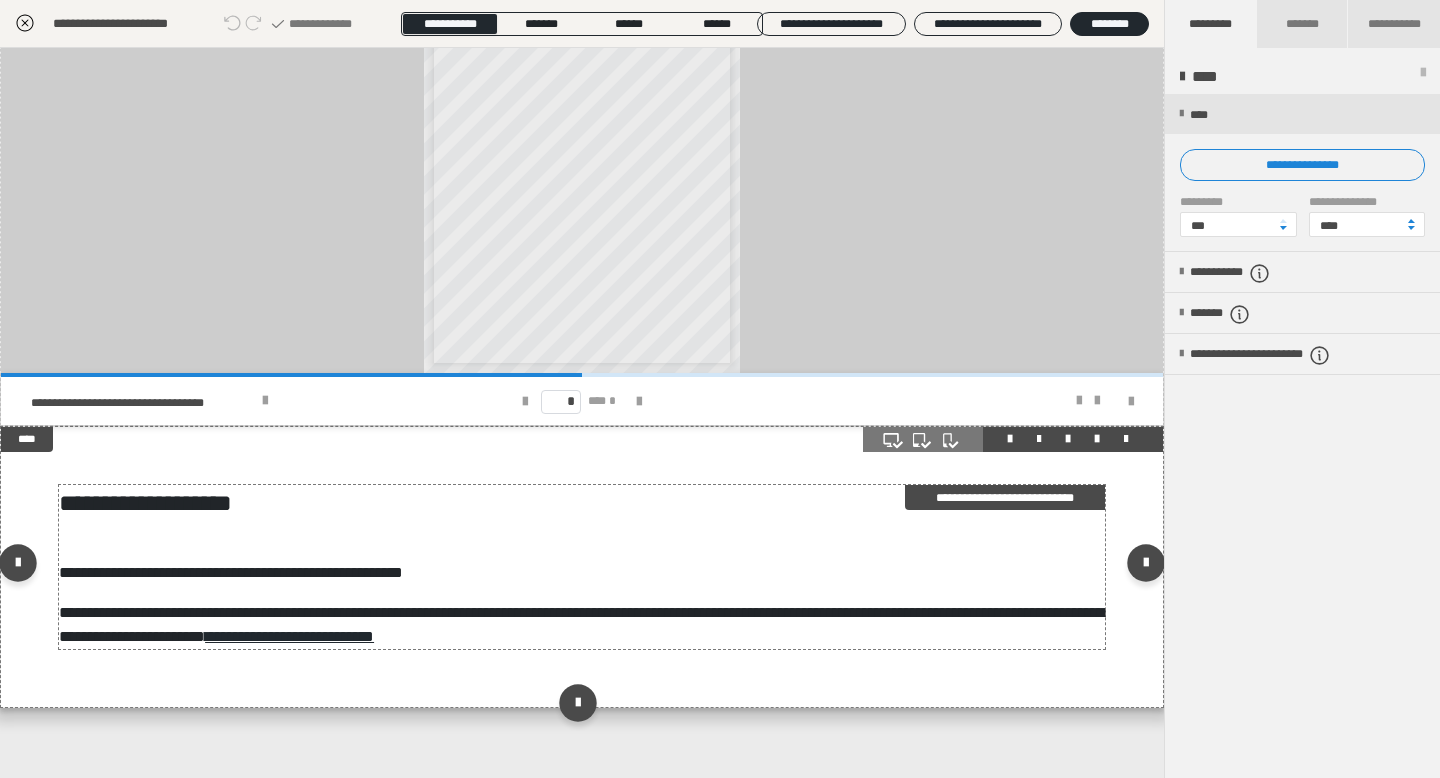 click on "**********" at bounding box center (582, 567) 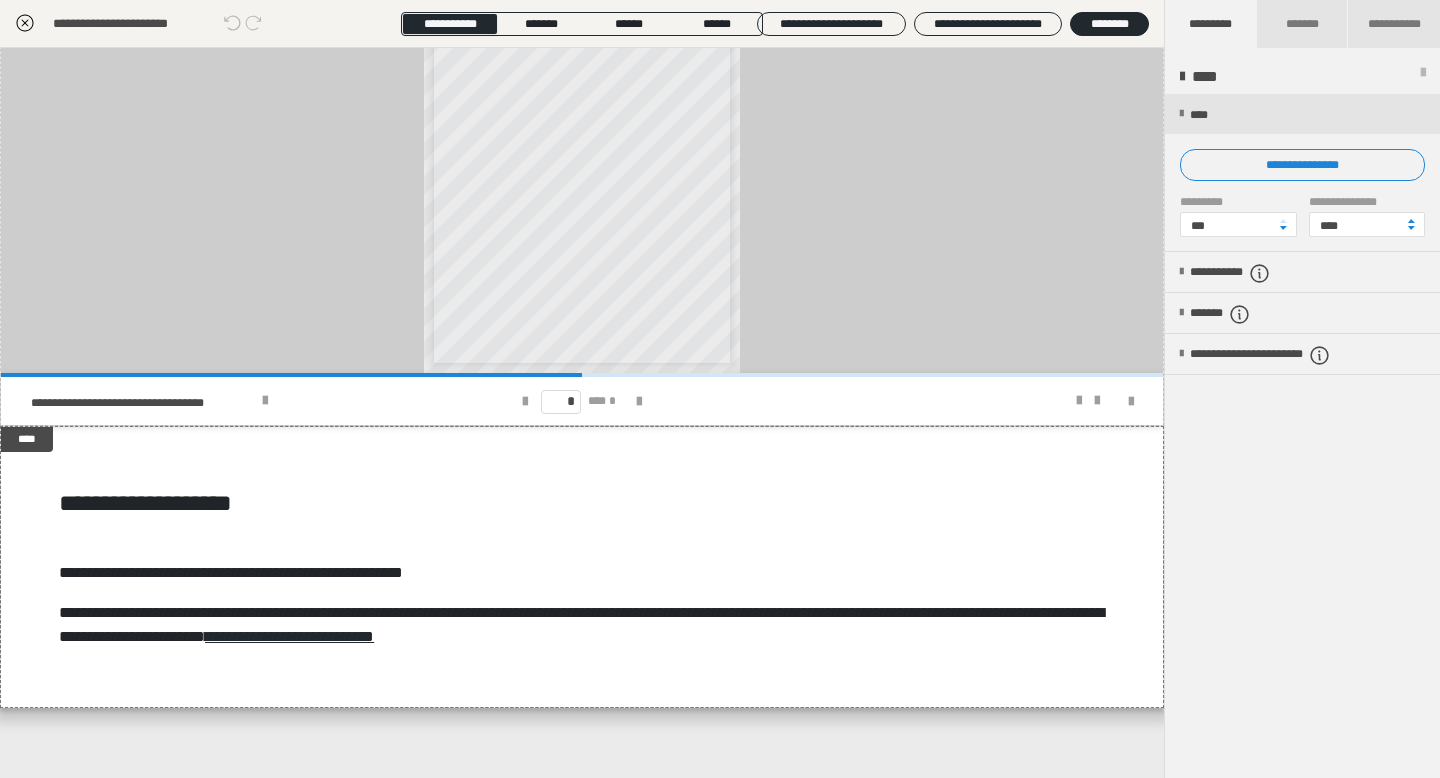 click on "**********" at bounding box center (1302, 173) 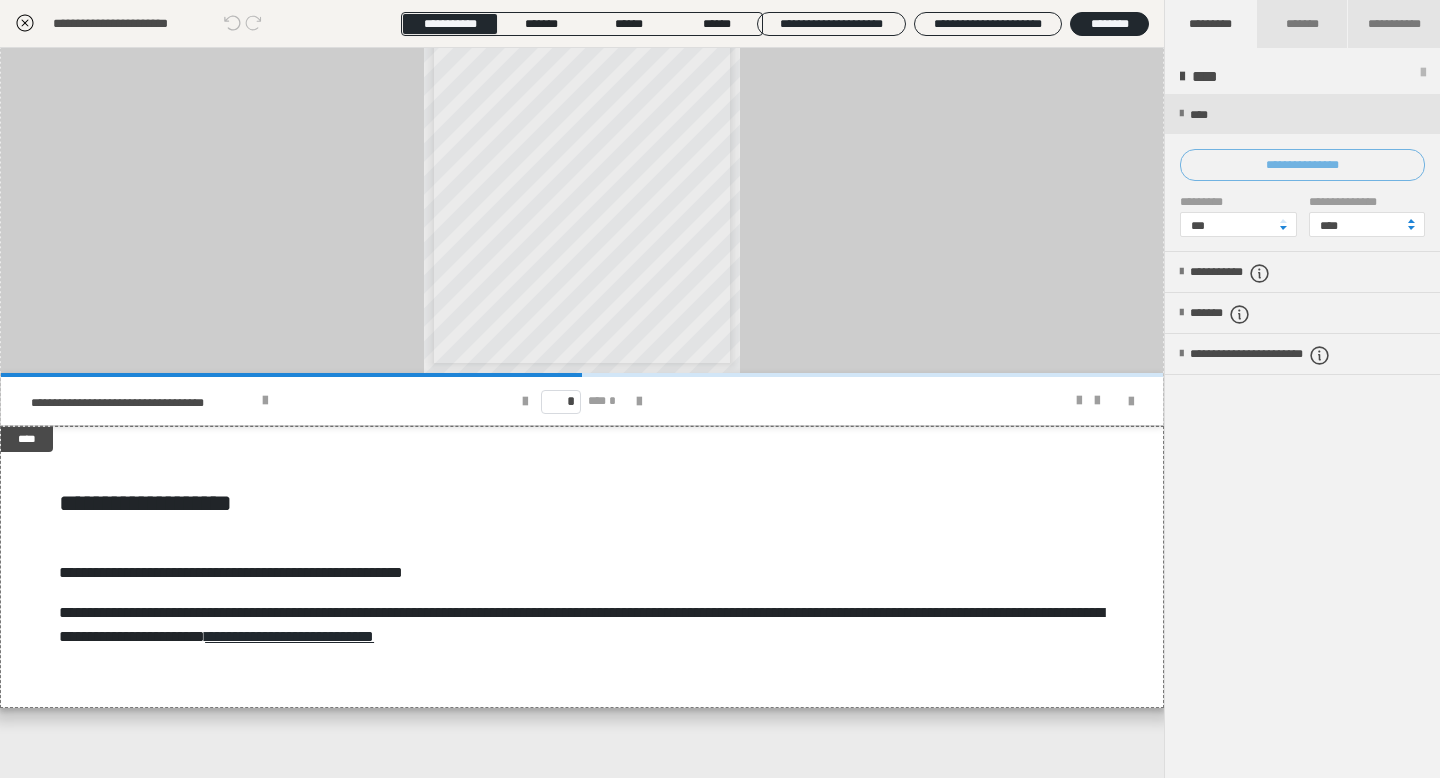 click on "**********" at bounding box center [1302, 165] 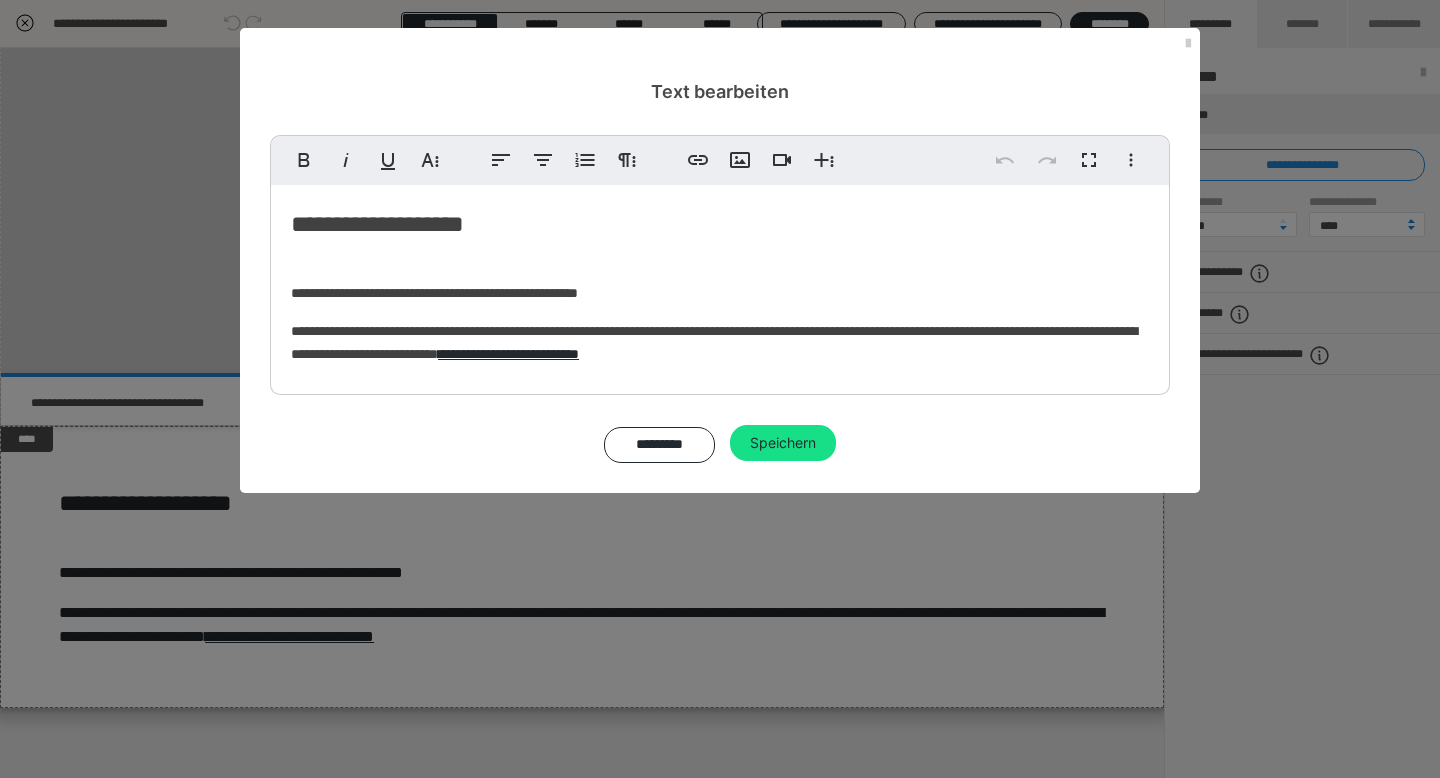 click on "**********" at bounding box center [720, 285] 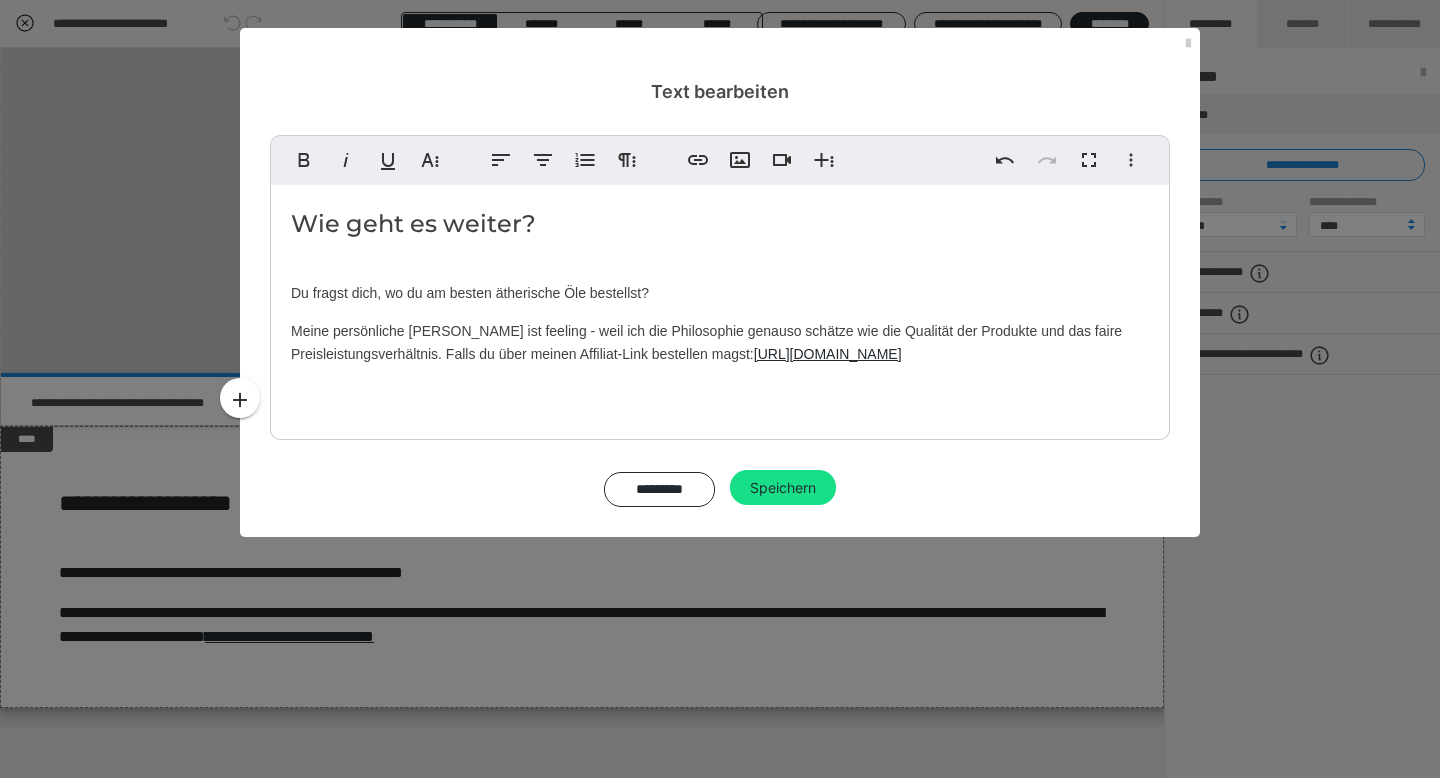 type 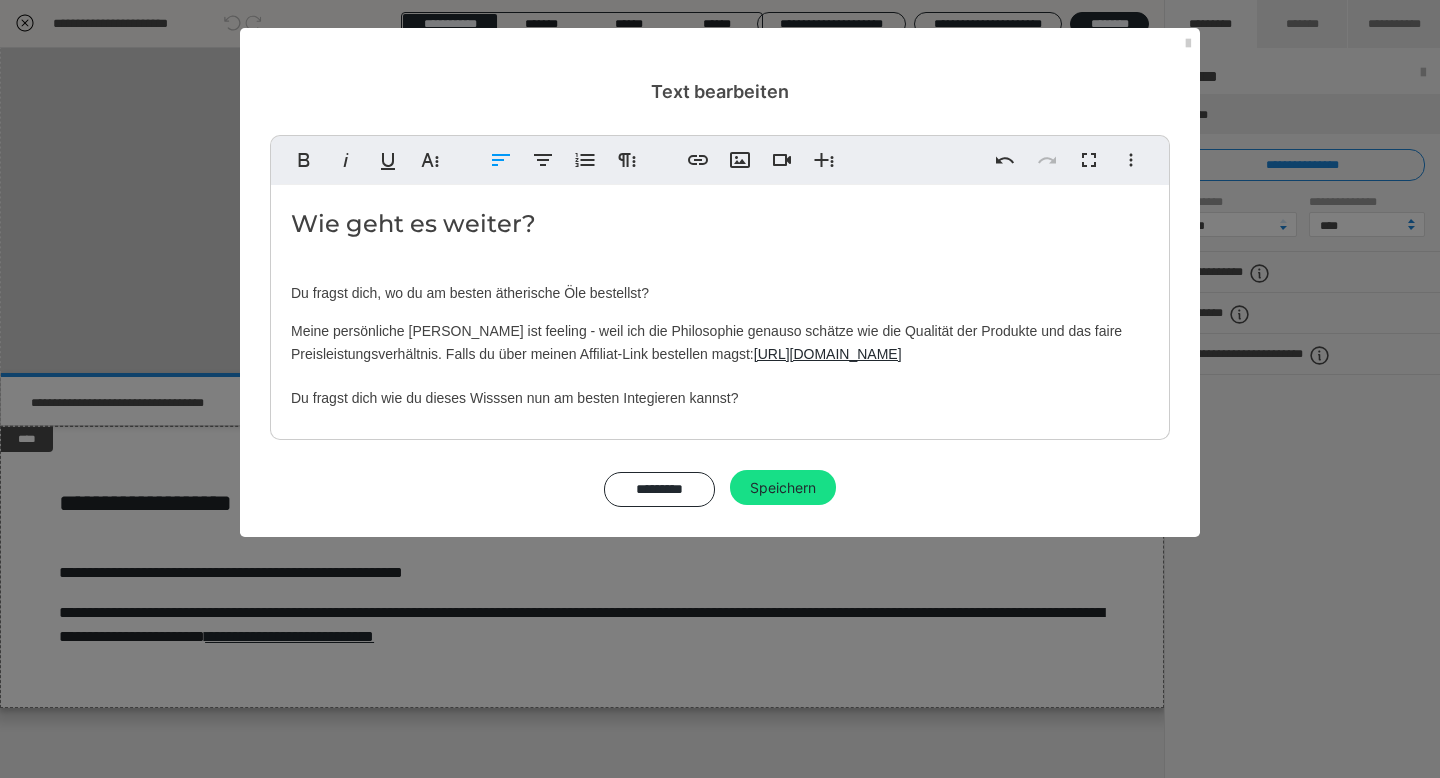 click on "Wie geht es weiter?  Du fragst dich, wo du am besten ätherische Öle bestellst?  Meine persönliche Wahl ist feeling - weil ich die Philosophie genauso schätze wie die Qualität der Produkte und das faire Preisleistungsverhältnis. Falls du über meinen Affiliat-Link bestellen magst:  https://shop.feeling.at#799 Du fragst dich wie du dieses Wisssen nun am besten Integieren kannst?" at bounding box center (720, 307) 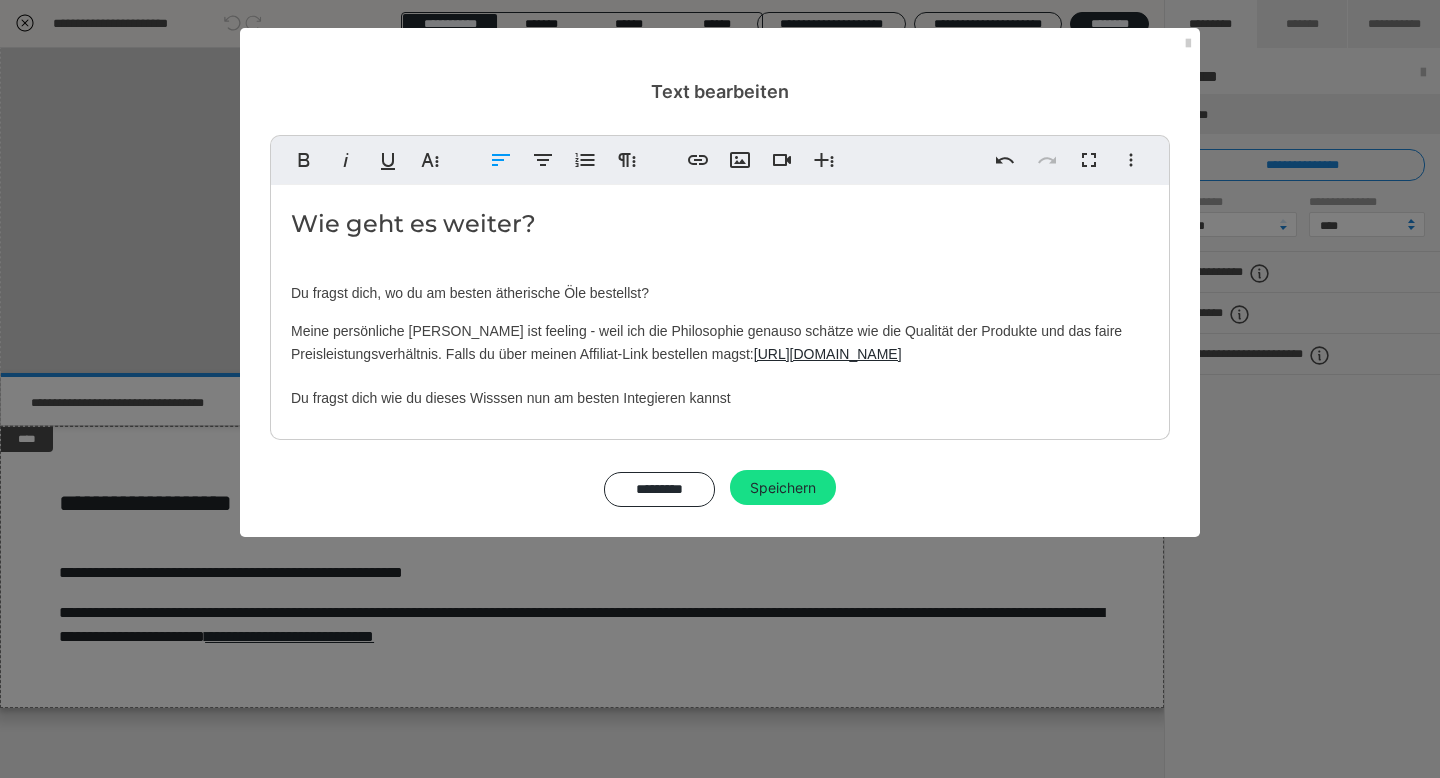 click on "Wie geht es weiter?  Du fragst dich, wo du am besten ätherische Öle bestellst?  Meine persönliche Wahl ist feeling - weil ich die Philosophie genauso schätze wie die Qualität der Produkte und das faire Preisleistungsverhältnis. Falls du über meinen Affiliat-Link bestellen magst:  https://shop.feeling.at#799 Du fragst dich wie du dieses Wisssen nun am besten Integieren kannst ​" at bounding box center (720, 307) 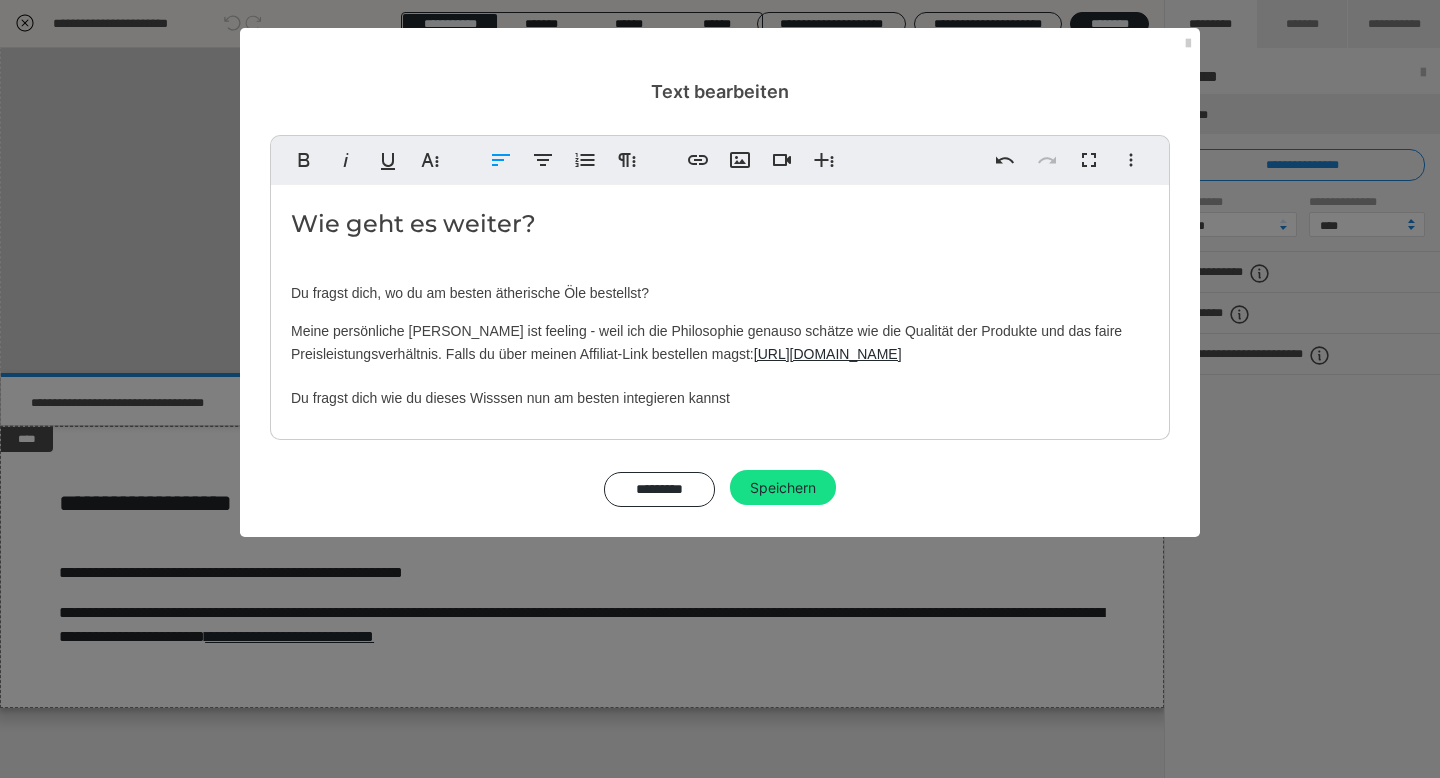 click on "Wie geht es weiter?  Du fragst dich, wo du am besten ätherische Öle bestellst?  Meine persönliche Wahl ist feeling - weil ich die Philosophie genauso schätze wie die Qualität der Produkte und das faire Preisleistungsverhältnis. Falls du über meinen Affiliat-Link bestellen magst:  https://shop.feeling.at#799 Du fragst dich wie du dieses Wisssen nun am besten integieren kannst" at bounding box center [720, 307] 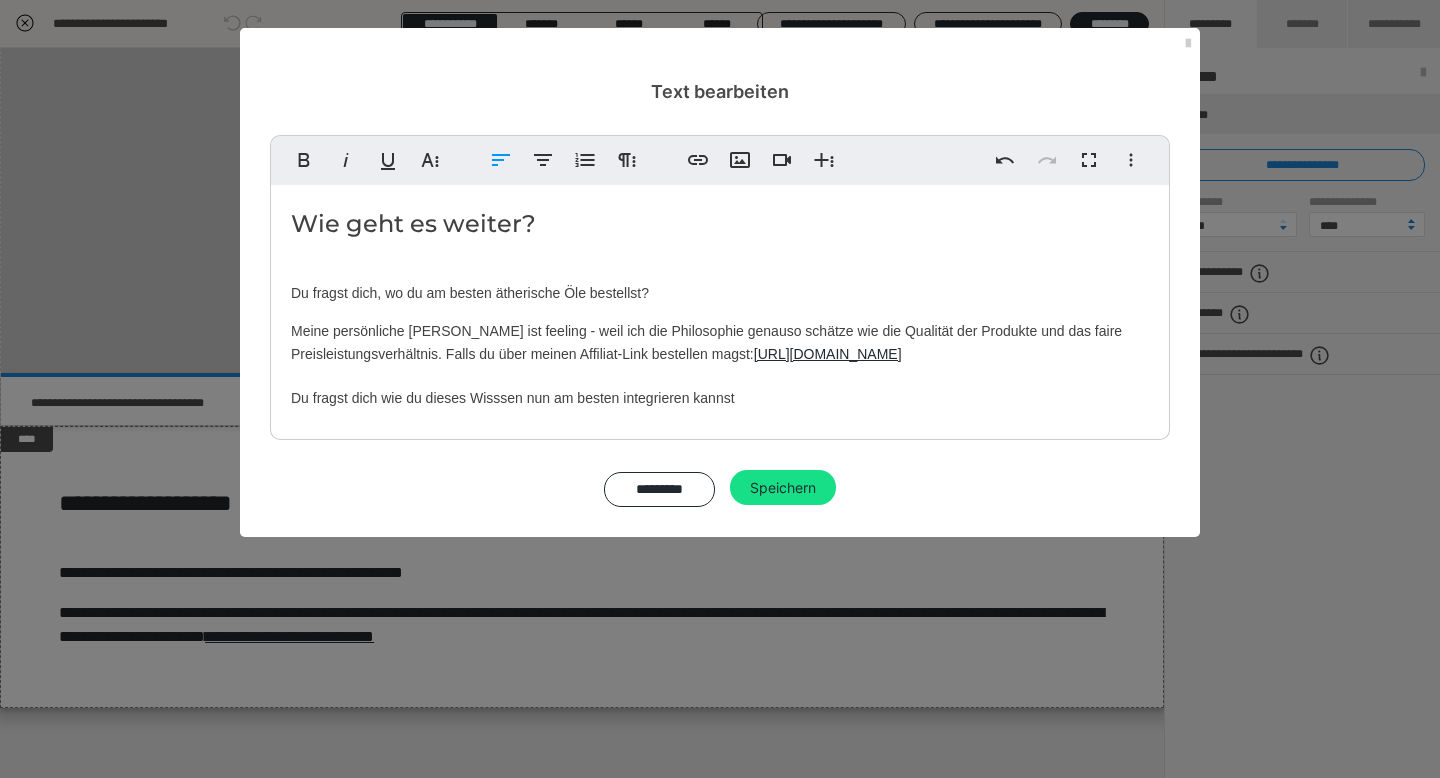 click on "Wie geht es weiter?  Du fragst dich, wo du am besten ätherische Öle bestellst?  Meine persönliche Wahl ist feeling - weil ich die Philosophie genauso schätze wie die Qualität der Produkte und das faire Preisleistungsverhältnis. Falls du über meinen Affiliat-Link bestellen magst:  https://shop.feeling.at#799 Du fragst dich wie du dieses Wisssen nun am besten integrieren kannst" at bounding box center (720, 307) 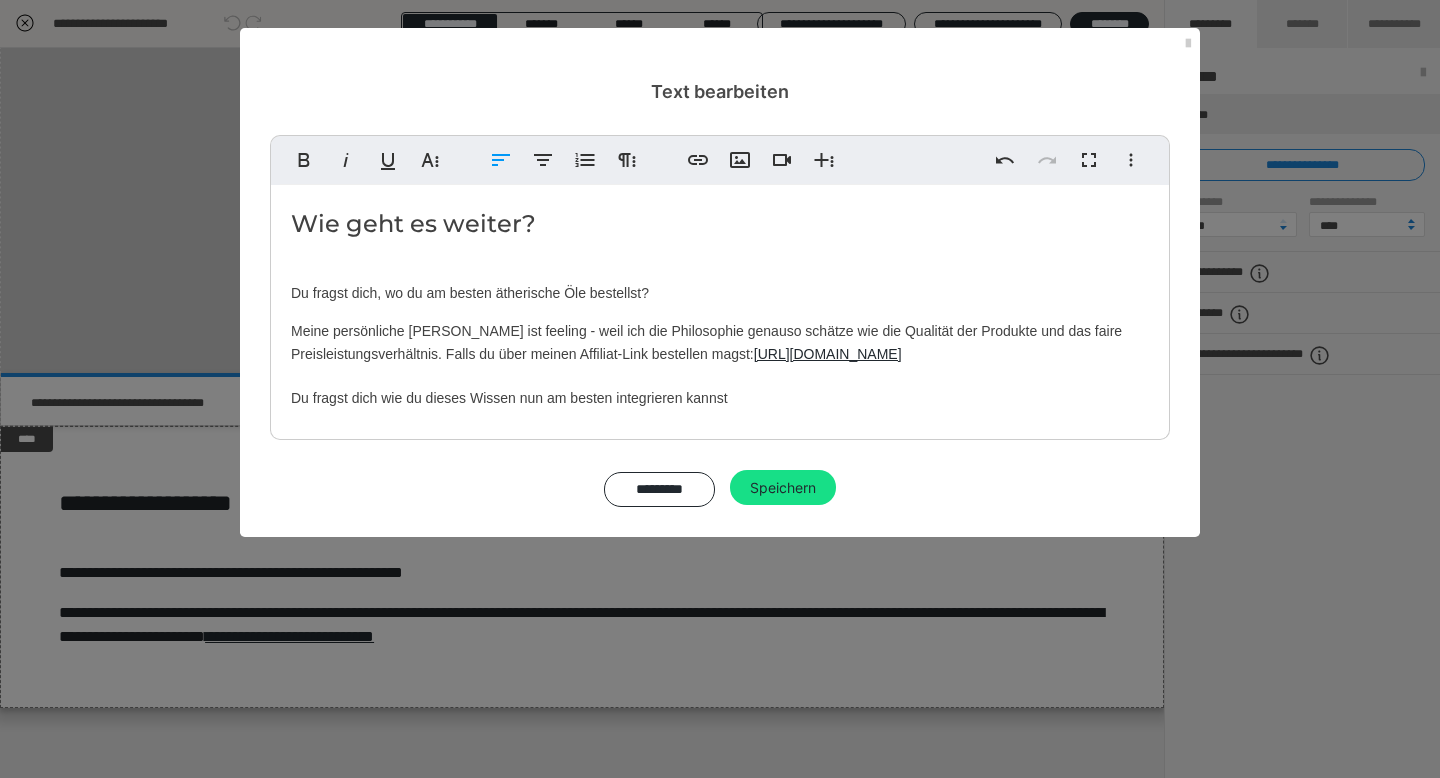 click on "Wie geht es weiter?  Du fragst dich, wo du am besten ätherische Öle bestellst?  Meine persönliche Wahl ist feeling - weil ich die Philosophie genauso schätze wie die Qualität der Produkte und das faire Preisleistungsverhältnis. Falls du über meinen Affiliat-Link bestellen magst:  https://shop.feeling.at#799 Du fragst dich wie du dieses Wissen nun am besten integrieren kannst" at bounding box center (720, 307) 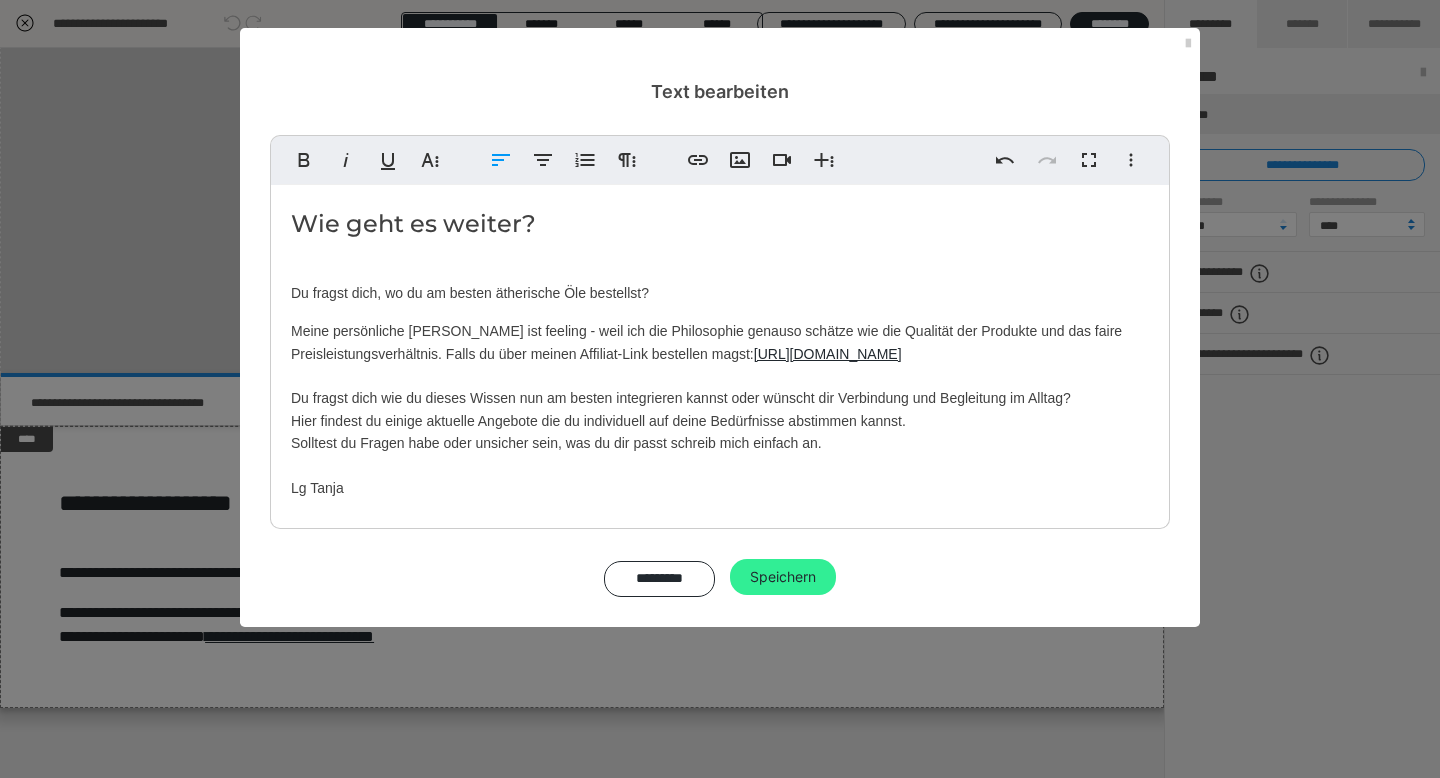 click on "Speichern" at bounding box center (783, 577) 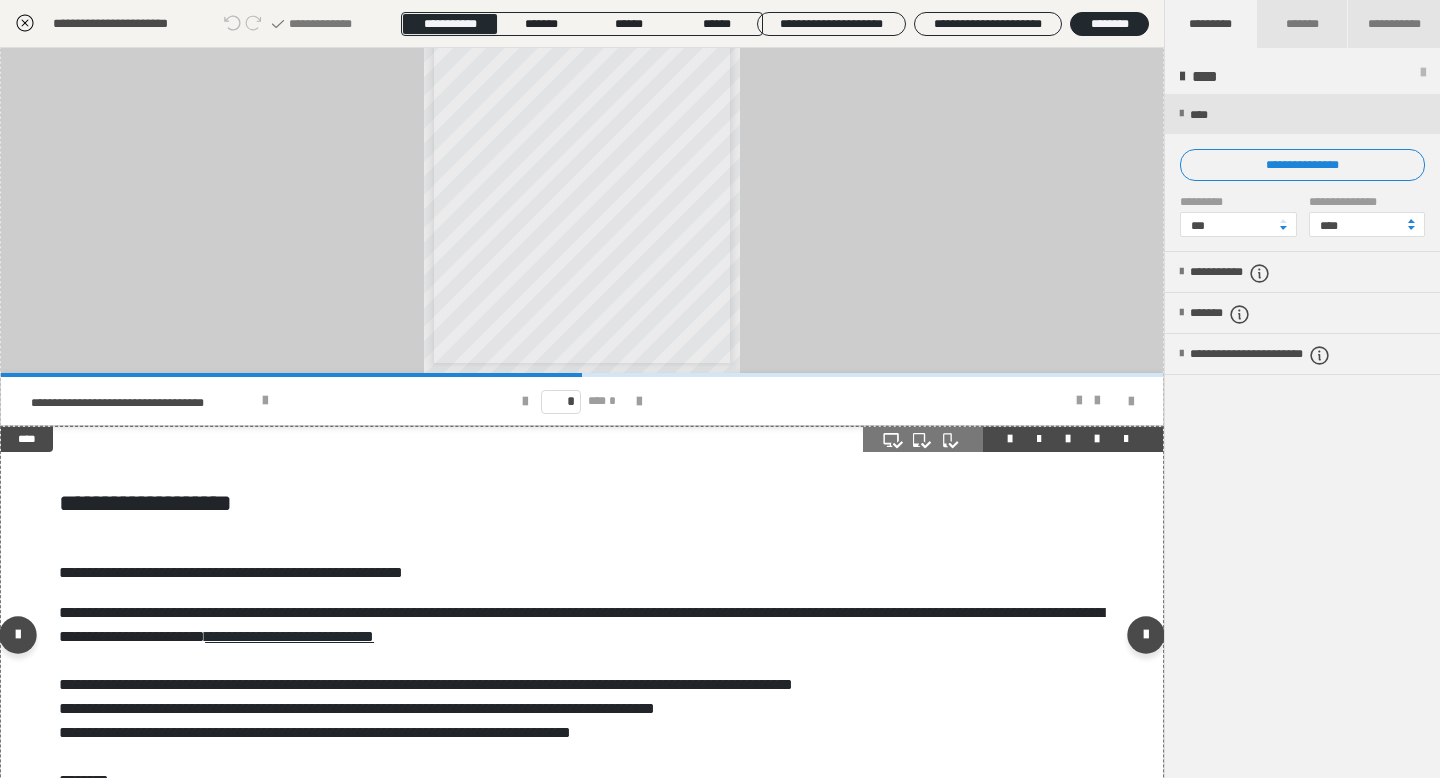 click on "**********" at bounding box center [582, 639] 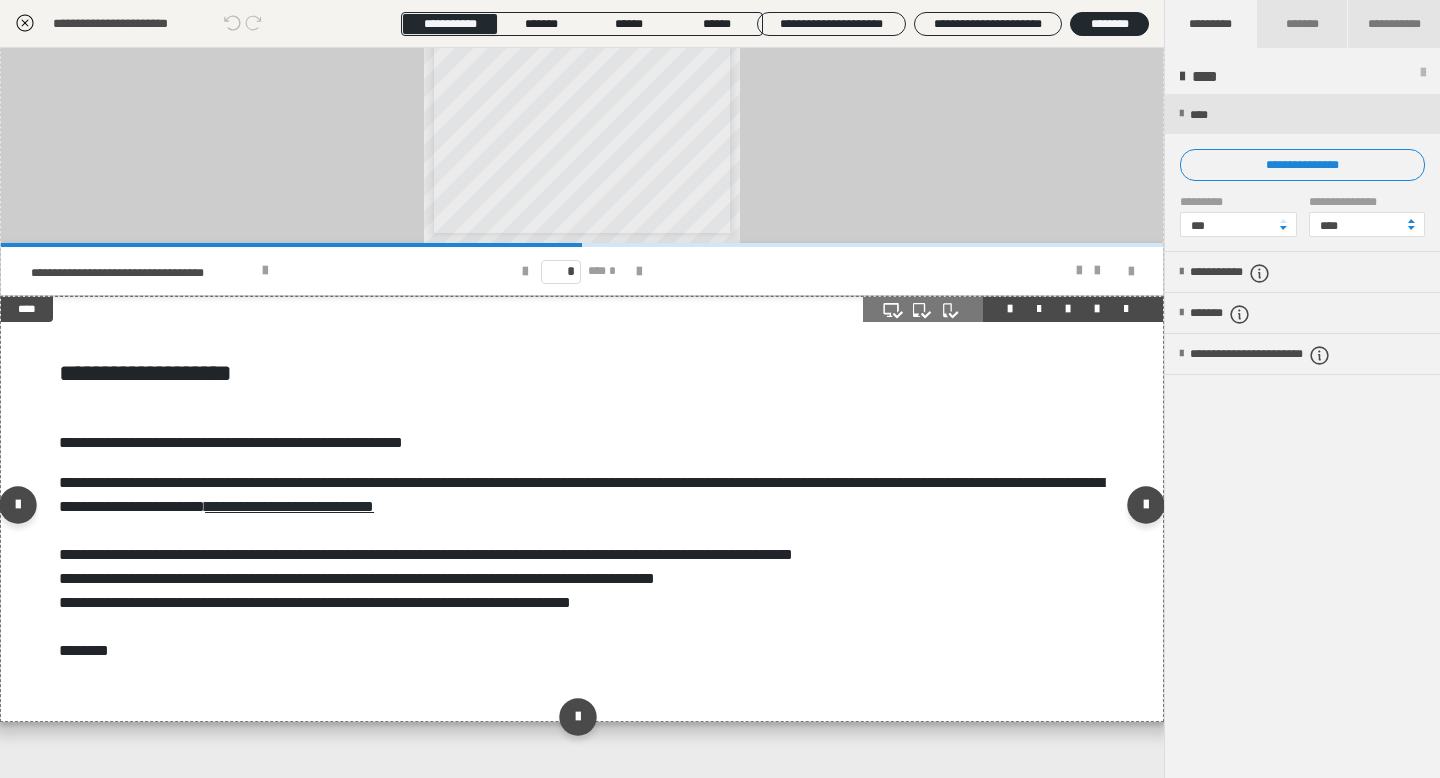 scroll, scrollTop: 850, scrollLeft: 0, axis: vertical 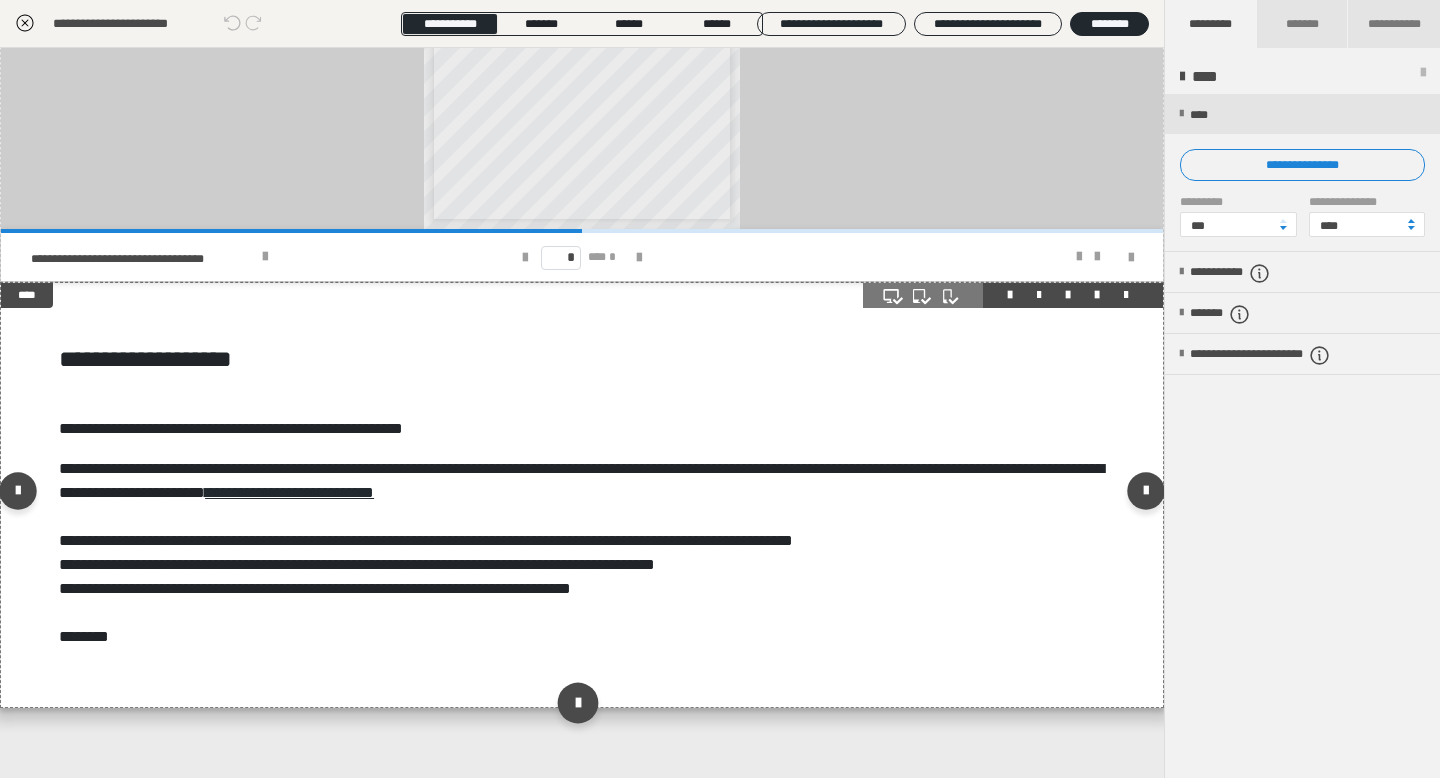 click at bounding box center (577, 702) 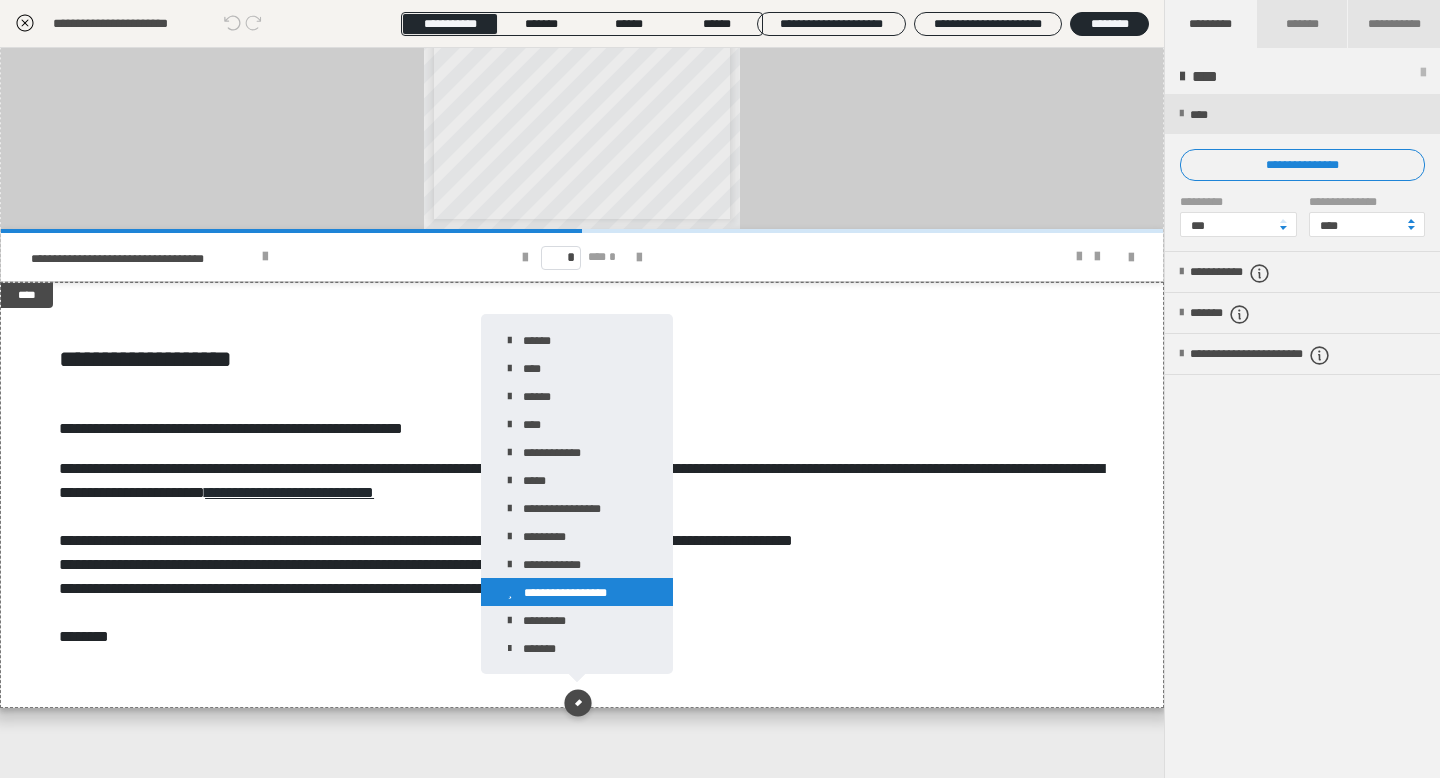 click on "**********" at bounding box center [577, 592] 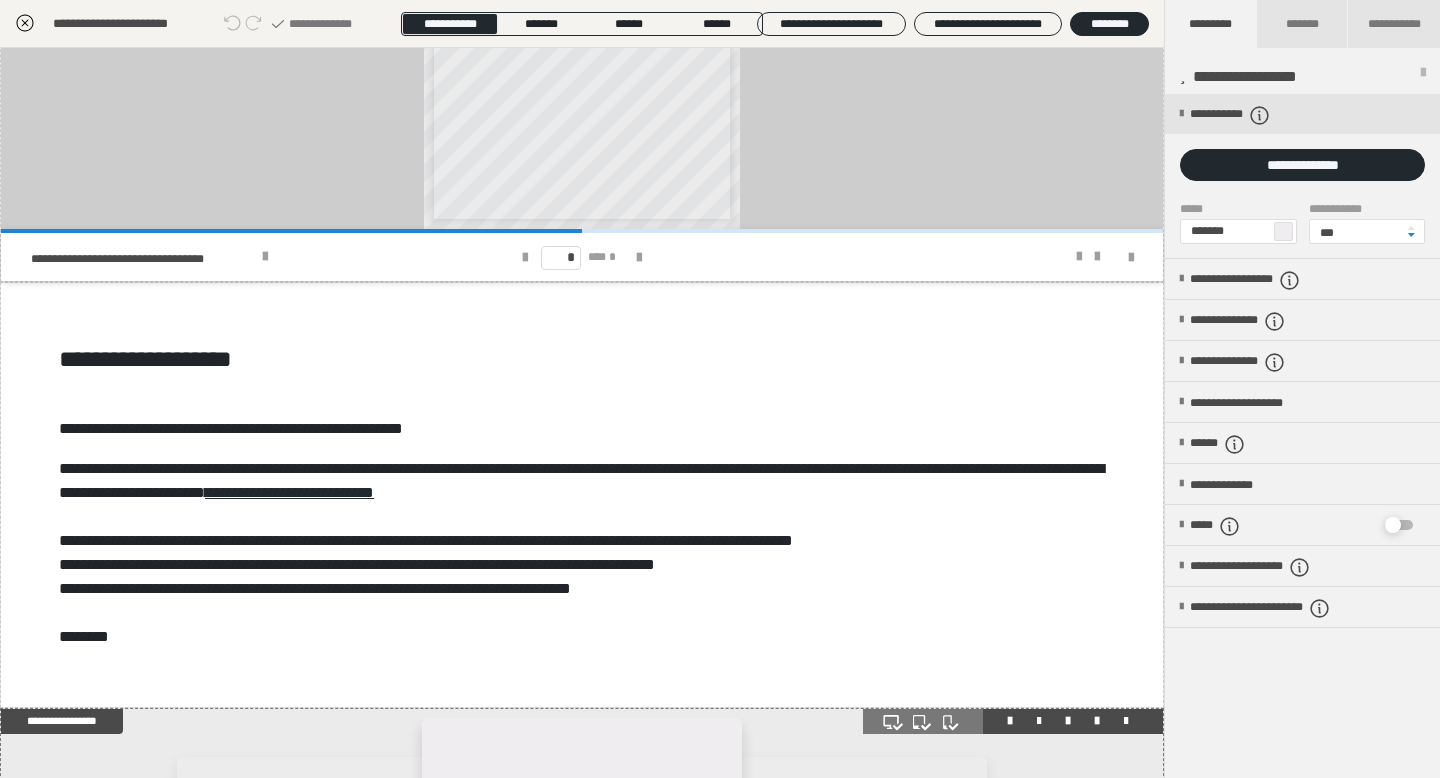 click on "**********" at bounding box center [582, 972] 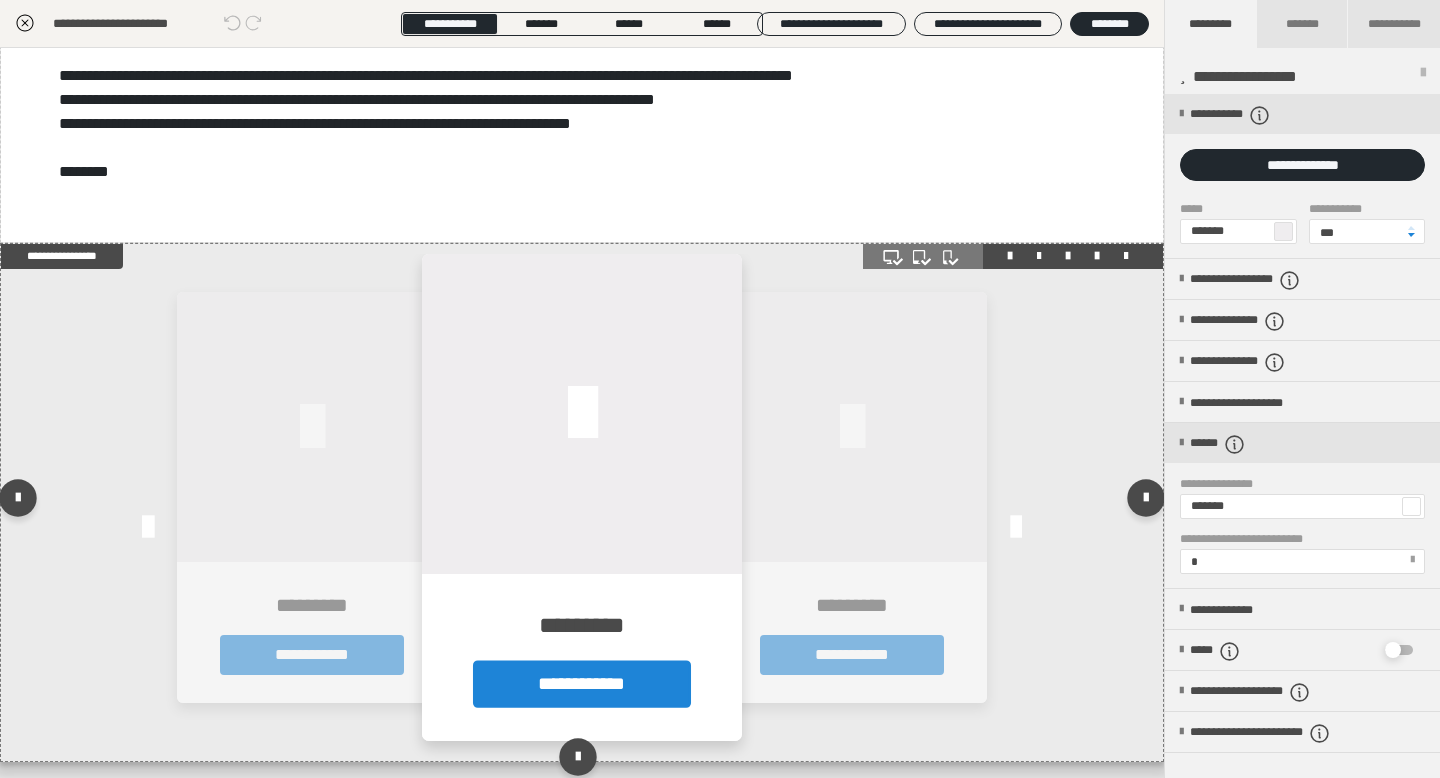 scroll, scrollTop: 1369, scrollLeft: 0, axis: vertical 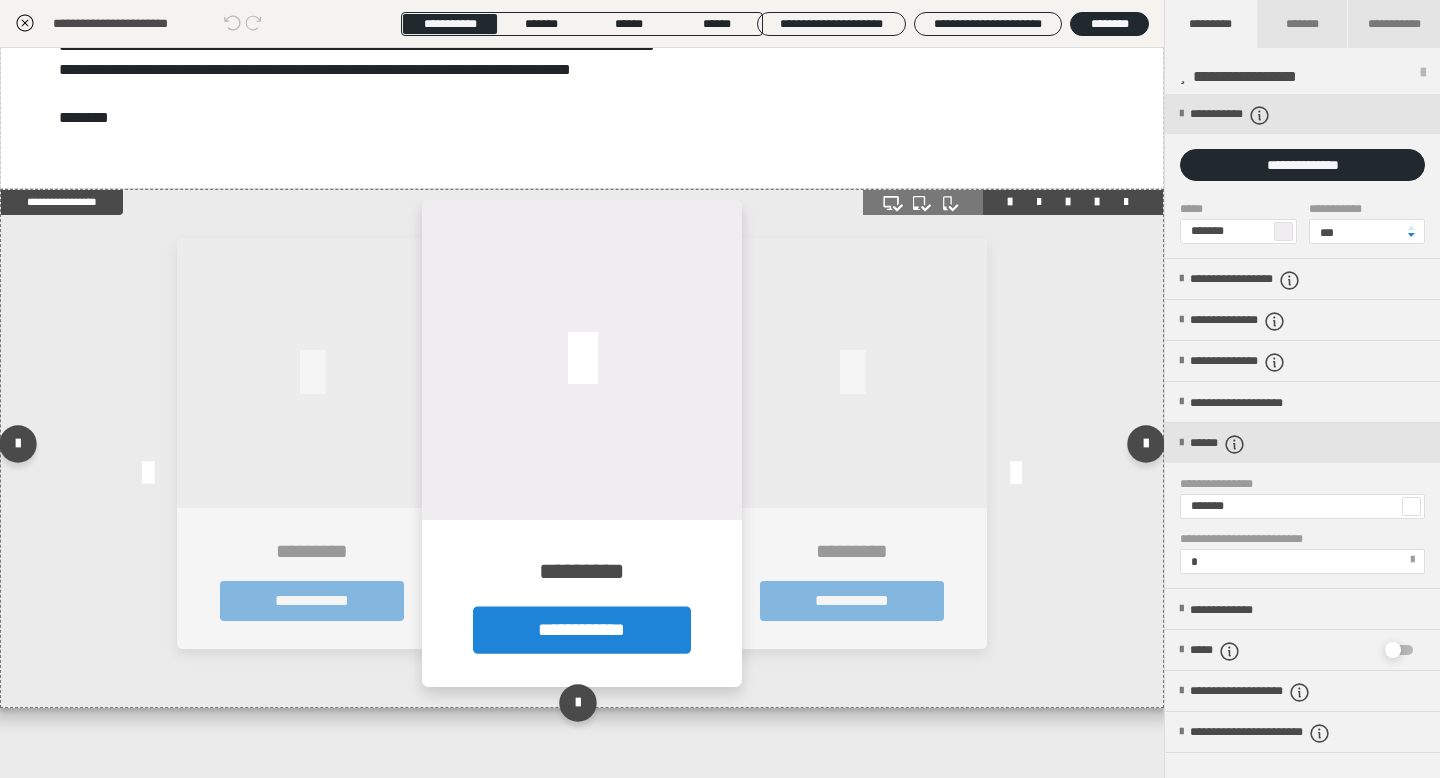 click at bounding box center (582, 360) 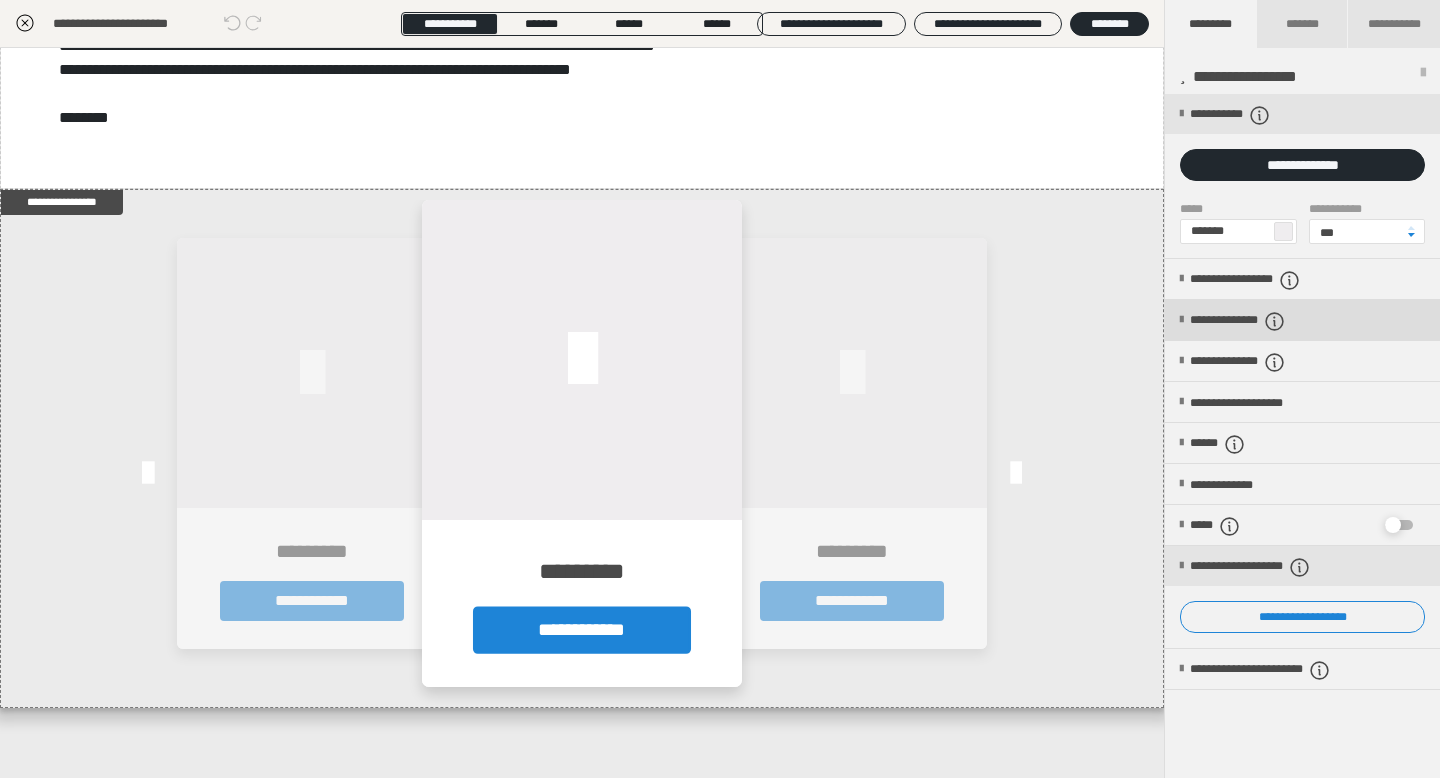 click on "**********" at bounding box center (1263, 321) 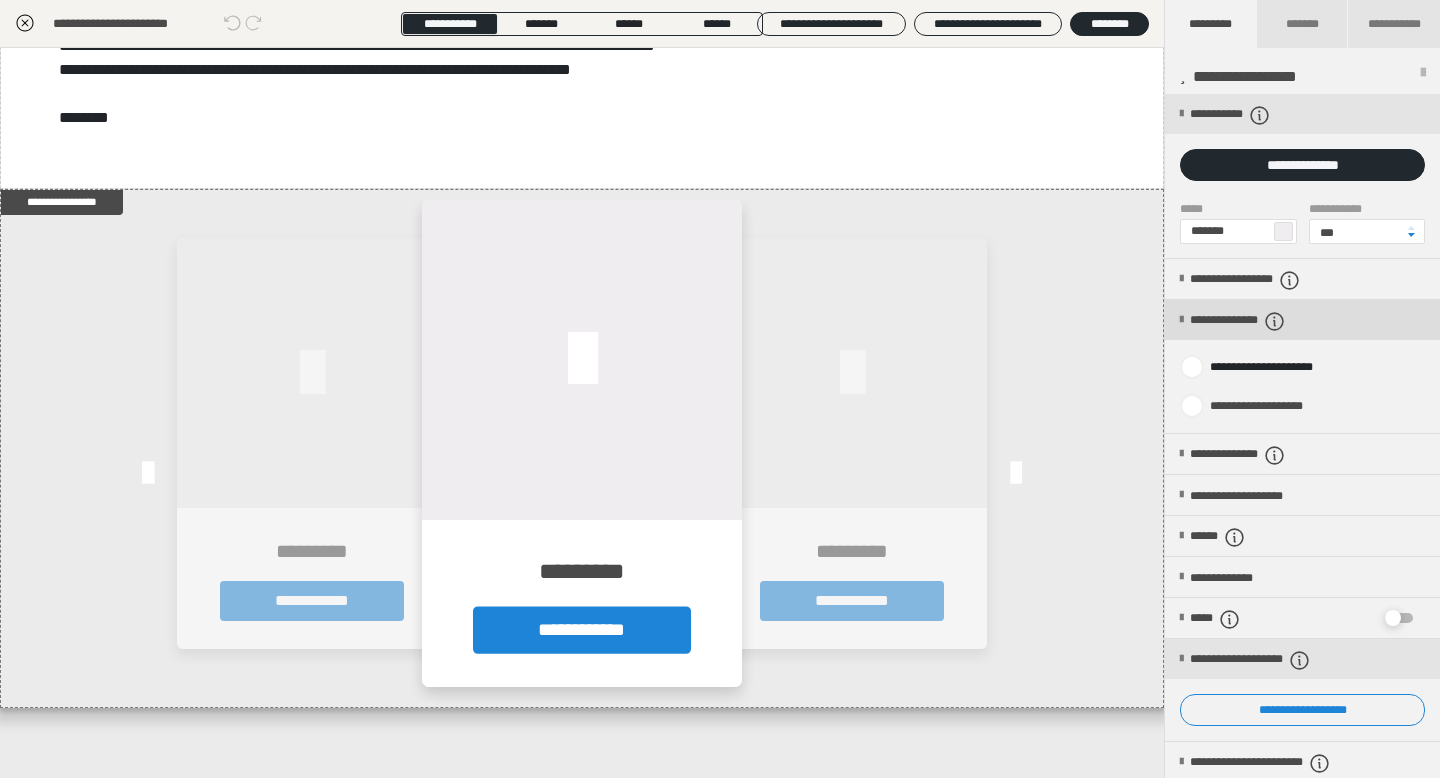 click on "**********" at bounding box center (1263, 321) 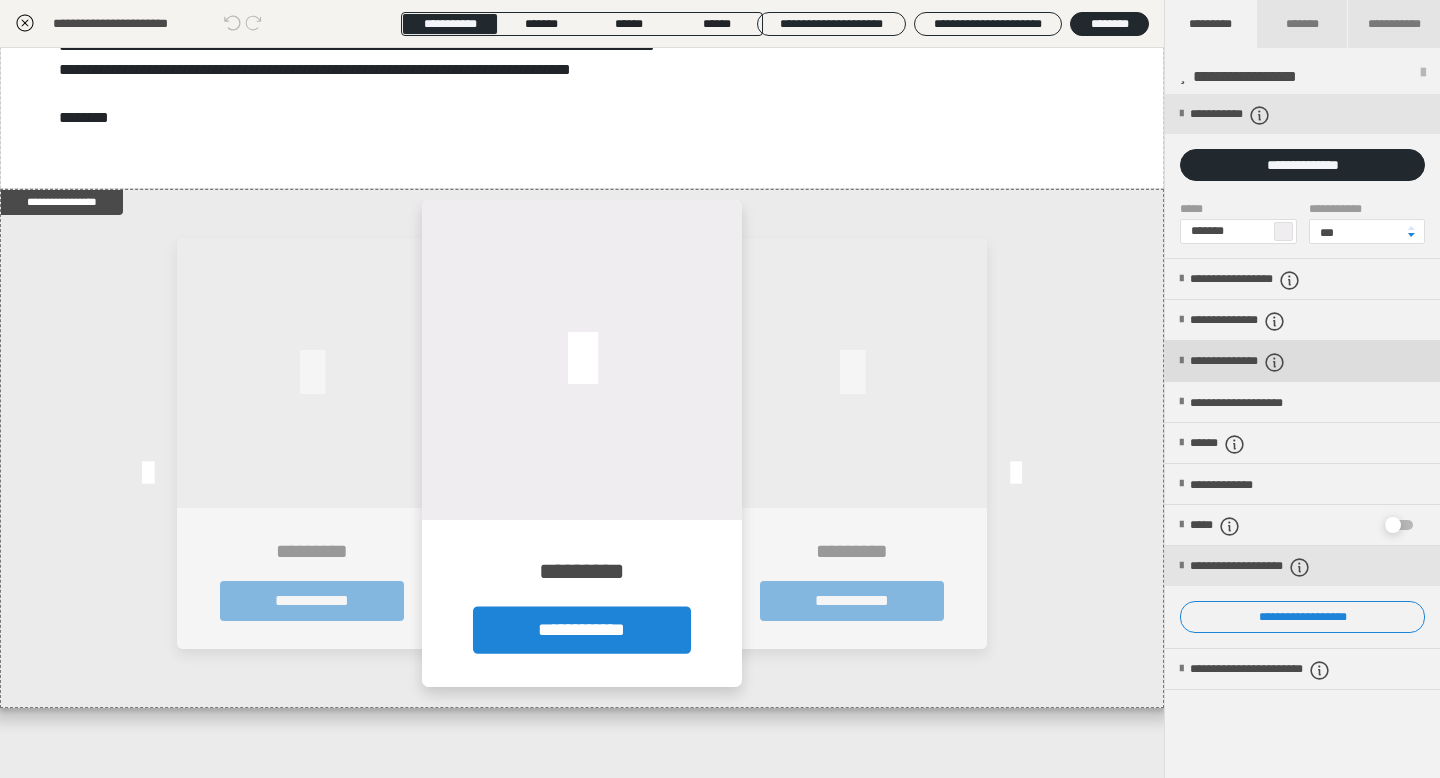 click on "**********" at bounding box center (1266, 362) 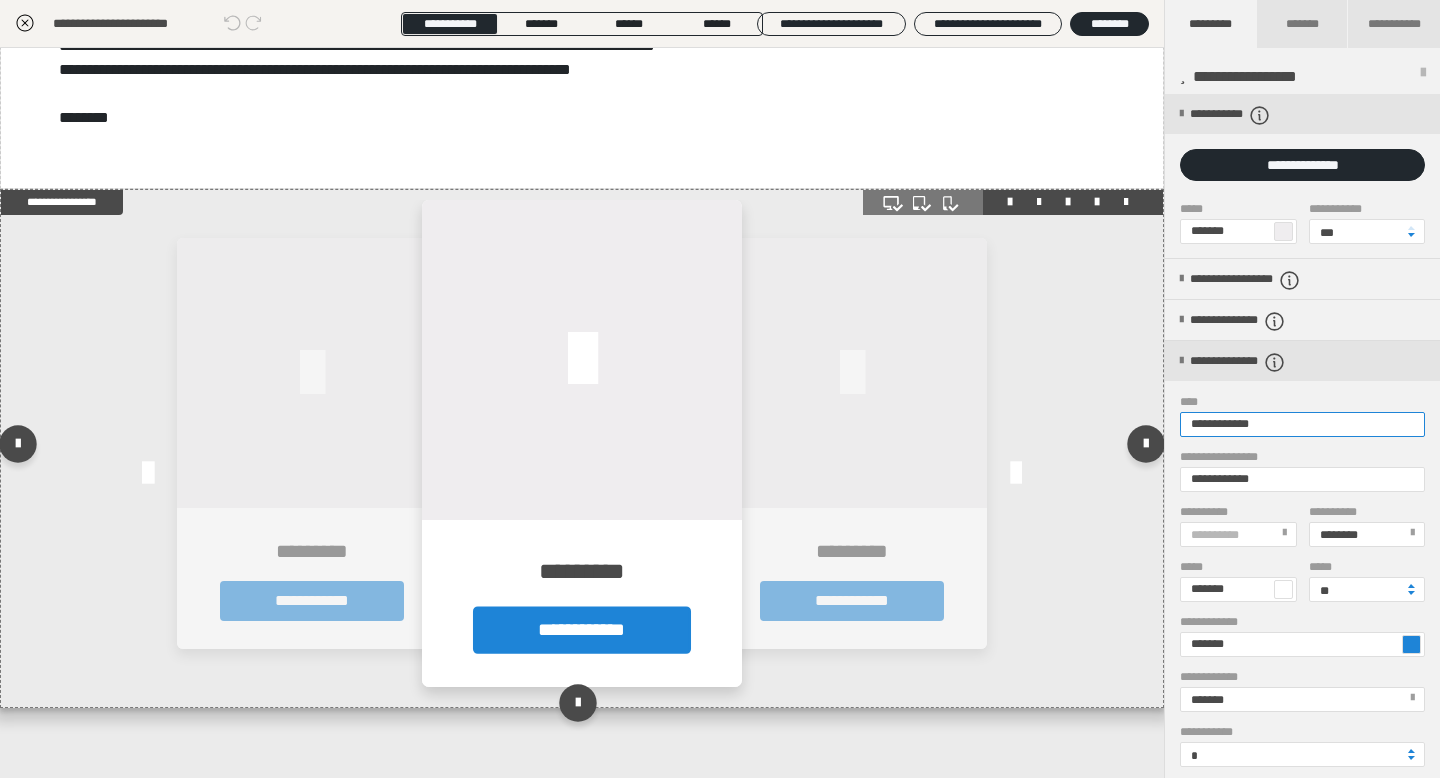 drag, startPoint x: 1279, startPoint y: 423, endPoint x: 1149, endPoint y: 422, distance: 130.00385 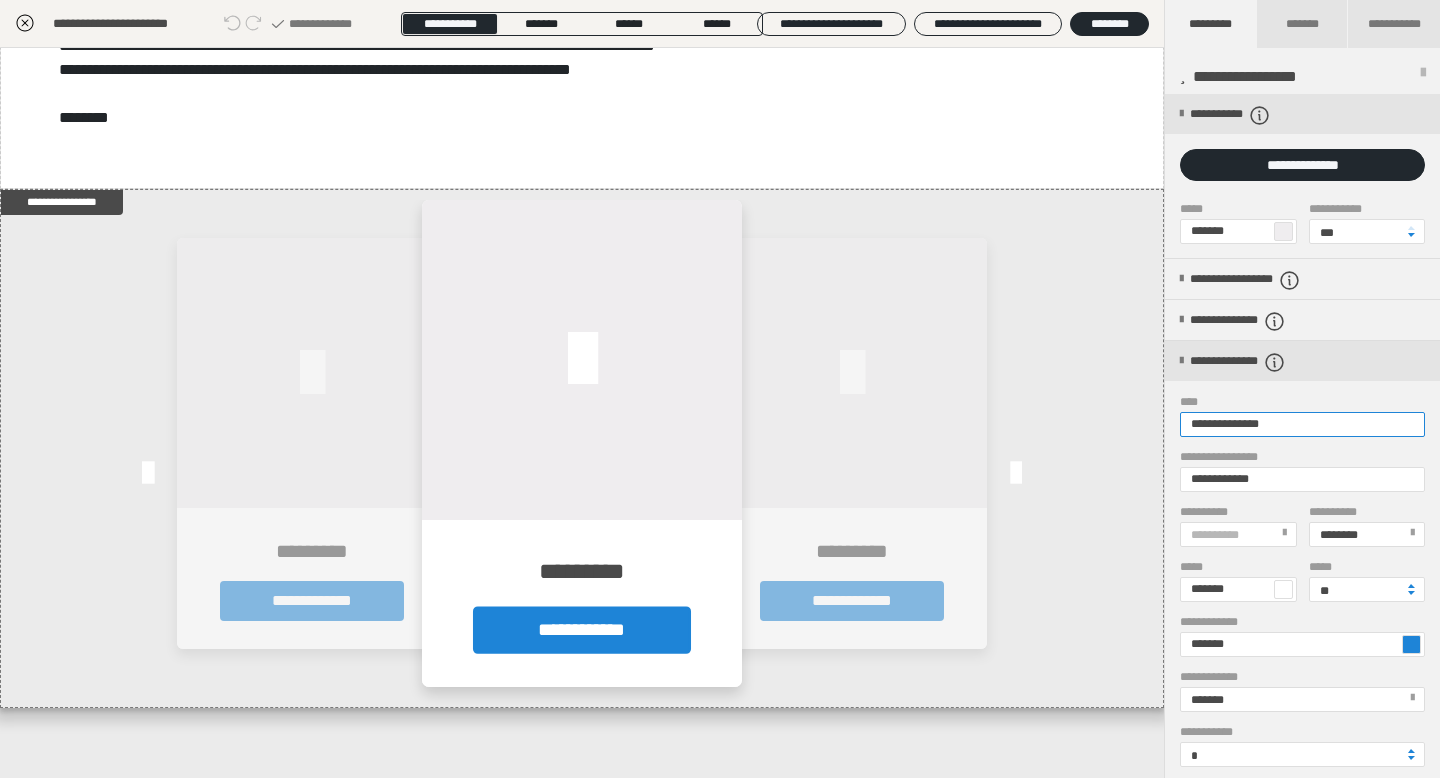 type on "**********" 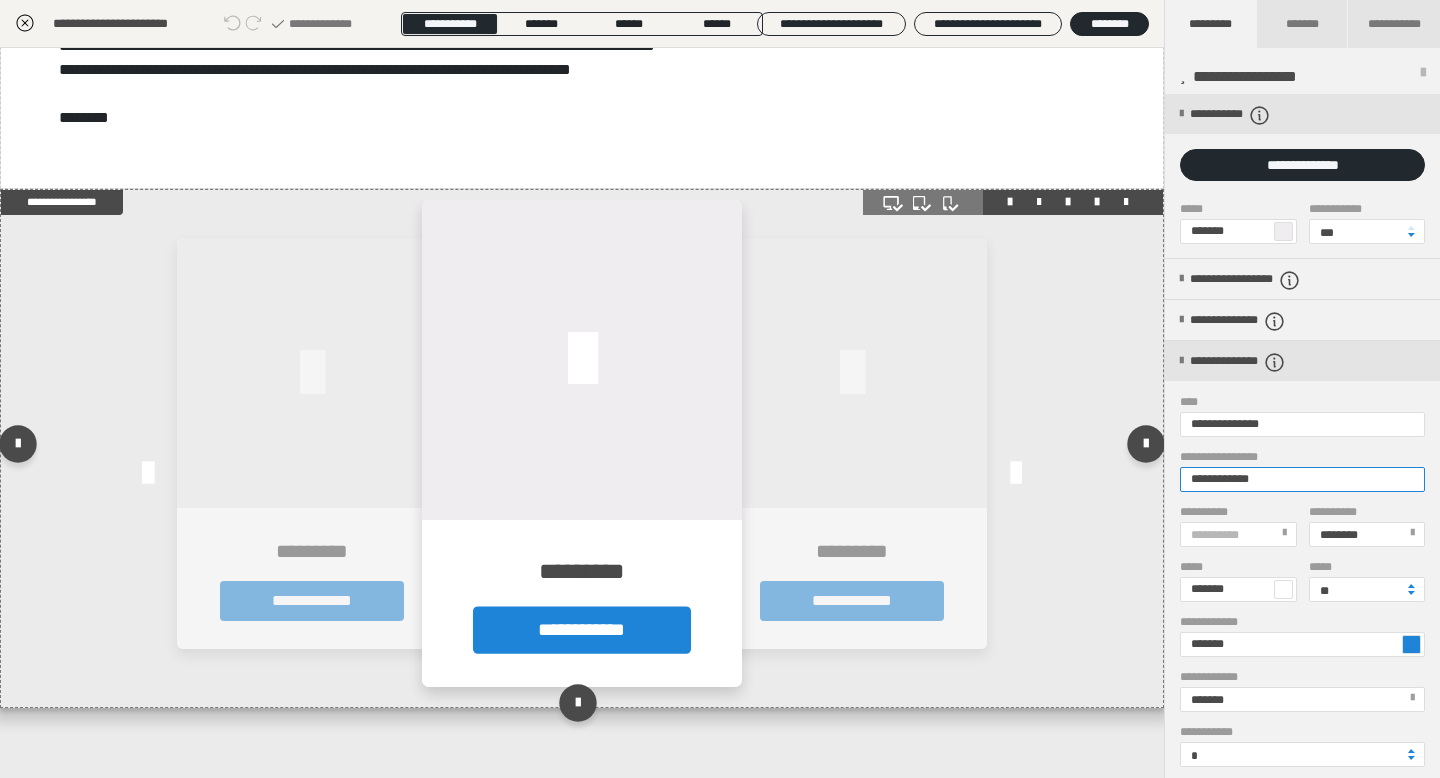 drag, startPoint x: 1269, startPoint y: 482, endPoint x: 1100, endPoint y: 477, distance: 169.07394 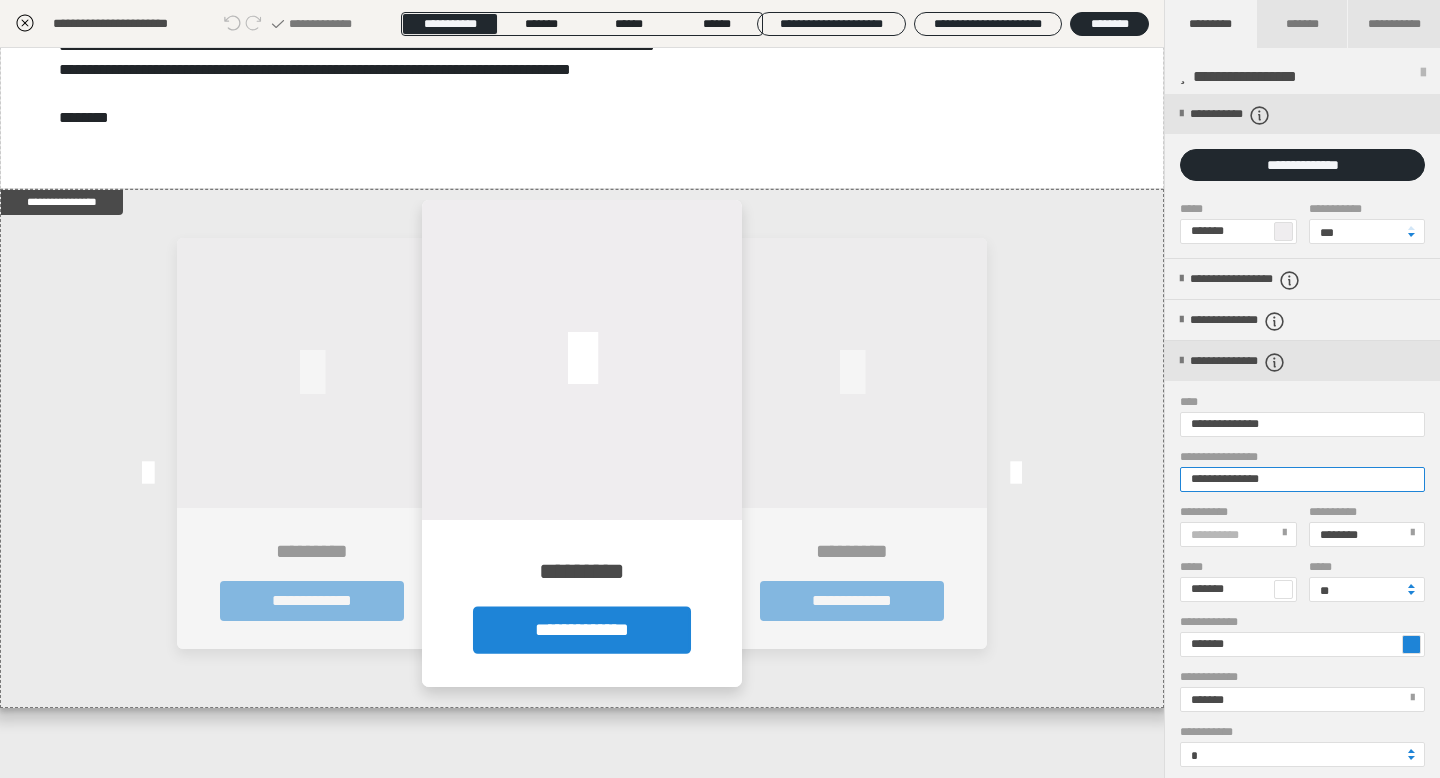 type on "**********" 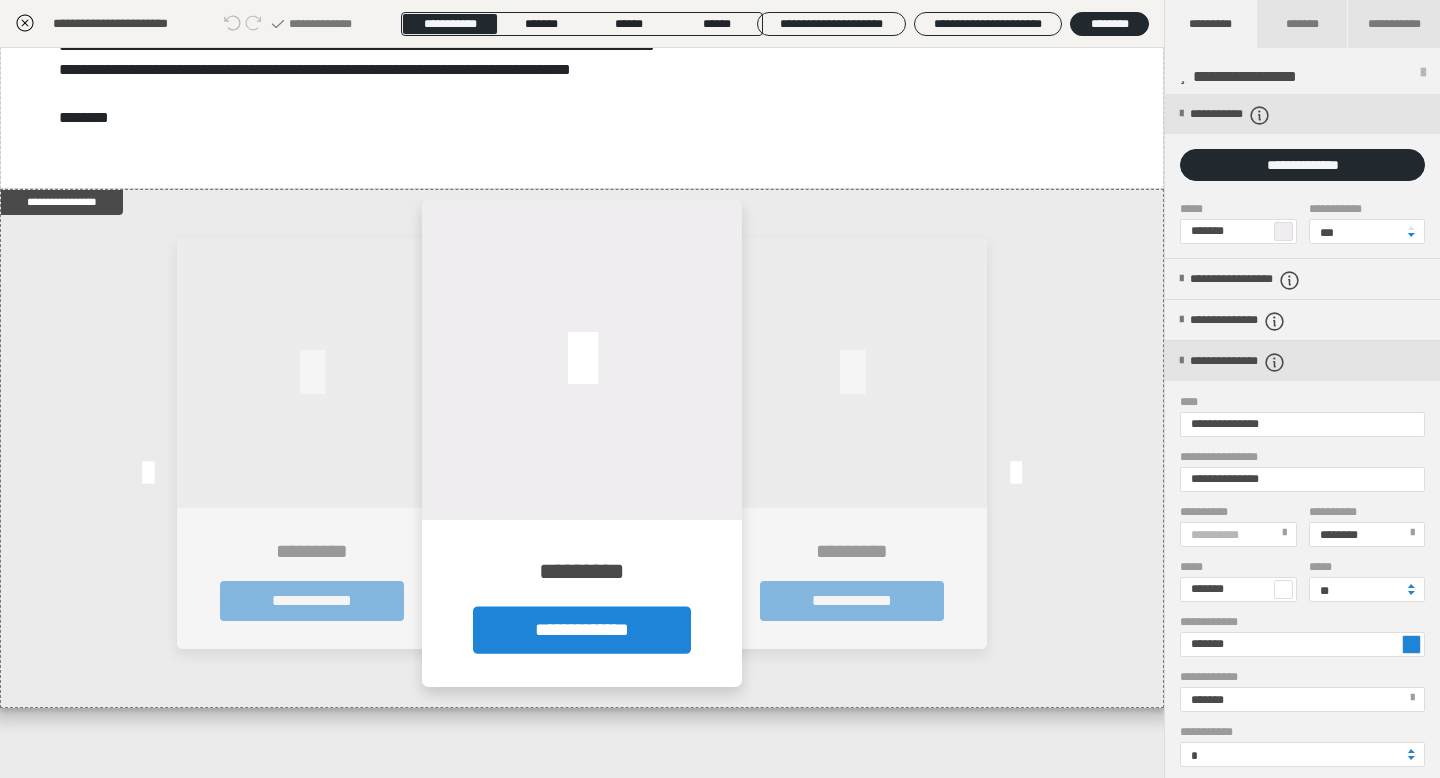 click at bounding box center [1411, 644] 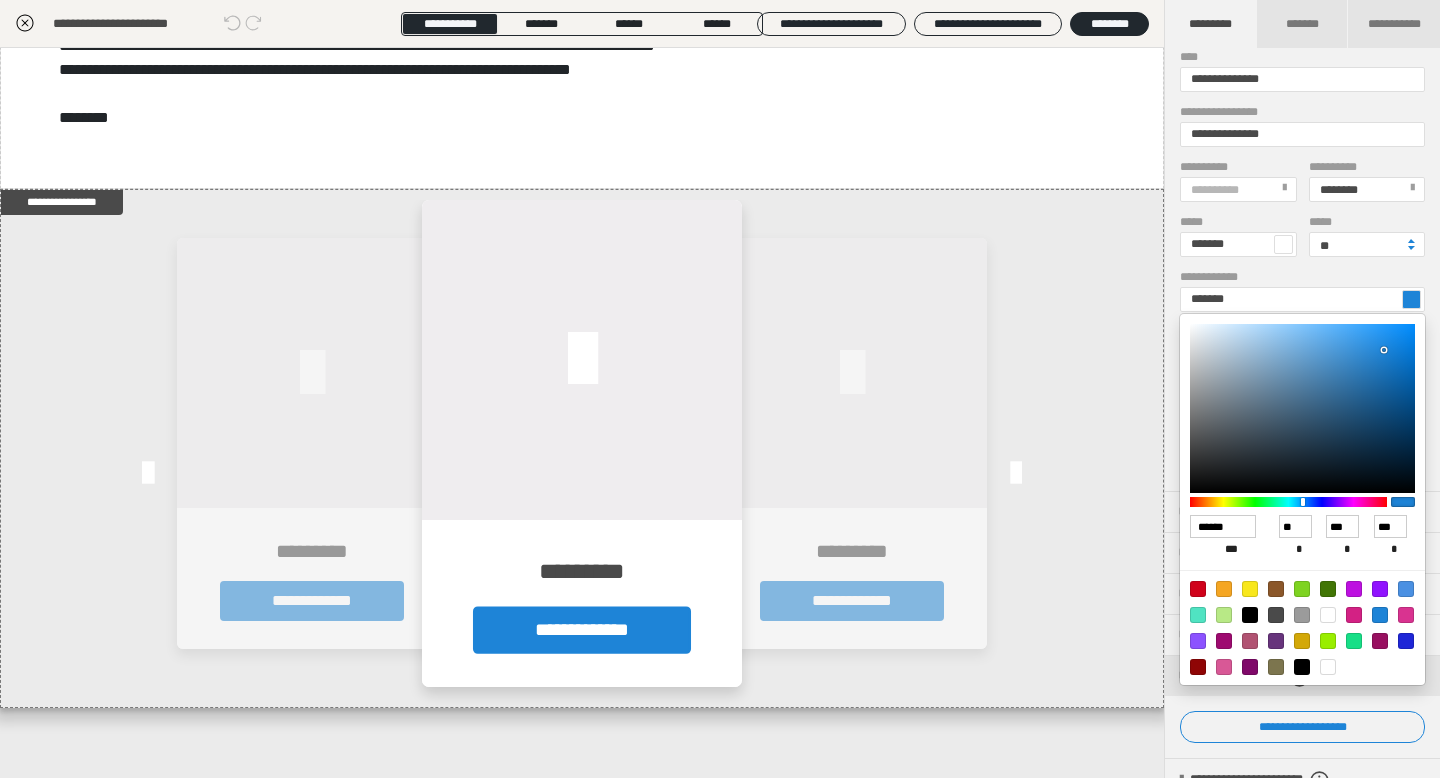 scroll, scrollTop: 440, scrollLeft: 0, axis: vertical 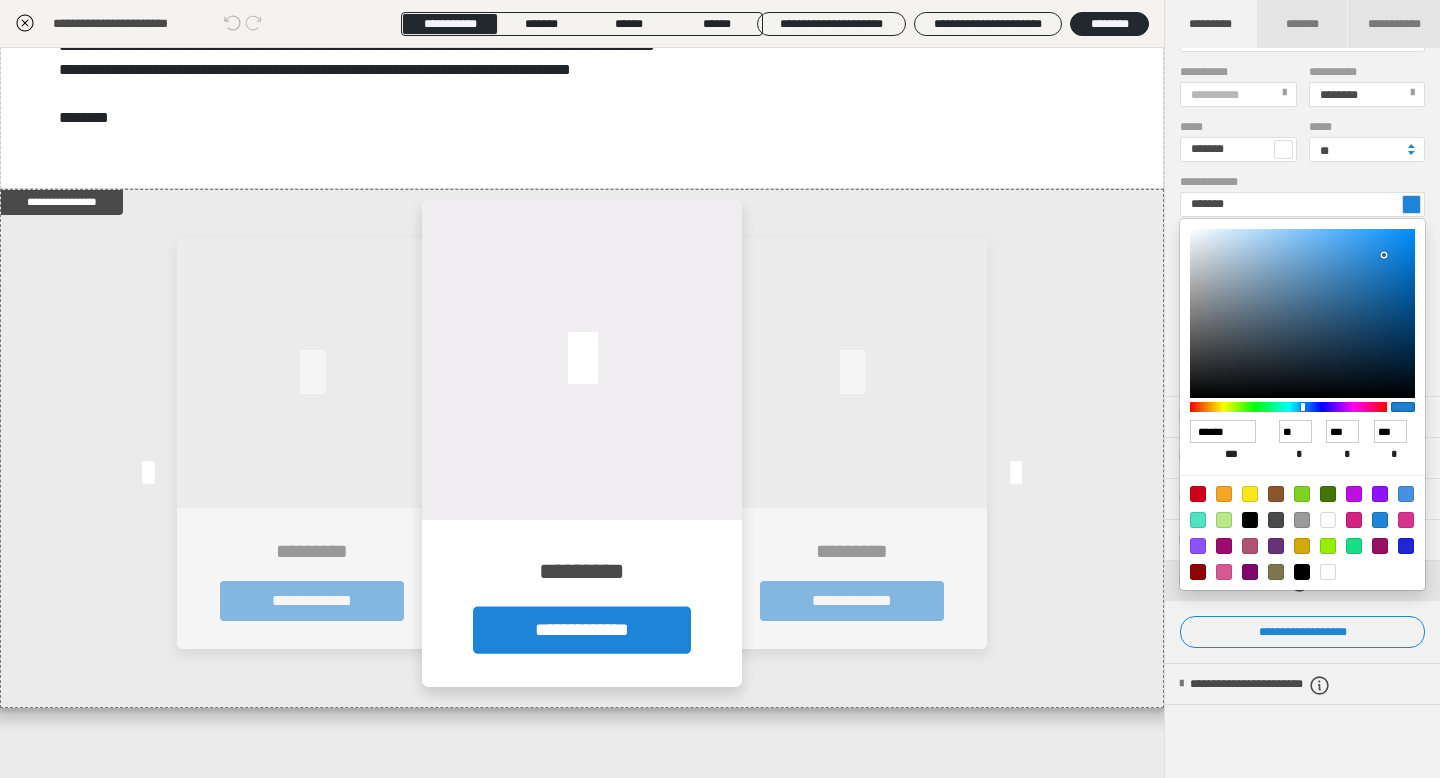click at bounding box center (1302, 546) 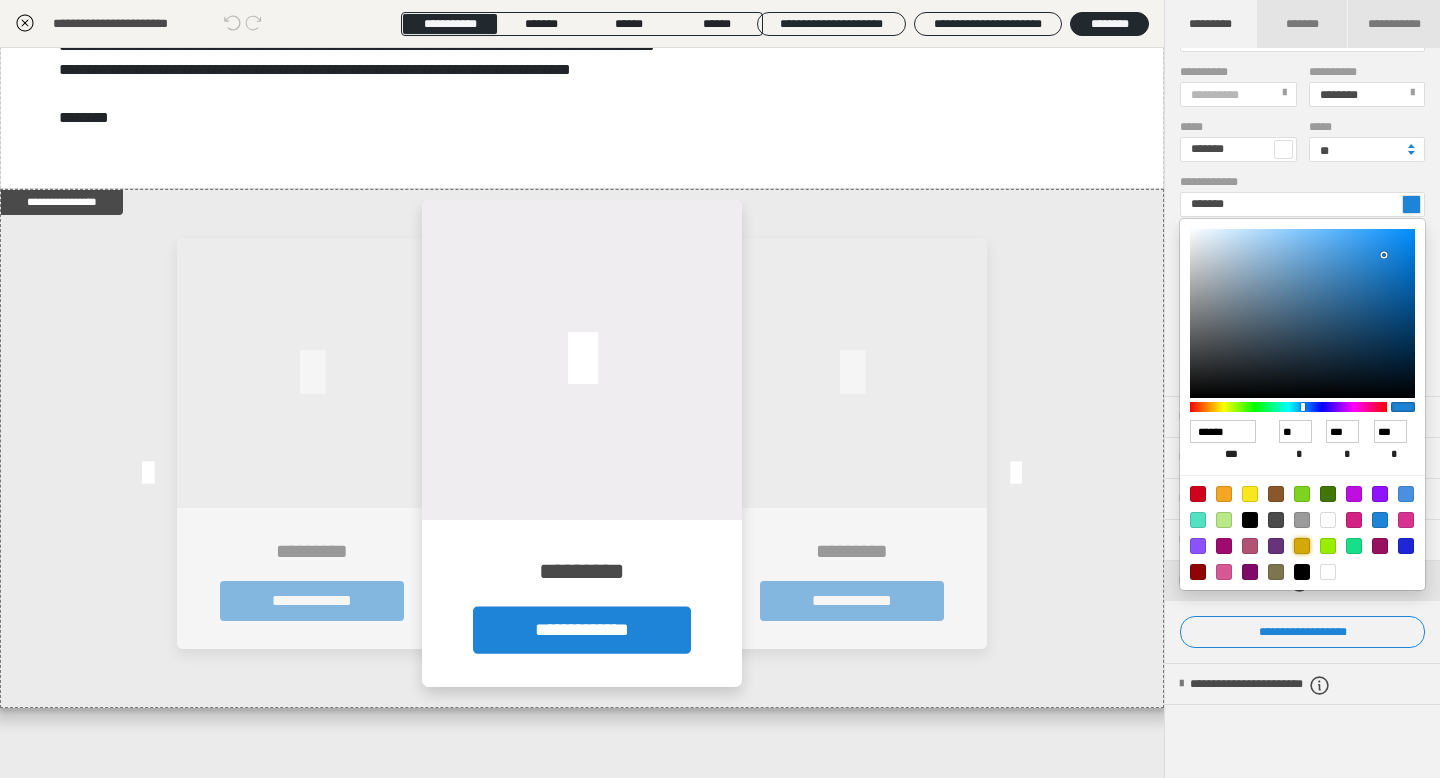 type on "*******" 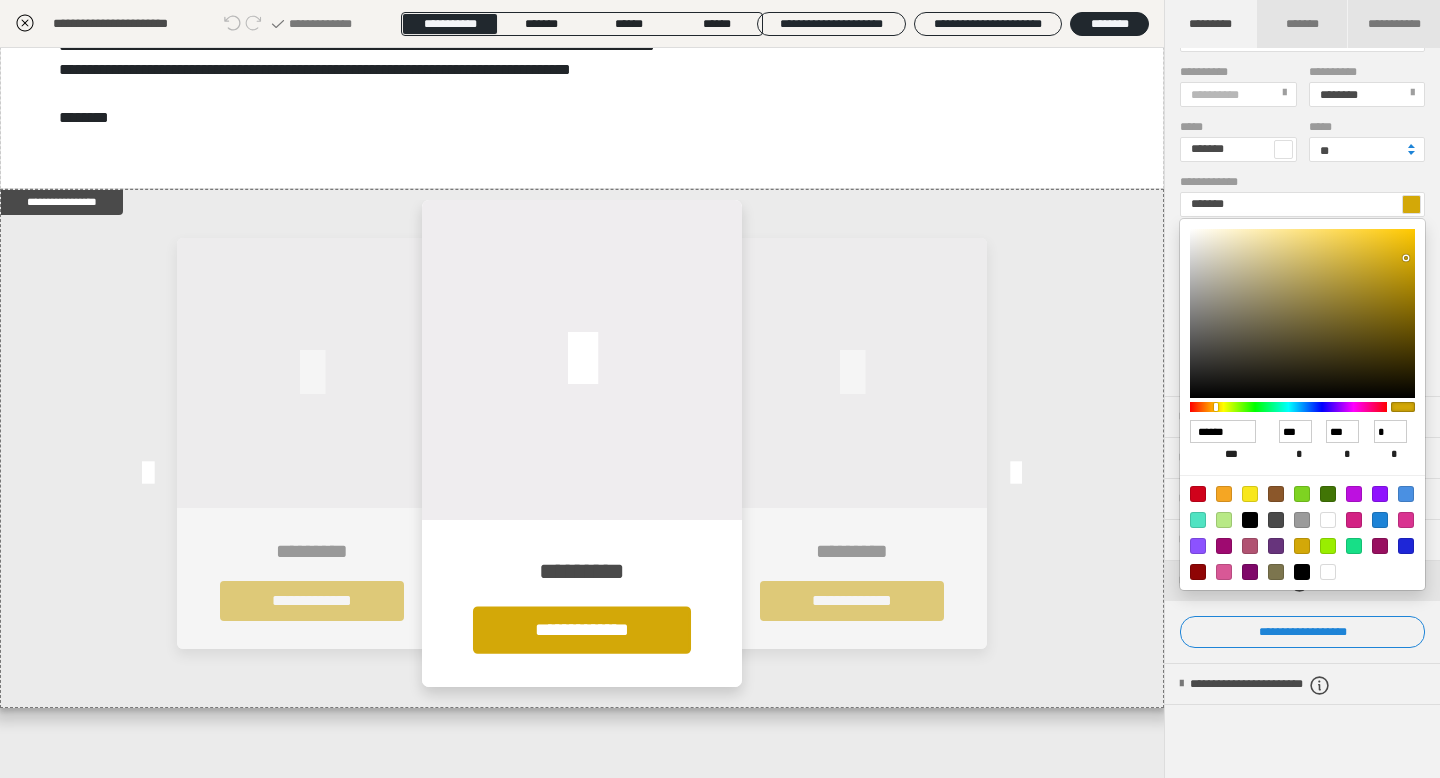 click at bounding box center [720, 389] 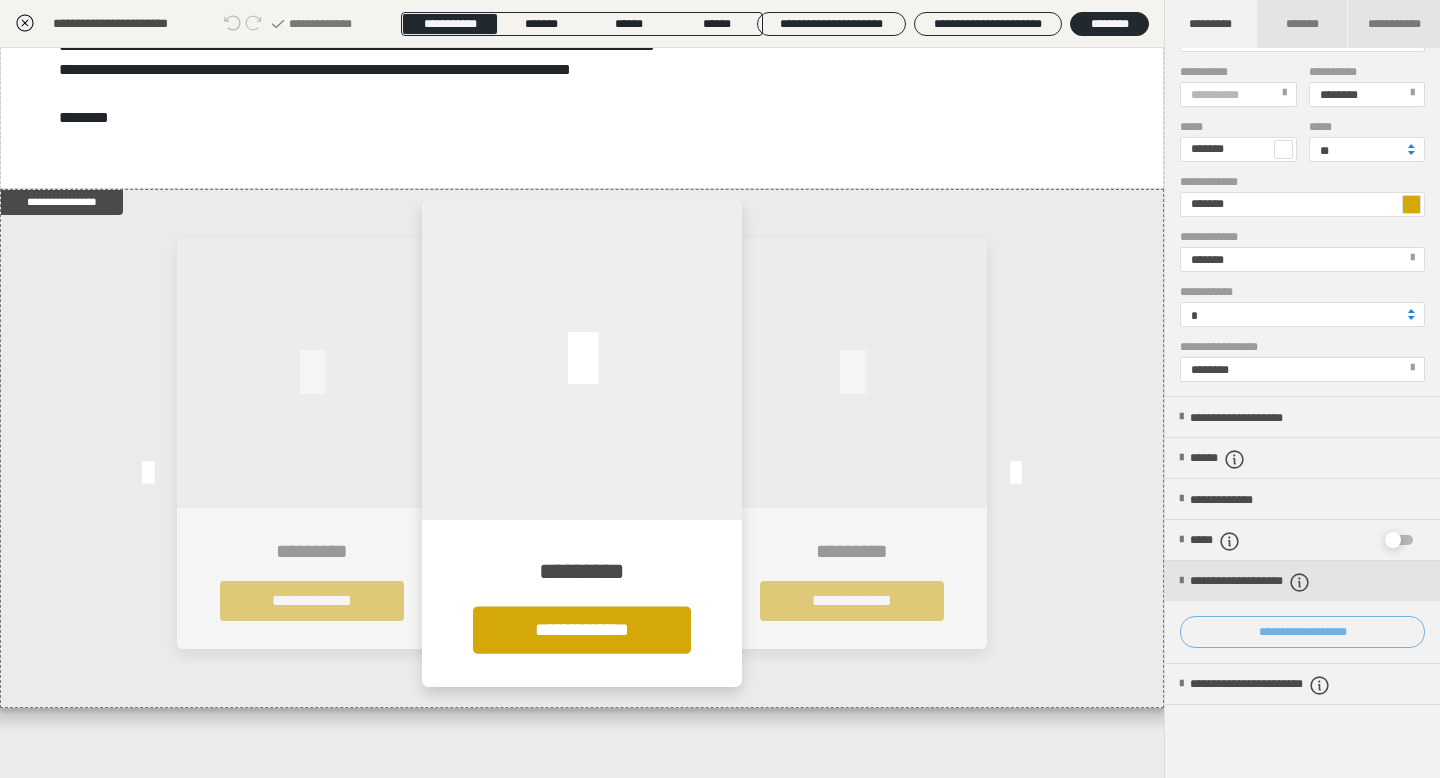 click on "**********" at bounding box center [1302, 632] 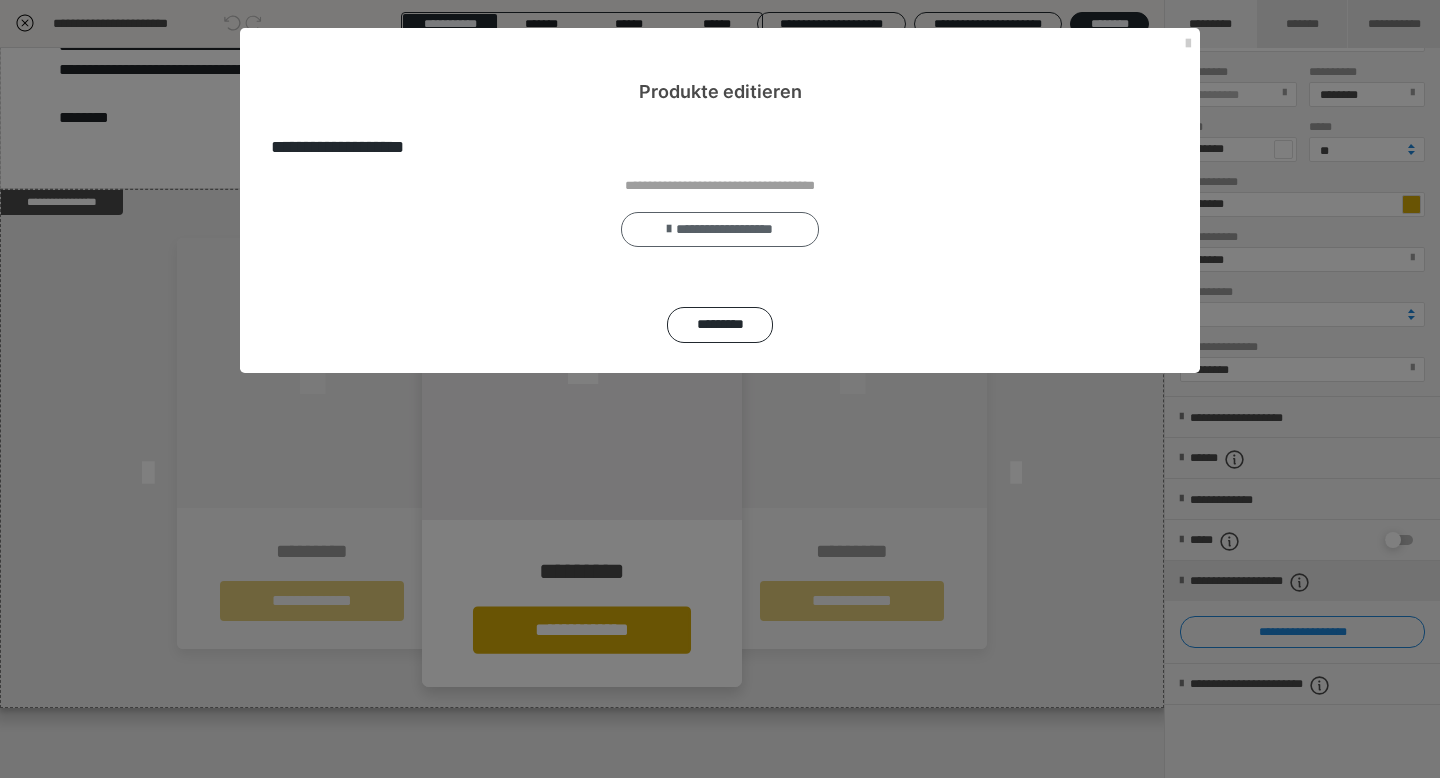 click on "**********" at bounding box center (720, 230) 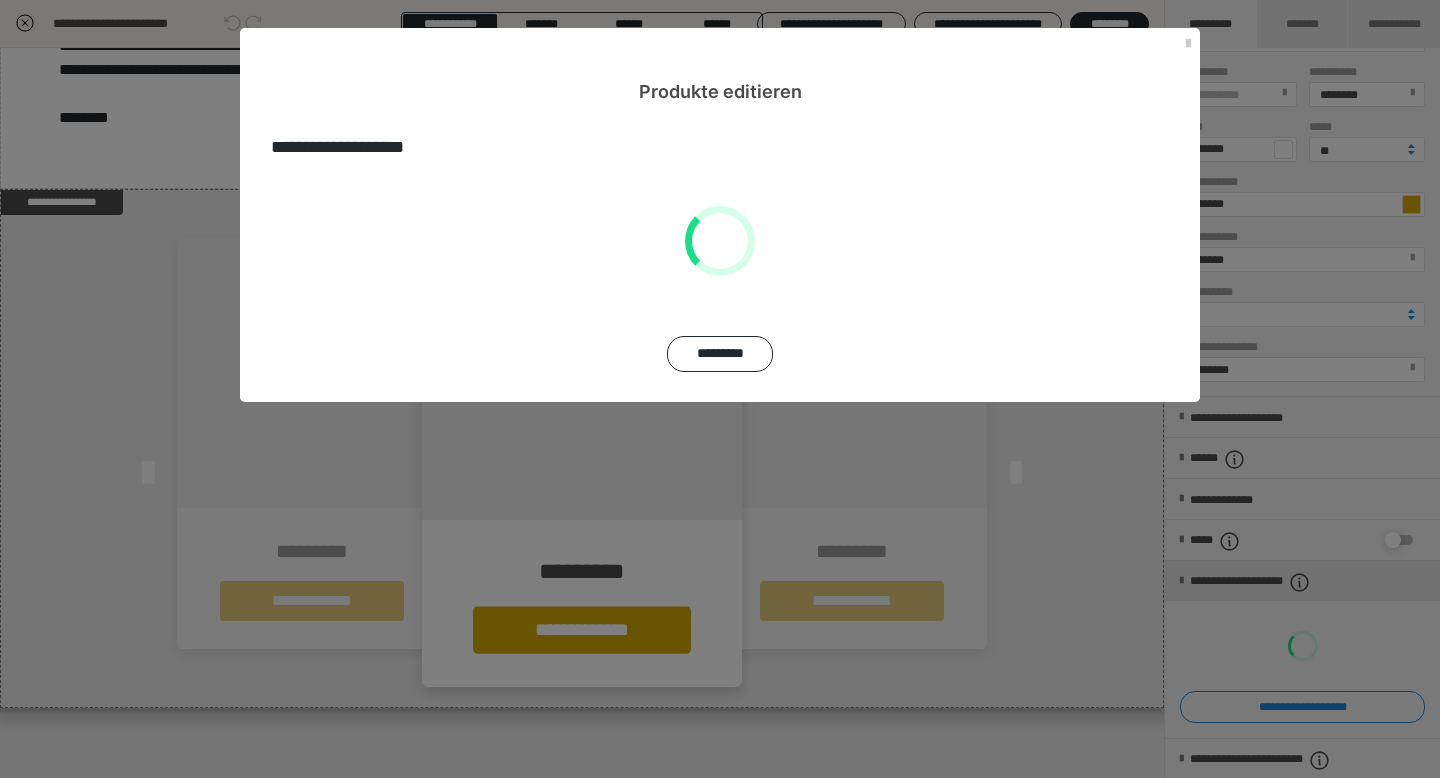 scroll, scrollTop: 0, scrollLeft: 0, axis: both 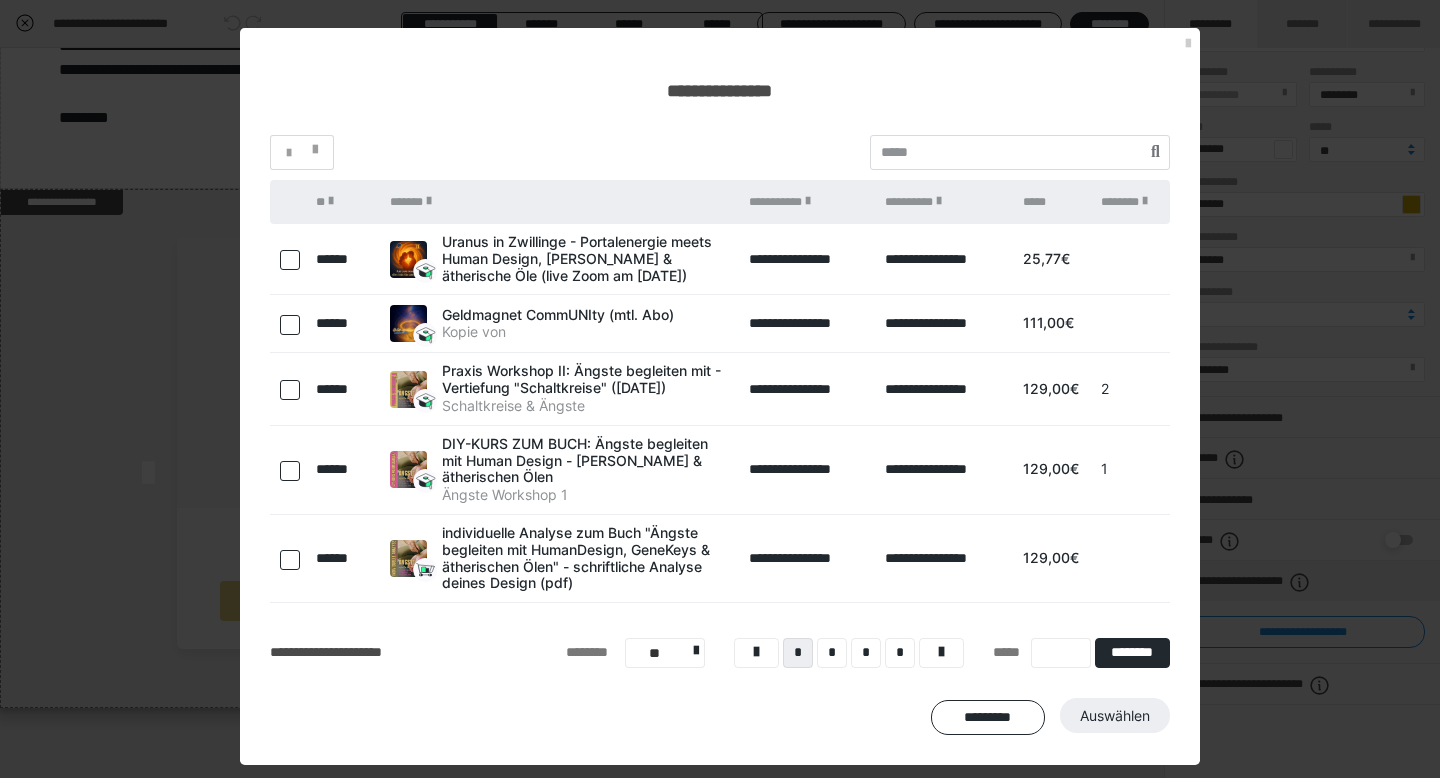 click at bounding box center (290, 325) 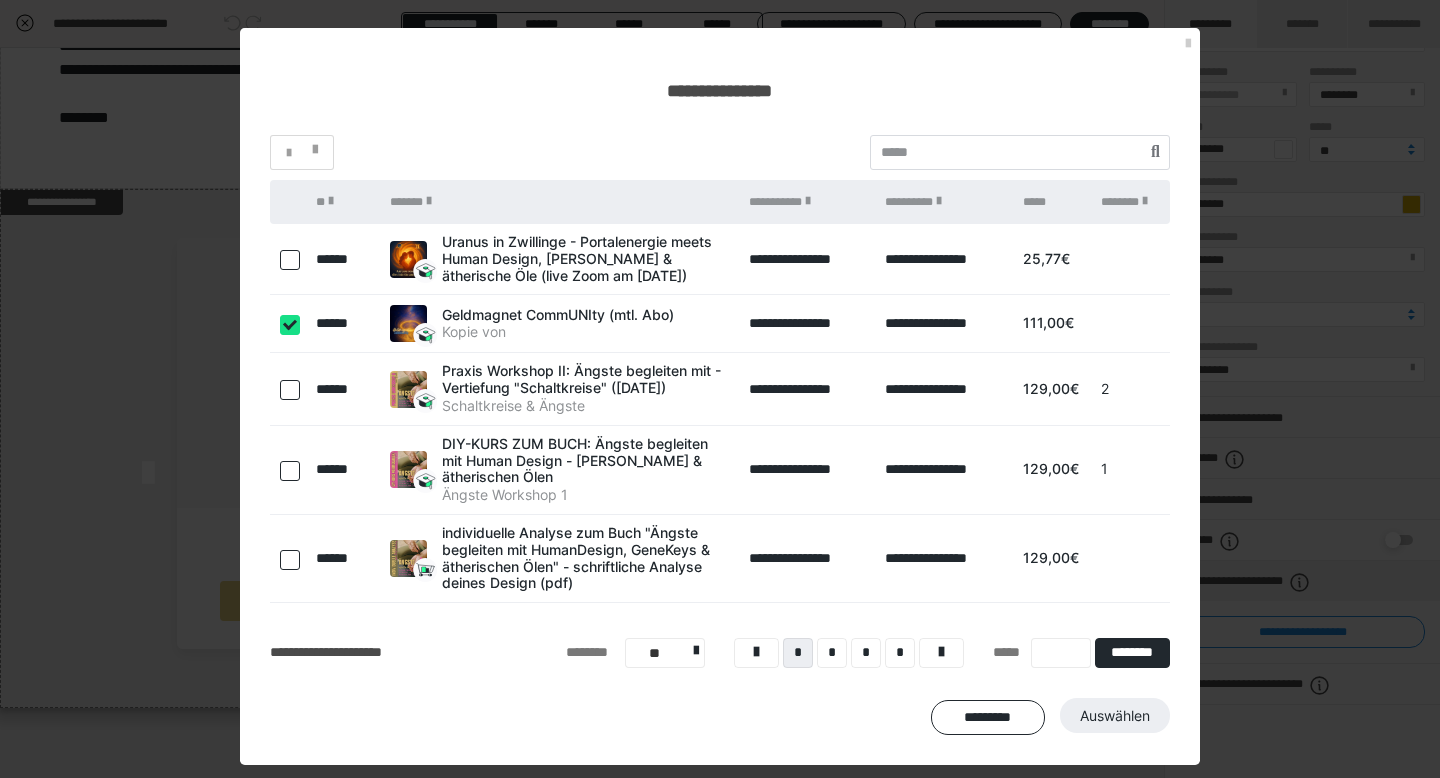 checkbox on "true" 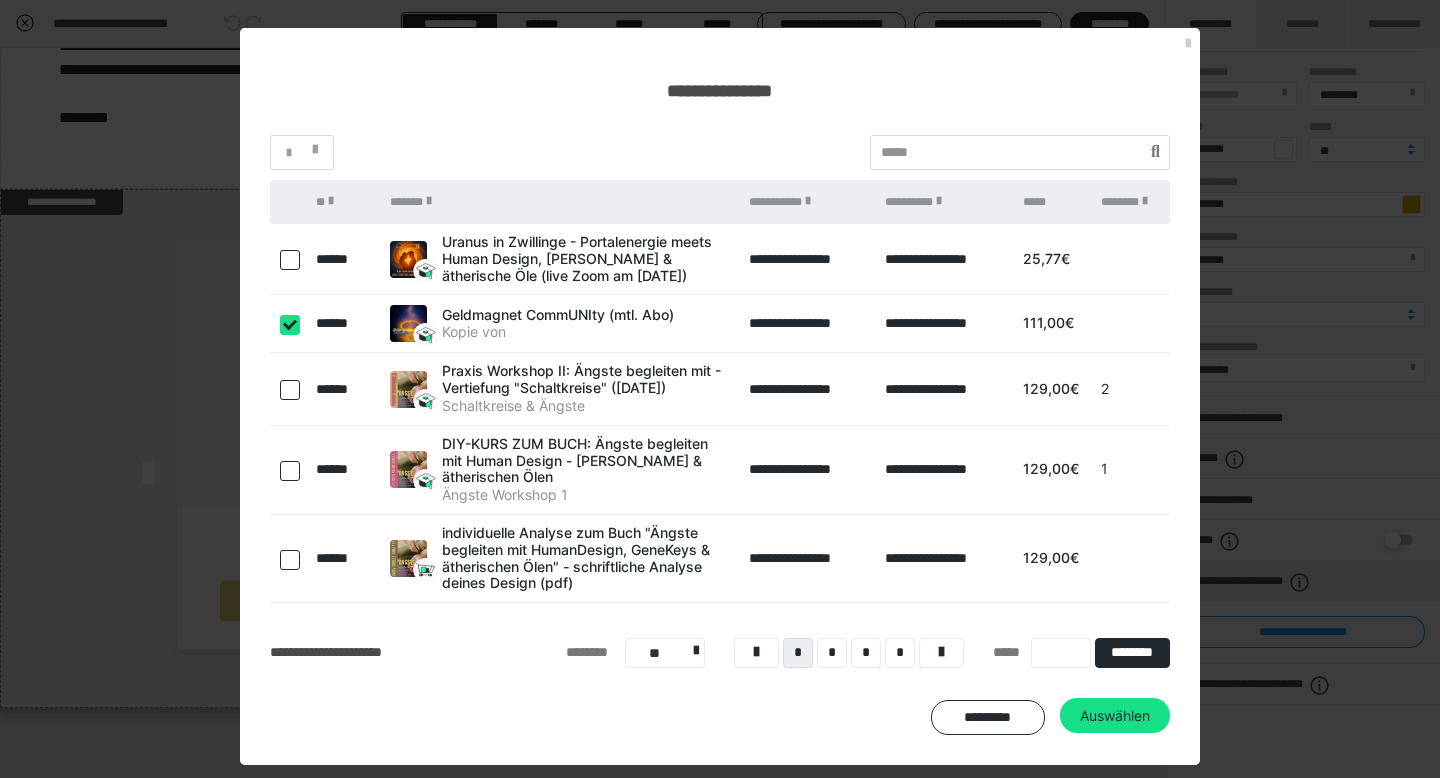click at bounding box center (290, 471) 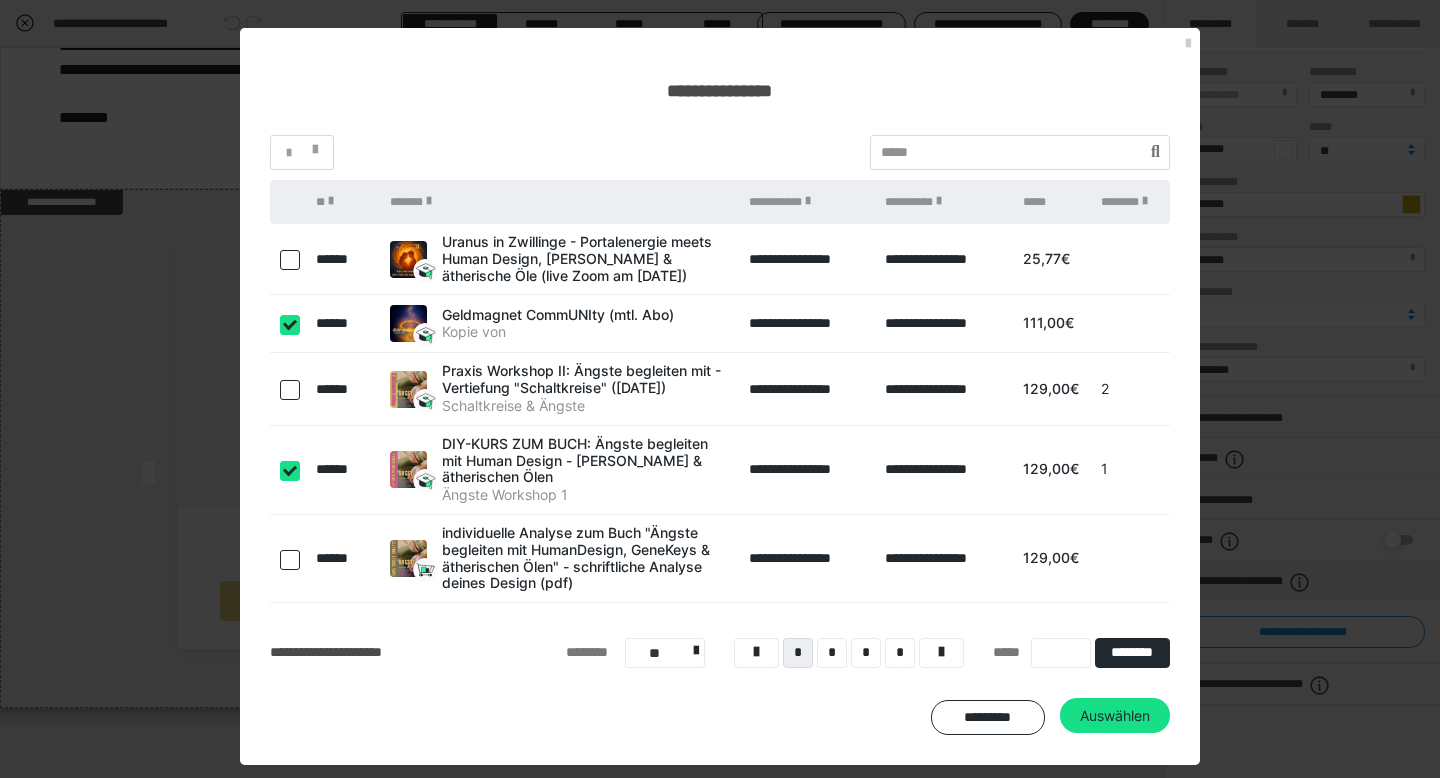 checkbox on "true" 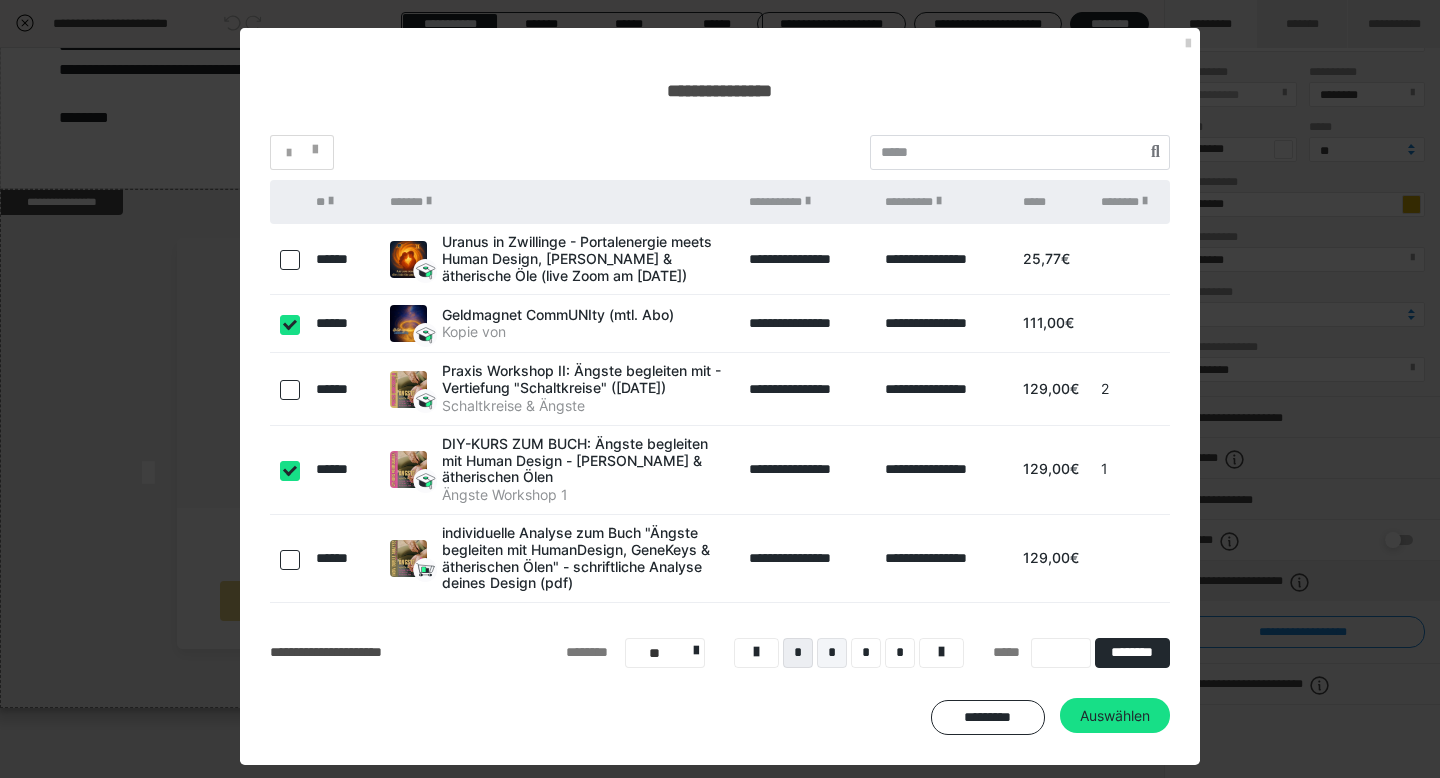 click on "*" at bounding box center [832, 653] 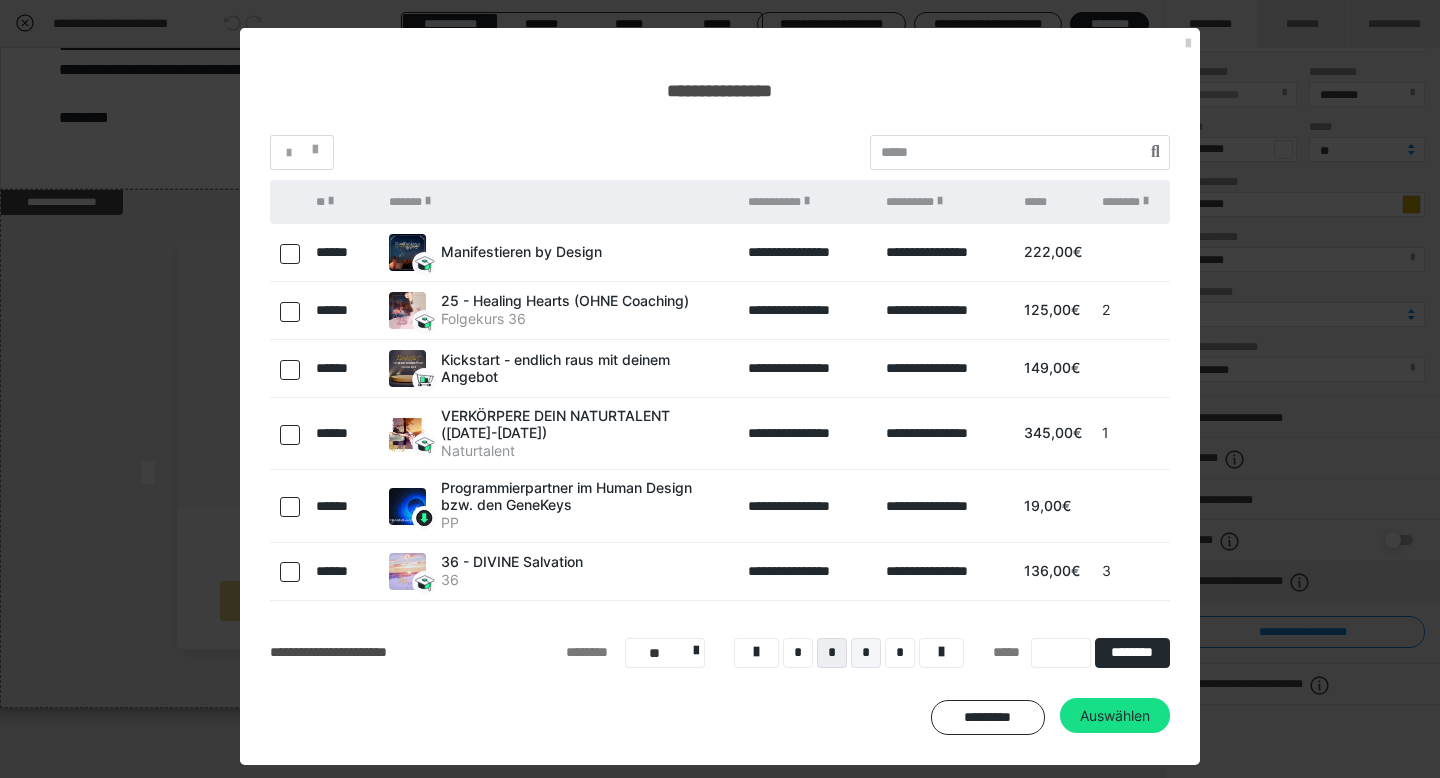 click on "*" at bounding box center (866, 653) 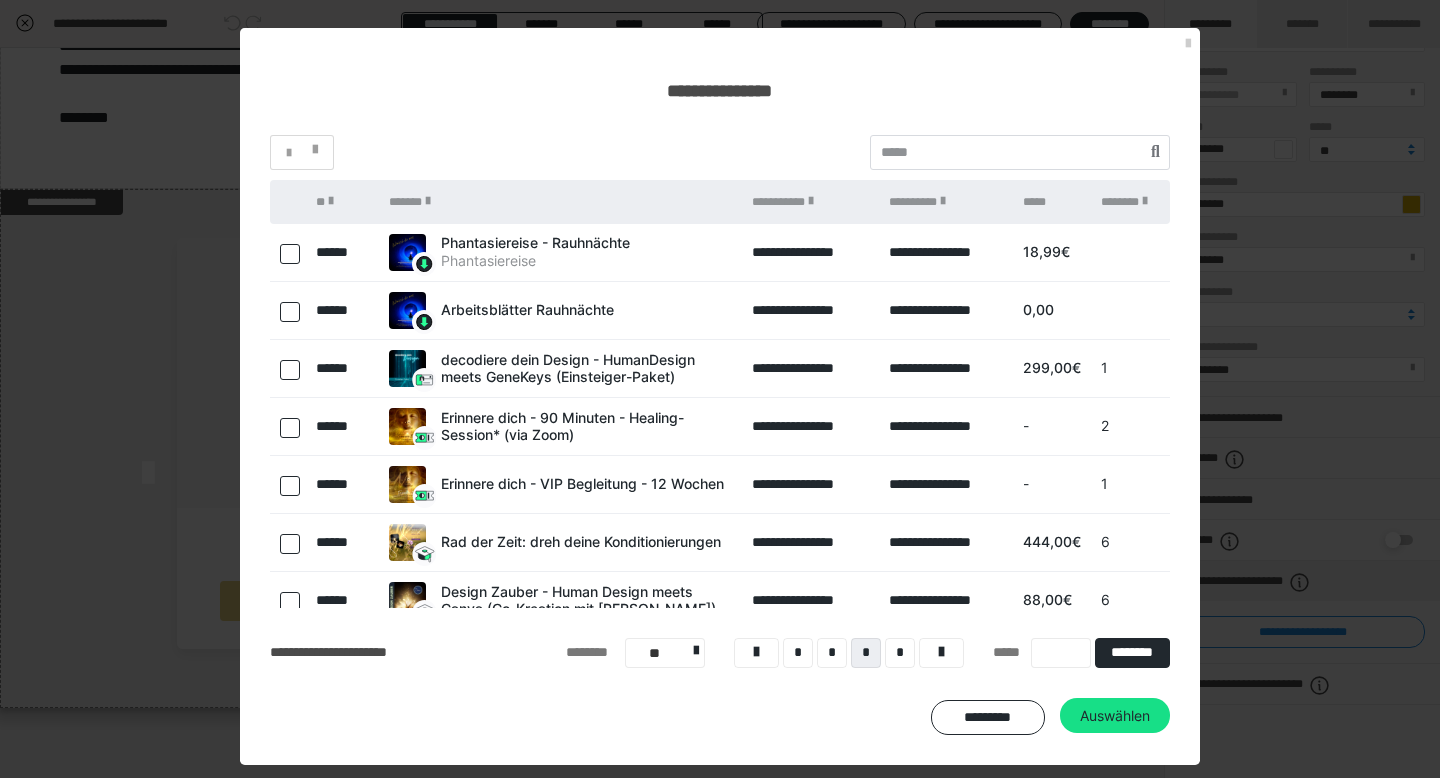 click at bounding box center [290, 428] 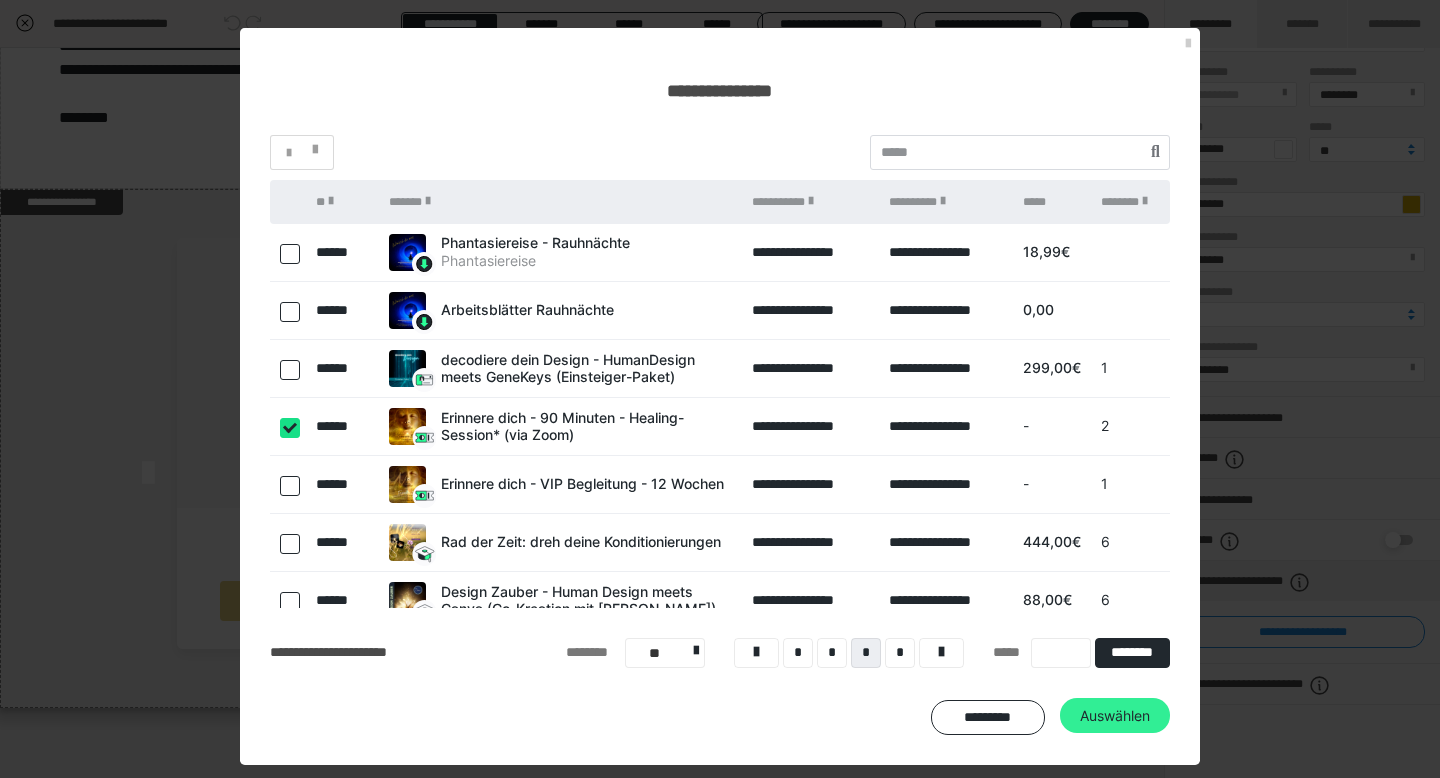 click on "Auswählen" at bounding box center (1115, 716) 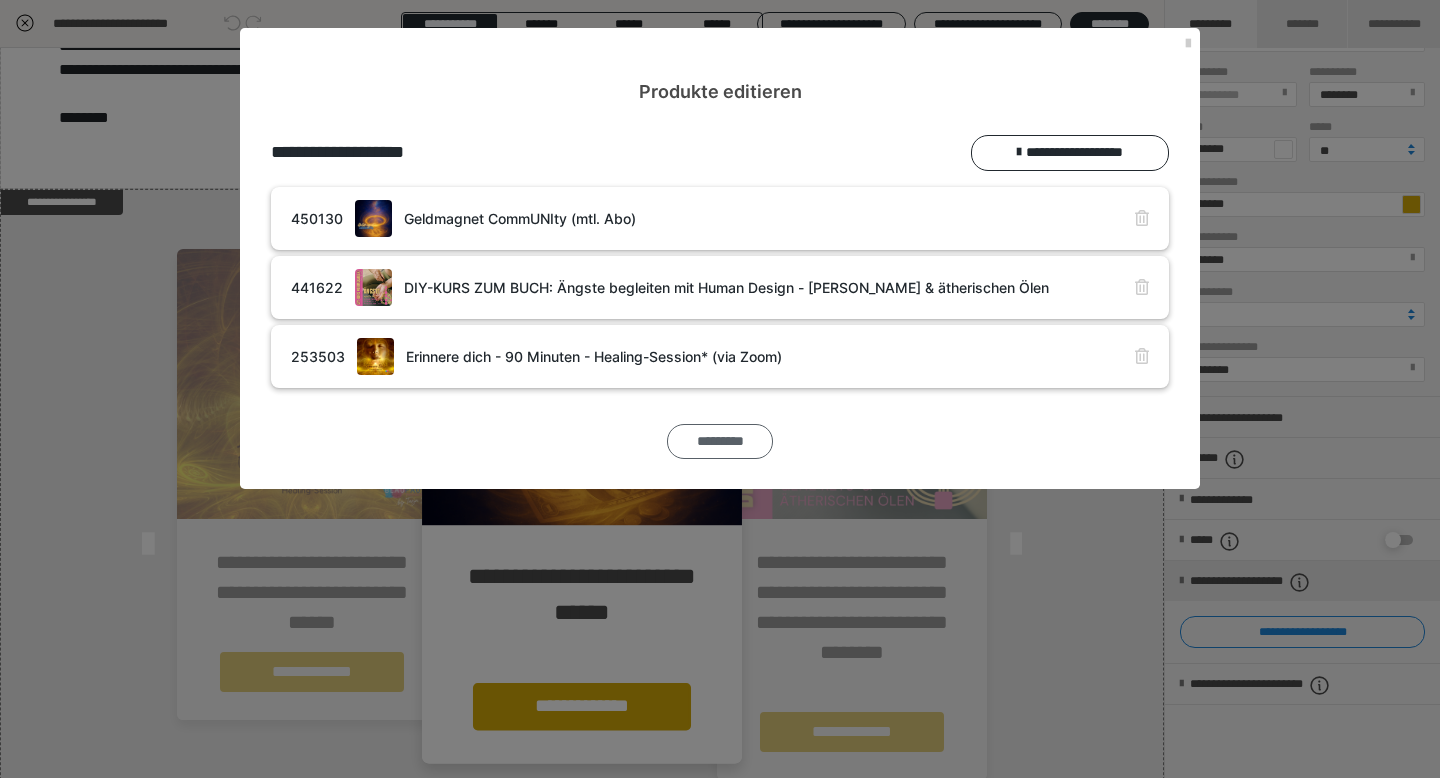 click on "*********" at bounding box center (720, 442) 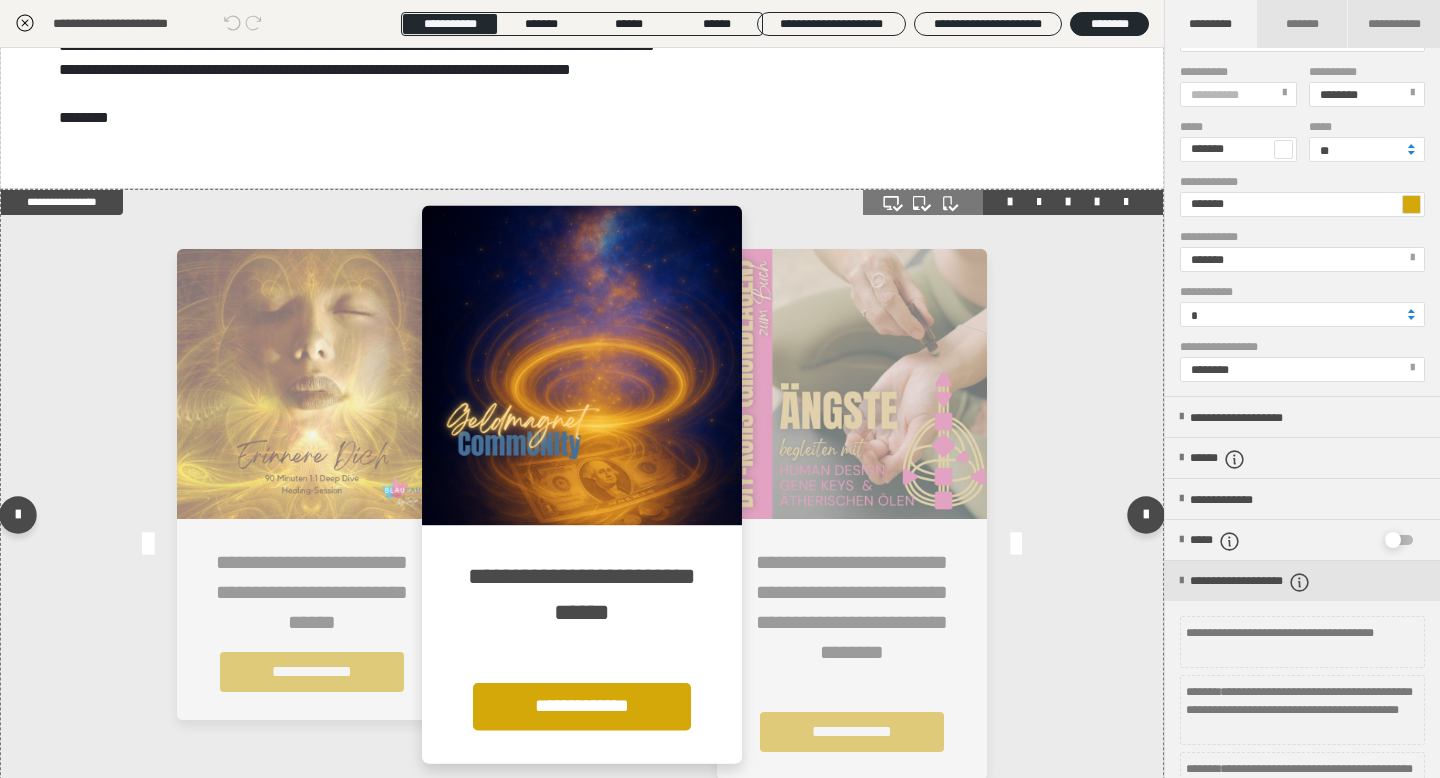 click at bounding box center (312, 384) 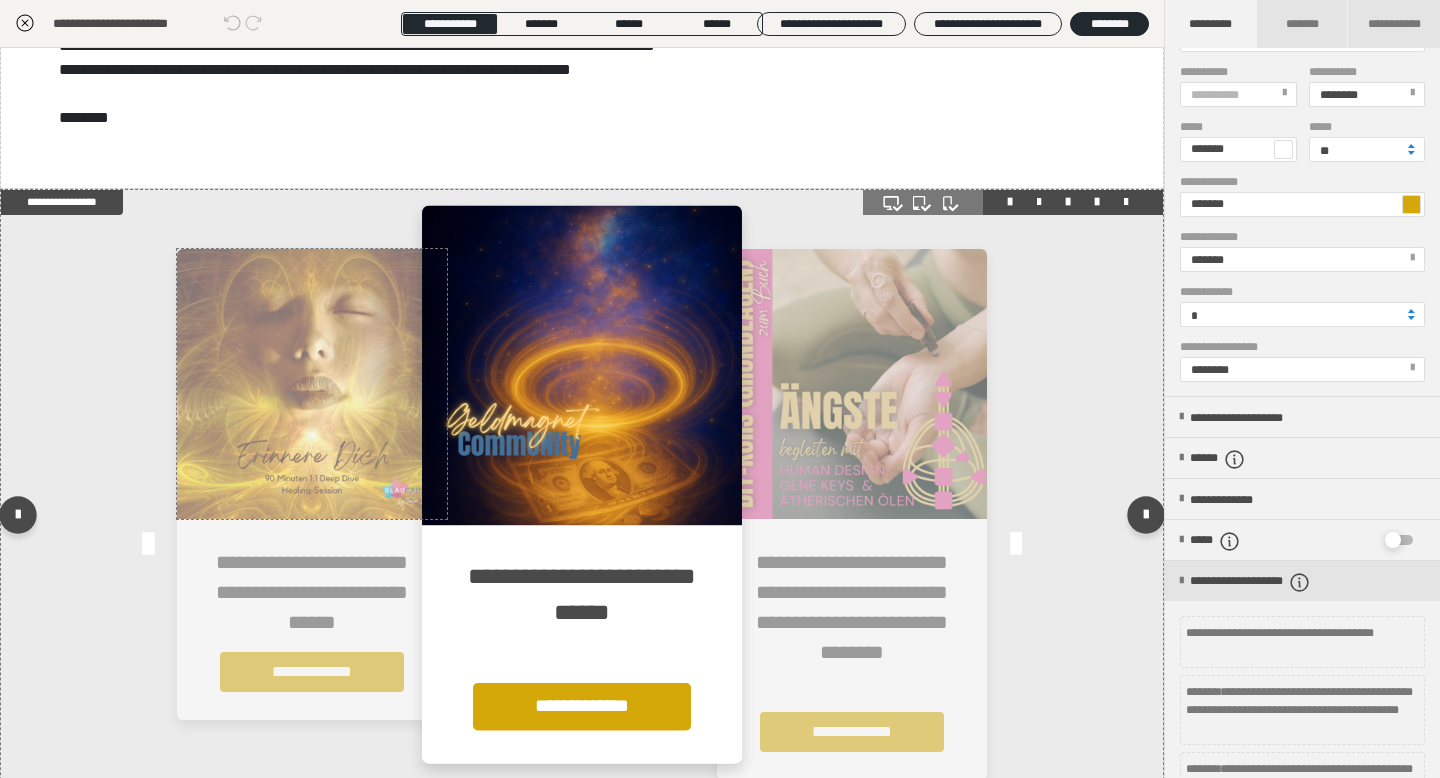 click on "**********" at bounding box center (312, 672) 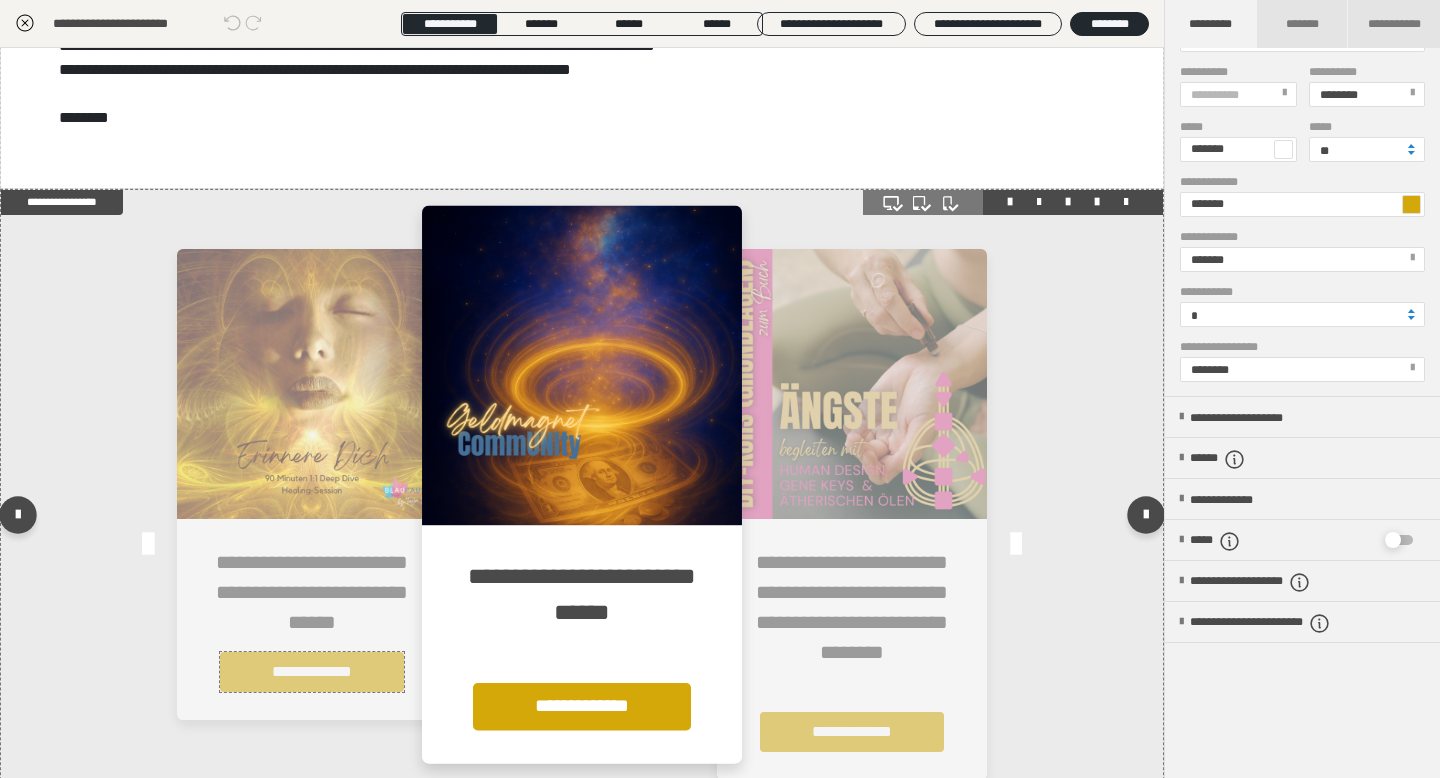 scroll, scrollTop: 0, scrollLeft: 0, axis: both 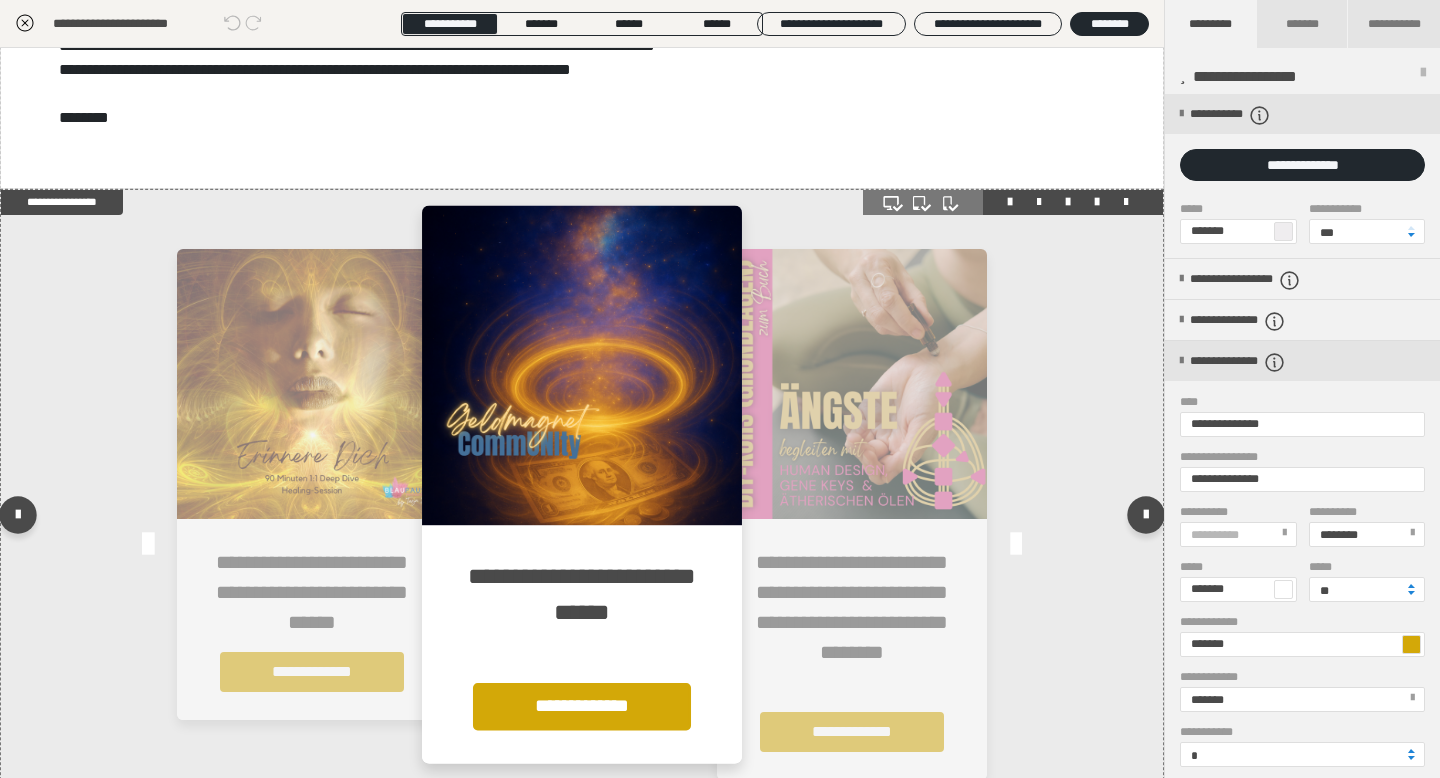 click at bounding box center (582, 519) 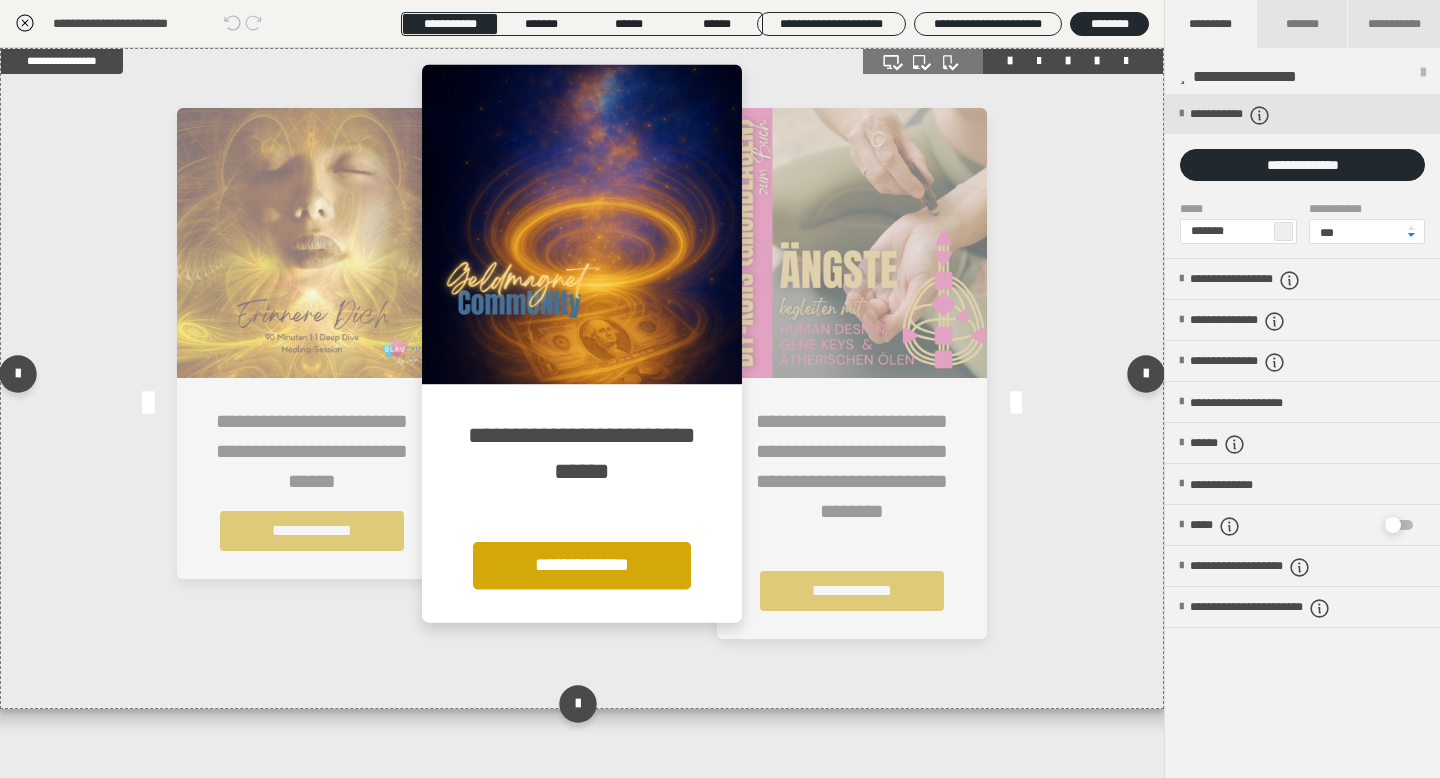 scroll, scrollTop: 1511, scrollLeft: 0, axis: vertical 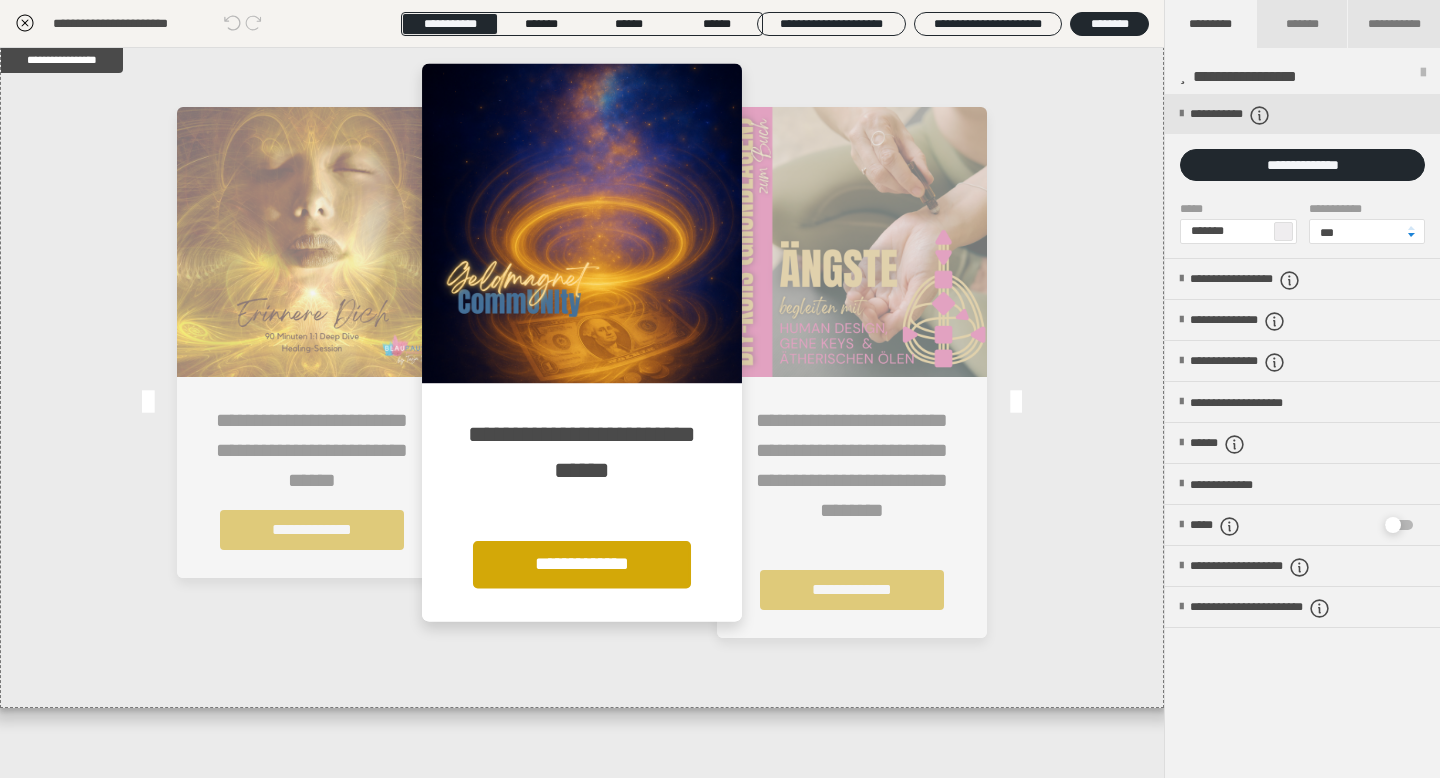click 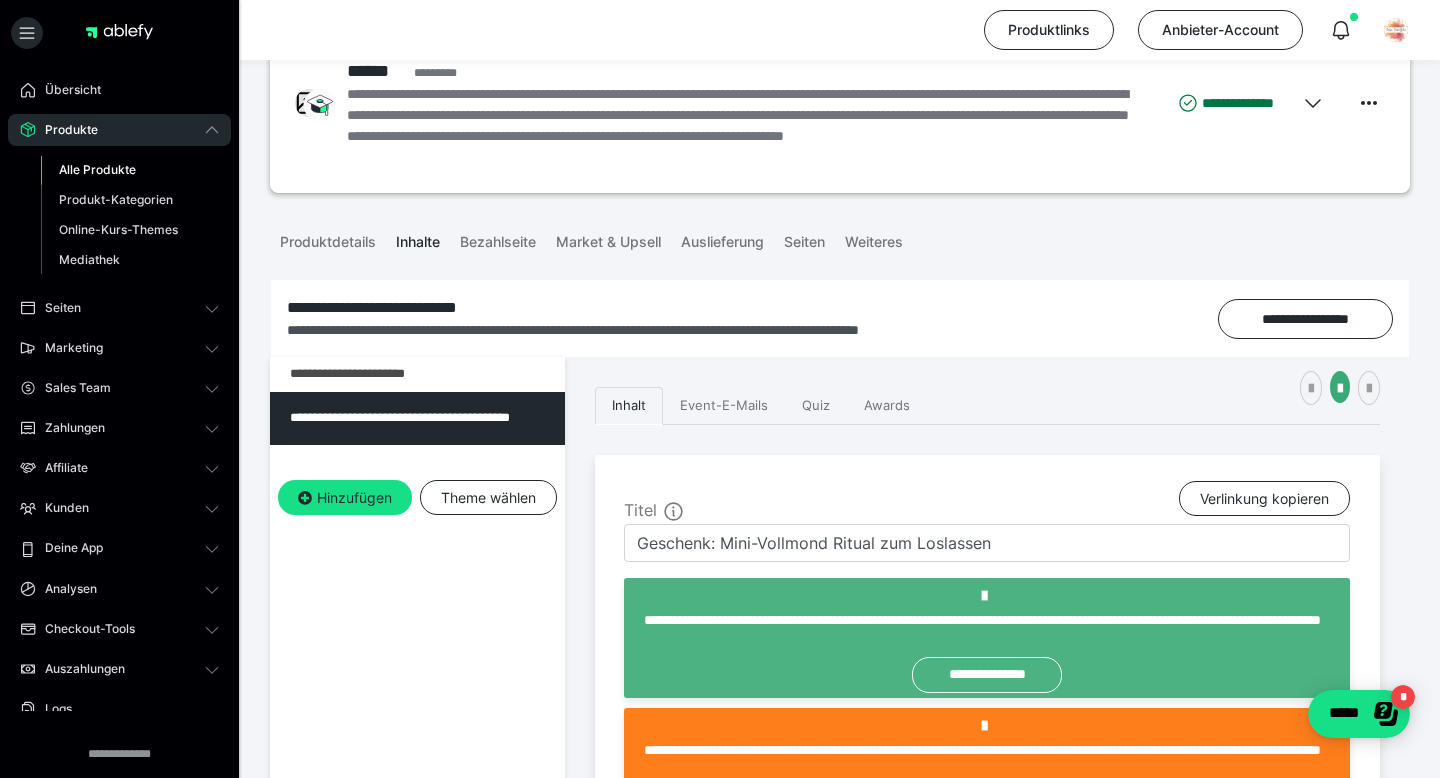 click on "**********" at bounding box center [417, 716] 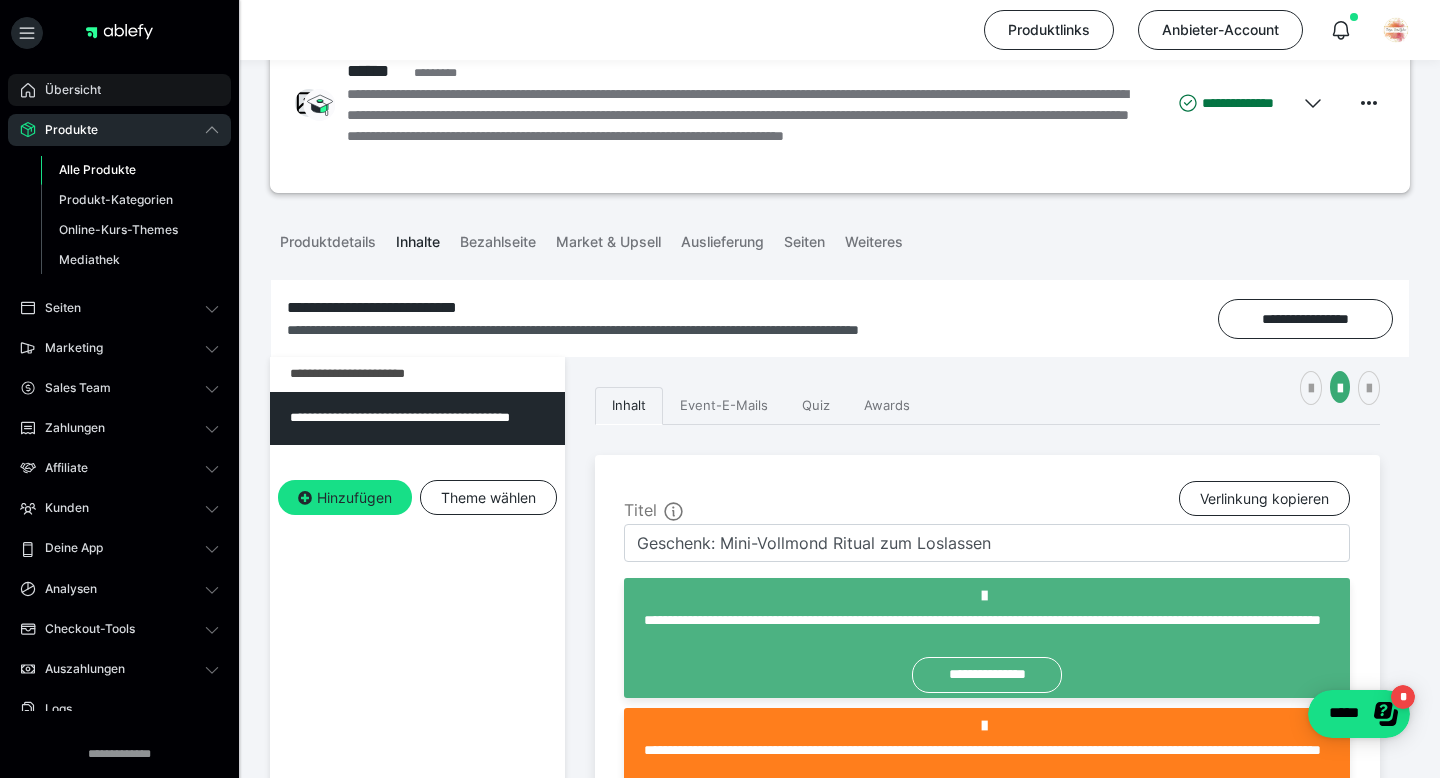 click on "Übersicht" at bounding box center (119, 90) 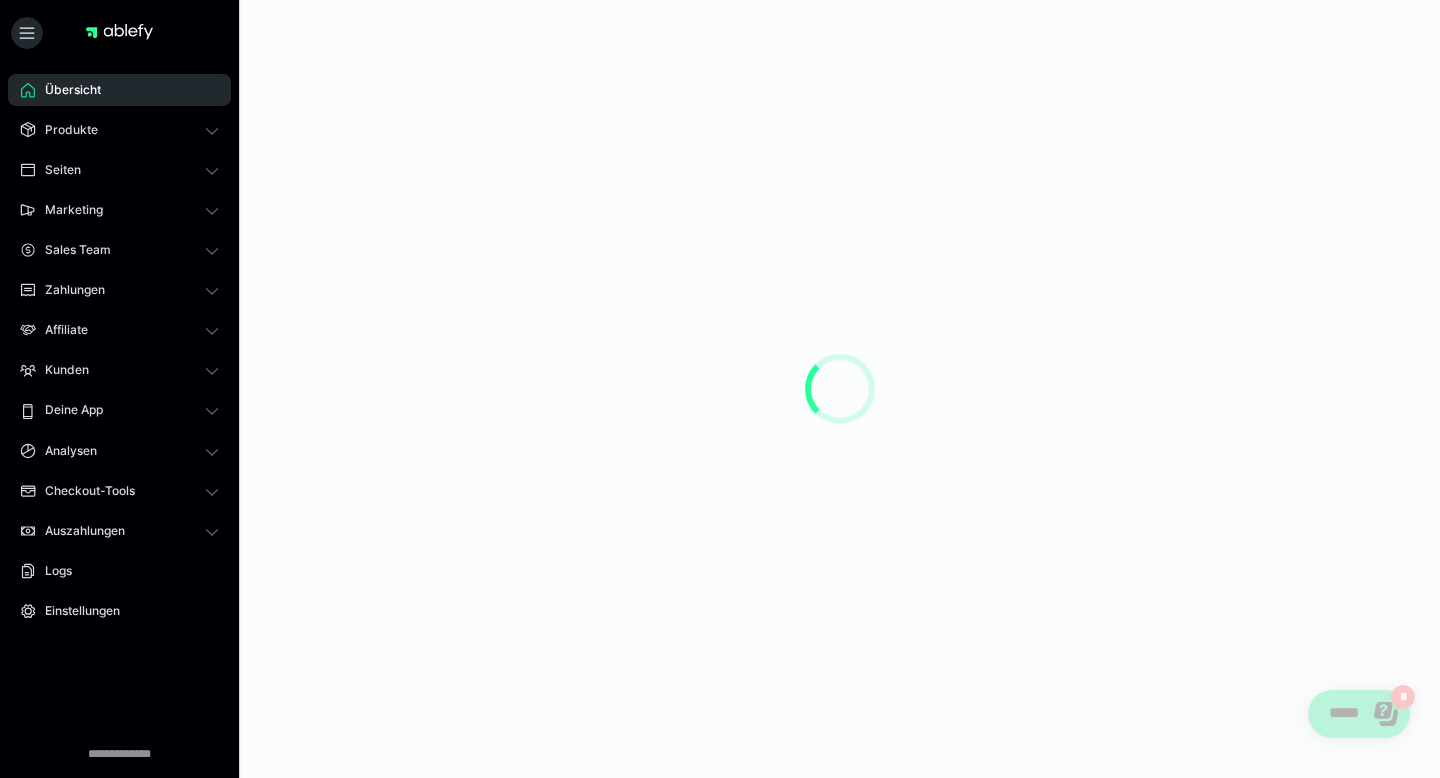 scroll, scrollTop: 0, scrollLeft: 0, axis: both 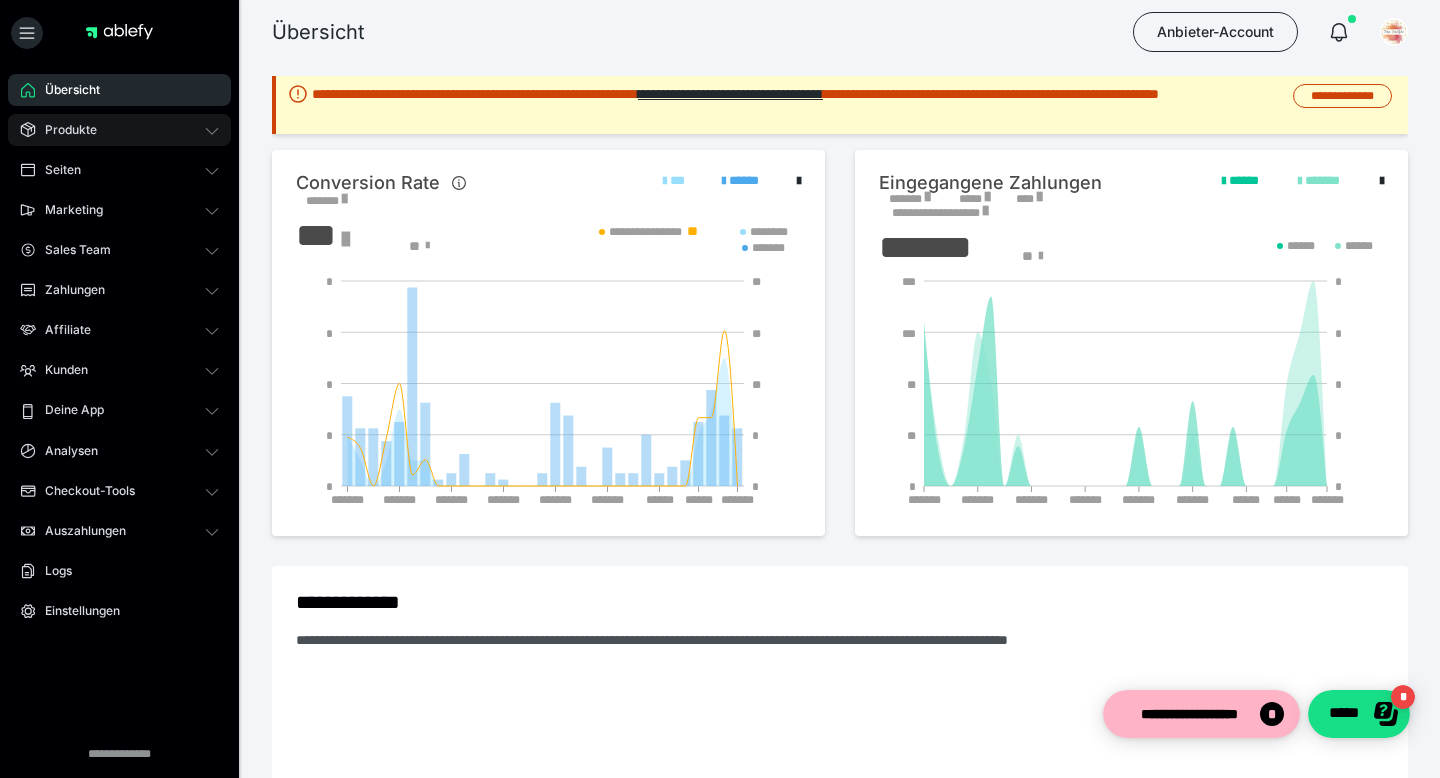 click on "Produkte" at bounding box center [64, 130] 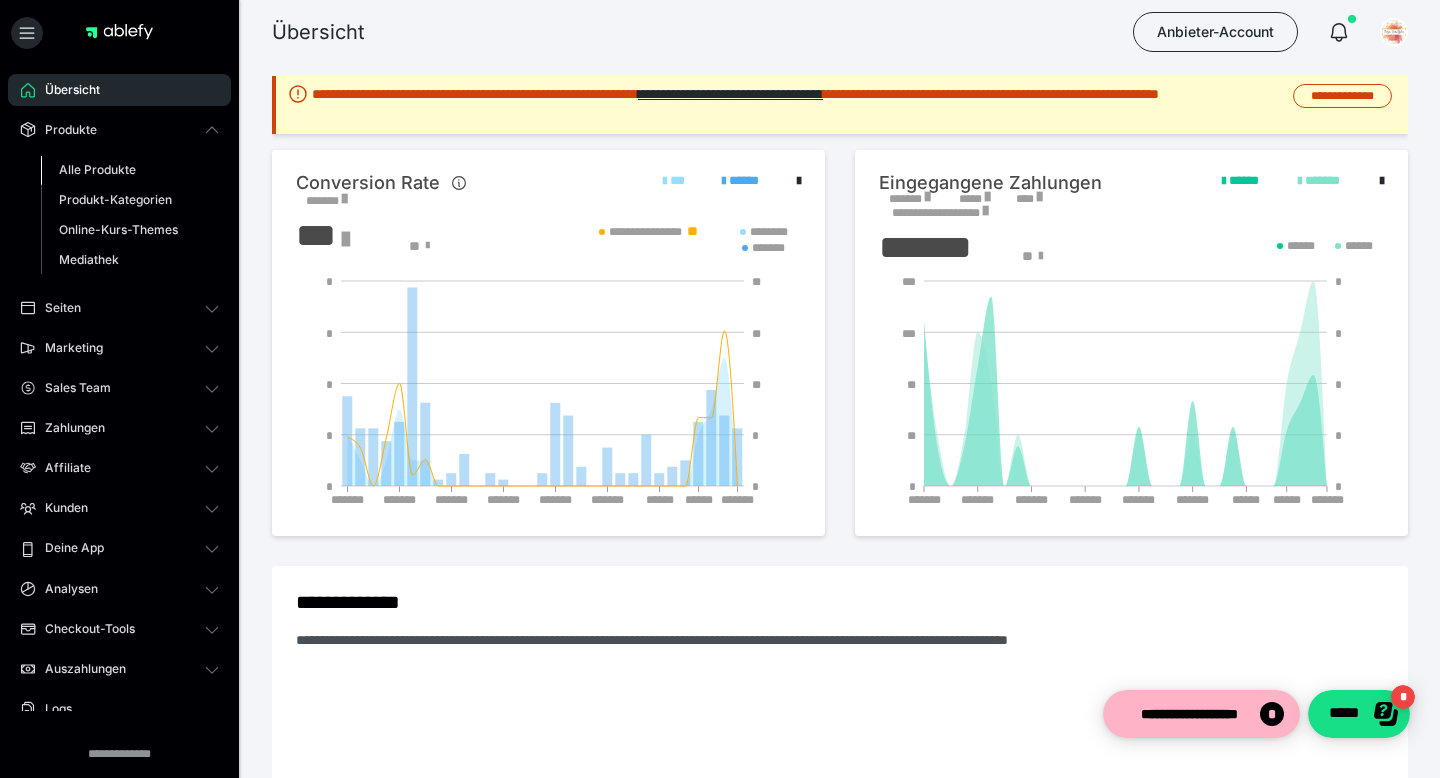 click on "Alle Produkte" at bounding box center [97, 169] 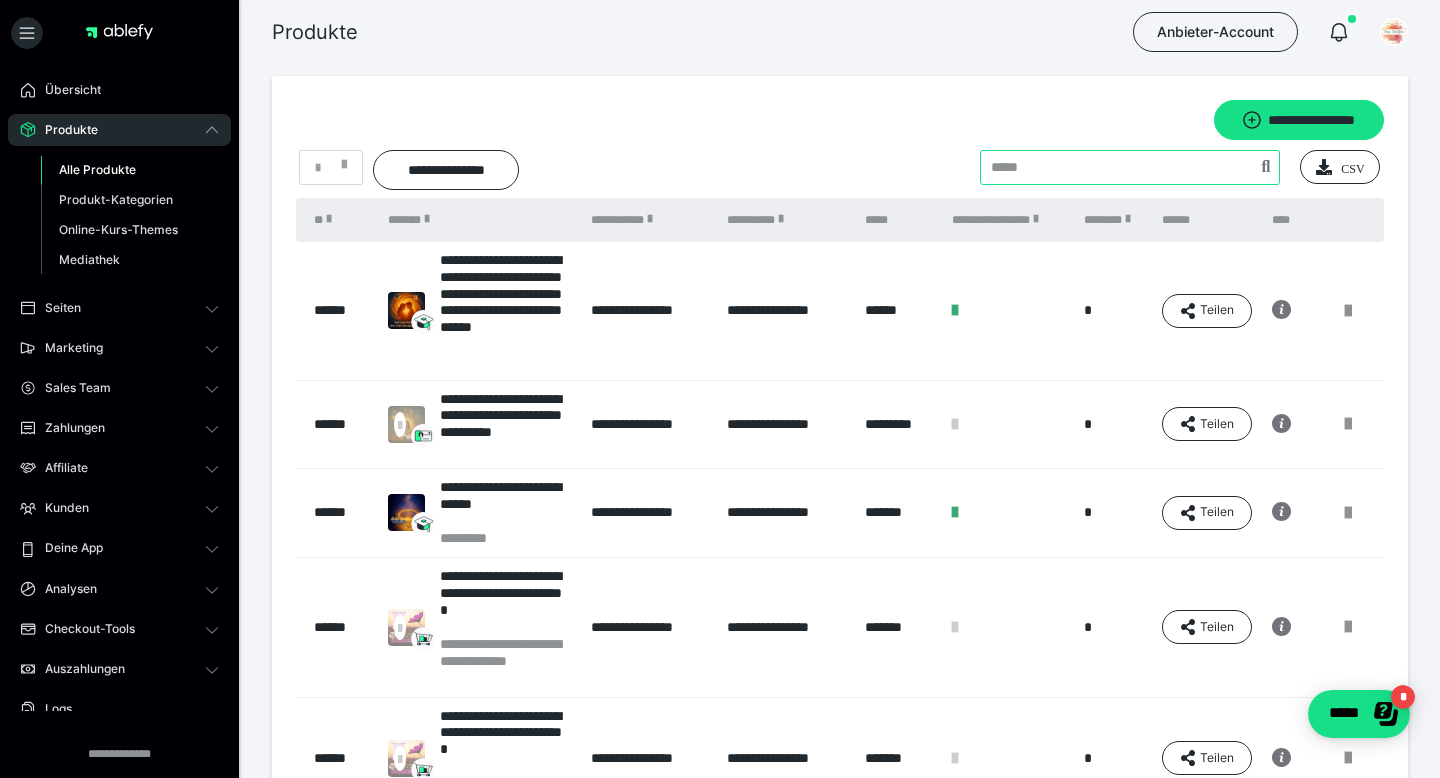 click at bounding box center (1130, 167) 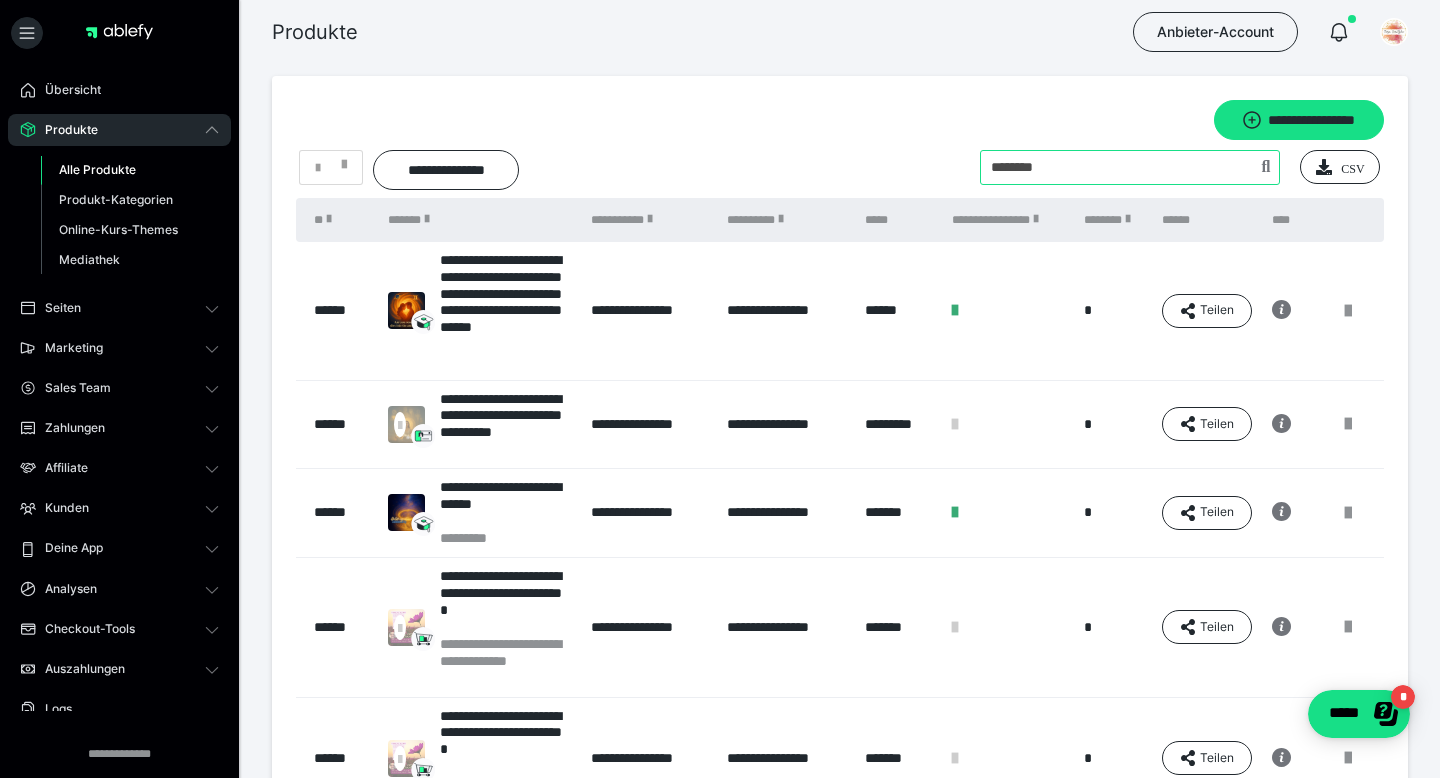 type on "********" 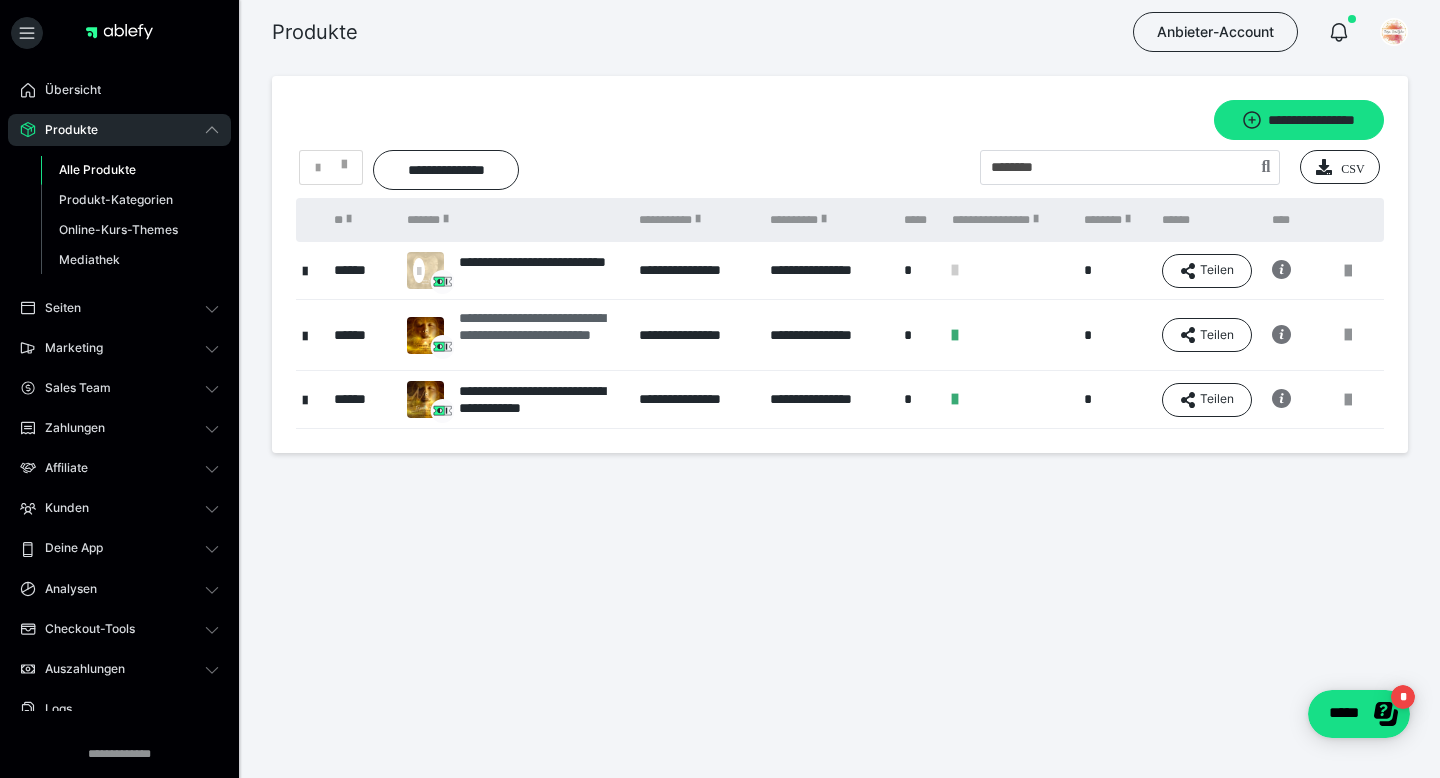 click on "**********" at bounding box center [539, 335] 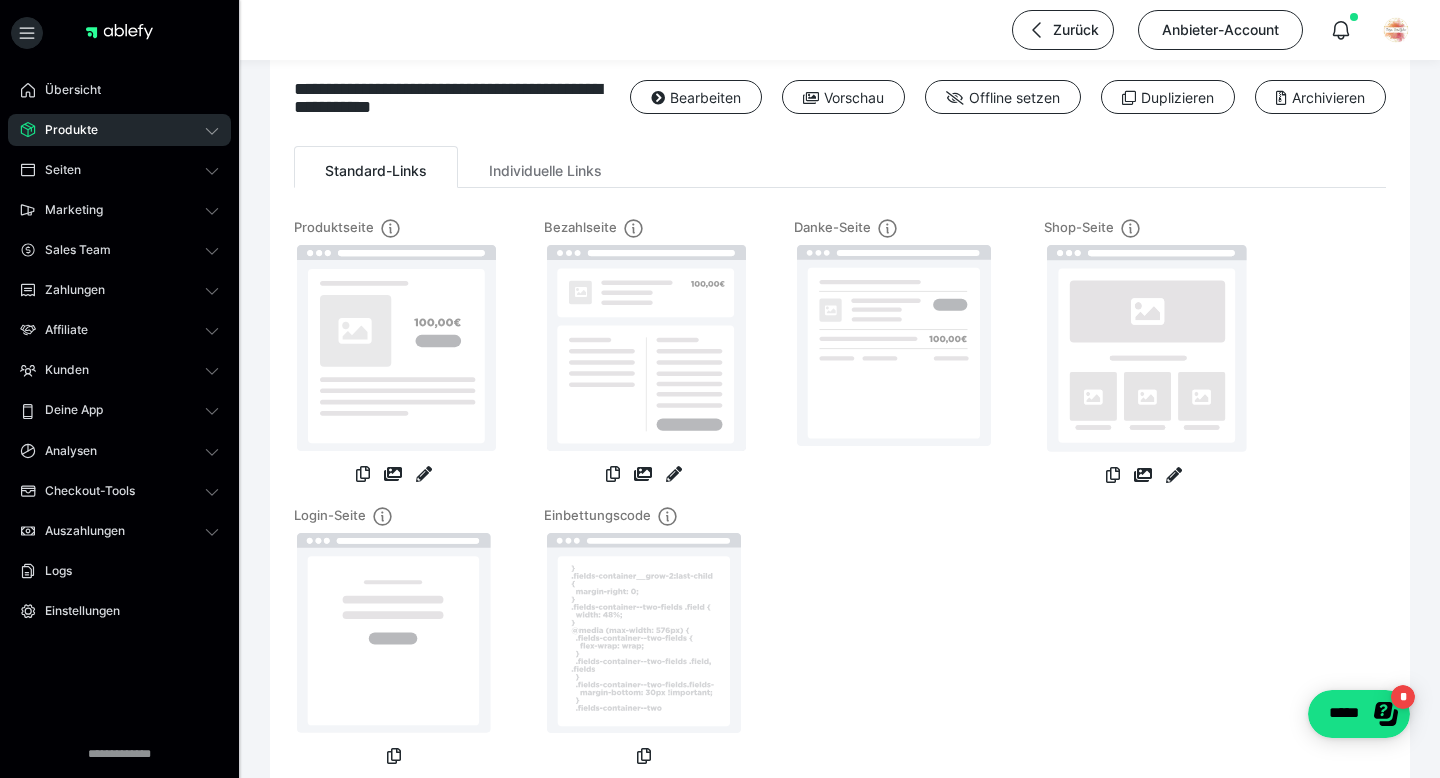 scroll, scrollTop: 40, scrollLeft: 0, axis: vertical 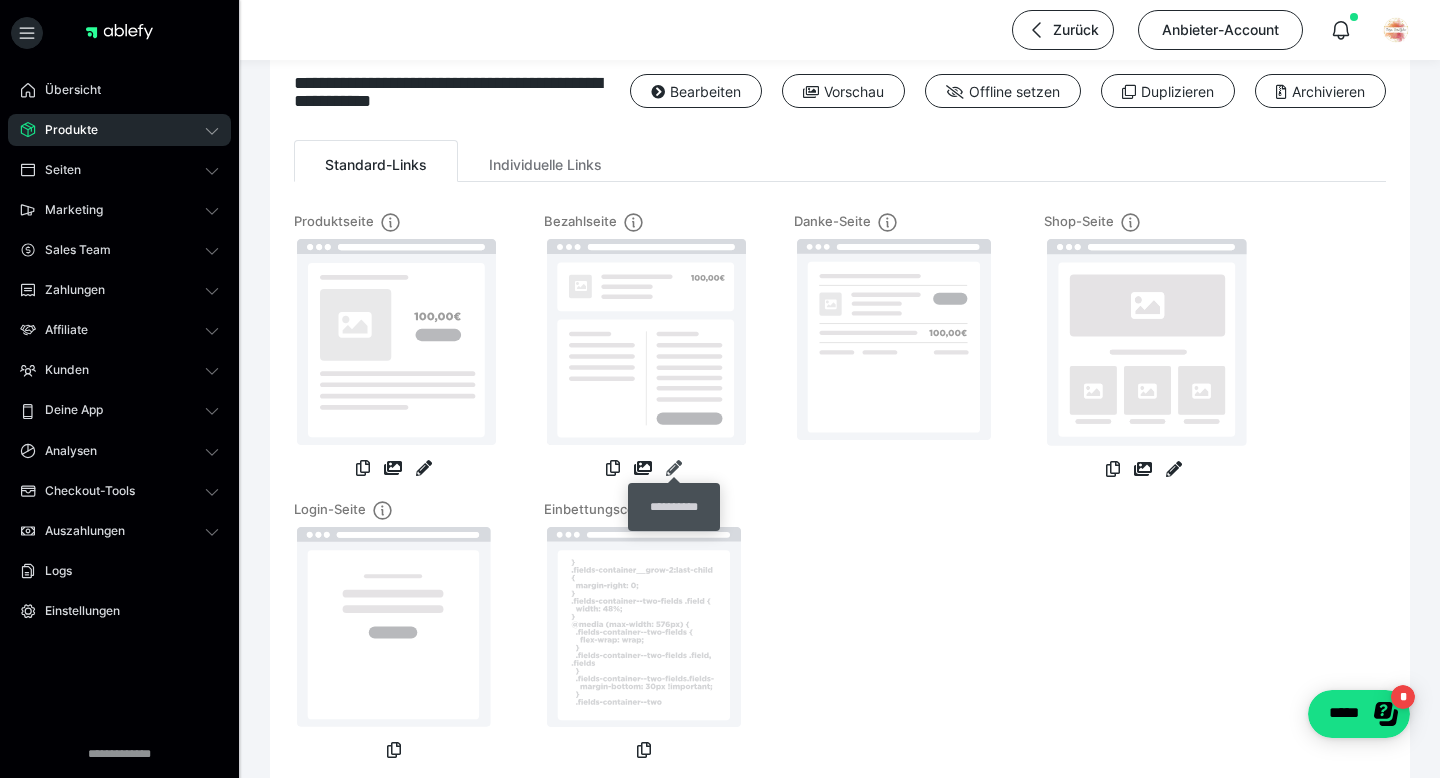 click at bounding box center (674, 468) 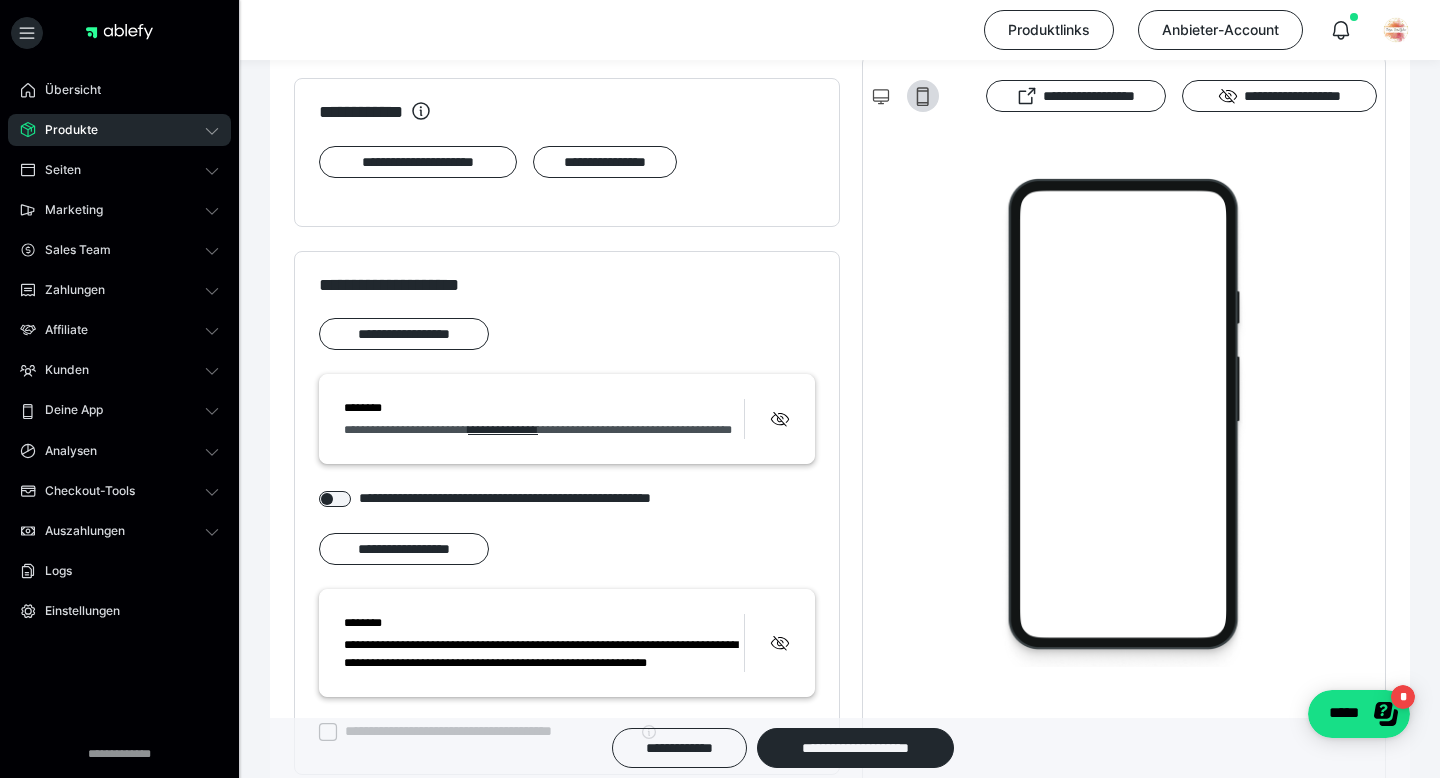 scroll, scrollTop: 1520, scrollLeft: 0, axis: vertical 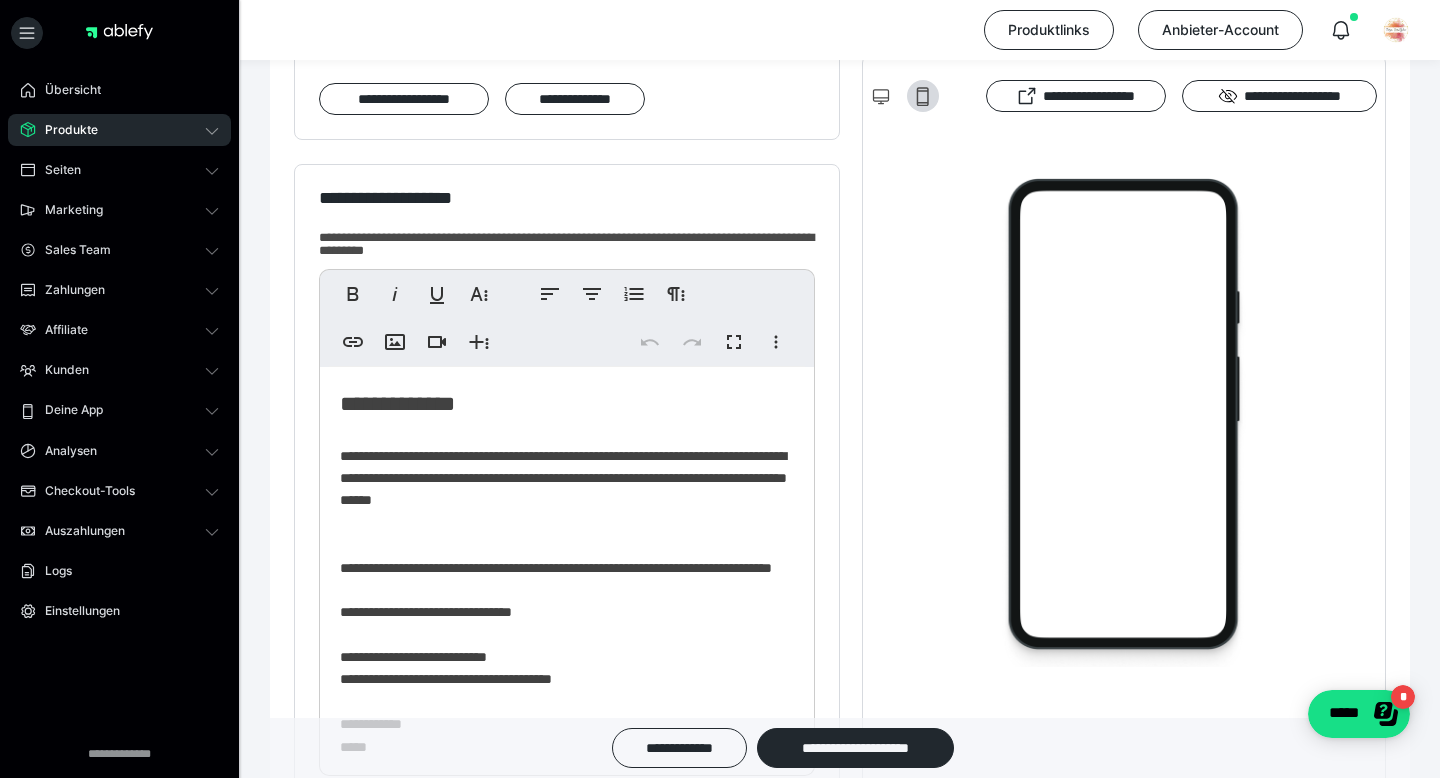 drag, startPoint x: 1439, startPoint y: 303, endPoint x: 1437, endPoint y: 99, distance: 204.0098 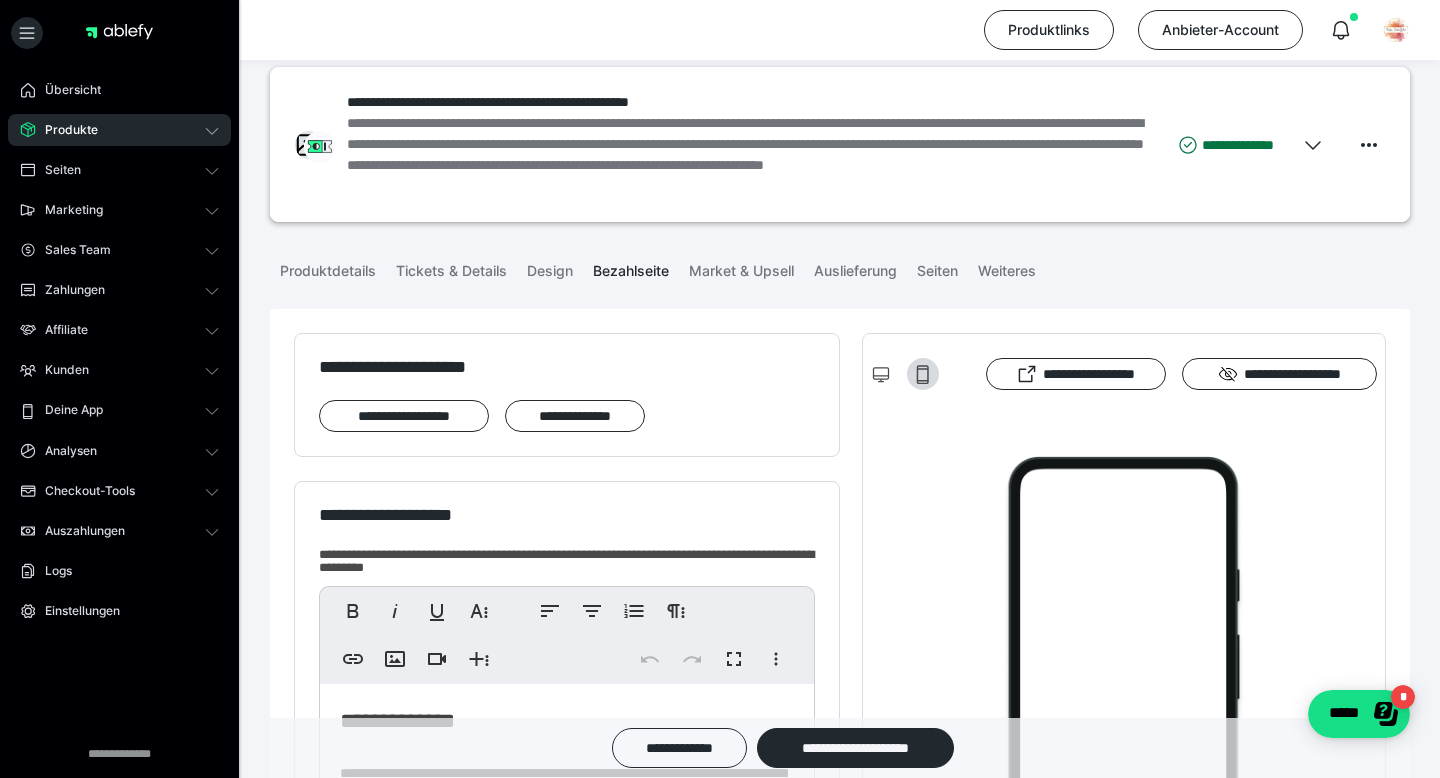scroll, scrollTop: 20, scrollLeft: 0, axis: vertical 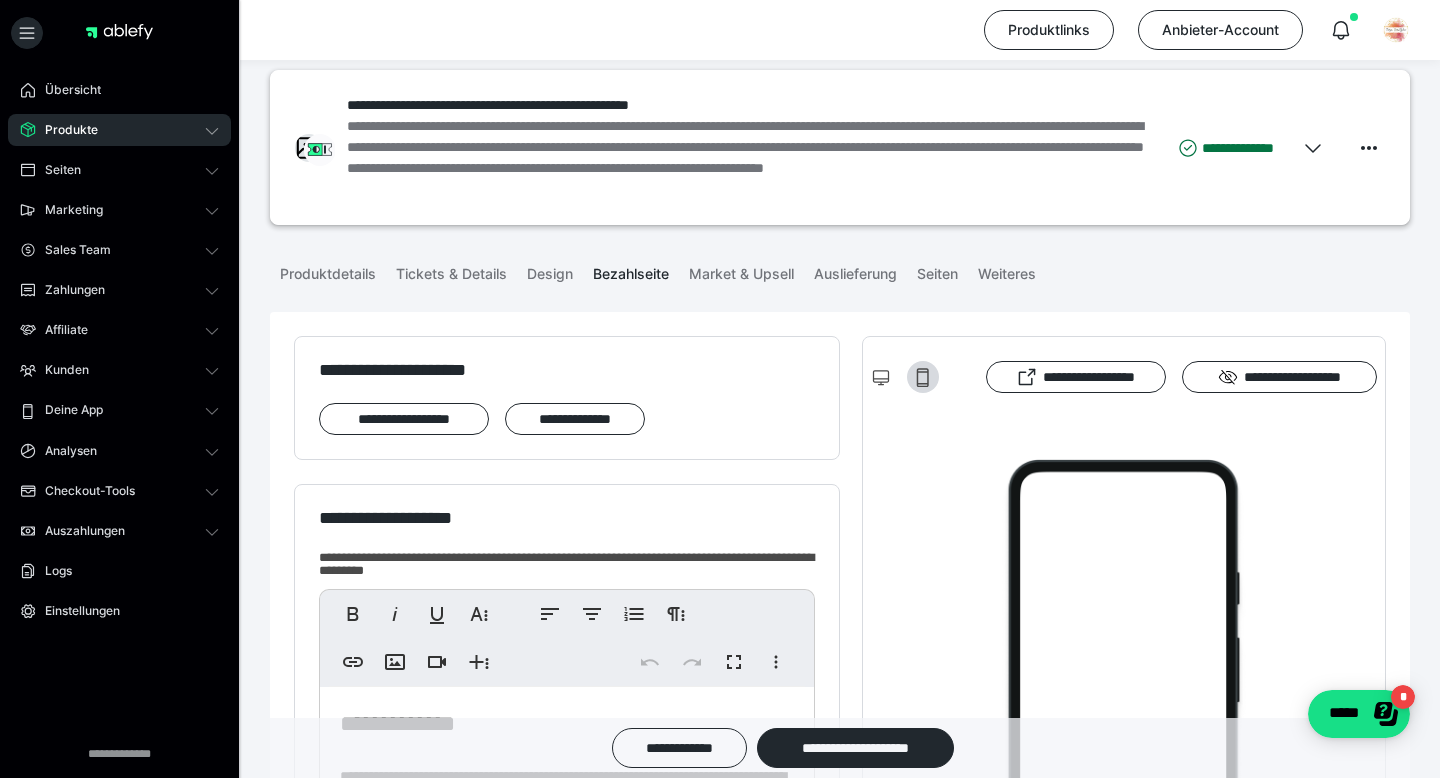 click on "Bezahlseite" at bounding box center (631, 270) 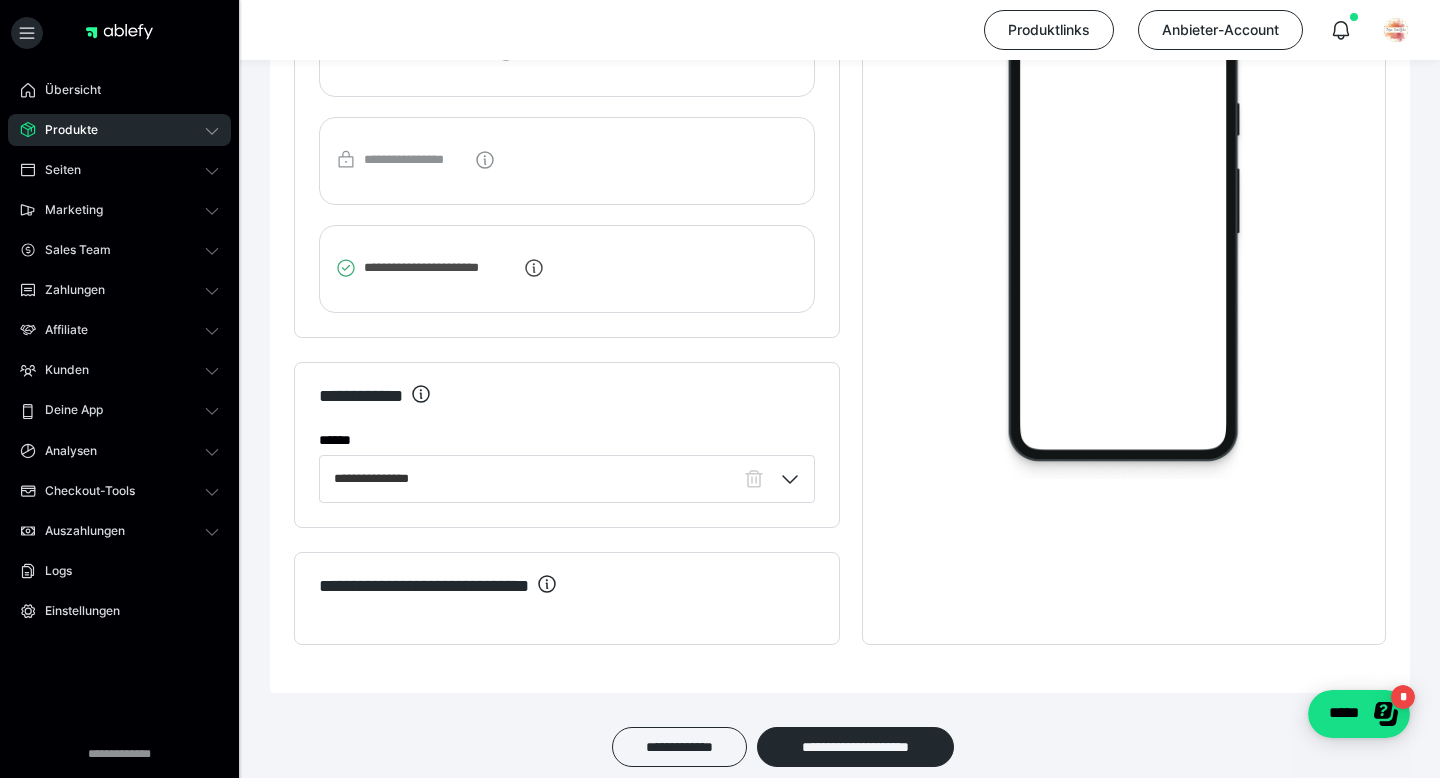 scroll, scrollTop: 3596, scrollLeft: 0, axis: vertical 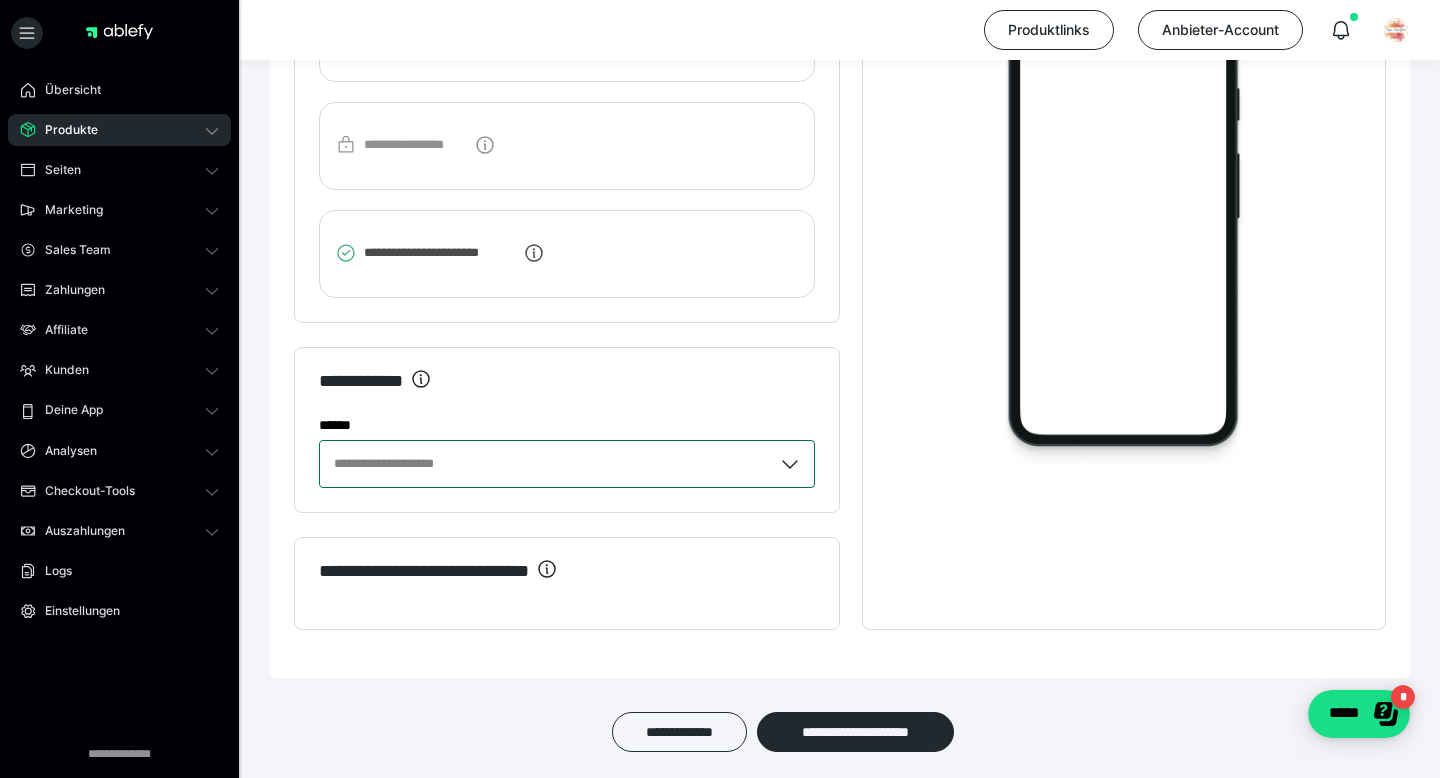 click on "**********" at bounding box center [840, -1209] 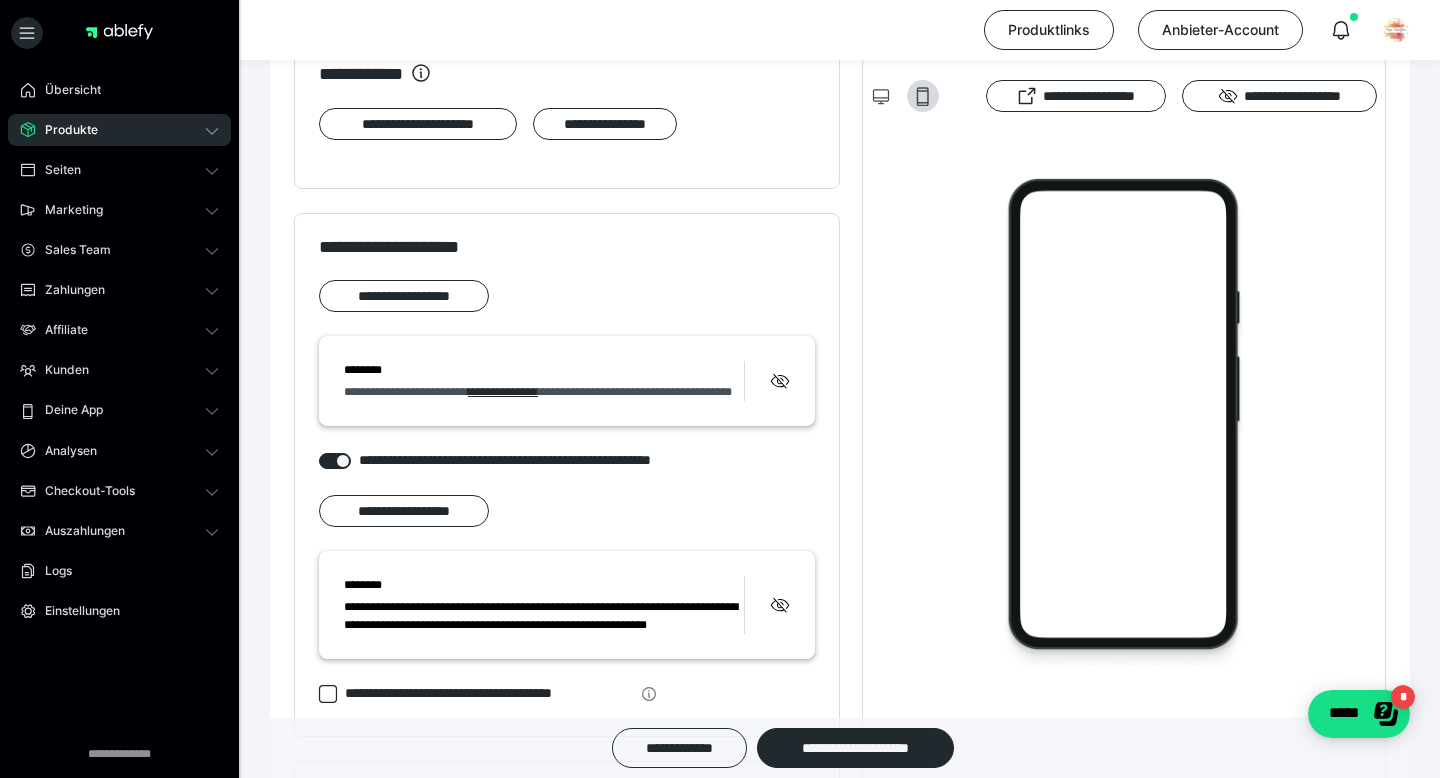 scroll, scrollTop: 1587, scrollLeft: 0, axis: vertical 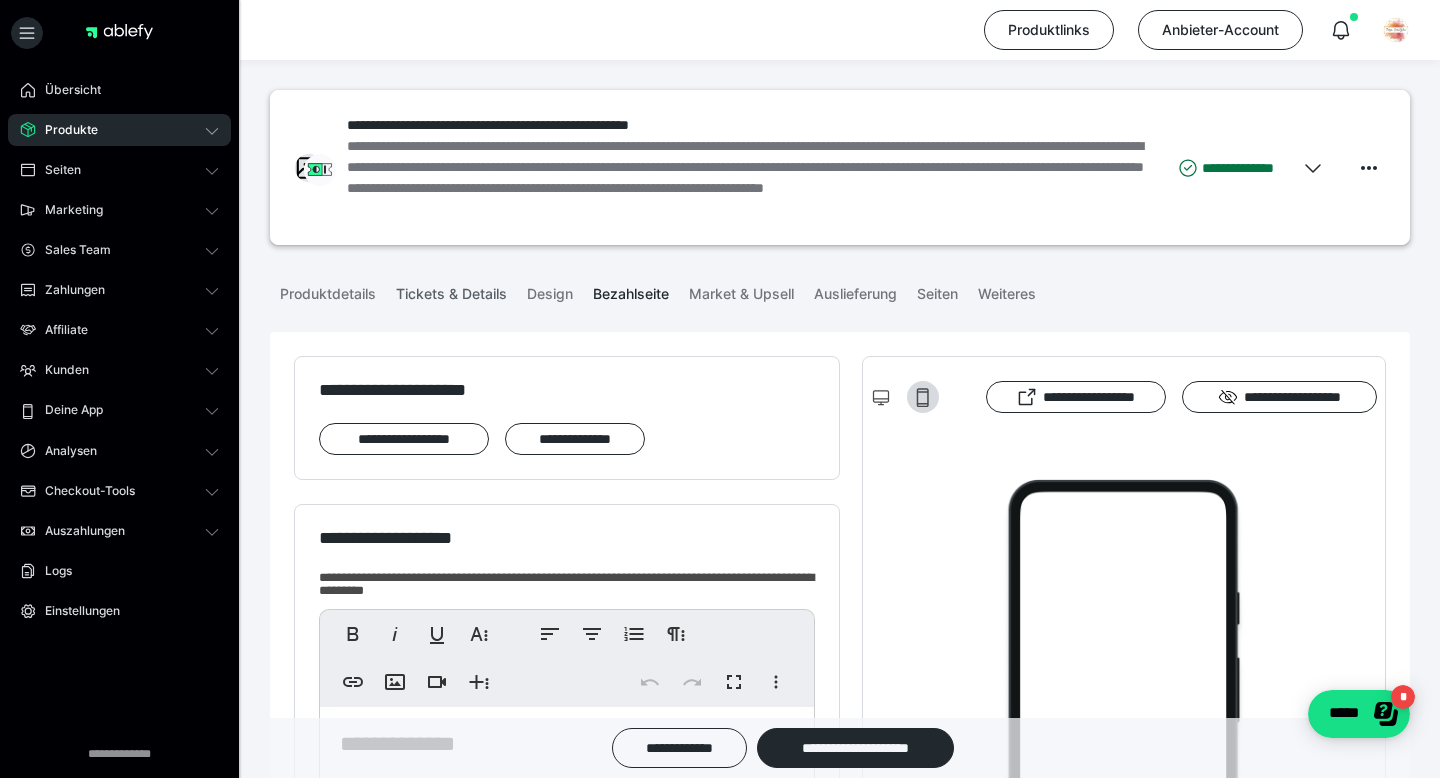 click on "Tickets & Details" at bounding box center (451, 290) 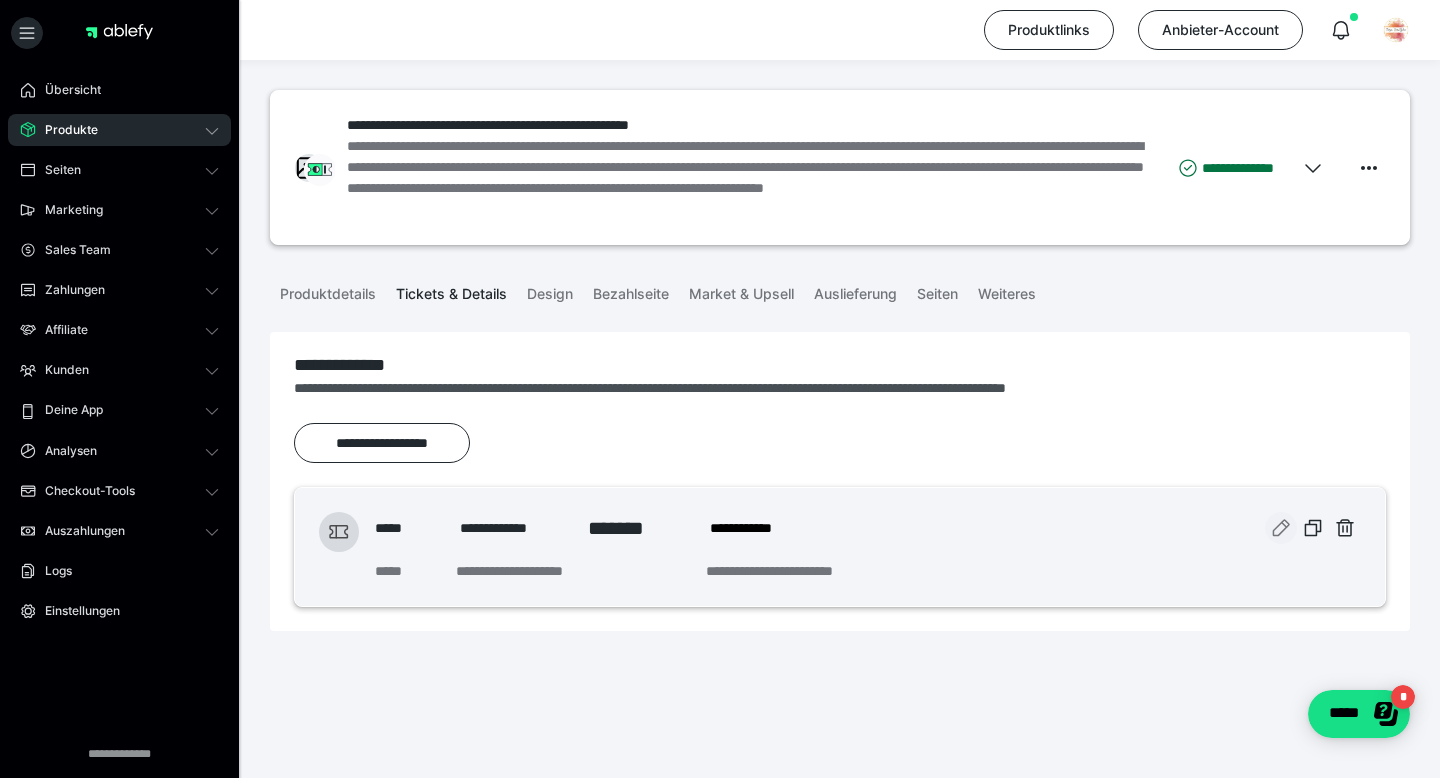 click 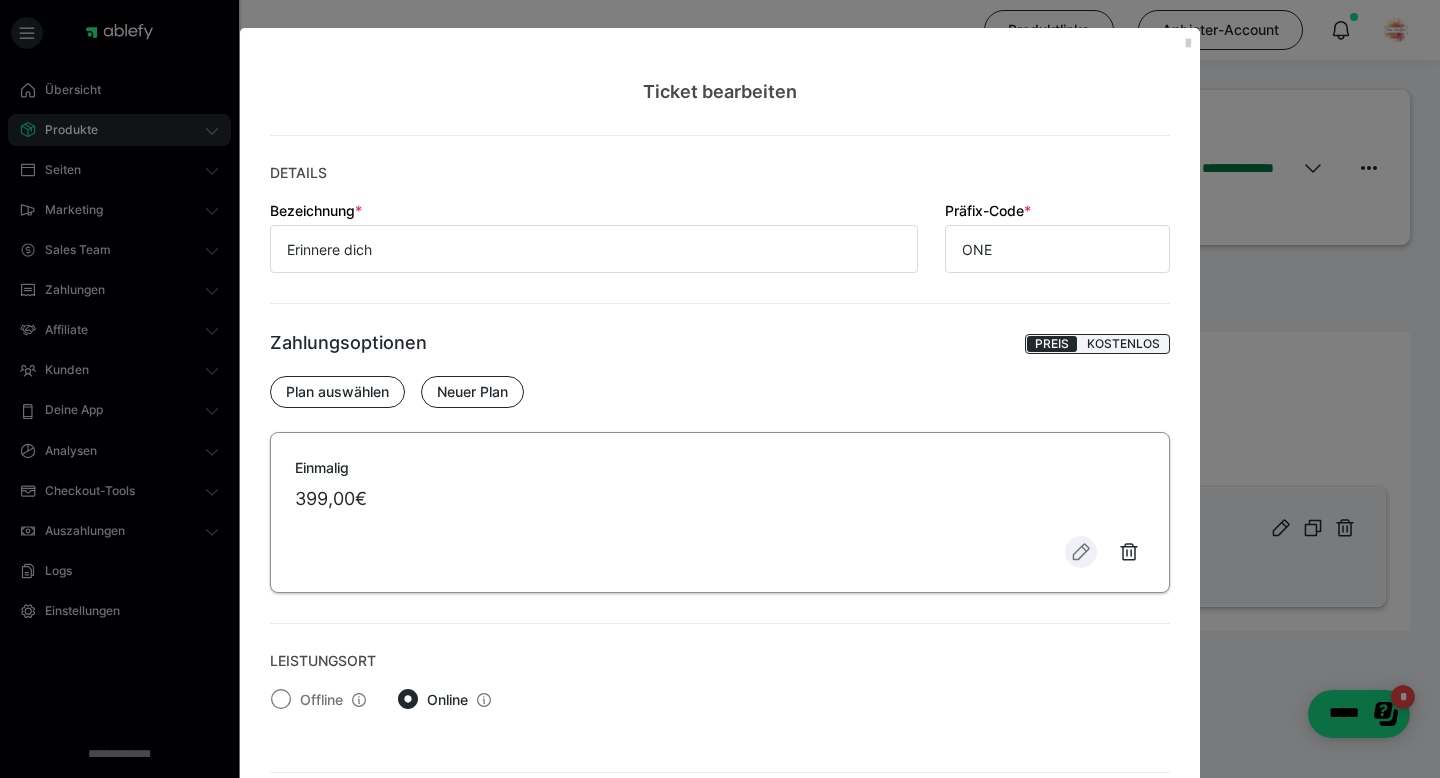 click 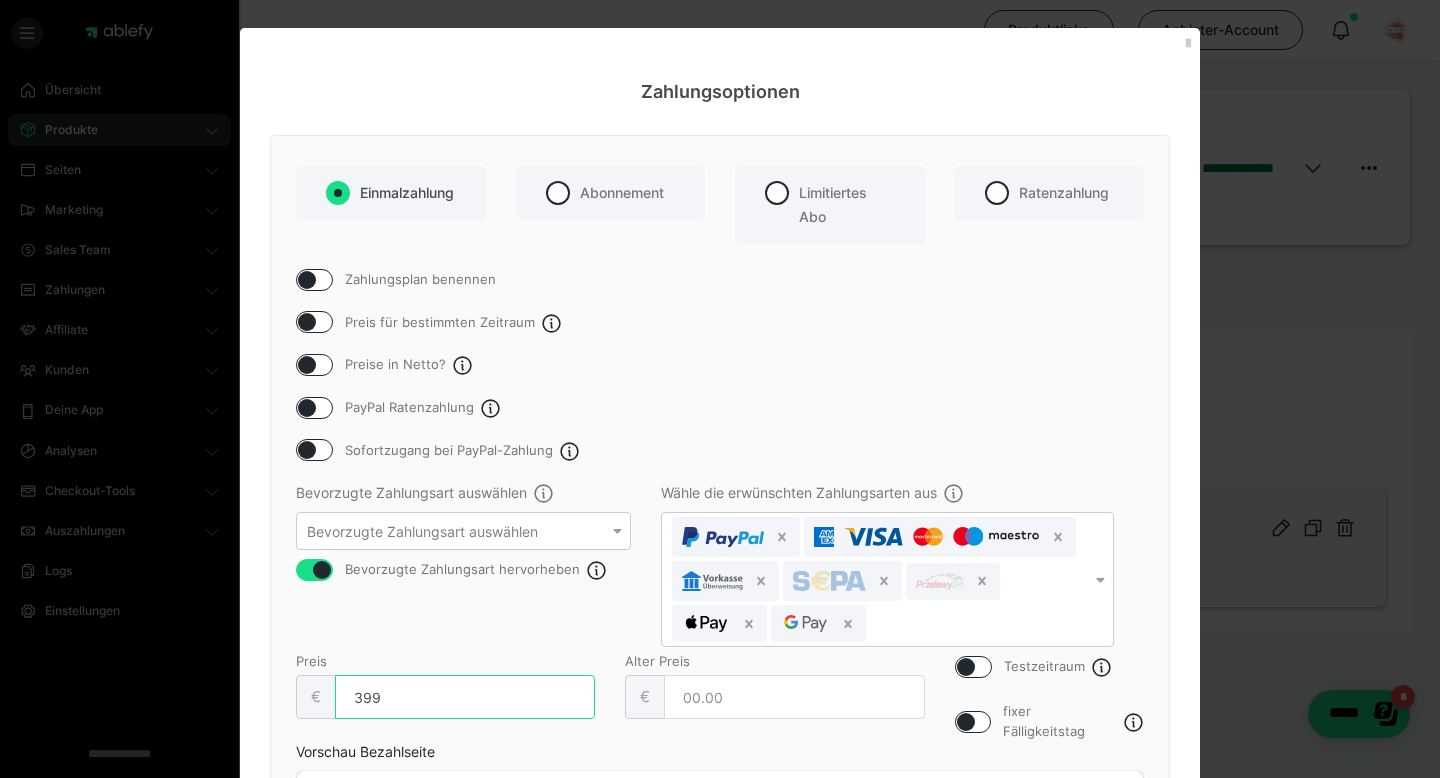 drag, startPoint x: 415, startPoint y: 691, endPoint x: 275, endPoint y: 690, distance: 140.00357 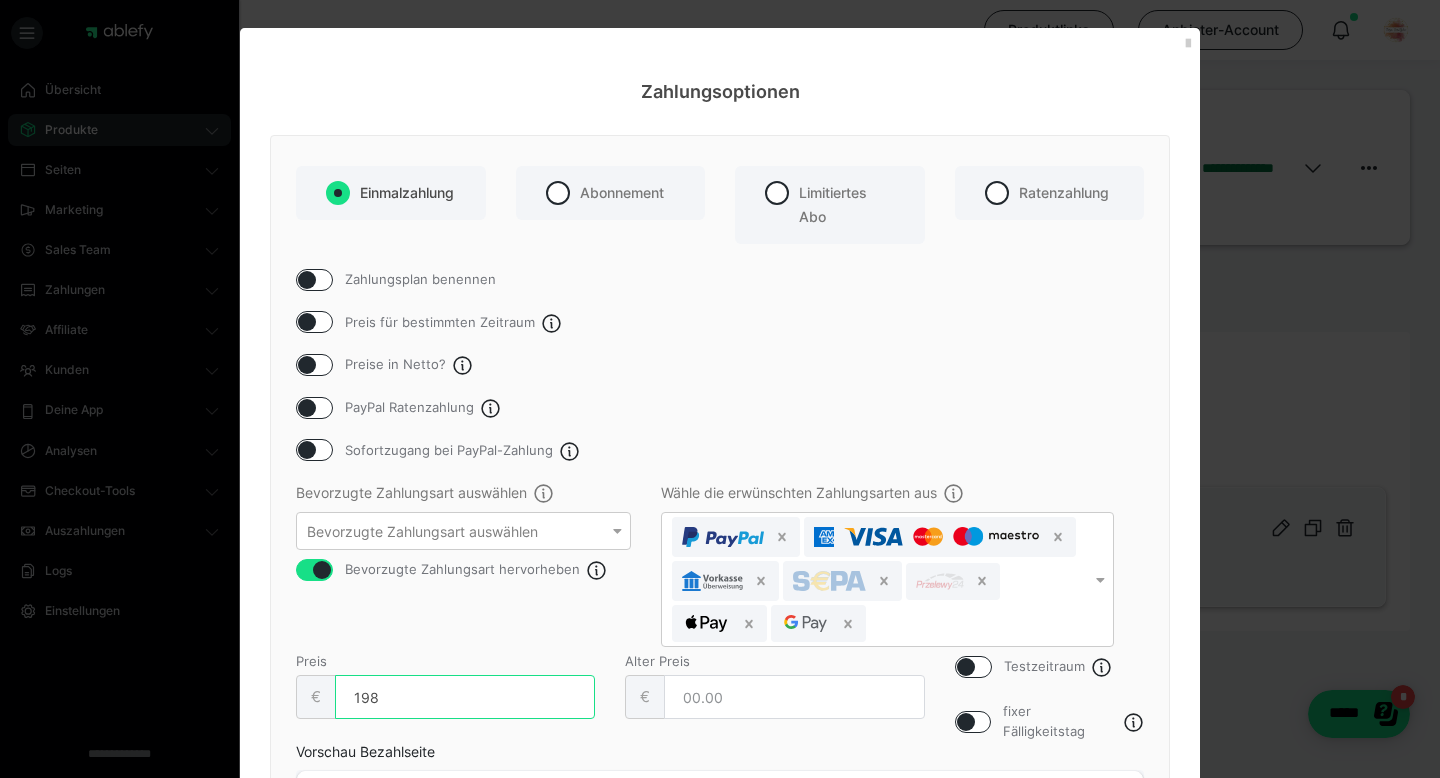 type on "198" 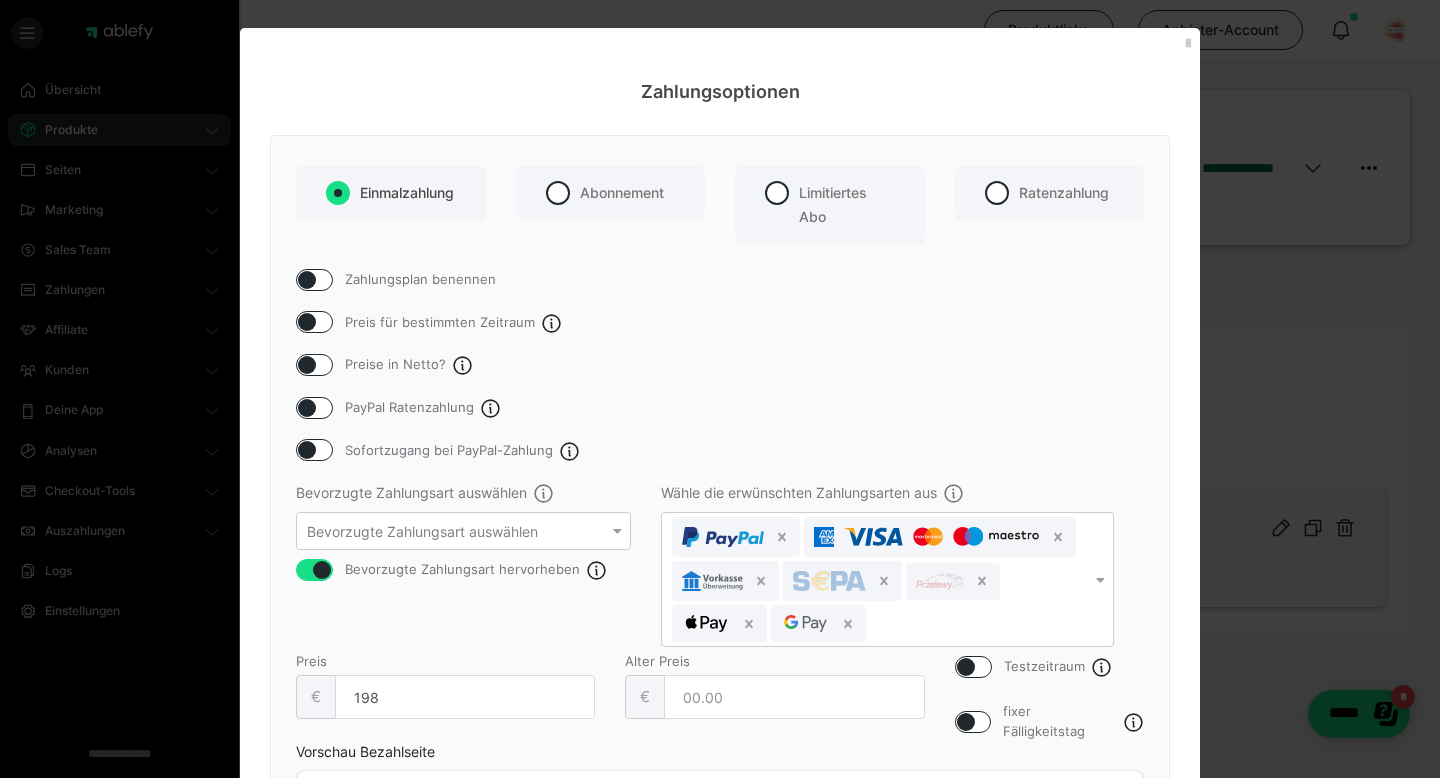 click on "Einmalzahlung Abonnement Limitiertes Abo Ratenzahlung Zahlungsplan benennen Preis für bestimmten Zeitraum Preise in Netto? PayPal Ratenzahlung Sofortzugang bei PayPal-Zahlung Bevorzugte Zahlungsart auswählen Bevorzugte Zahlungsart auswählen Bevorzugte Zahlungsart hervorheben Wähle die erwünschten Zahlungsarten aus Testzeitraum fixer Fälligkeitstag Preis € 198 Alter Preis € Vorschau Bezahlseite Einmalig 198,00€ Abbrechen Plan speichern" at bounding box center (720, 554) 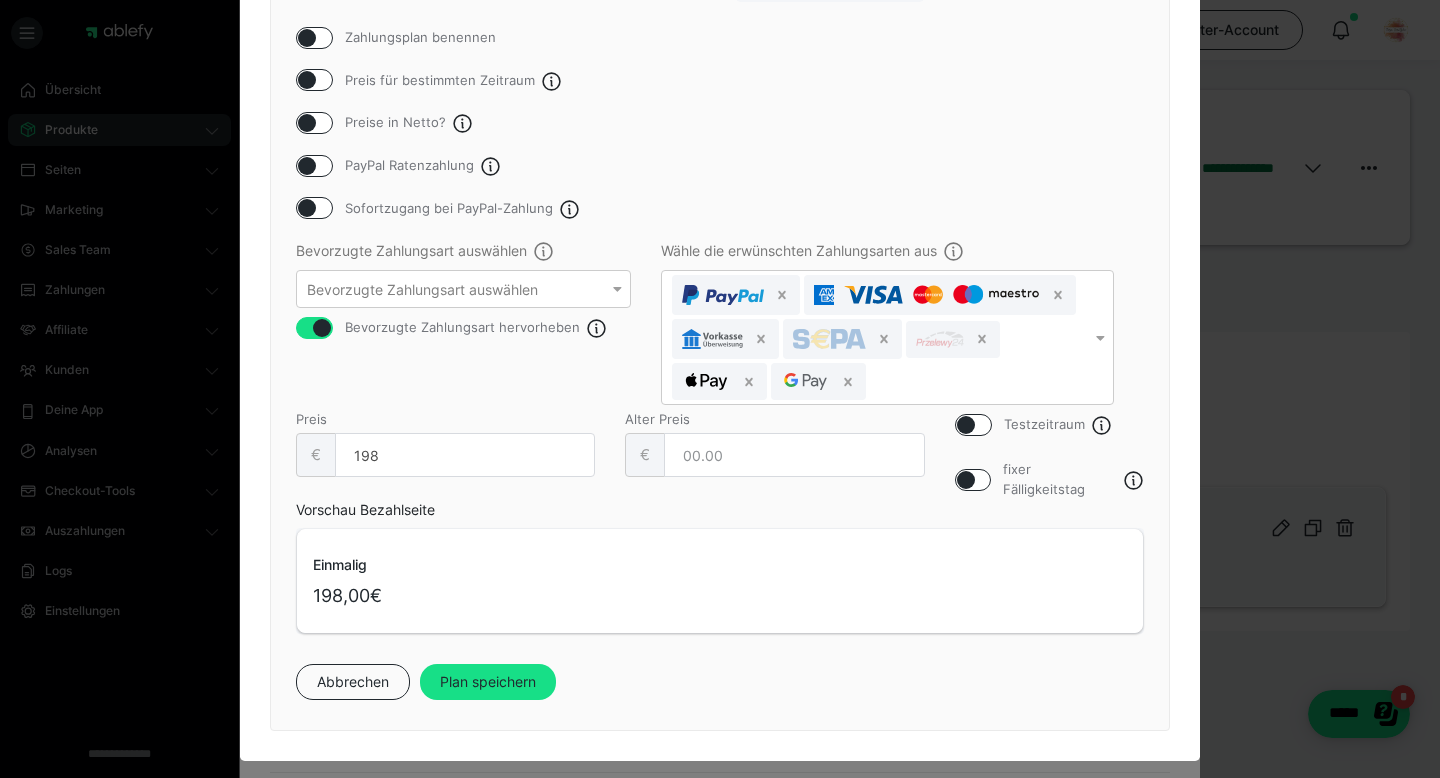 scroll, scrollTop: 244, scrollLeft: 0, axis: vertical 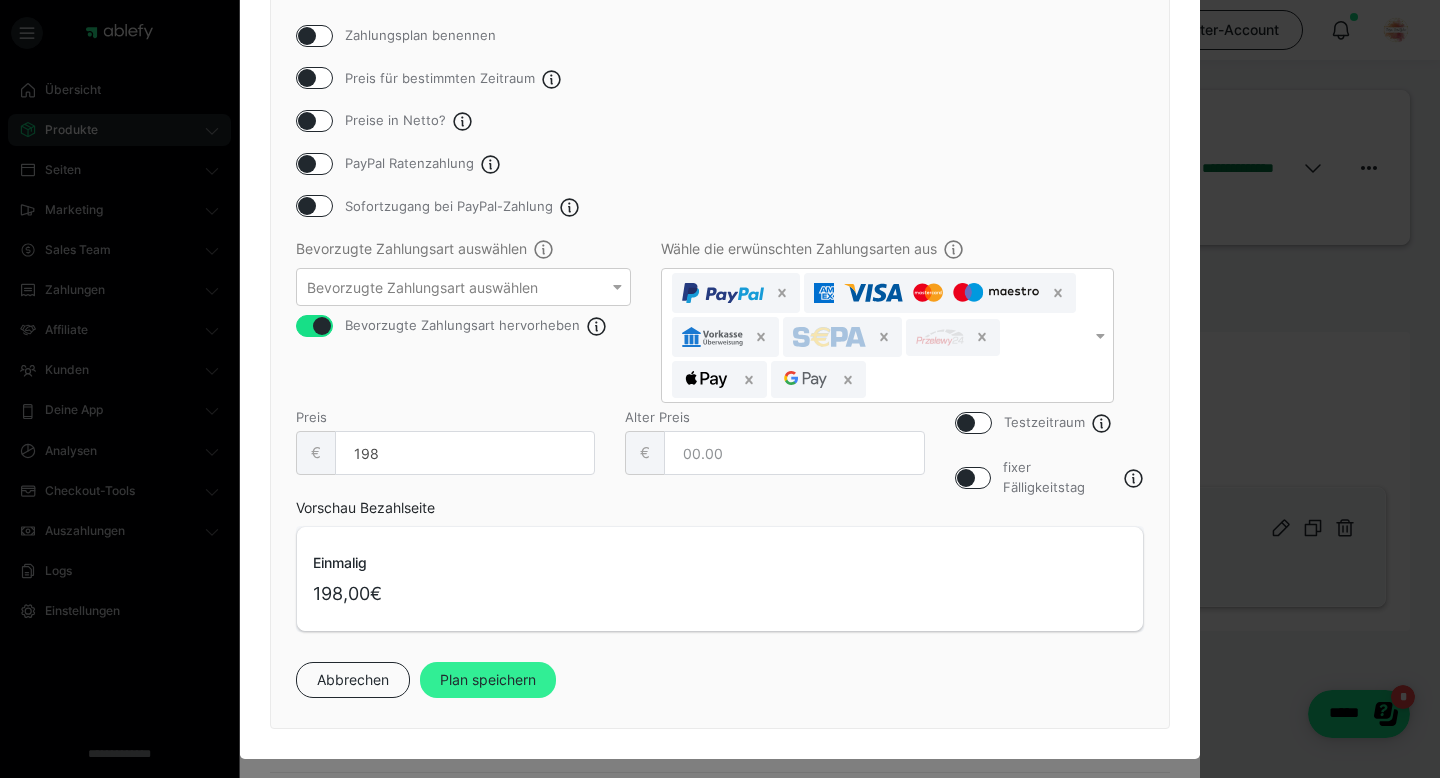 click on "Plan speichern" at bounding box center [488, 680] 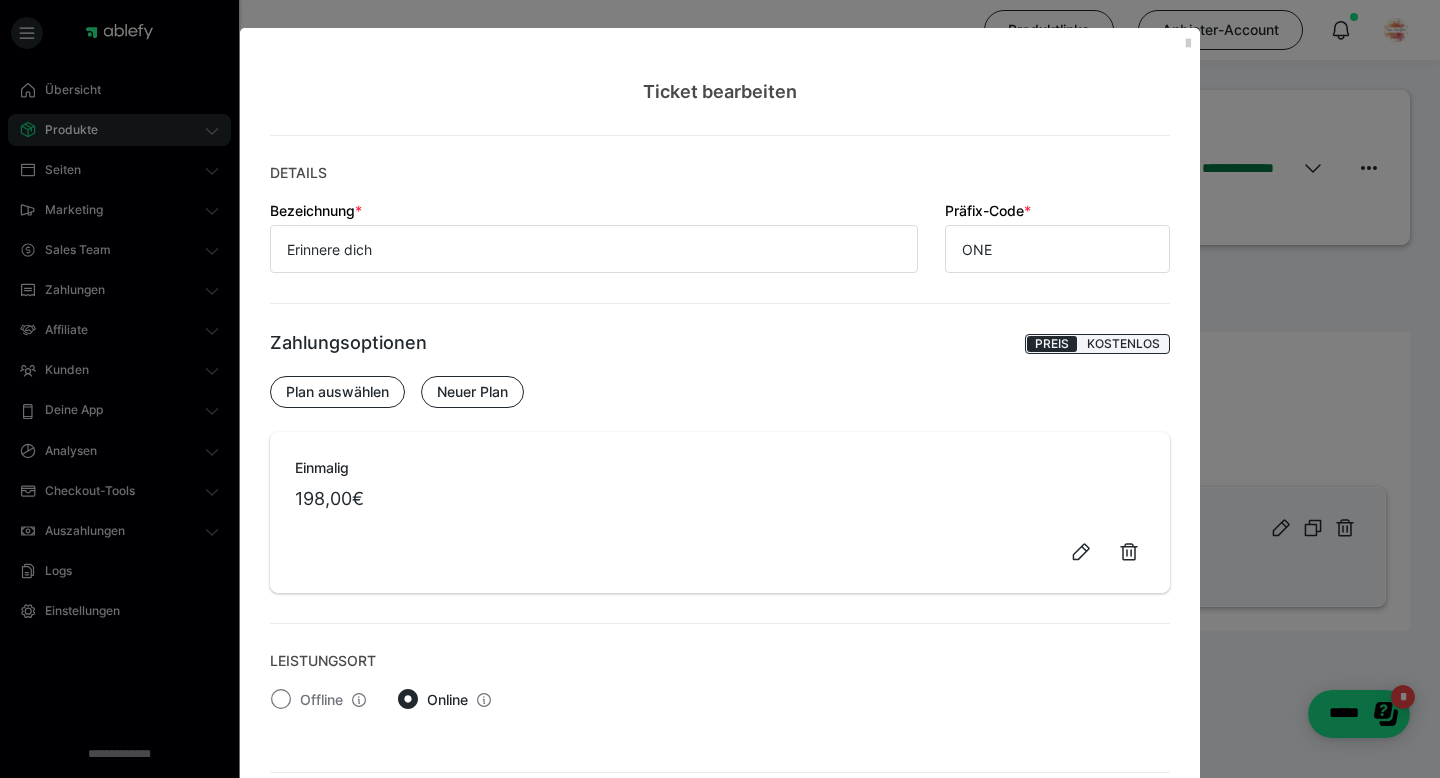 click on "Details Bezeichnung * Erinnere dich Präfix-Code * ONE Zahlungsoptionen Preis Kostenlos Plan auswählen Neuer Plan Einmalig 198,00€ Leistungsort Offline Online Daten Termine nach Vereinbarung 10 Weitere hinzufügen Details (optional) QR-Code verbergen Minimale Anzahl pro Kauf Maximale Anzahl pro Kauf 3 Passwort hinzufügen Verfügbare Anzahl auf der Bezahlseite anzeigen Ein sichtbares Verfügbarkeitslimit ist ein starkes Verkaufstool, mit dem du deine Kund:innen über den verfügbaren Warenbestand informieren kannst. Verwende diese Funktion, um einen Knappheitseffekt zu erzeugen. Diese Funktion ist in allen 3.0 Plänen erhalten.  Upgrade Änderungen von Teilnehmerdaten zulassen ********* Speichern" at bounding box center (720, 845) 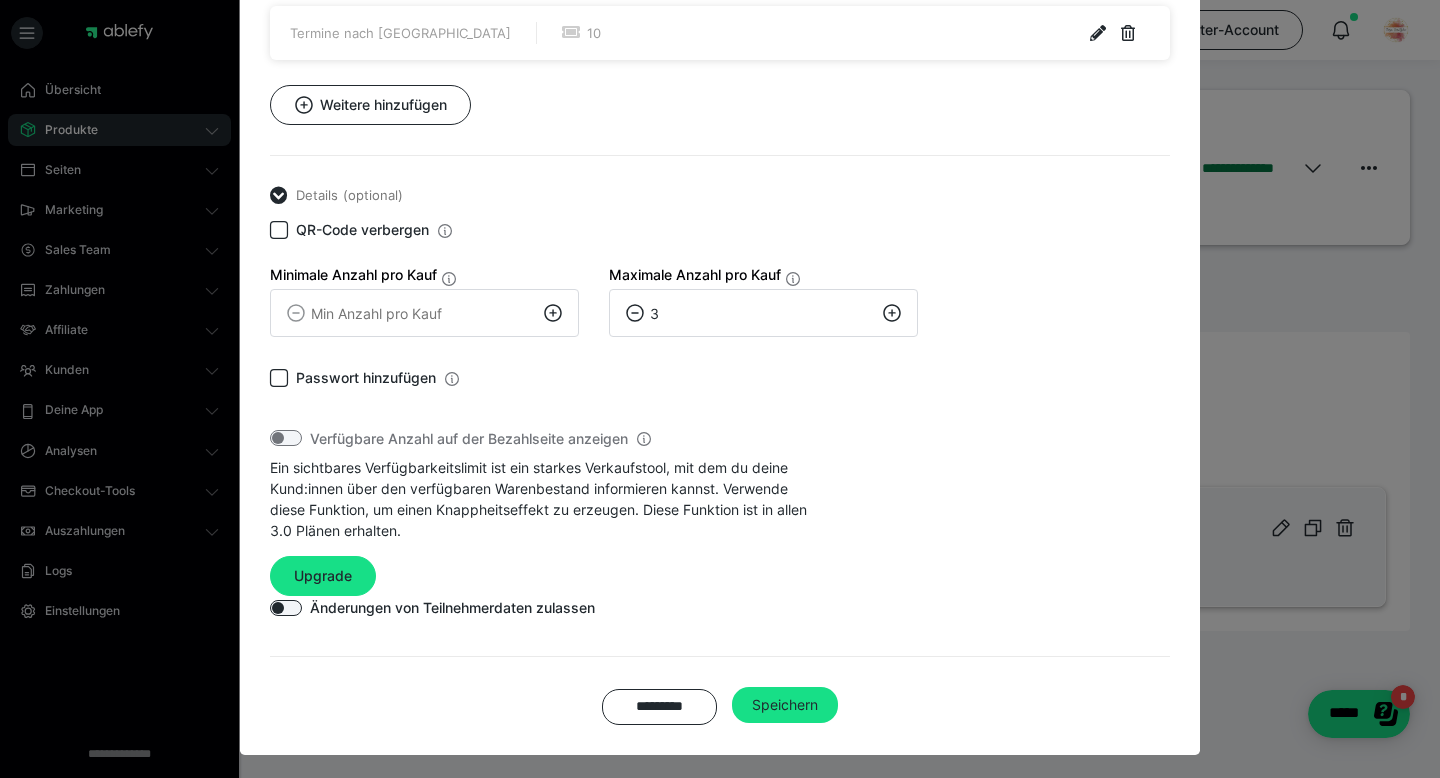 scroll, scrollTop: 833, scrollLeft: 0, axis: vertical 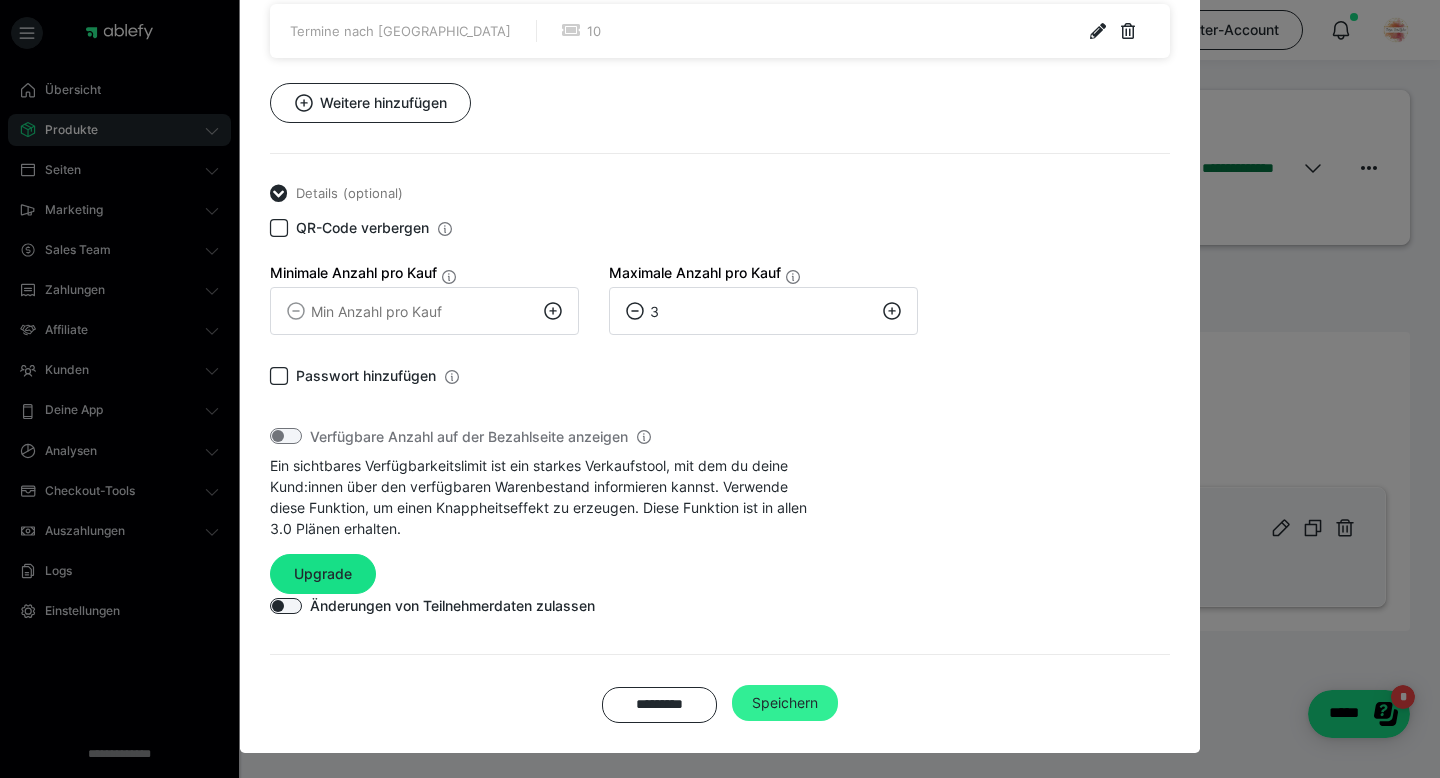 click on "Speichern" at bounding box center (785, 703) 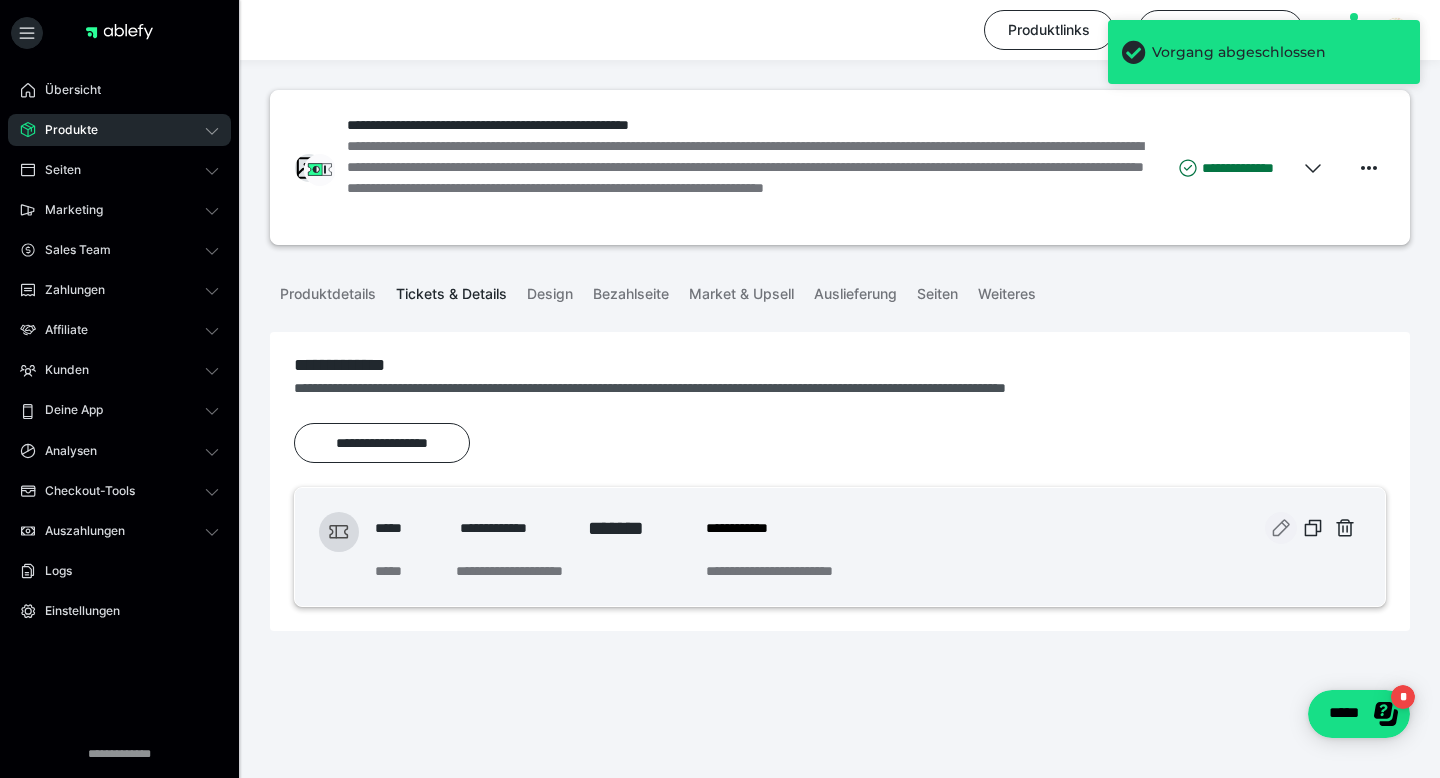 type 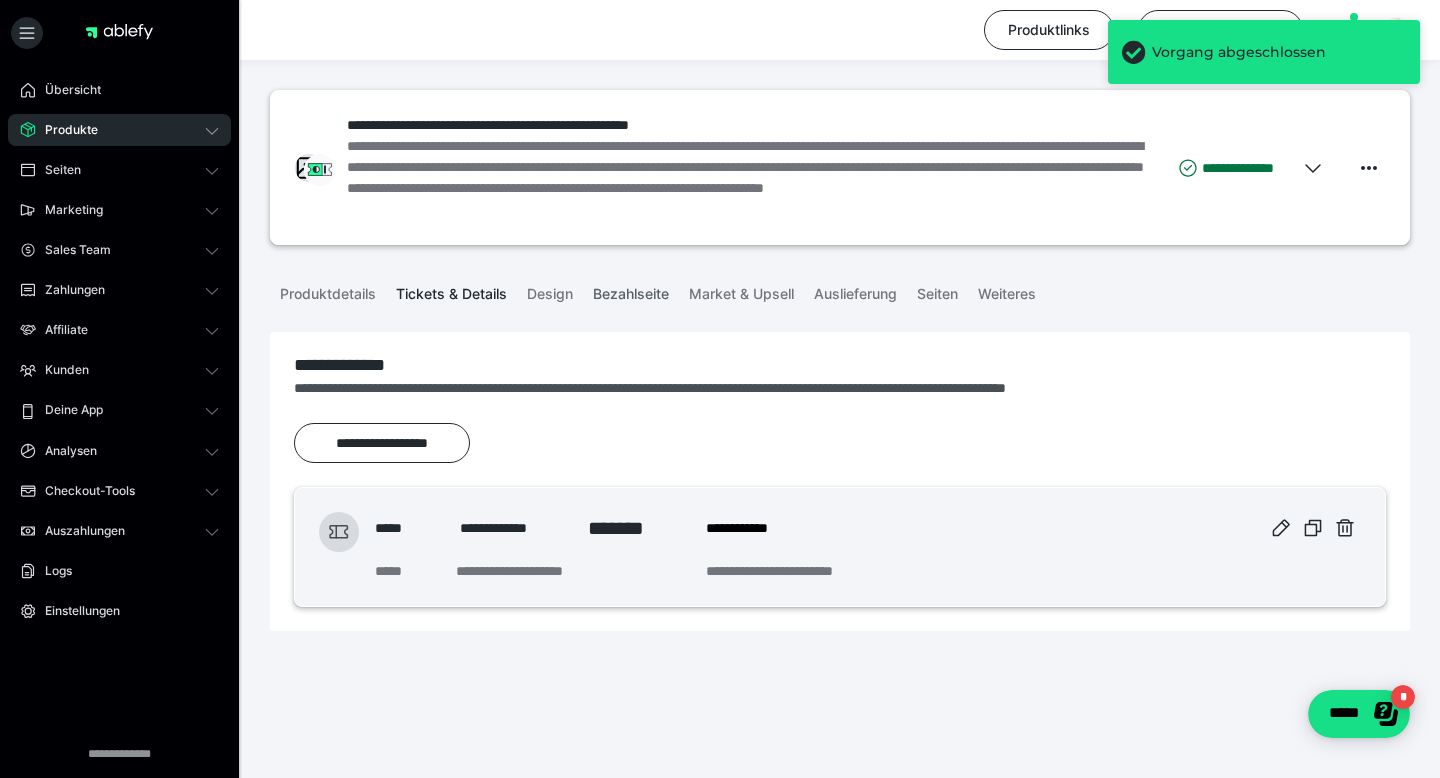 click on "Bezahlseite" at bounding box center (631, 290) 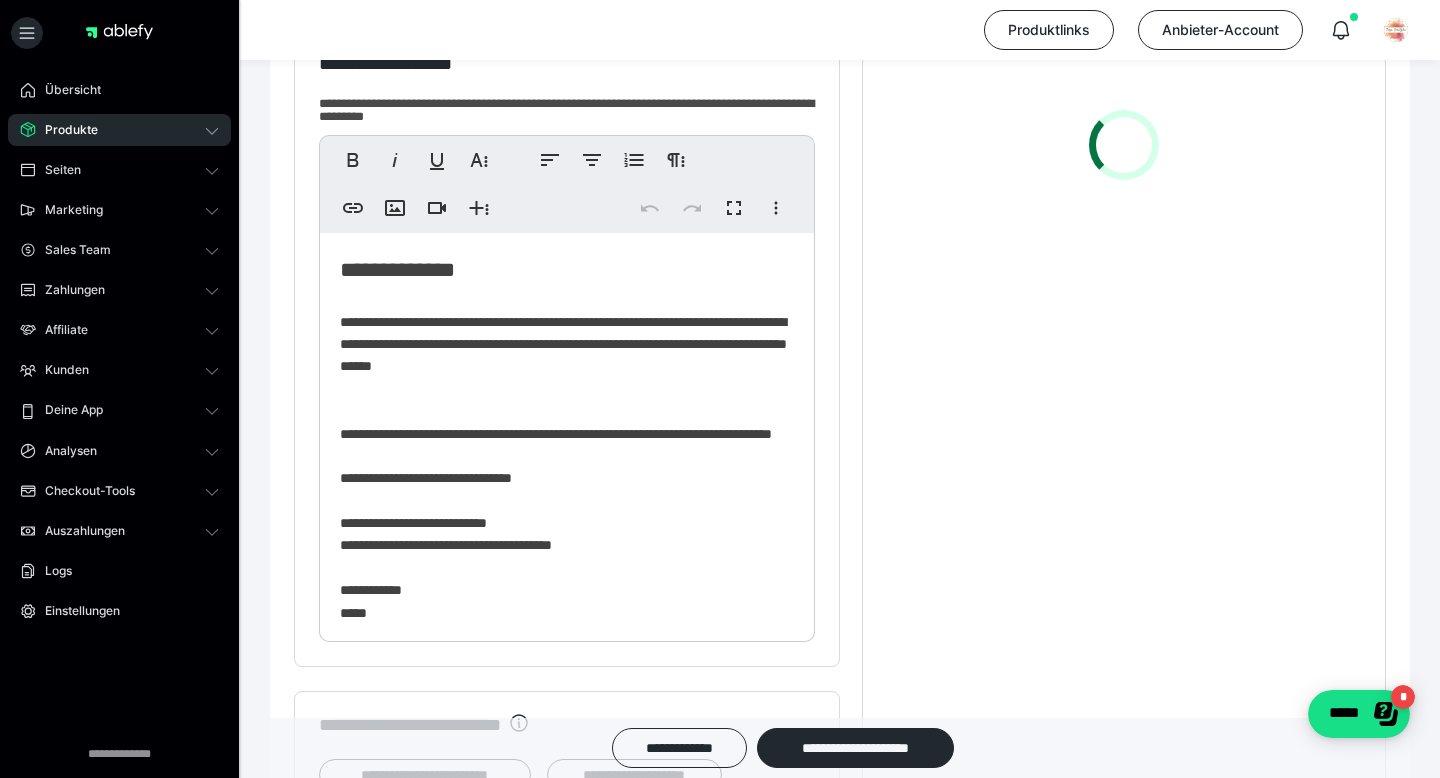 scroll, scrollTop: 560, scrollLeft: 0, axis: vertical 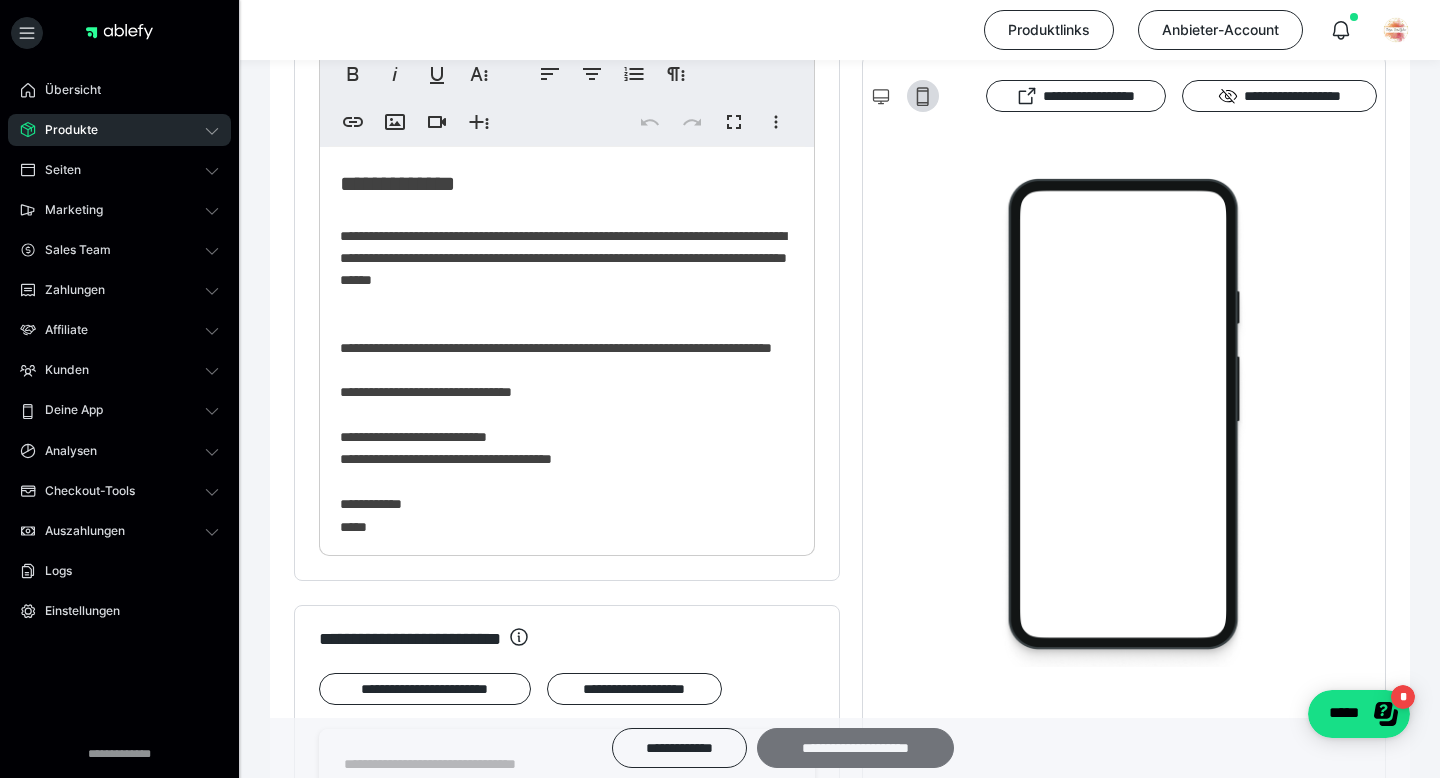 click on "**********" at bounding box center (855, 748) 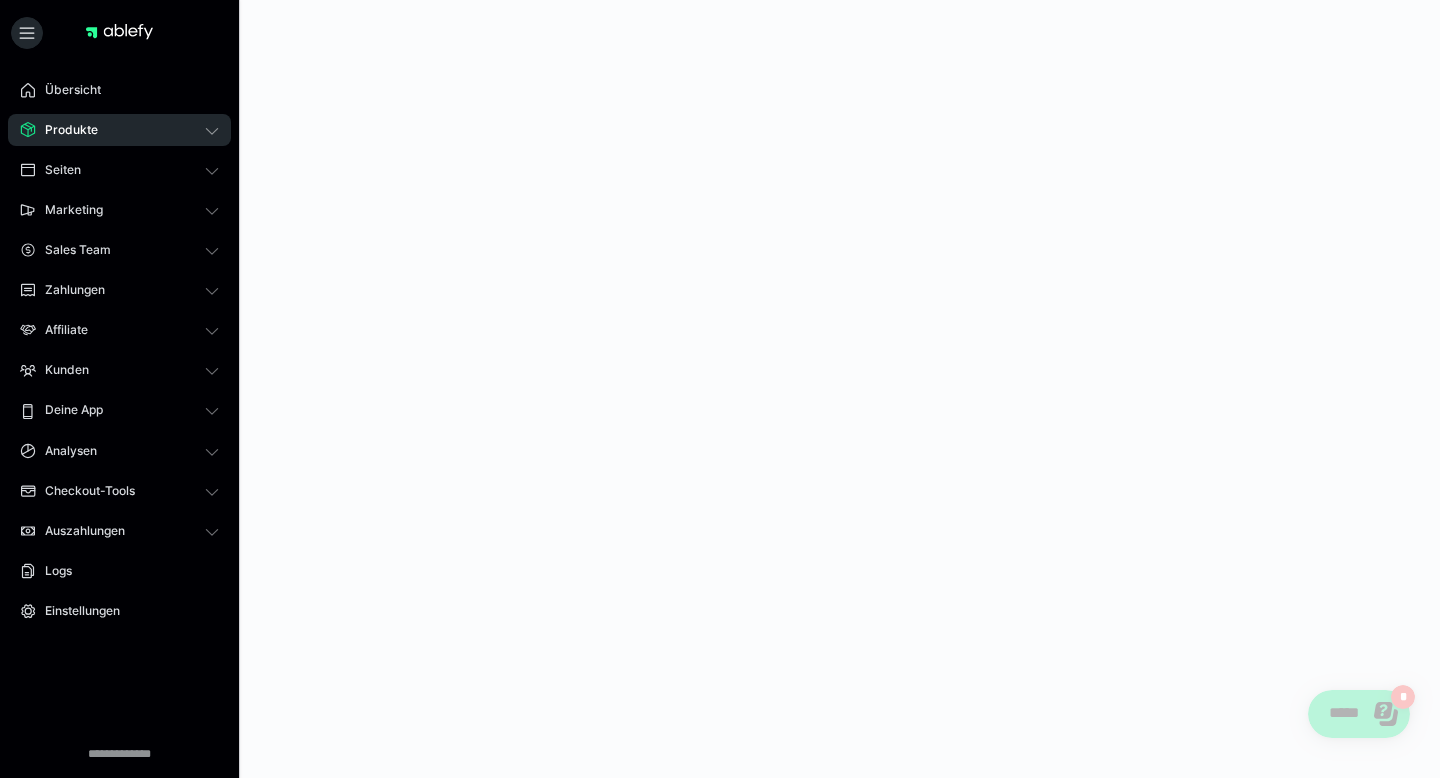 scroll, scrollTop: 0, scrollLeft: 0, axis: both 